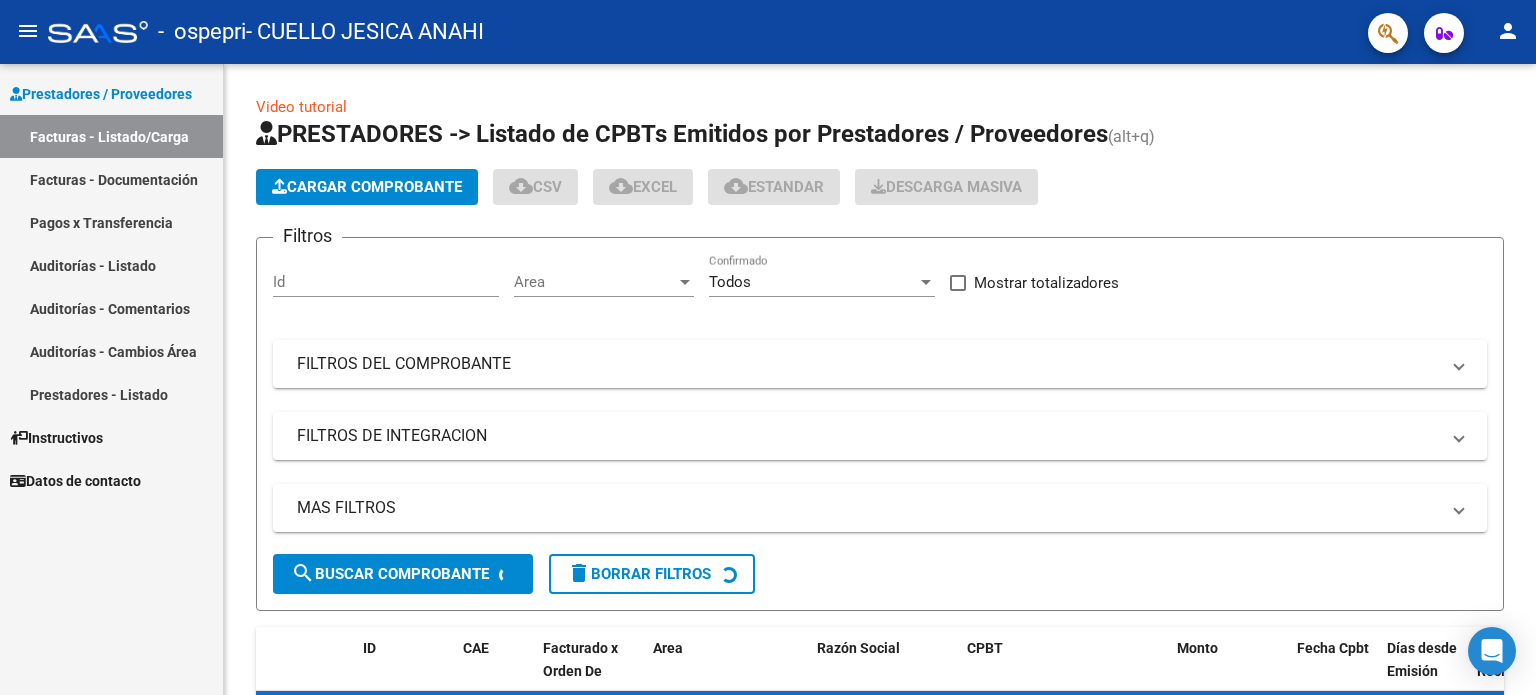 scroll, scrollTop: 0, scrollLeft: 0, axis: both 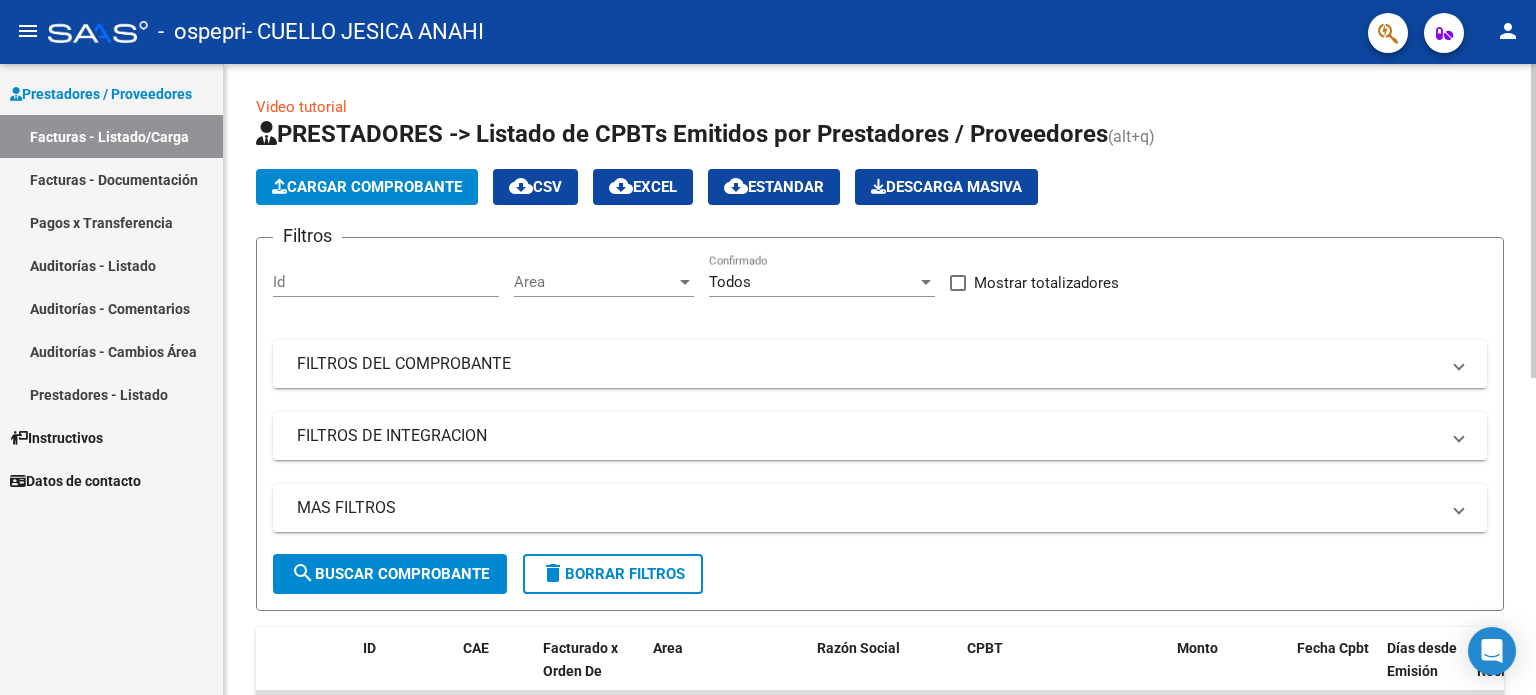 click on "Cargar Comprobante" 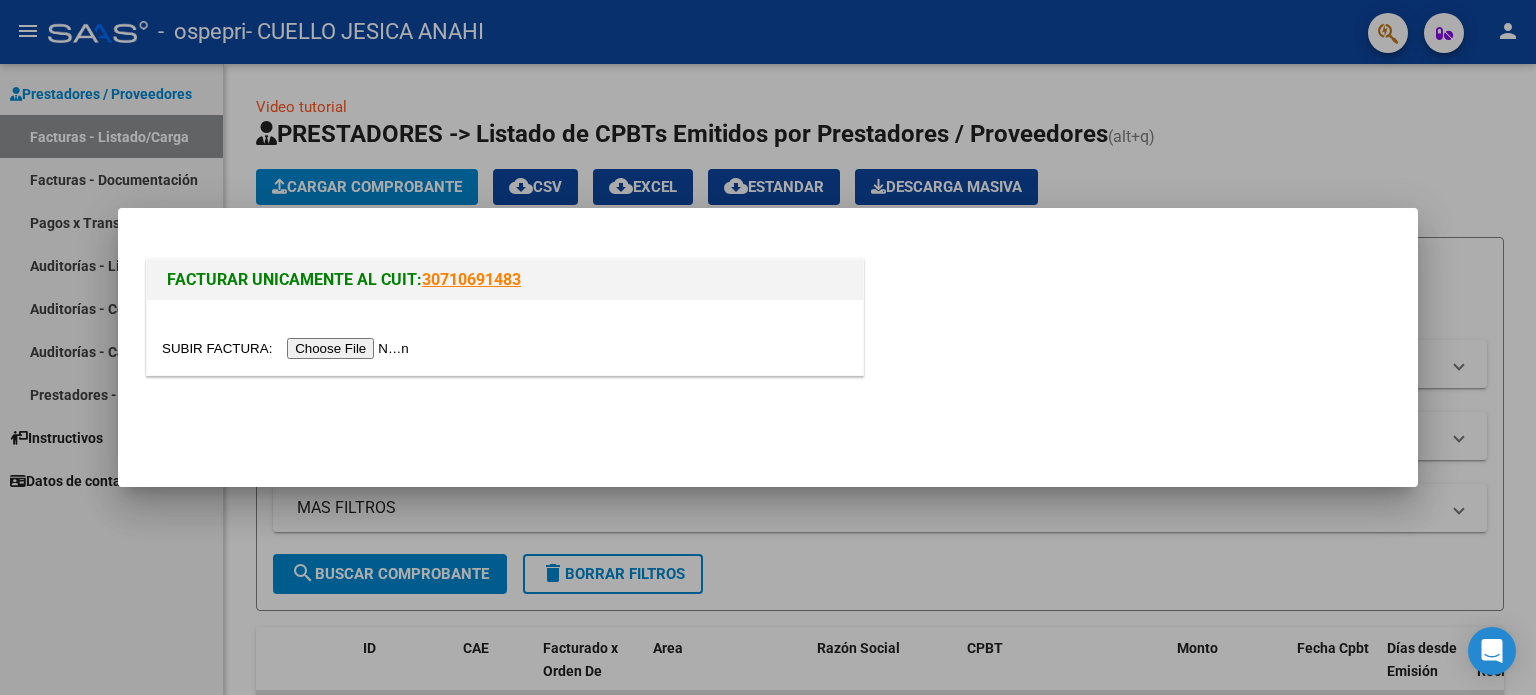 click at bounding box center [288, 348] 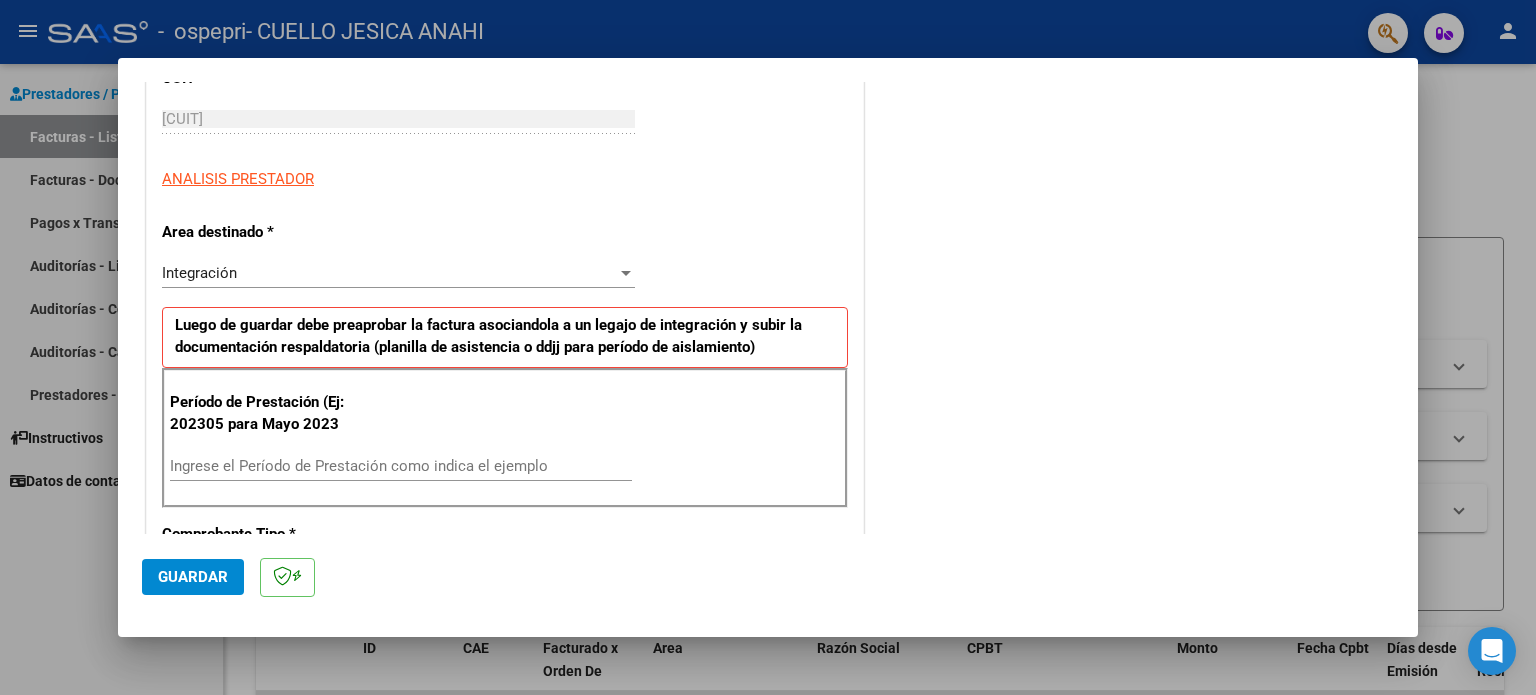 scroll, scrollTop: 300, scrollLeft: 0, axis: vertical 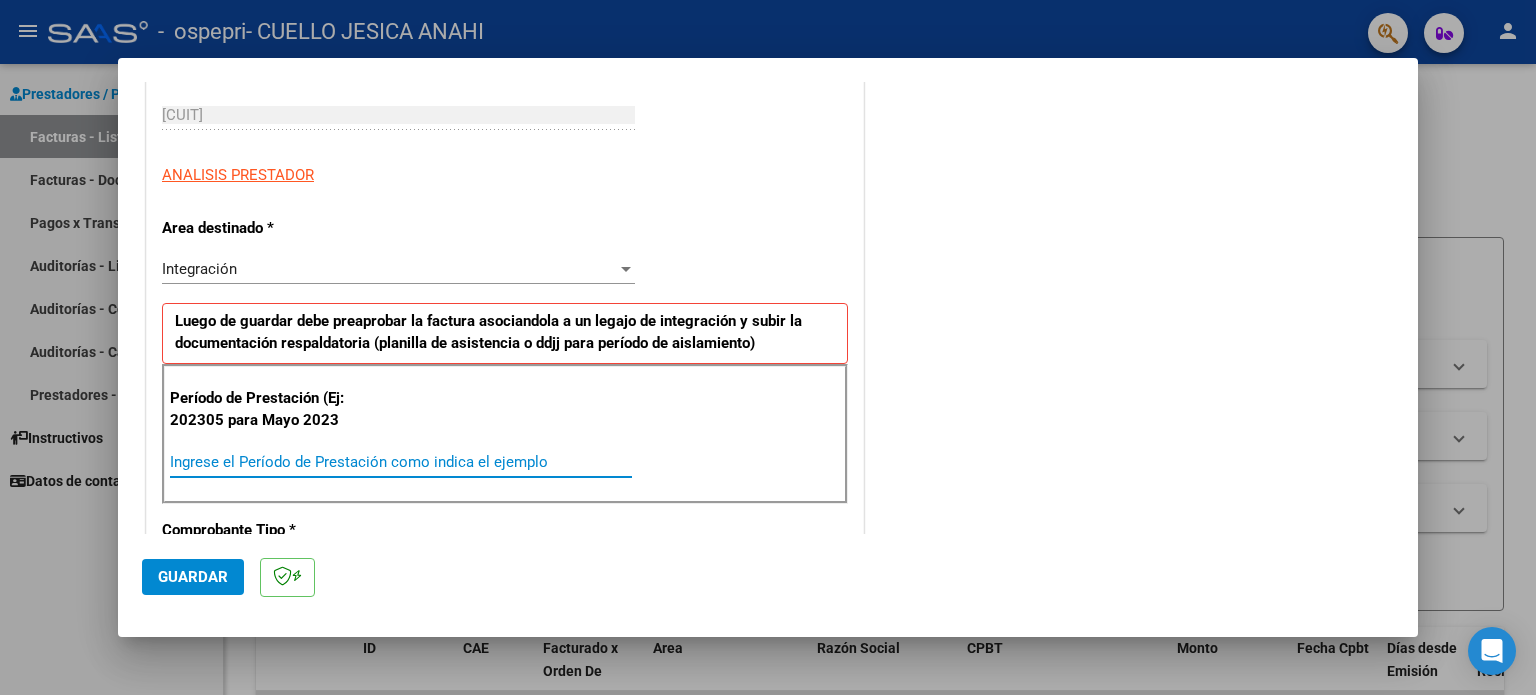 click on "Ingrese el Período de Prestación como indica el ejemplo" at bounding box center [401, 462] 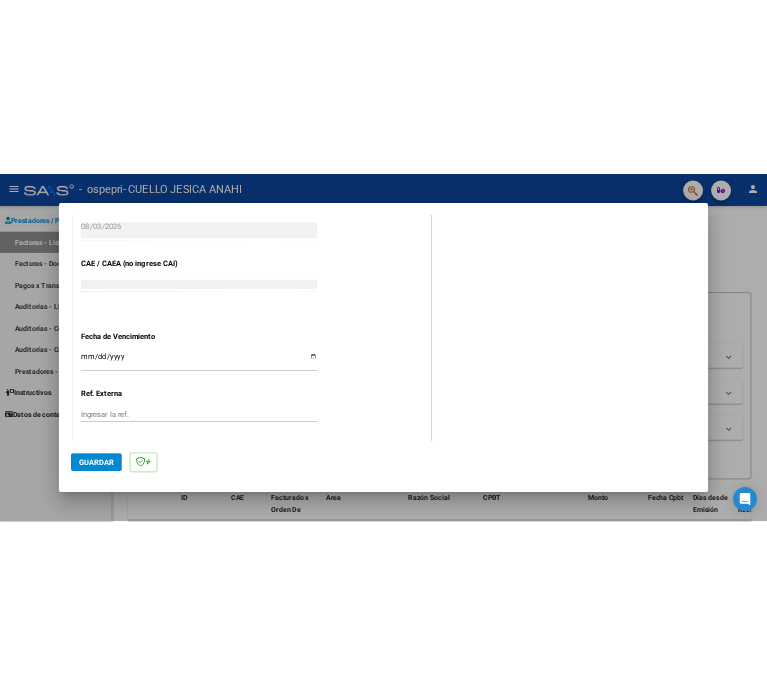 scroll, scrollTop: 1268, scrollLeft: 0, axis: vertical 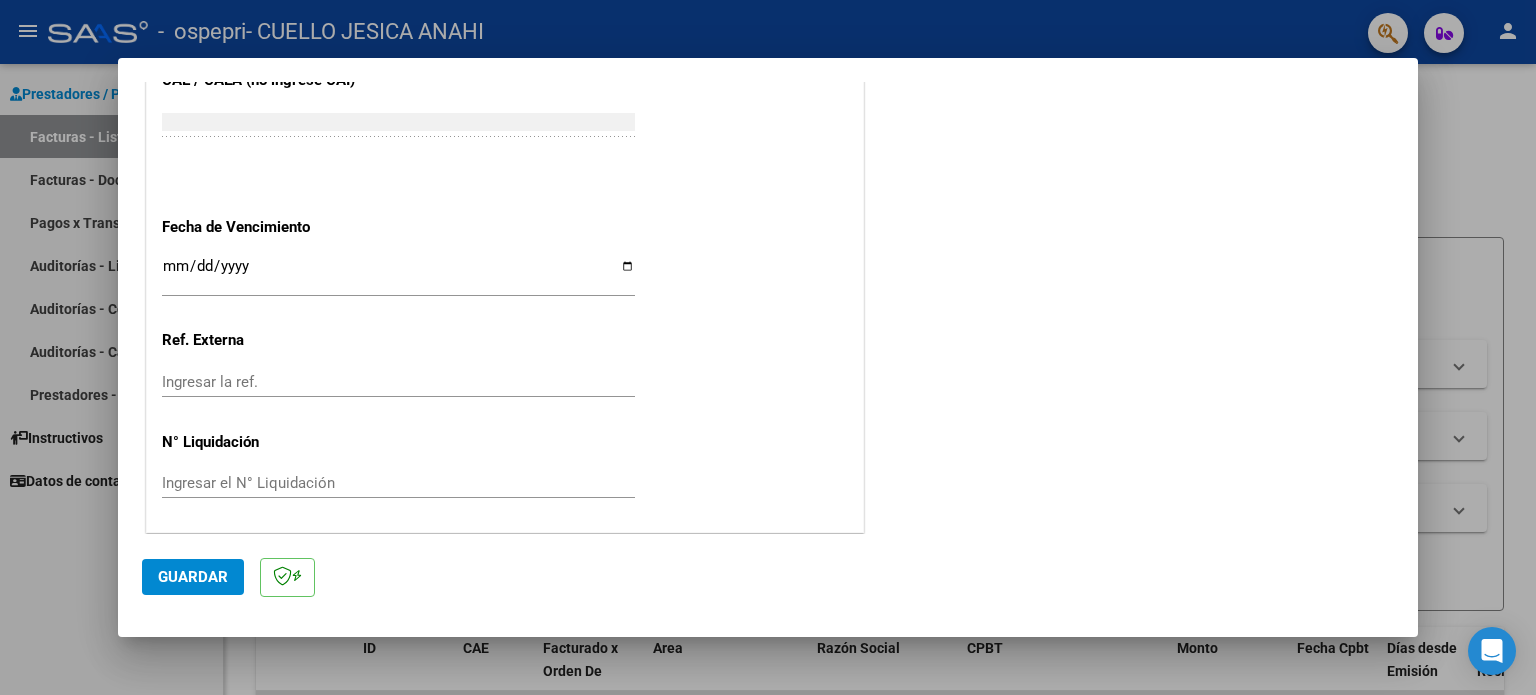 type on "202507" 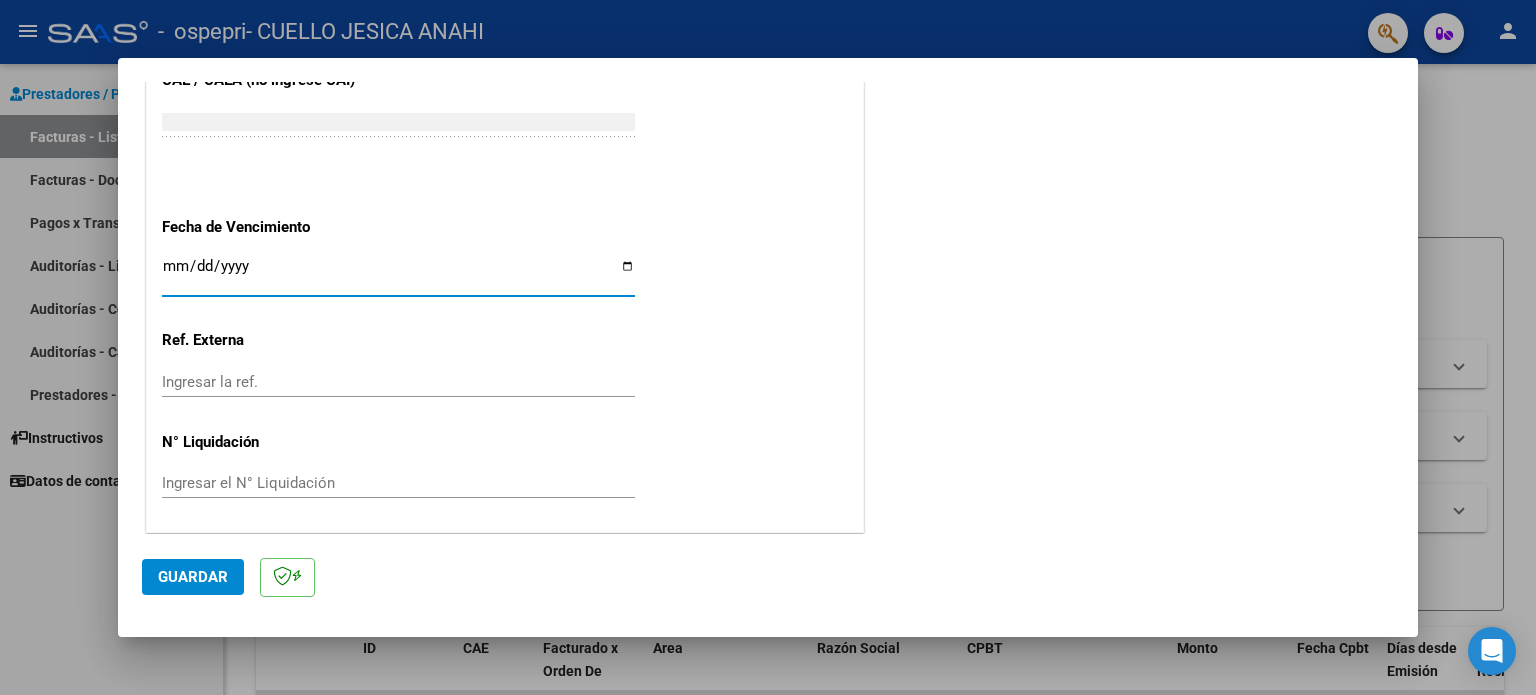 click on "Ingresar la fecha" at bounding box center [398, 274] 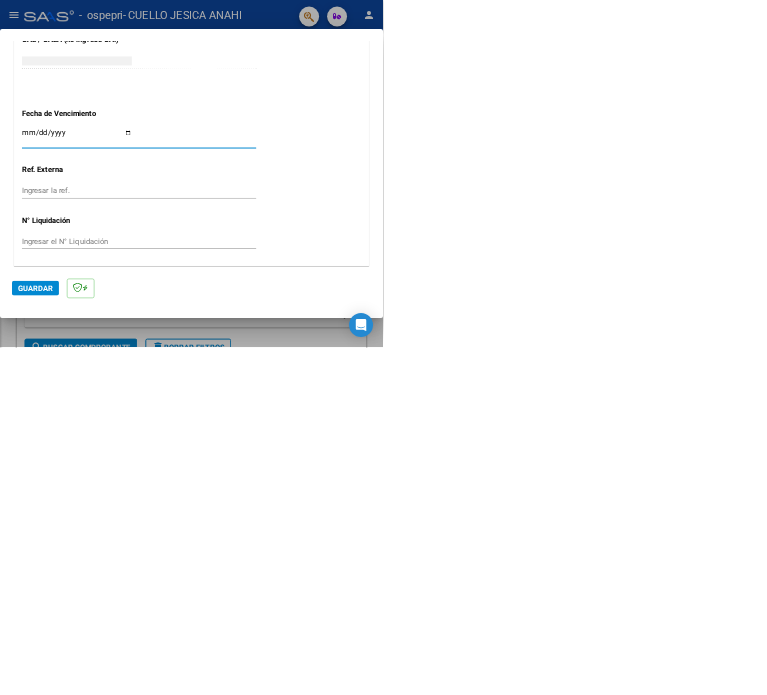 scroll, scrollTop: 1328, scrollLeft: 0, axis: vertical 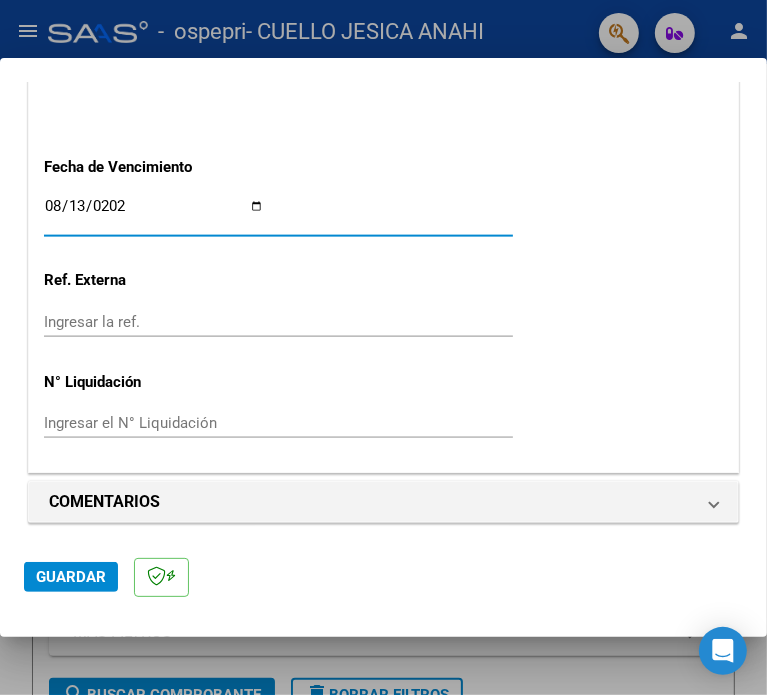 type on "2025-08-13" 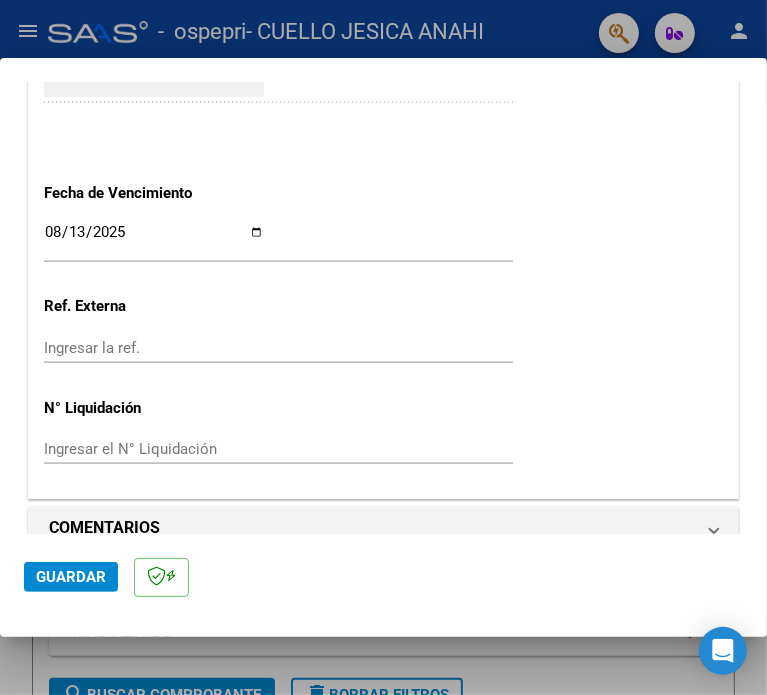 scroll, scrollTop: 1328, scrollLeft: 0, axis: vertical 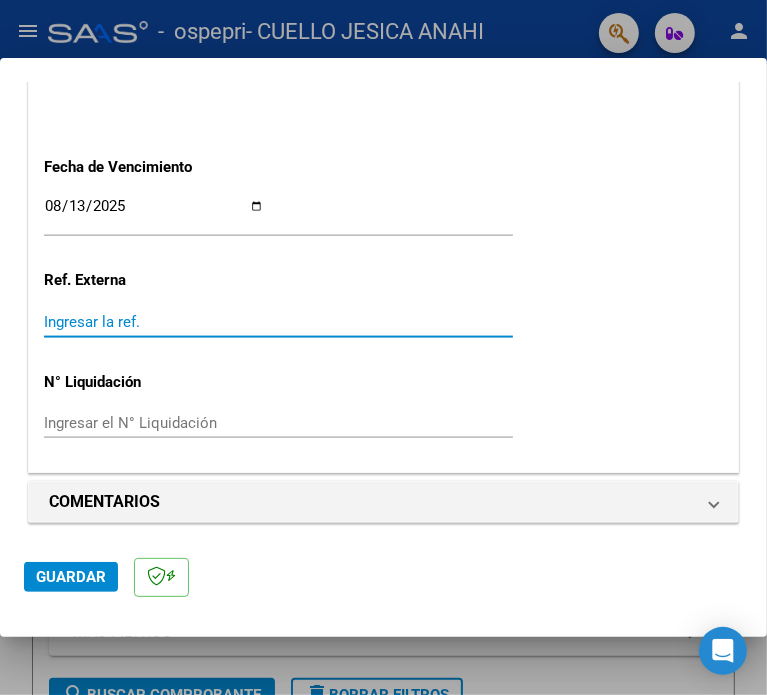 click on "Ingresar la ref." at bounding box center (154, 322) 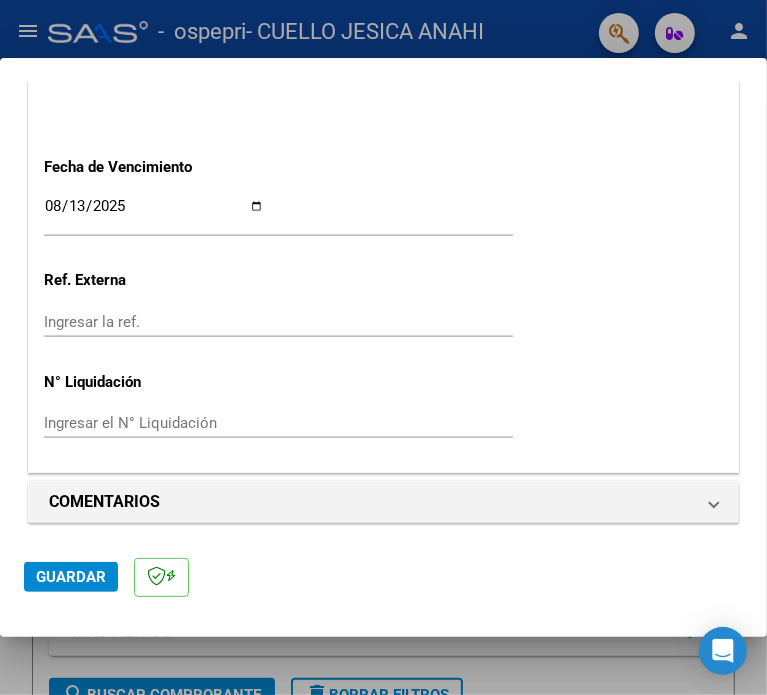 click on "Ingresar el N° Liquidación" at bounding box center (154, 423) 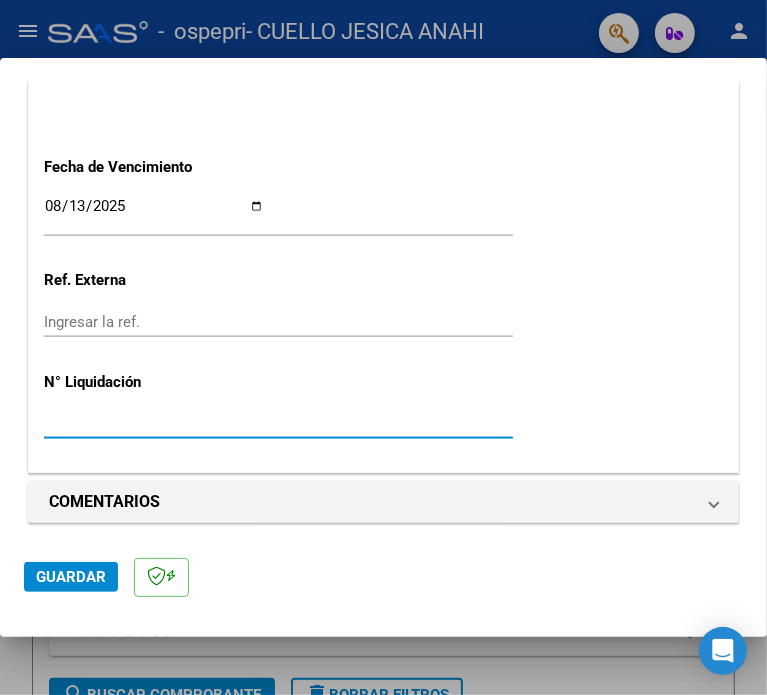 type on "[NUMBER]" 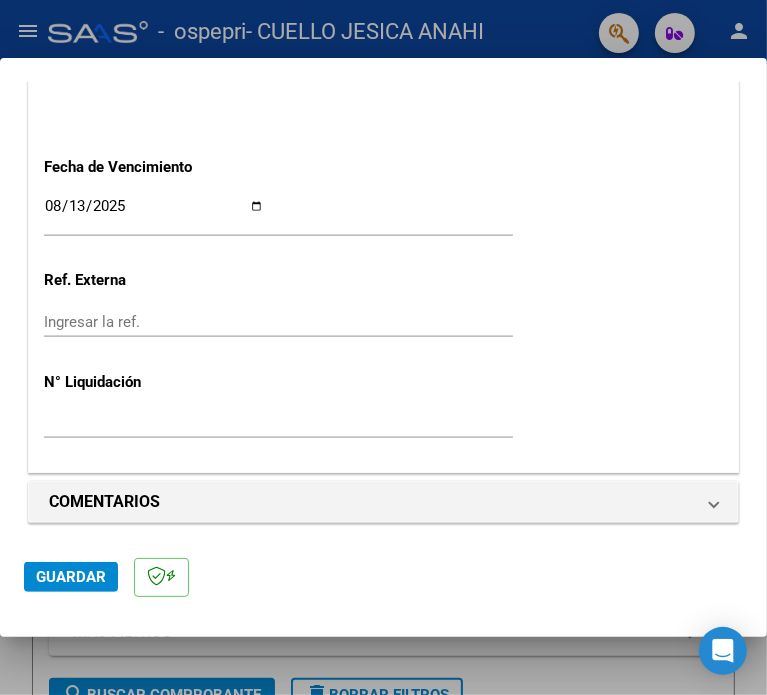 click on "[NUMBER]" at bounding box center (154, 423) 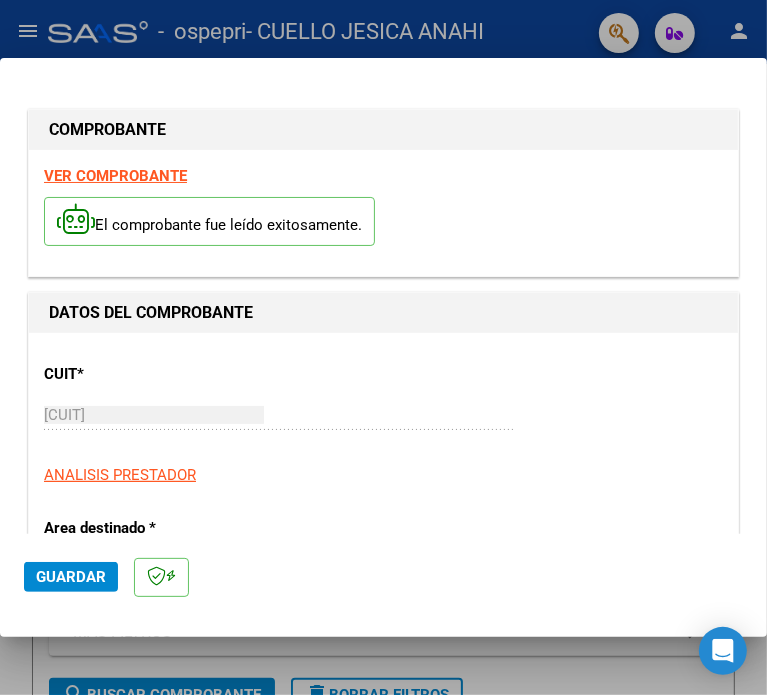 scroll, scrollTop: 600, scrollLeft: 0, axis: vertical 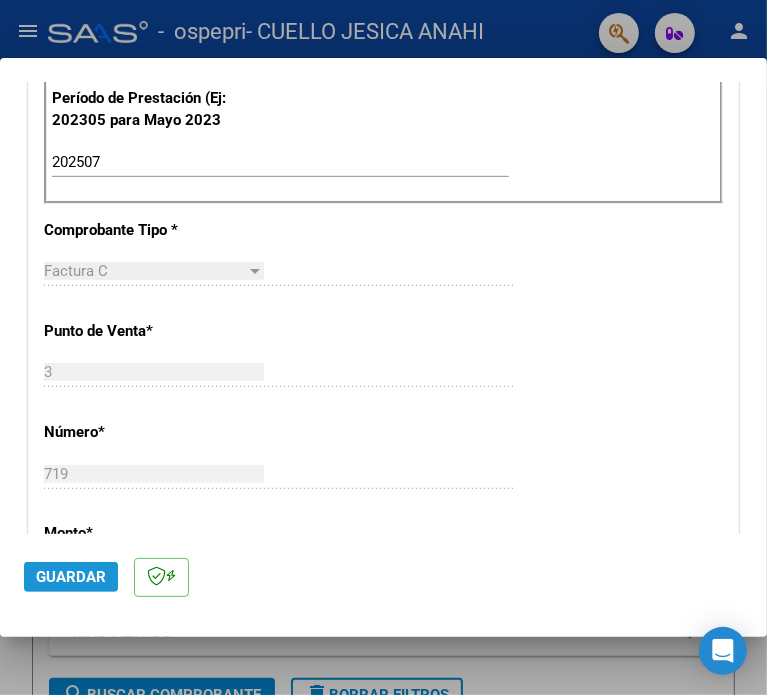 click on "Guardar" 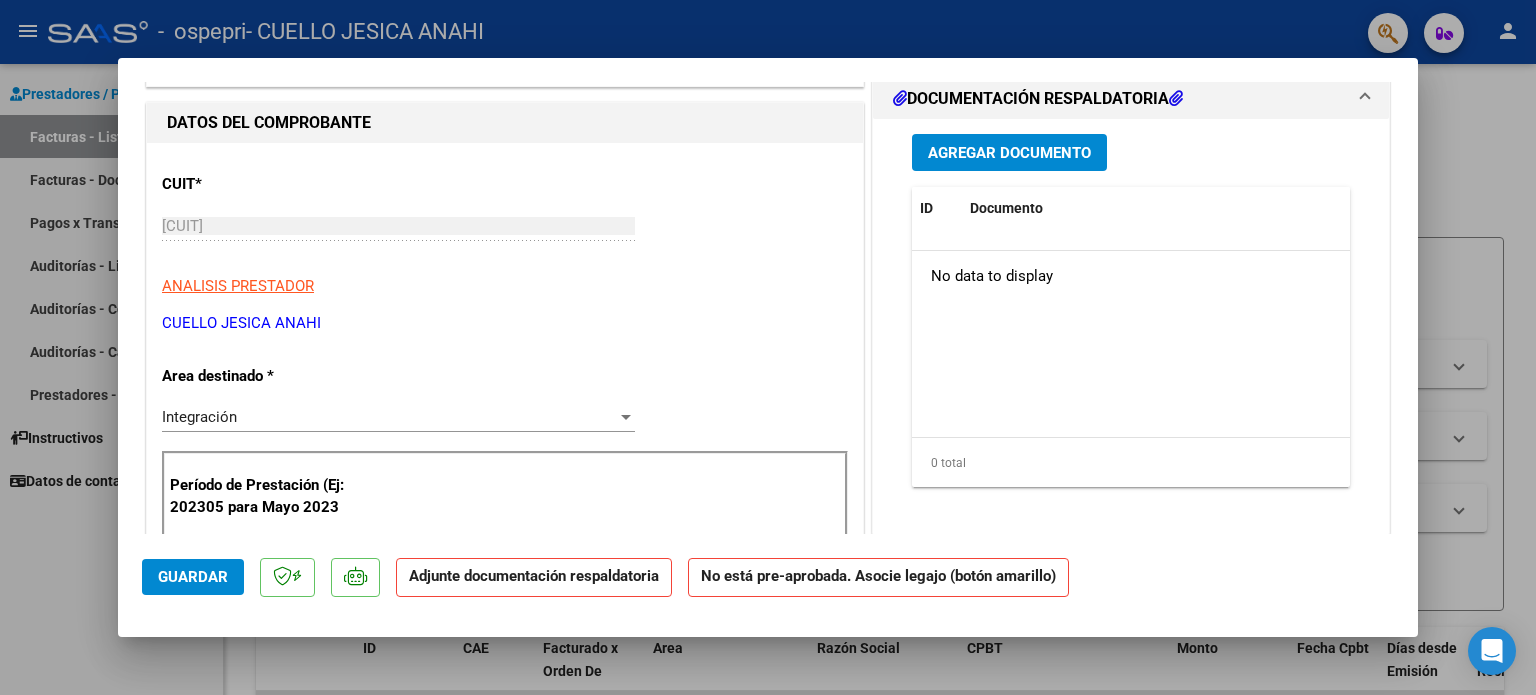 scroll, scrollTop: 0, scrollLeft: 0, axis: both 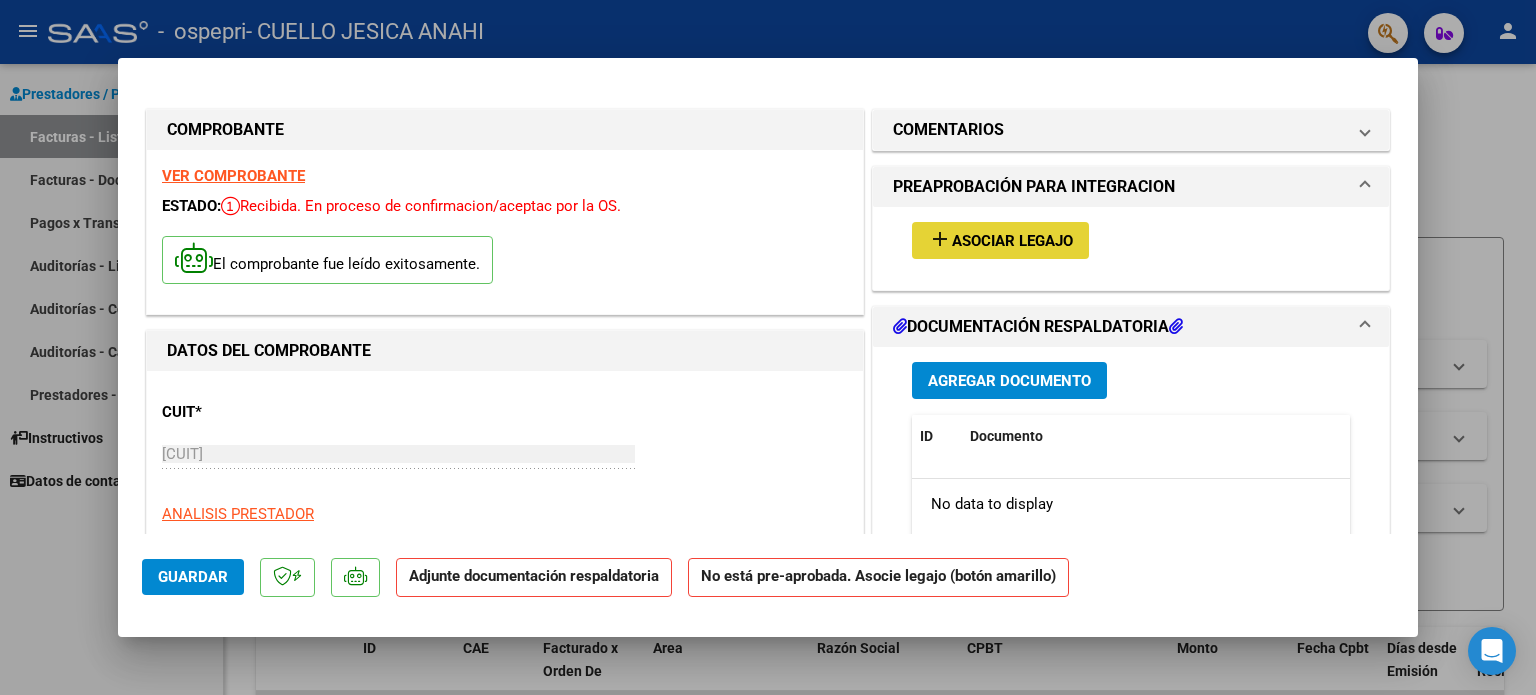 click on "add" at bounding box center [940, 239] 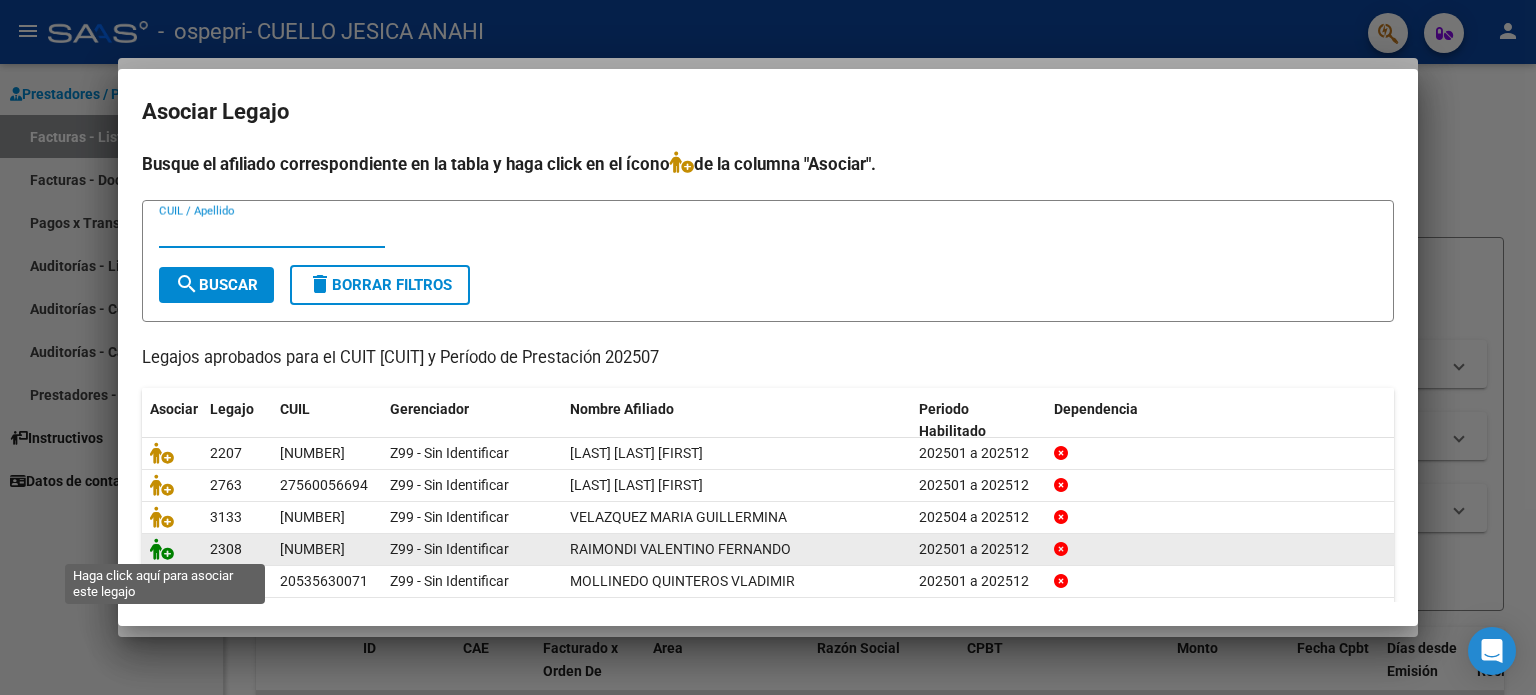click 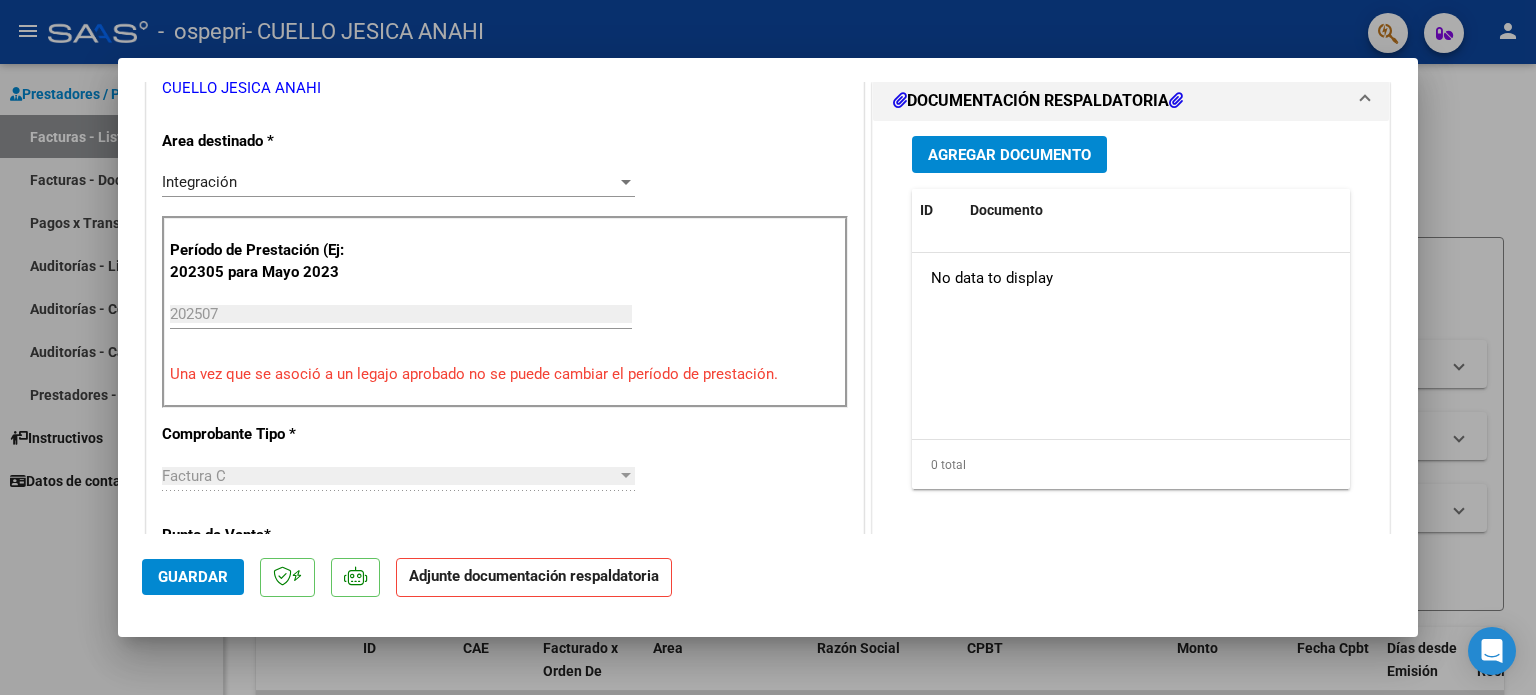 scroll, scrollTop: 500, scrollLeft: 0, axis: vertical 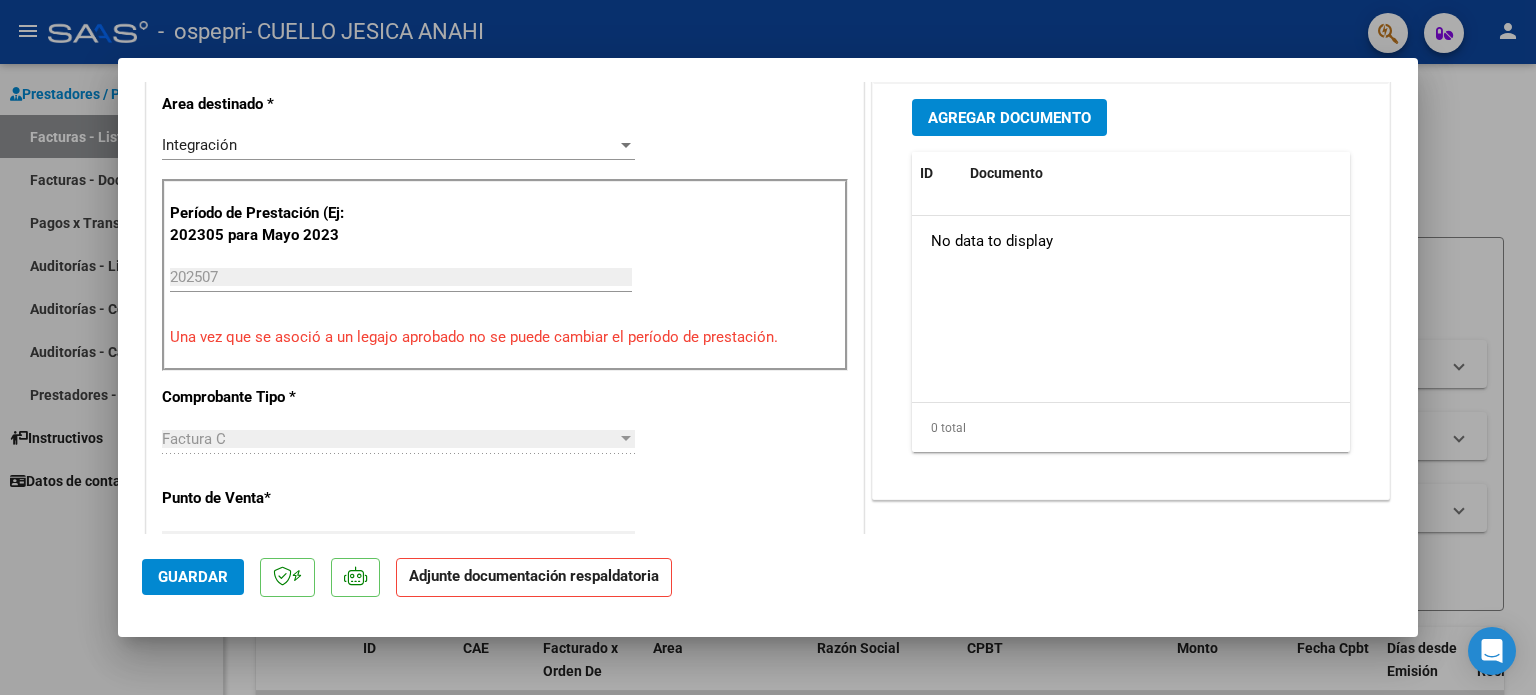 click on "Agregar Documento" at bounding box center [1009, 118] 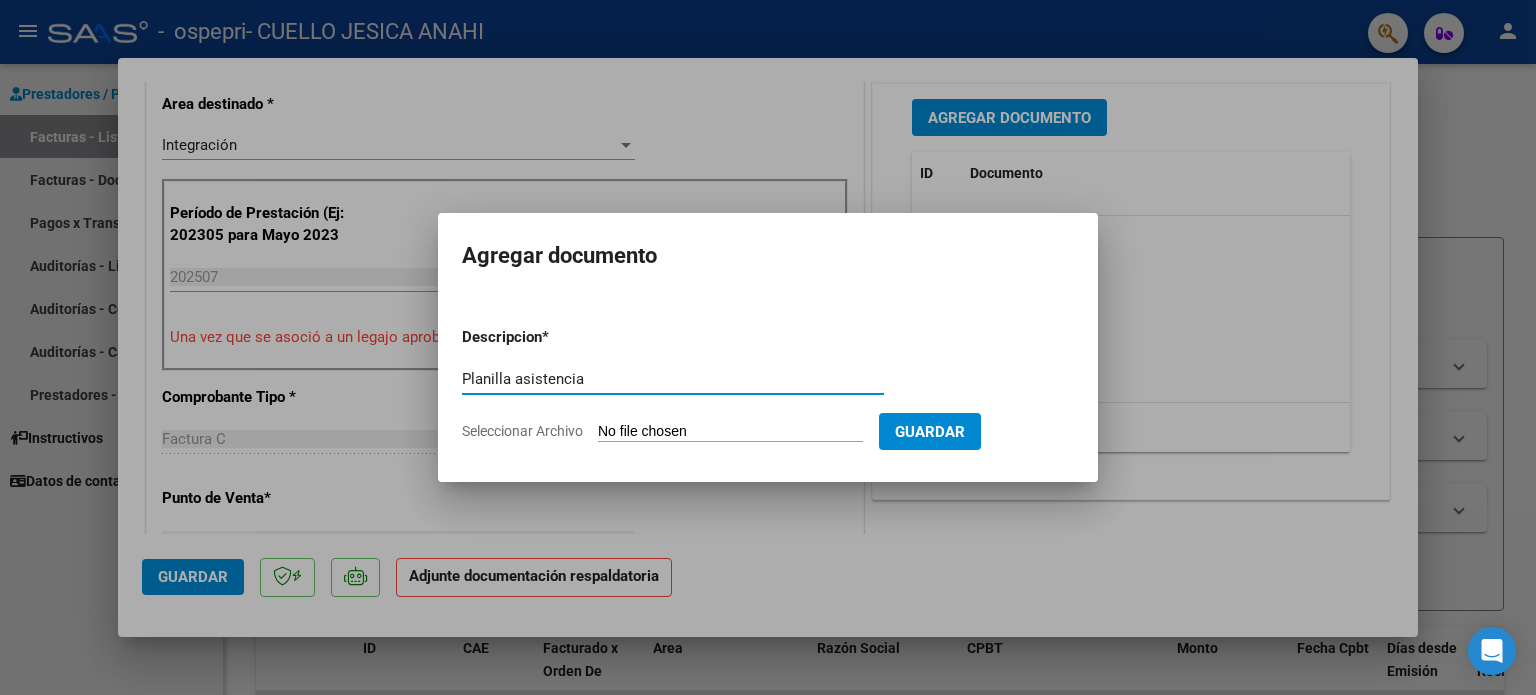 drag, startPoint x: 589, startPoint y: 379, endPoint x: 439, endPoint y: 379, distance: 150 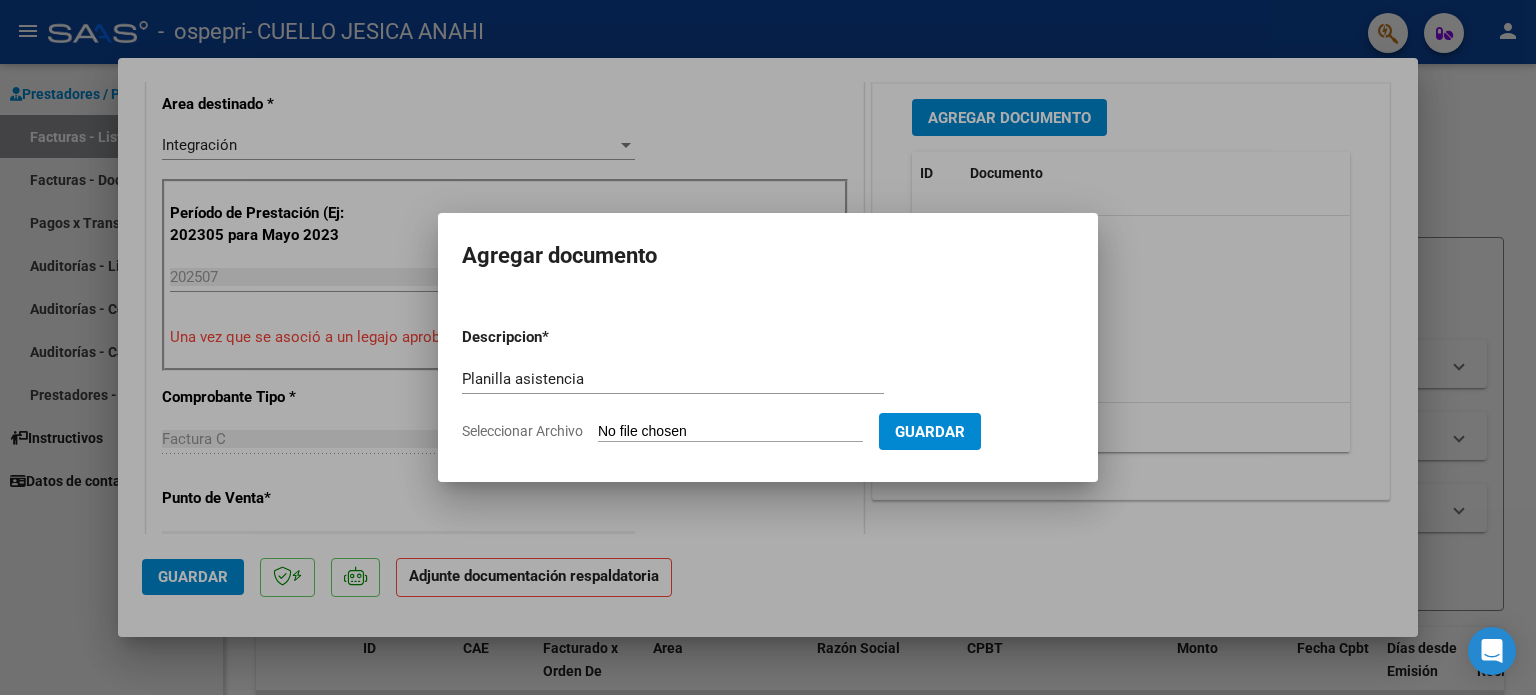 click on "Seleccionar Archivo" at bounding box center [730, 432] 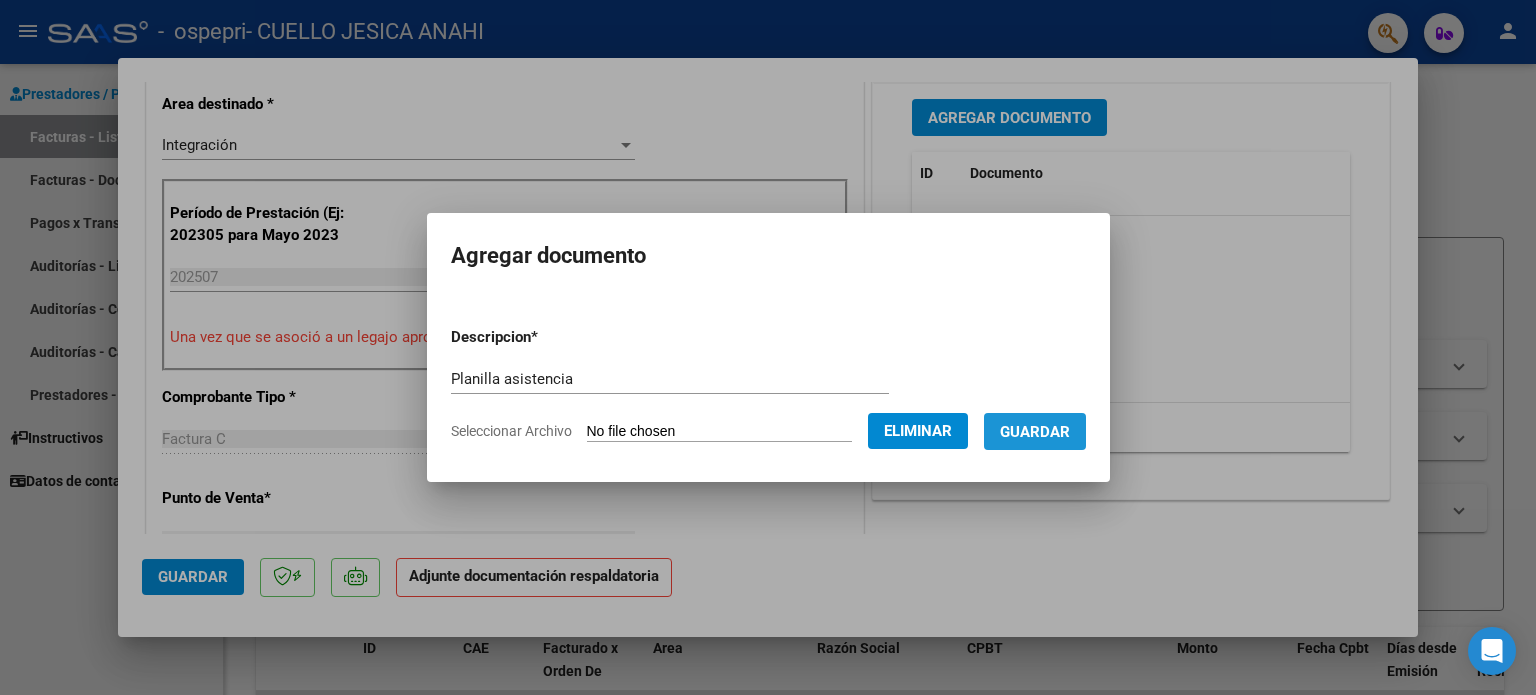 click on "Guardar" at bounding box center (1035, 432) 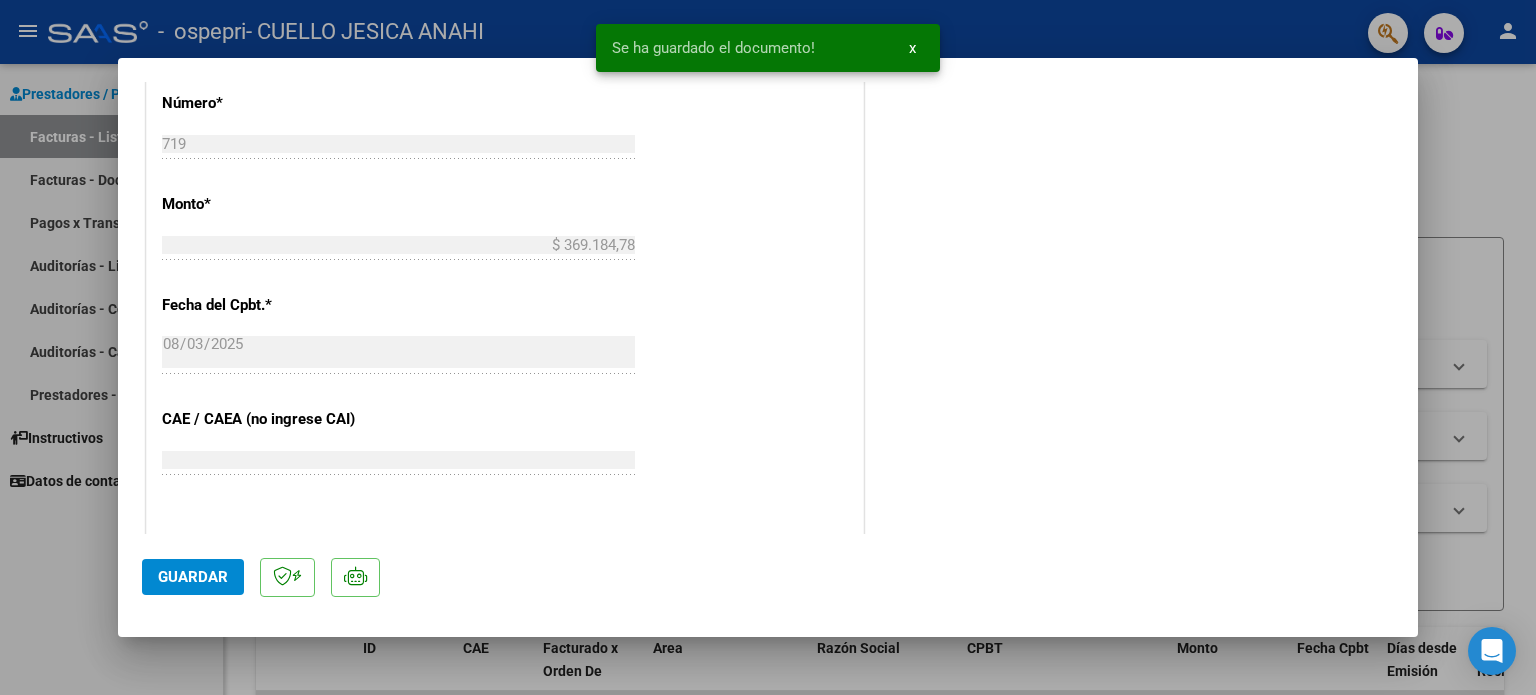 scroll, scrollTop: 1000, scrollLeft: 0, axis: vertical 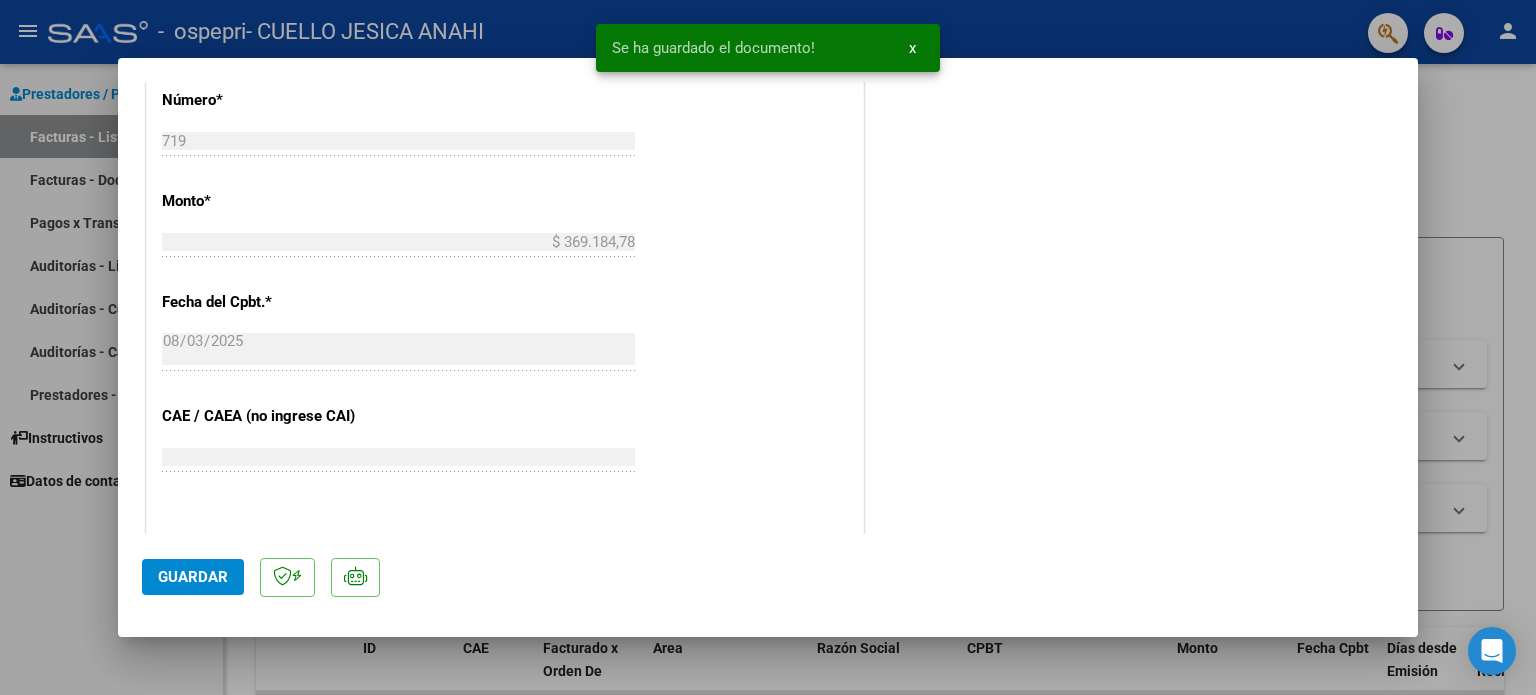 click on "Guardar" 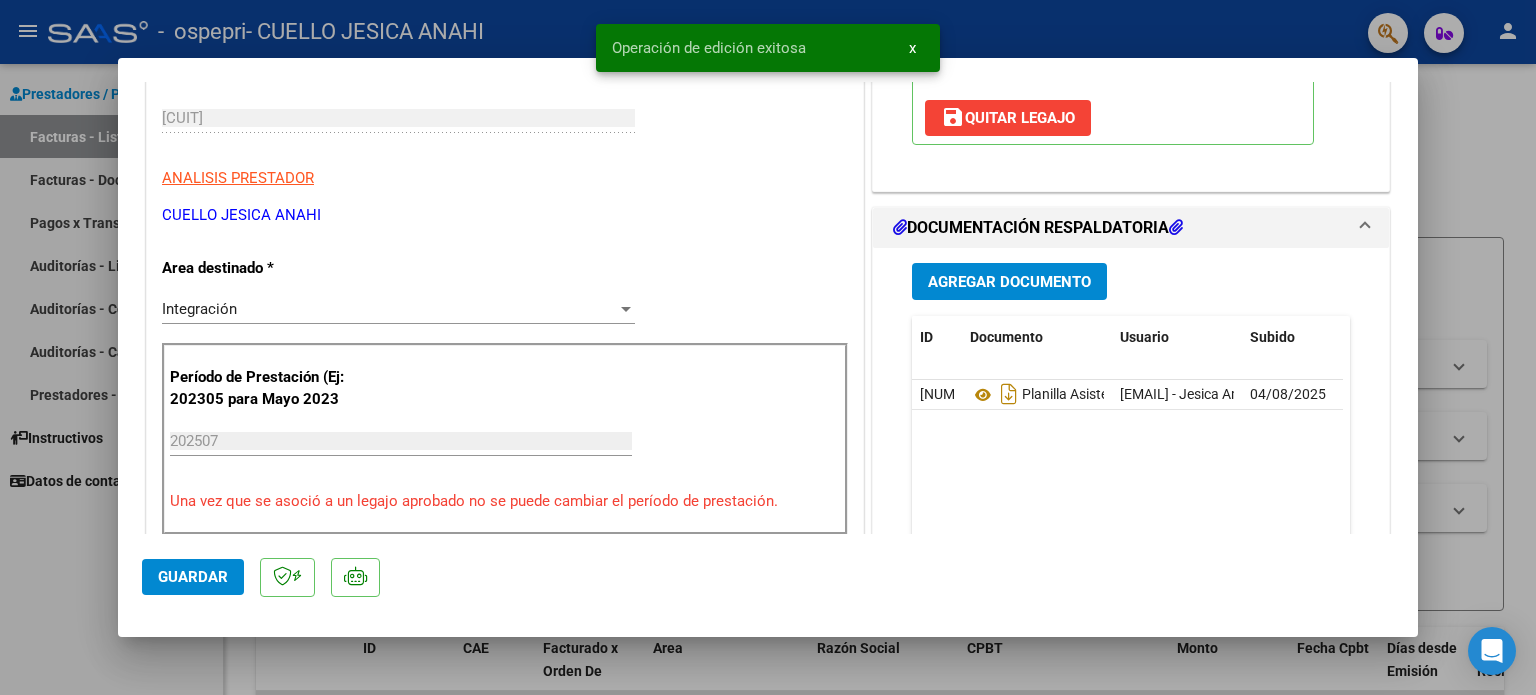 scroll, scrollTop: 0, scrollLeft: 0, axis: both 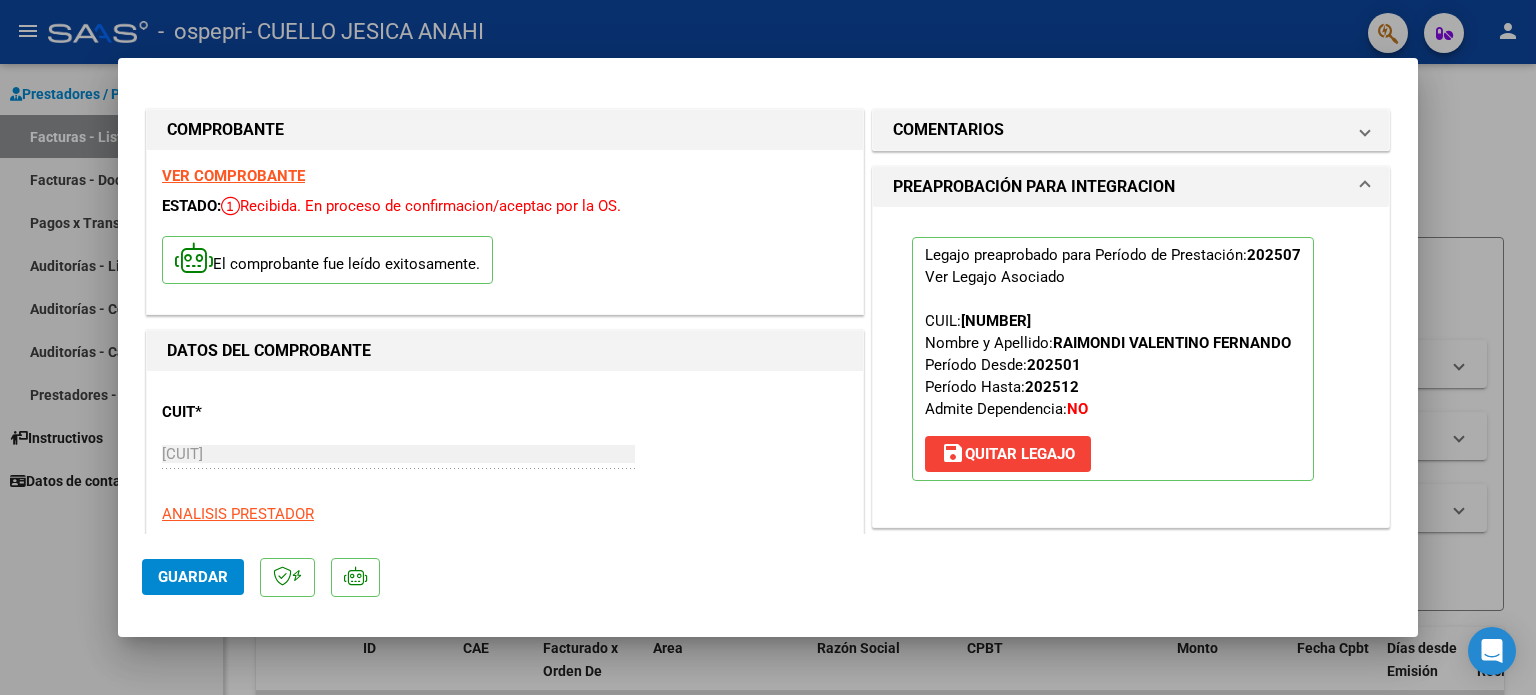 click on "COMPROBANTE VER COMPROBANTE       ESTADO:   Recibida. En proceso de confirmacion/aceptac por la OS.     El comprobante fue leído exitosamente.  DATOS DEL COMPROBANTE CUIT  *   [CUIT] Ingresar CUIT  ANALISIS PRESTADOR  CUELLO JESICA ANAHI  ARCA Padrón  Area destinado * Integración Seleccionar Area Período de Prestación (Ej: 202305 para Mayo 2023    202507 Ingrese el Período de Prestación como indica el ejemplo   Una vez que se asoció a un legajo aprobado no se puede cambiar el período de prestación.   Comprobante Tipo * Factura C Seleccionar Tipo Punto de Venta  *   3 Ingresar el Nro.  Número  *   719 Ingresar el Nro.  Monto  *   $ 369.184,78 Ingresar el monto  Fecha del Cpbt.  *   2025-08-03 Ingresar la fecha  CAE / CAEA (no ingrese CAI)    [CAE] Ingresar el CAE o CAEA (no ingrese CAI)  Fecha de Vencimiento    2025-08-13 Ingresar la fecha  Ref. Externa    Ingresar la ref.  N° Liquidación    [NUMBER] Ingresar el N° Liquidación  COMENTARIOS PREAPROBACIÓN PARA INTEGRACION 202507" at bounding box center (768, 977) 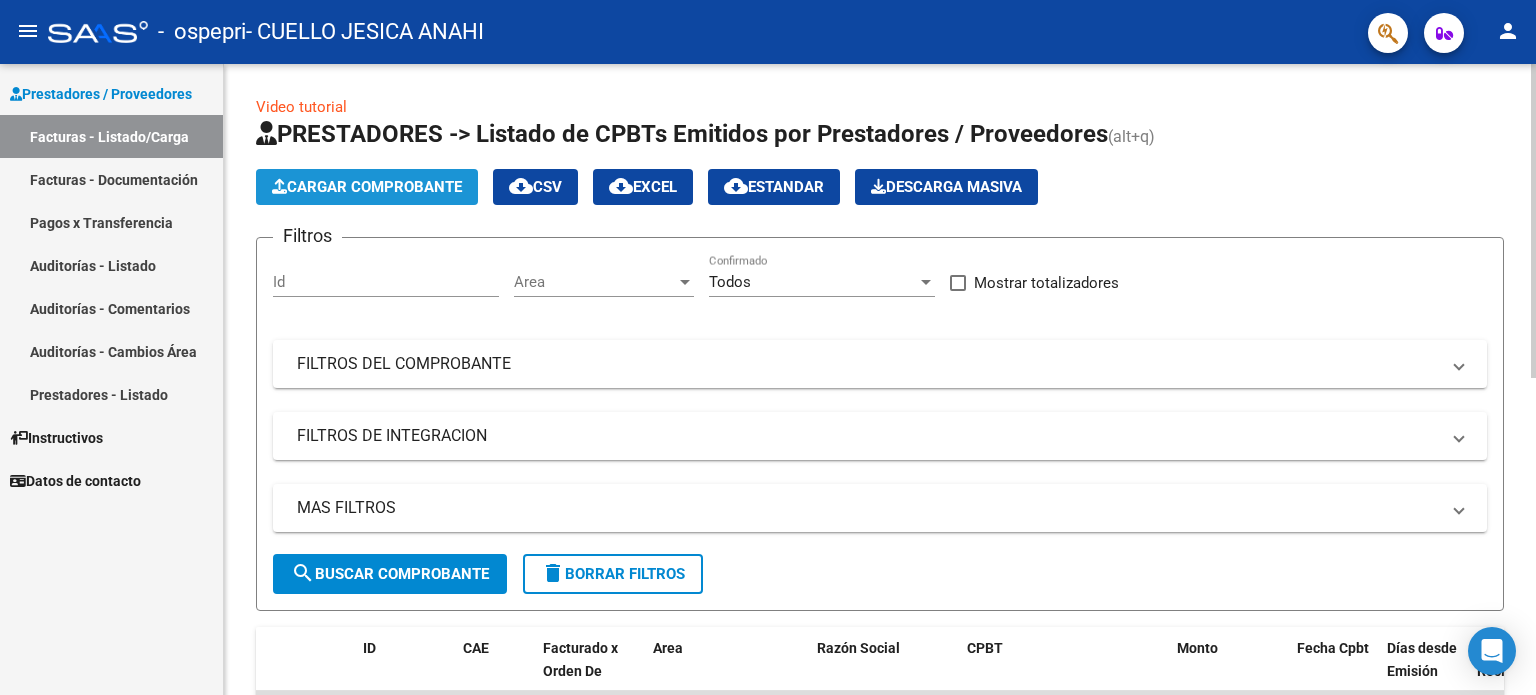 click on "Cargar Comprobante" 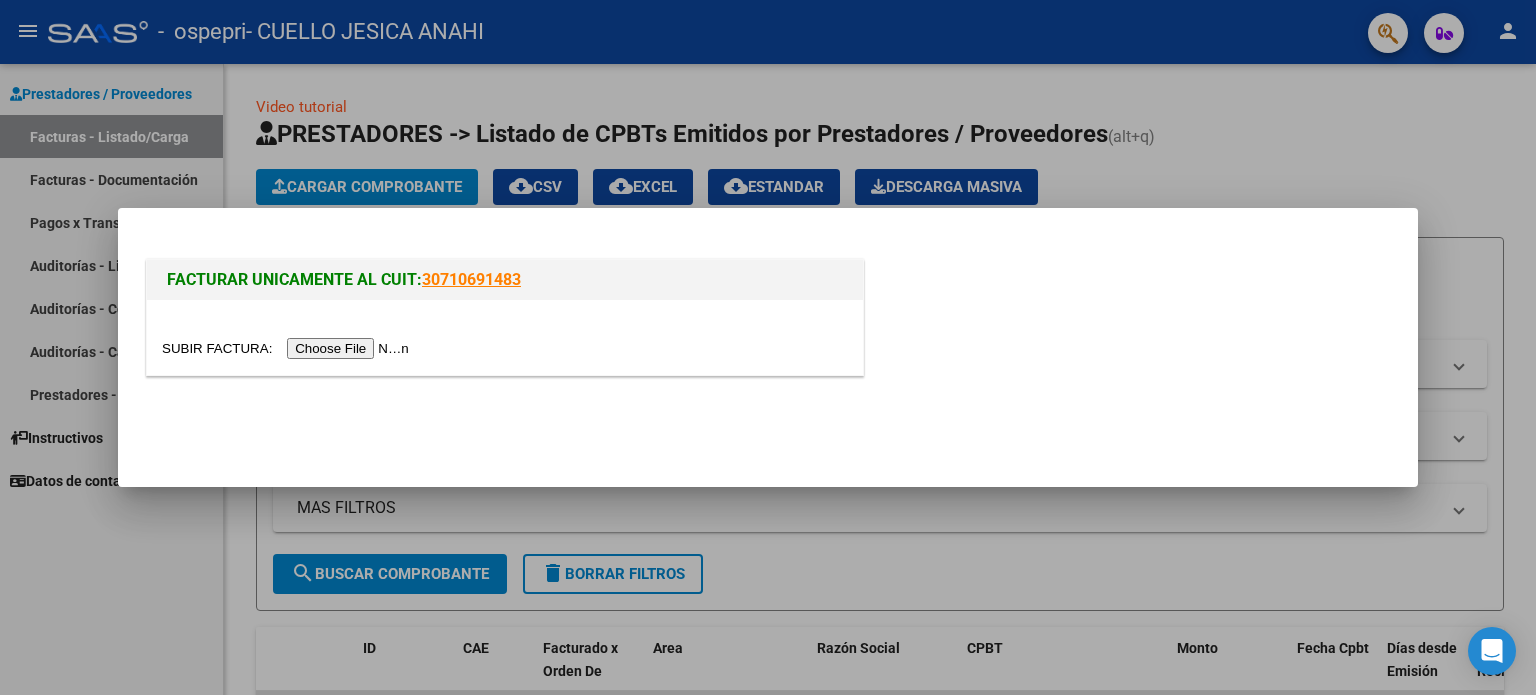 click at bounding box center (288, 348) 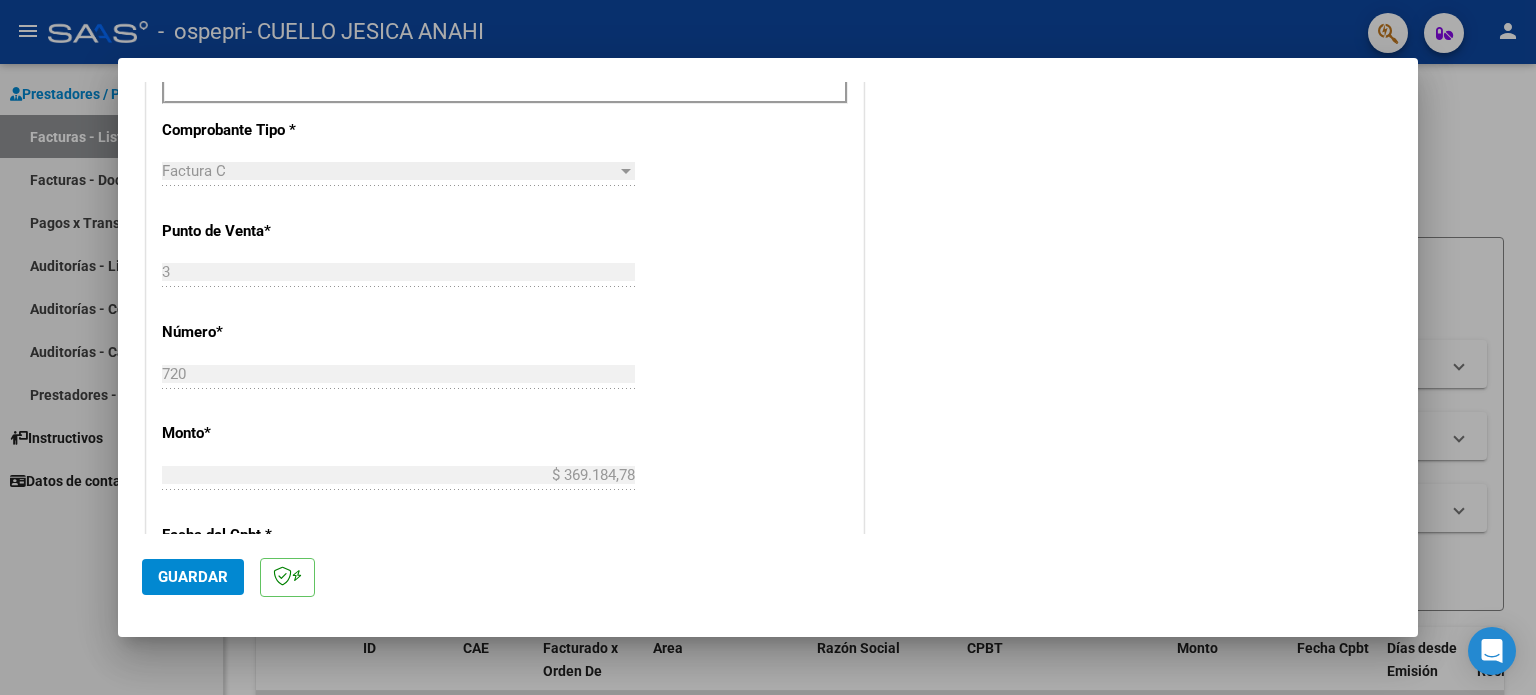 scroll, scrollTop: 400, scrollLeft: 0, axis: vertical 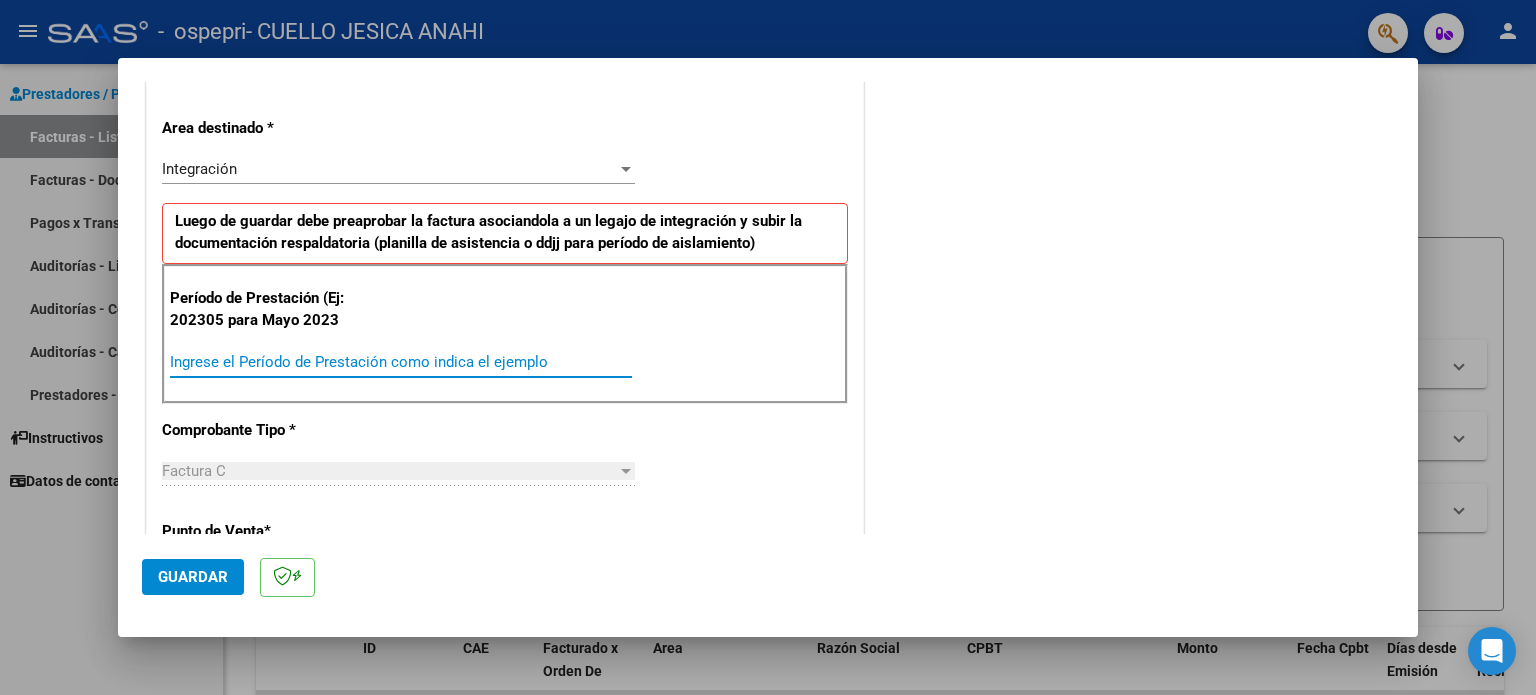 click on "Ingrese el Período de Prestación como indica el ejemplo" at bounding box center (401, 362) 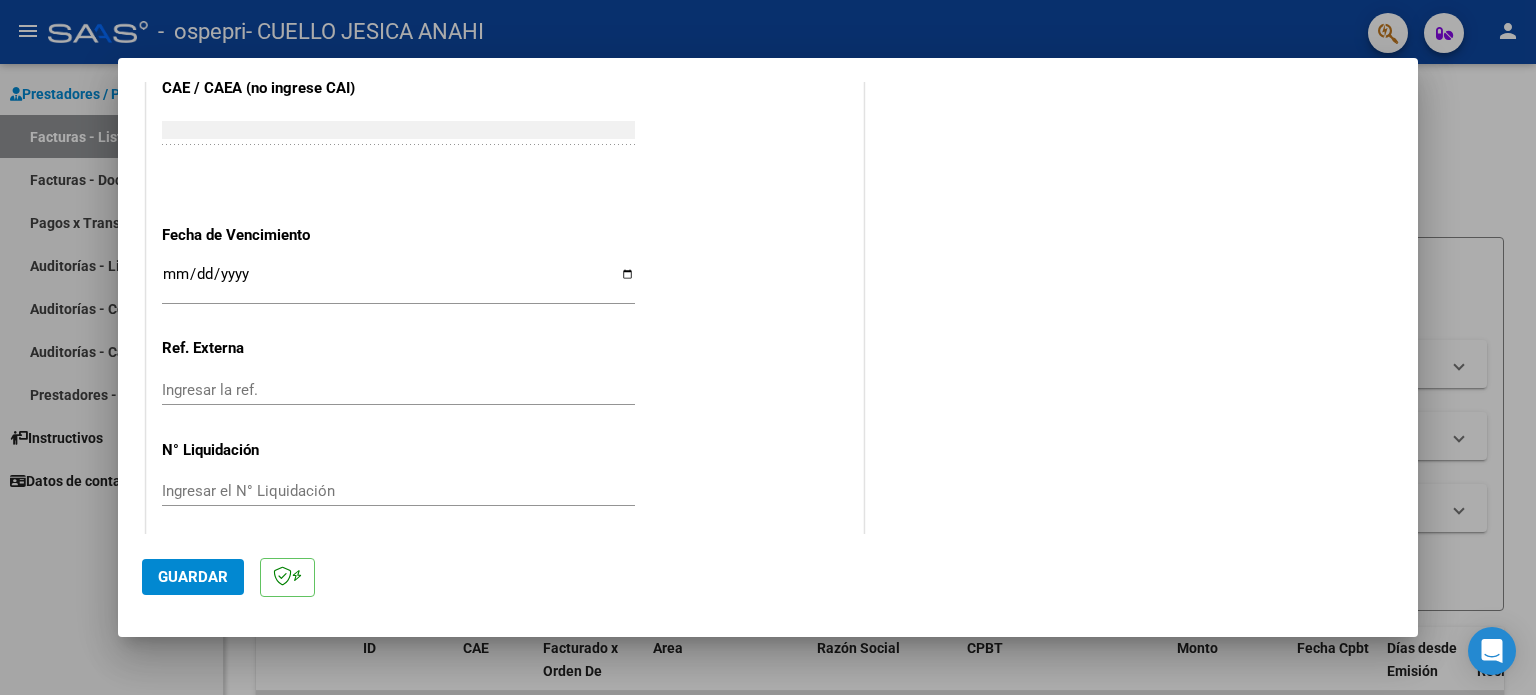 scroll, scrollTop: 1268, scrollLeft: 0, axis: vertical 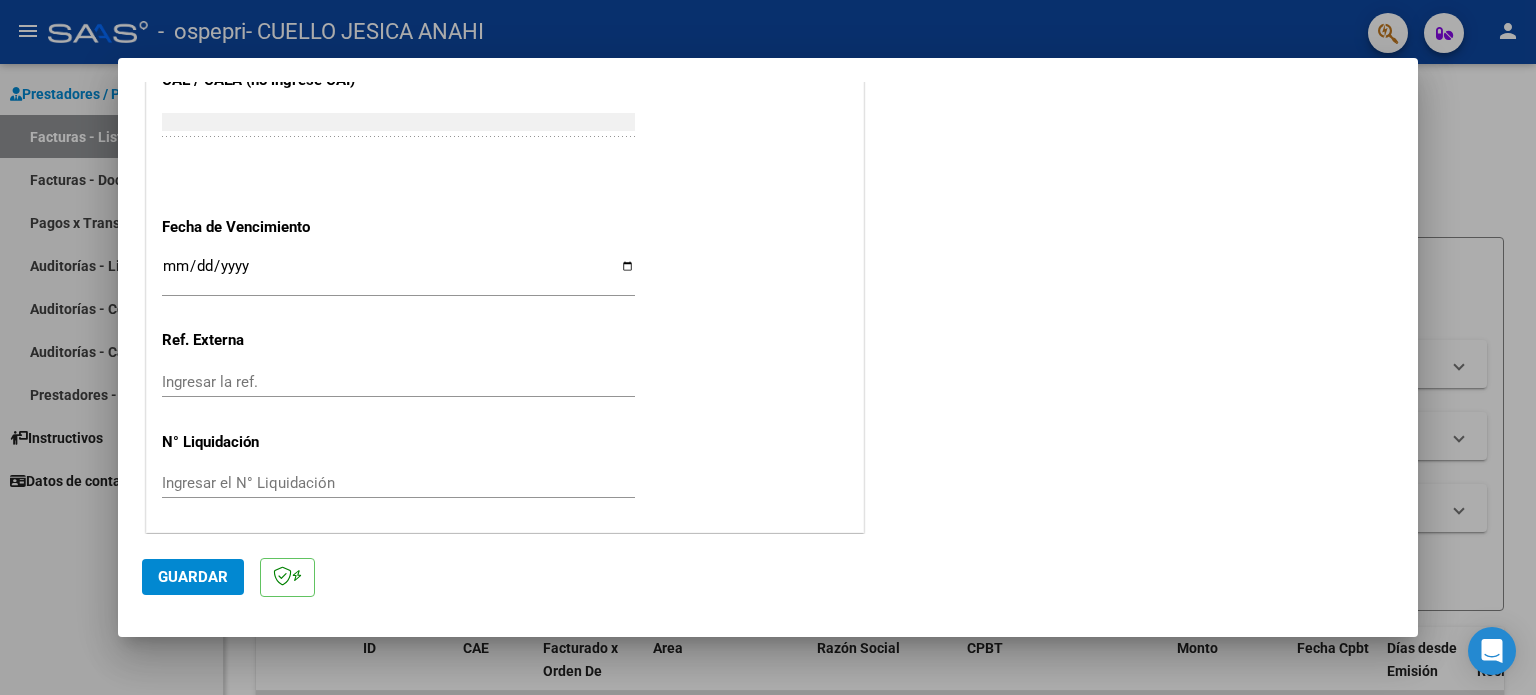 type on "202507" 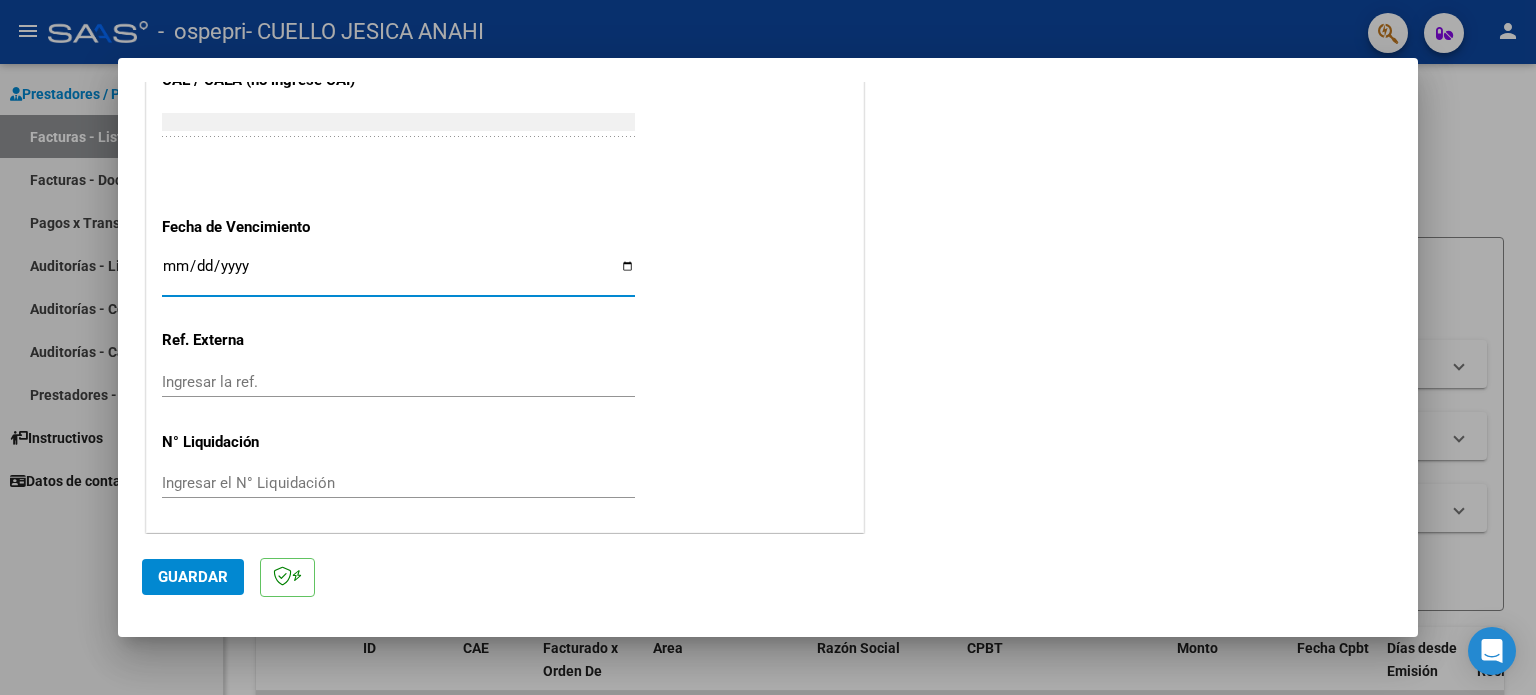 click on "Ingresar la fecha" at bounding box center (398, 274) 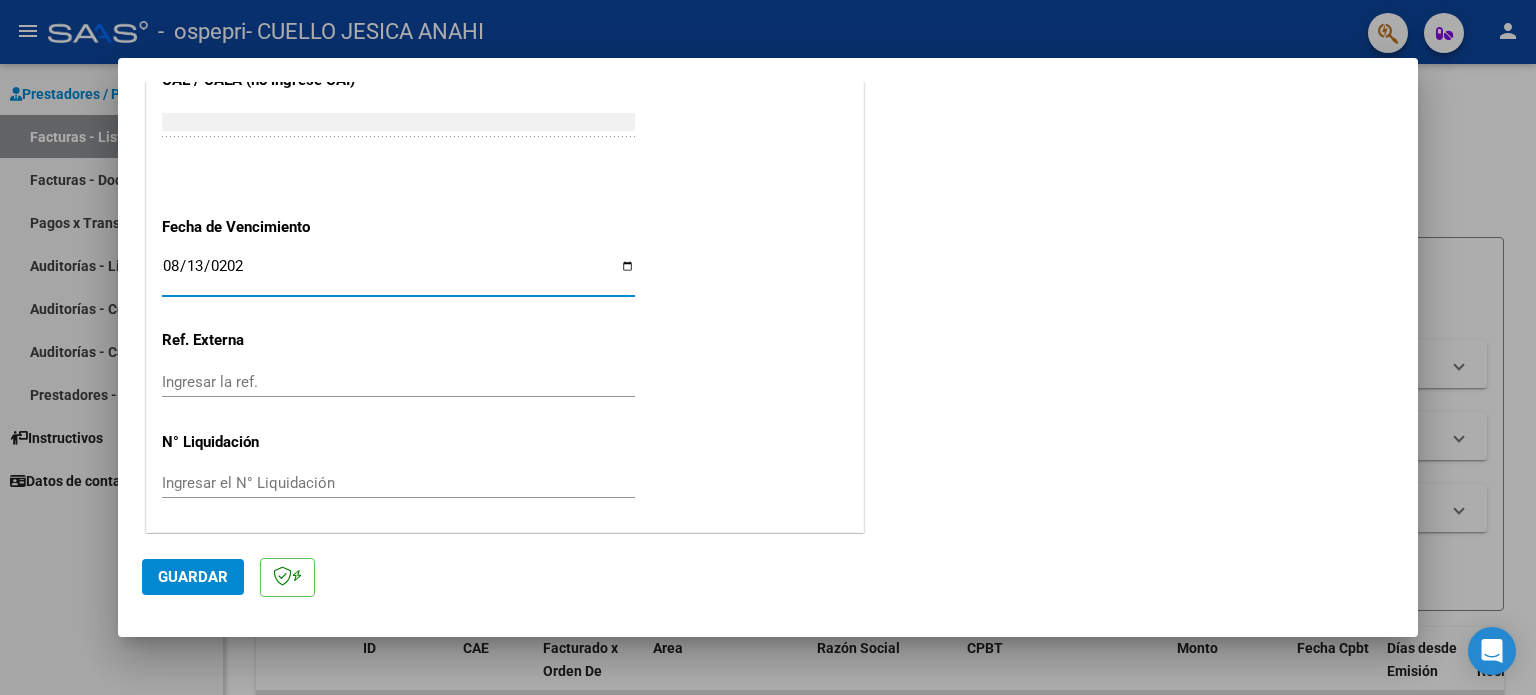 type on "2025-08-13" 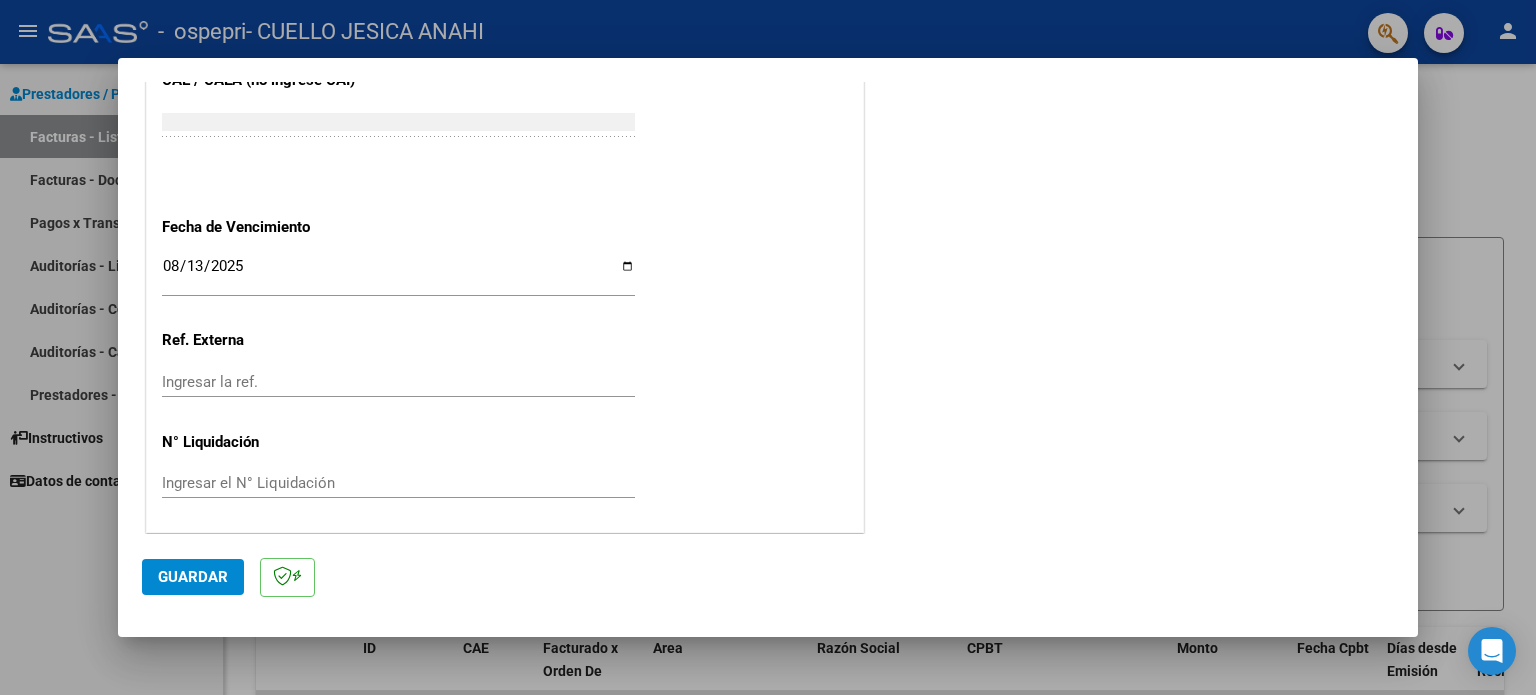 click on "Ingresar el N° Liquidación" 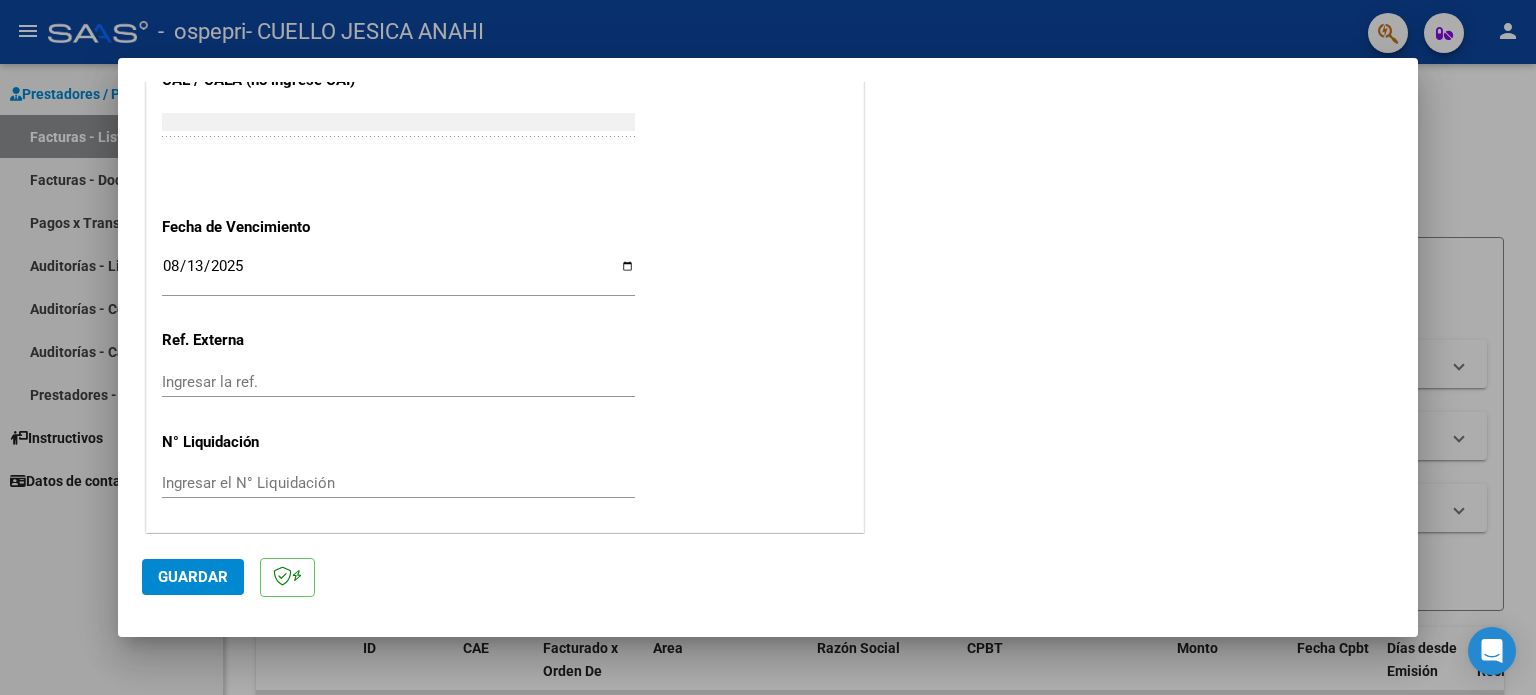 click on "Ingresar el N° Liquidación" 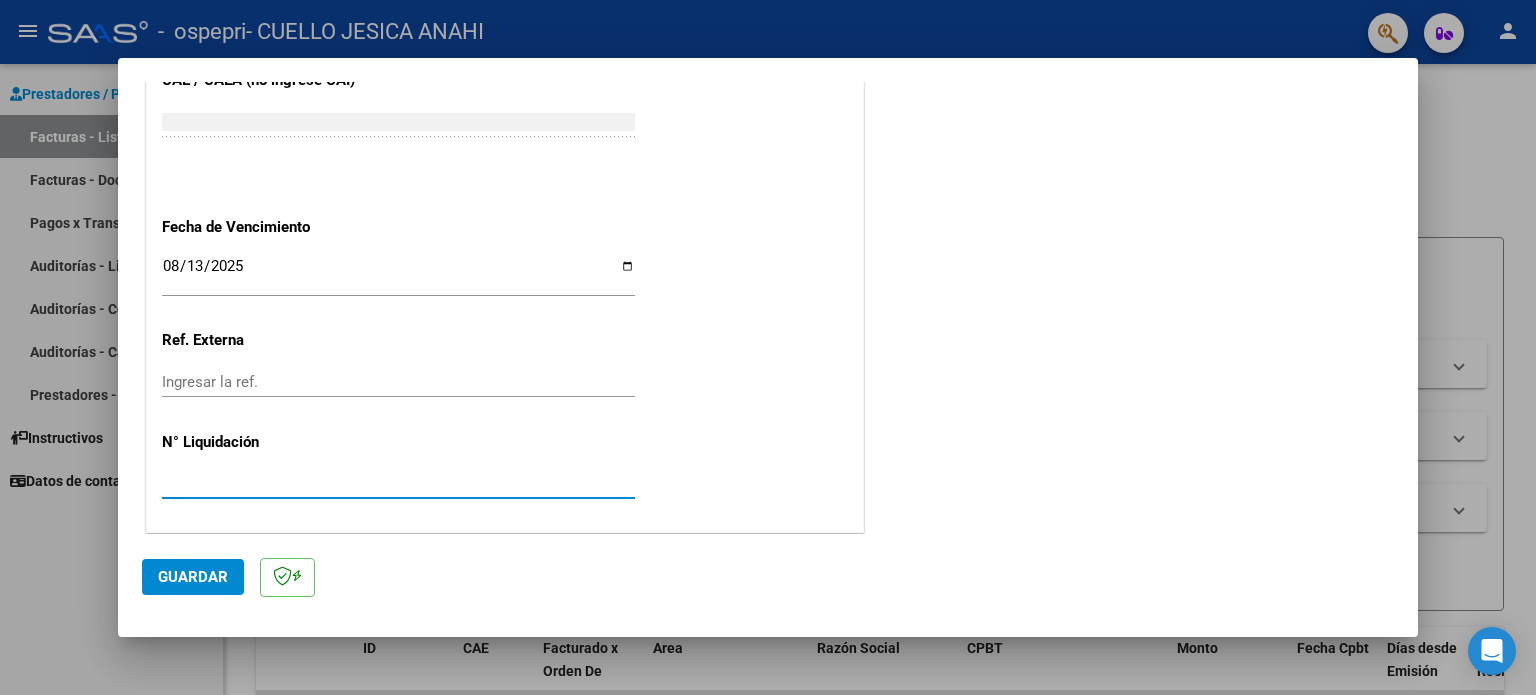 type on "[NUMBER]" 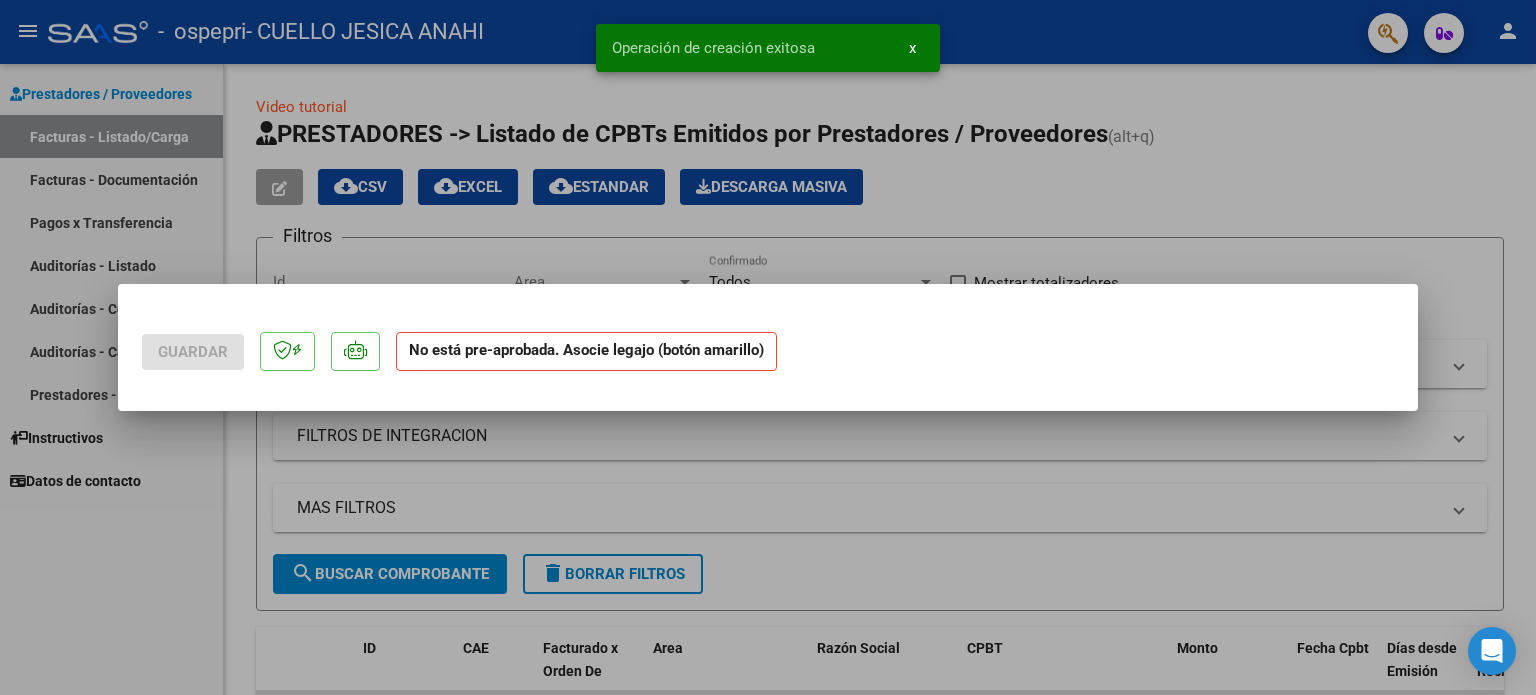 scroll, scrollTop: 0, scrollLeft: 0, axis: both 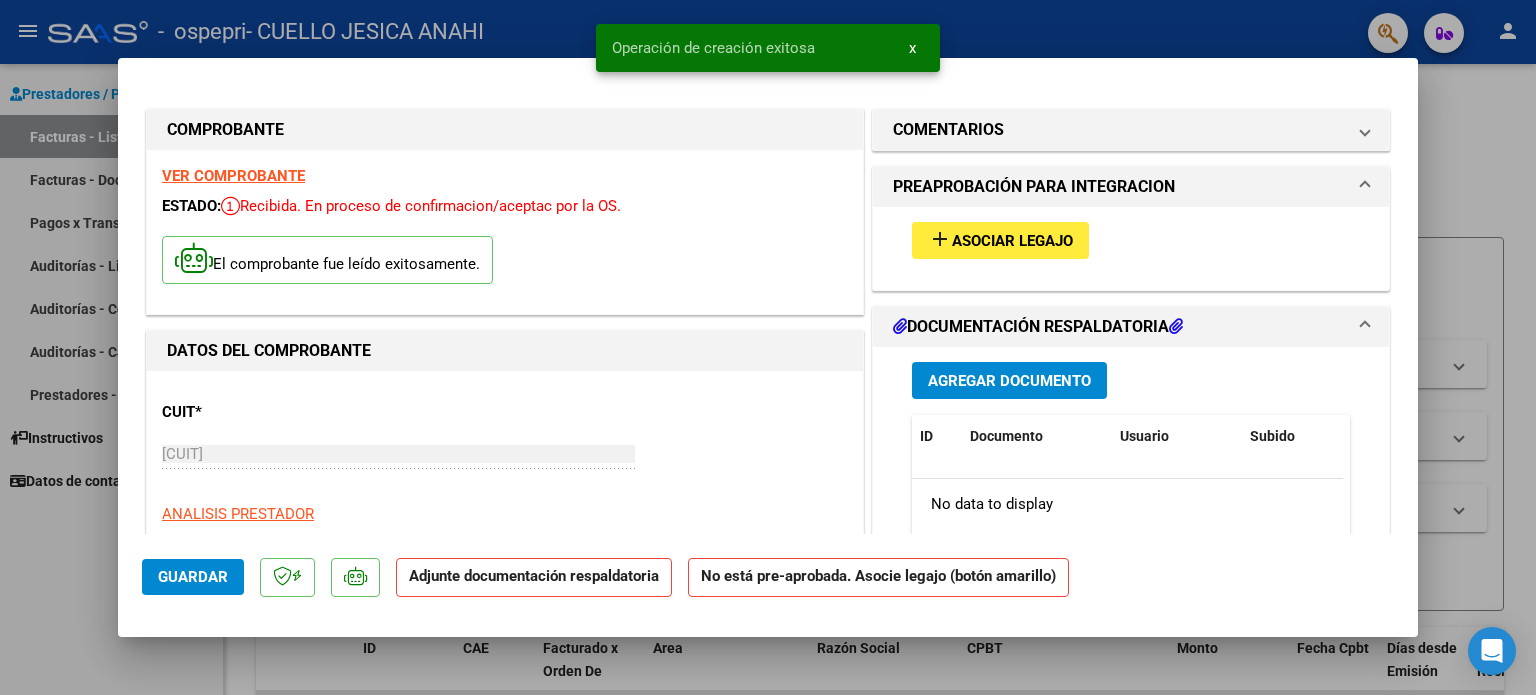 click on "add" at bounding box center (940, 239) 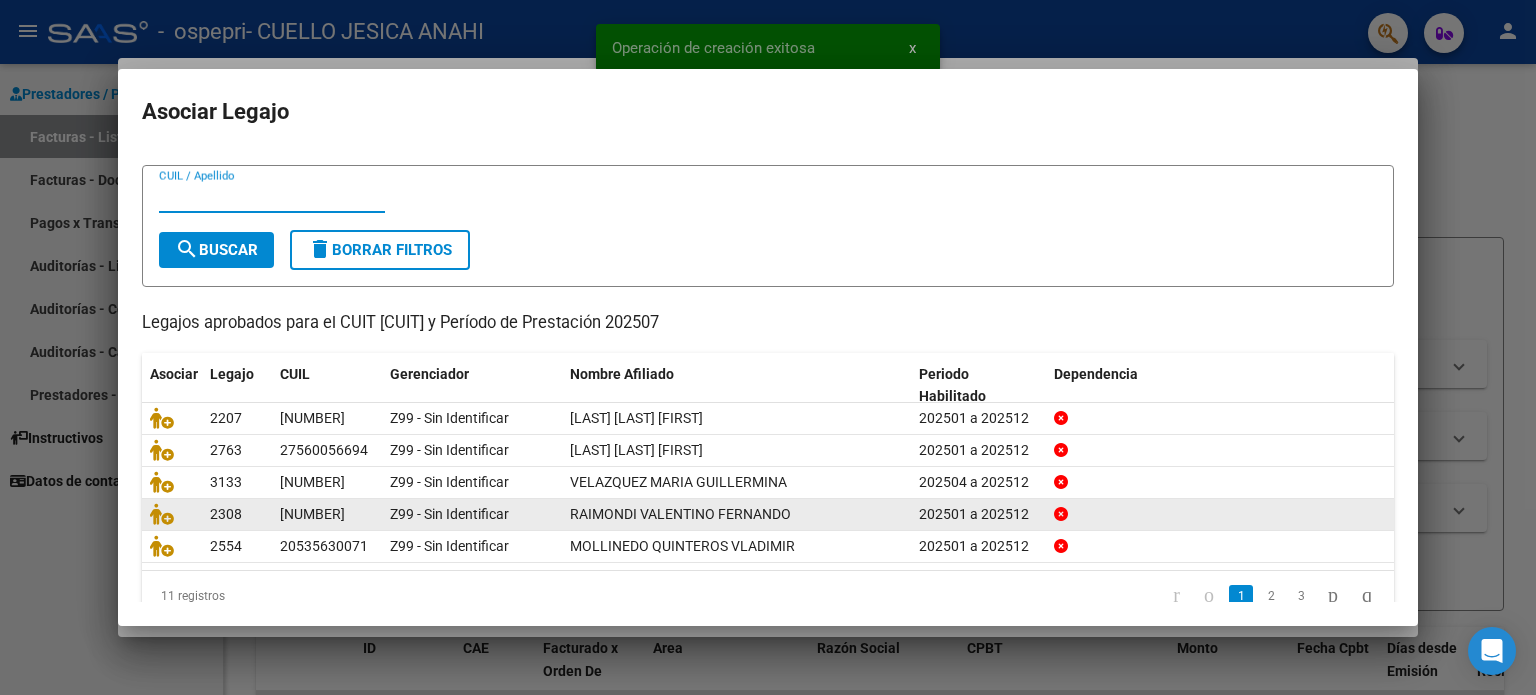 scroll, scrollTop: 67, scrollLeft: 0, axis: vertical 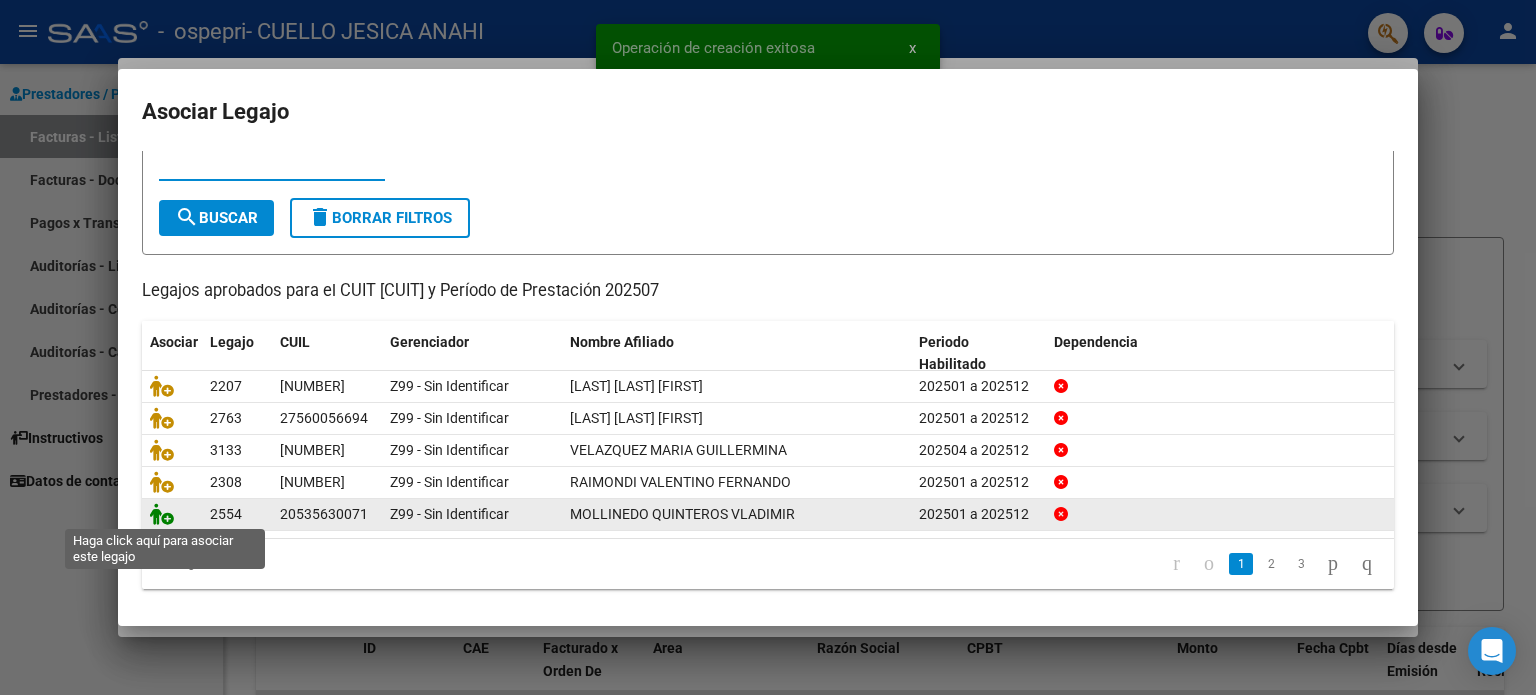 click 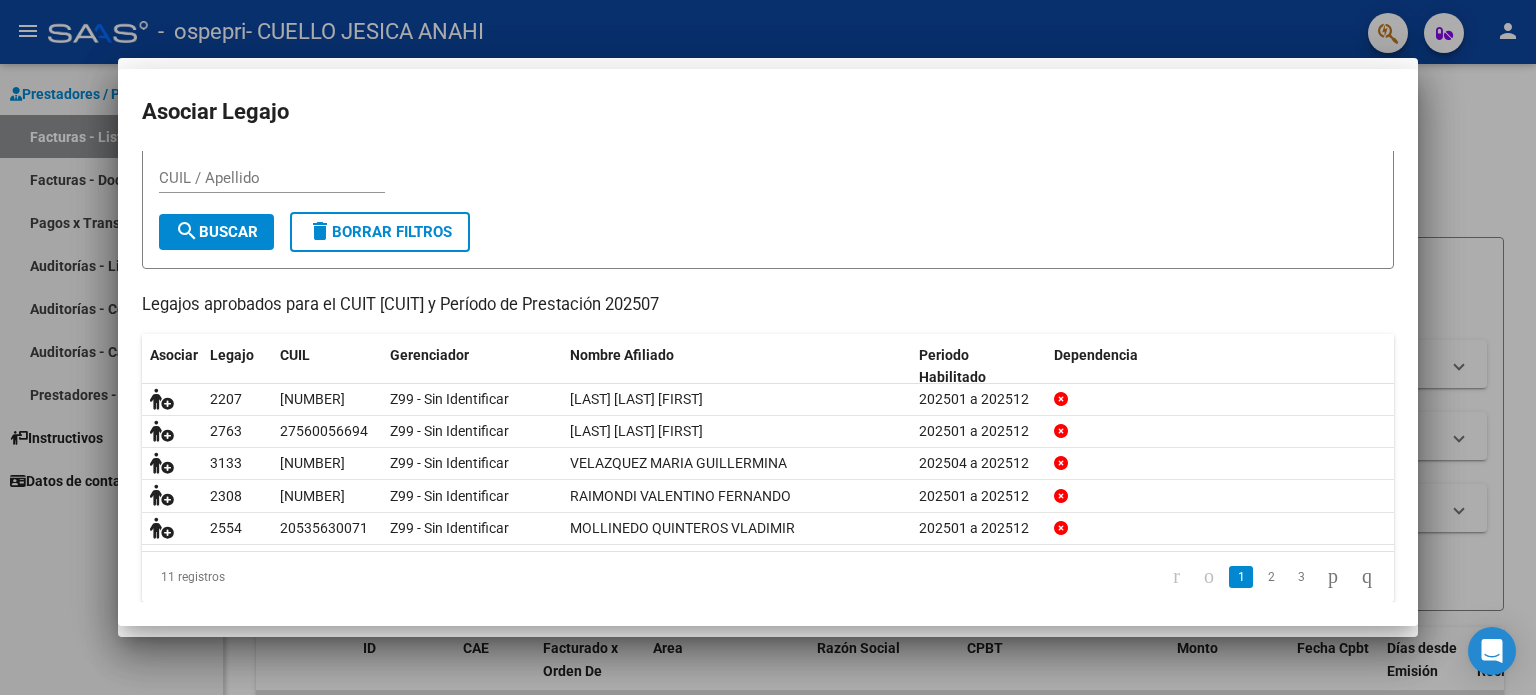 scroll, scrollTop: 0, scrollLeft: 0, axis: both 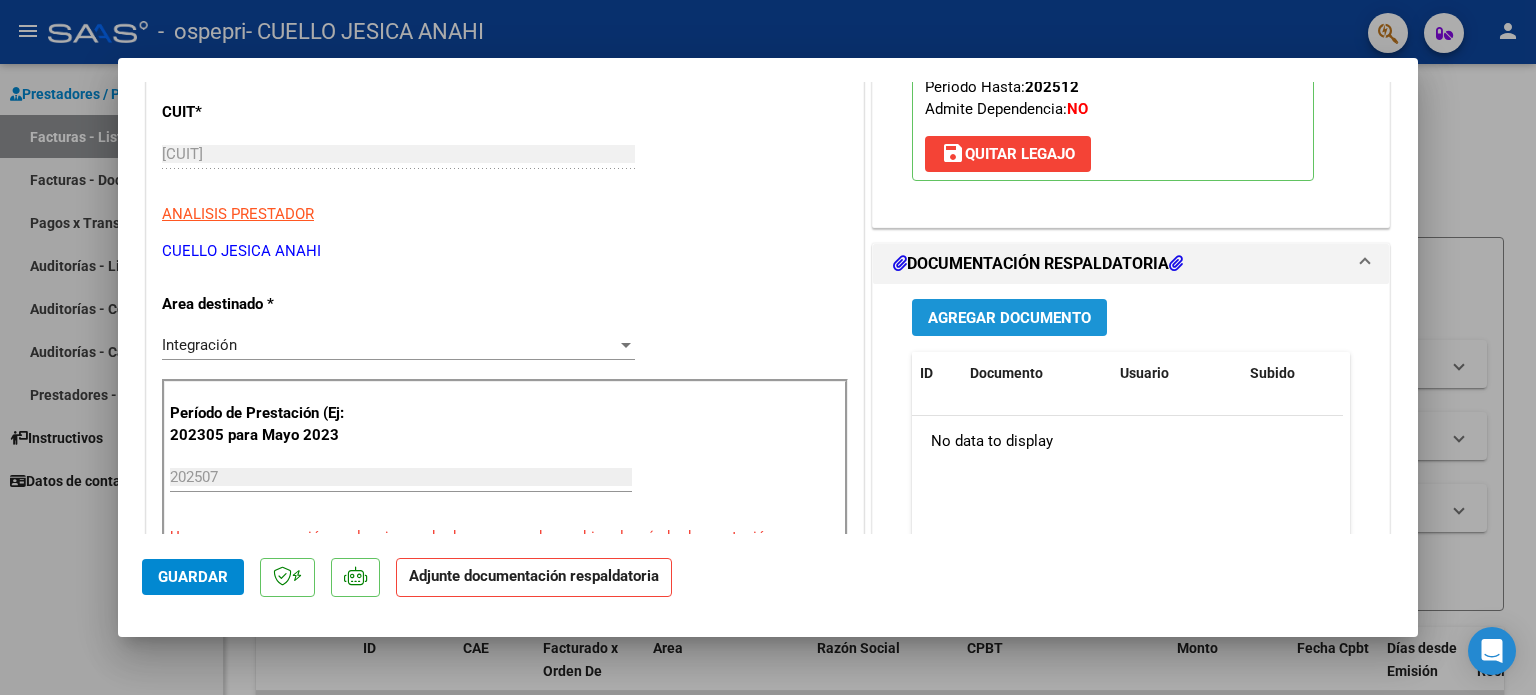 click on "Agregar Documento" at bounding box center (1009, 317) 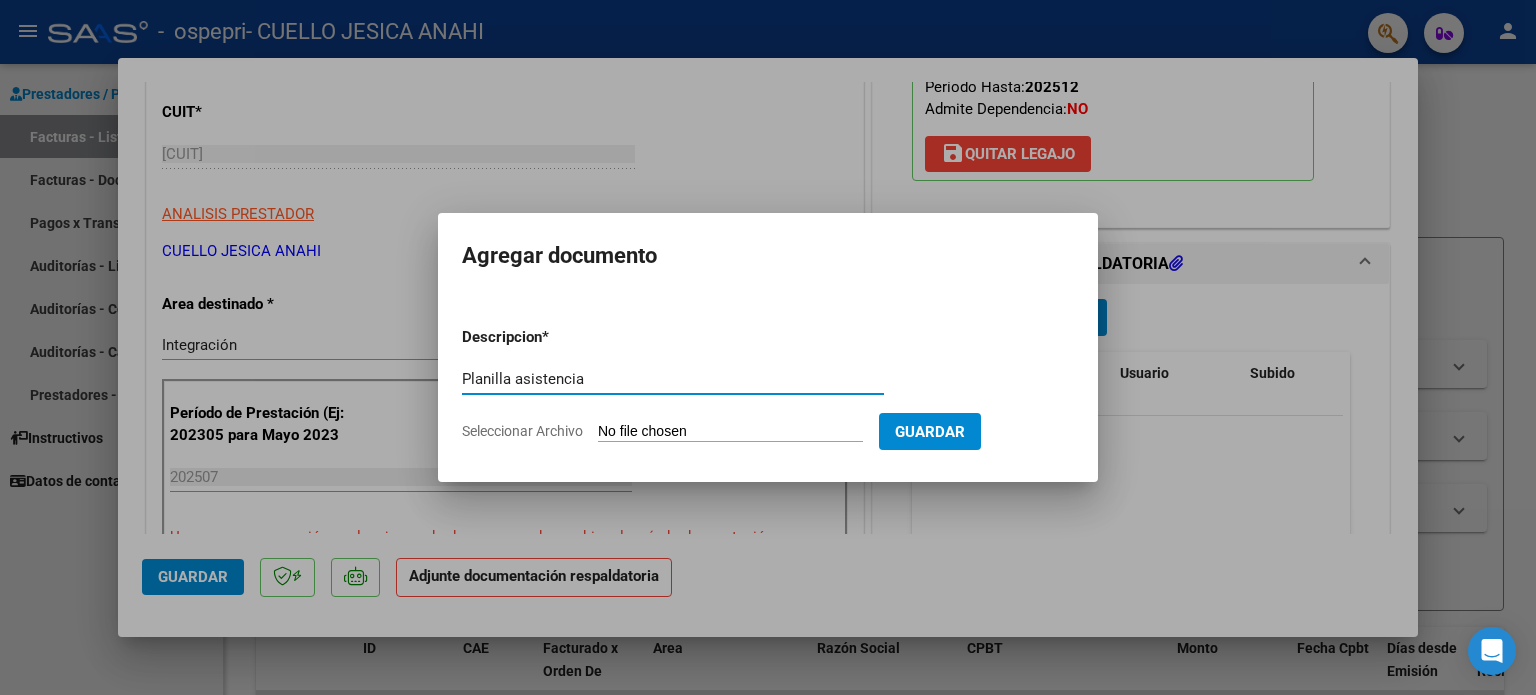 type on "Planilla asistencia" 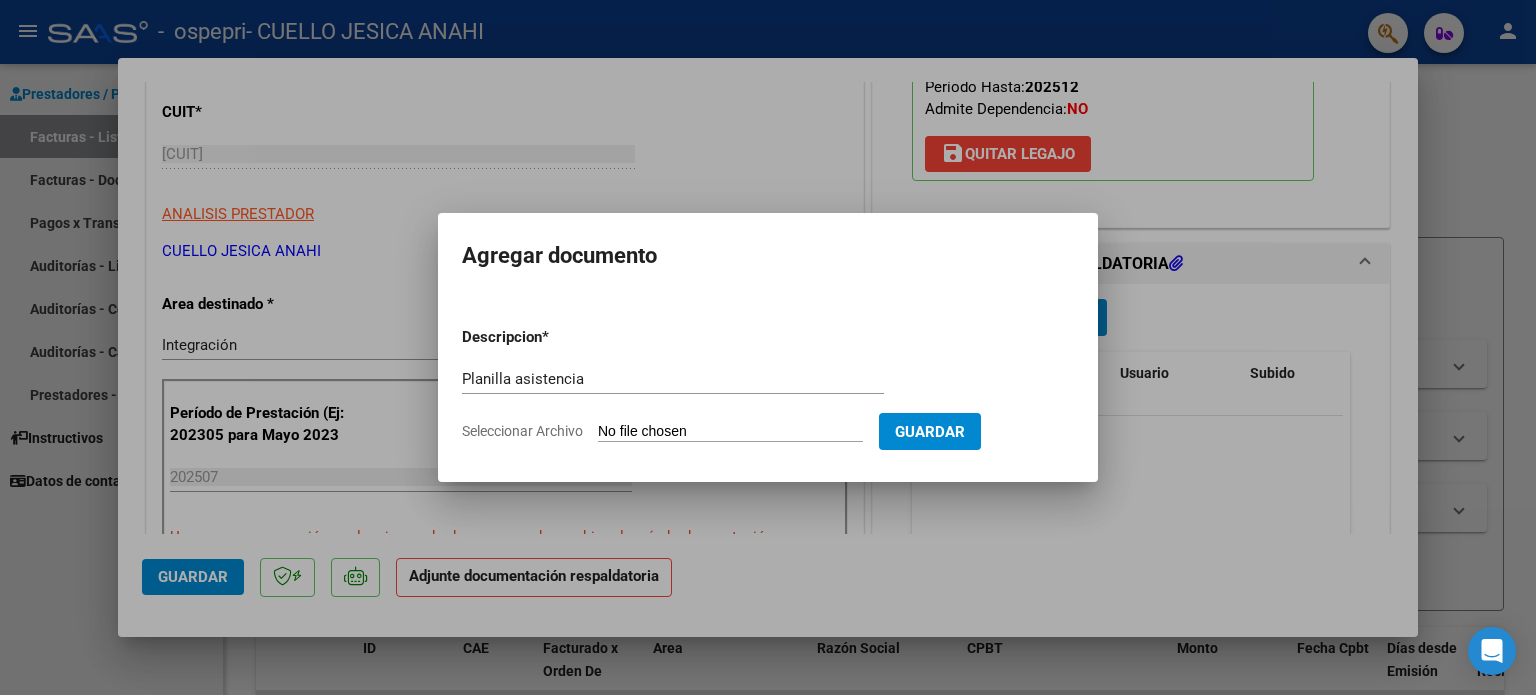 click on "Seleccionar Archivo" at bounding box center (730, 432) 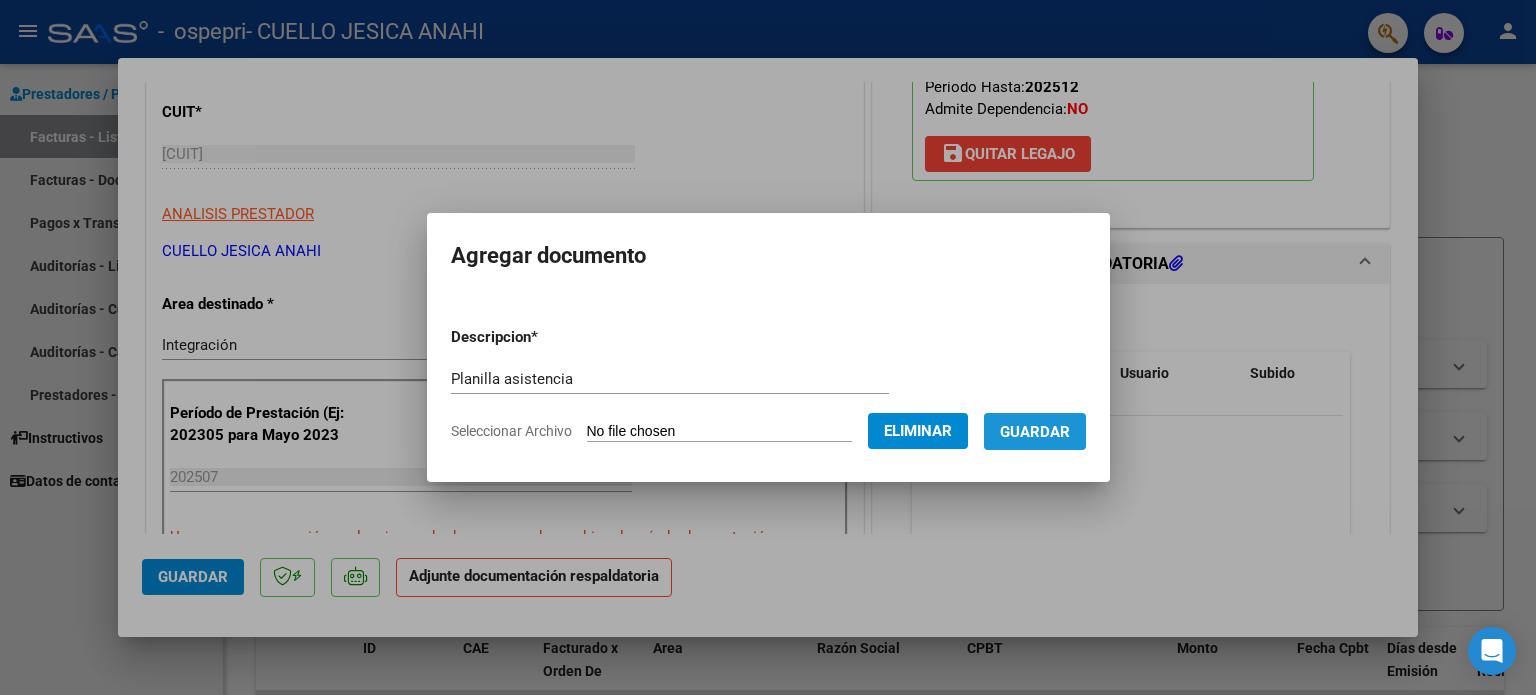click on "Guardar" at bounding box center (1035, 431) 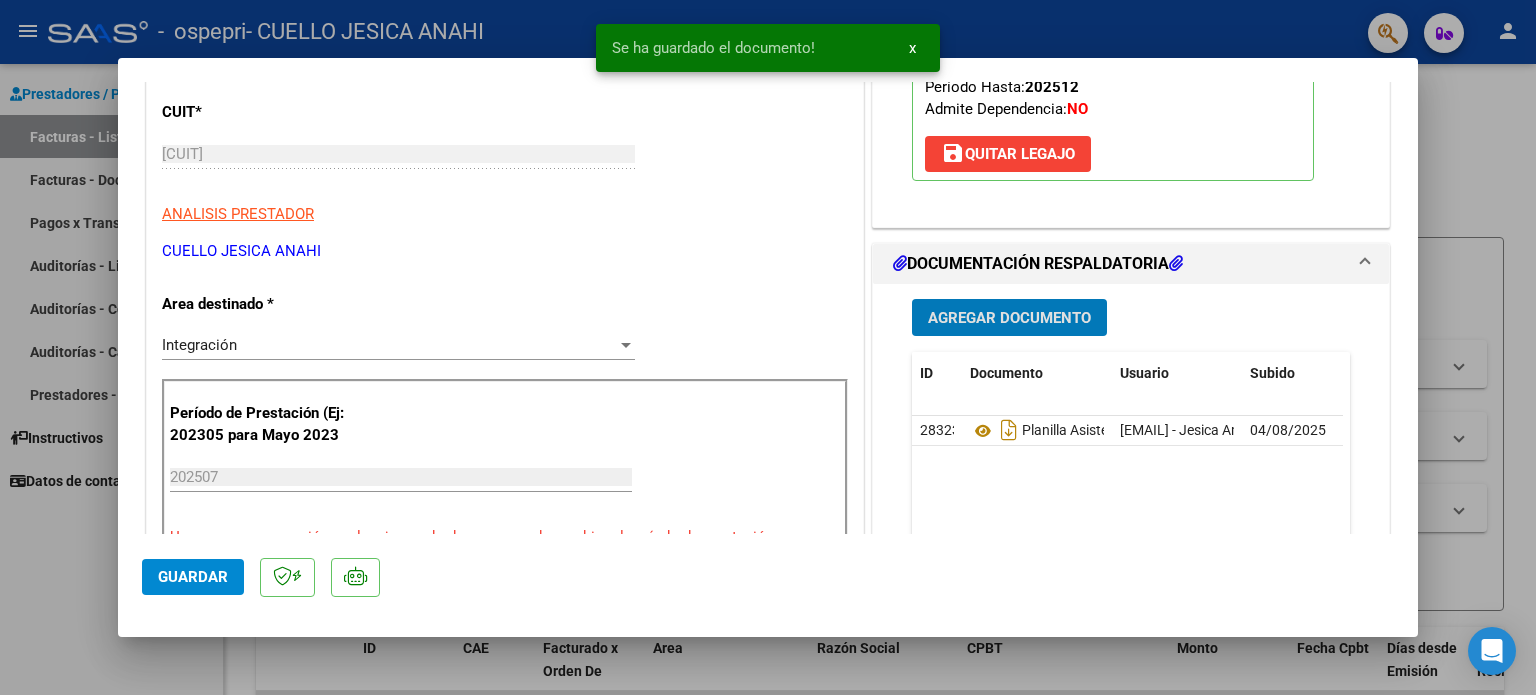click on "Guardar" 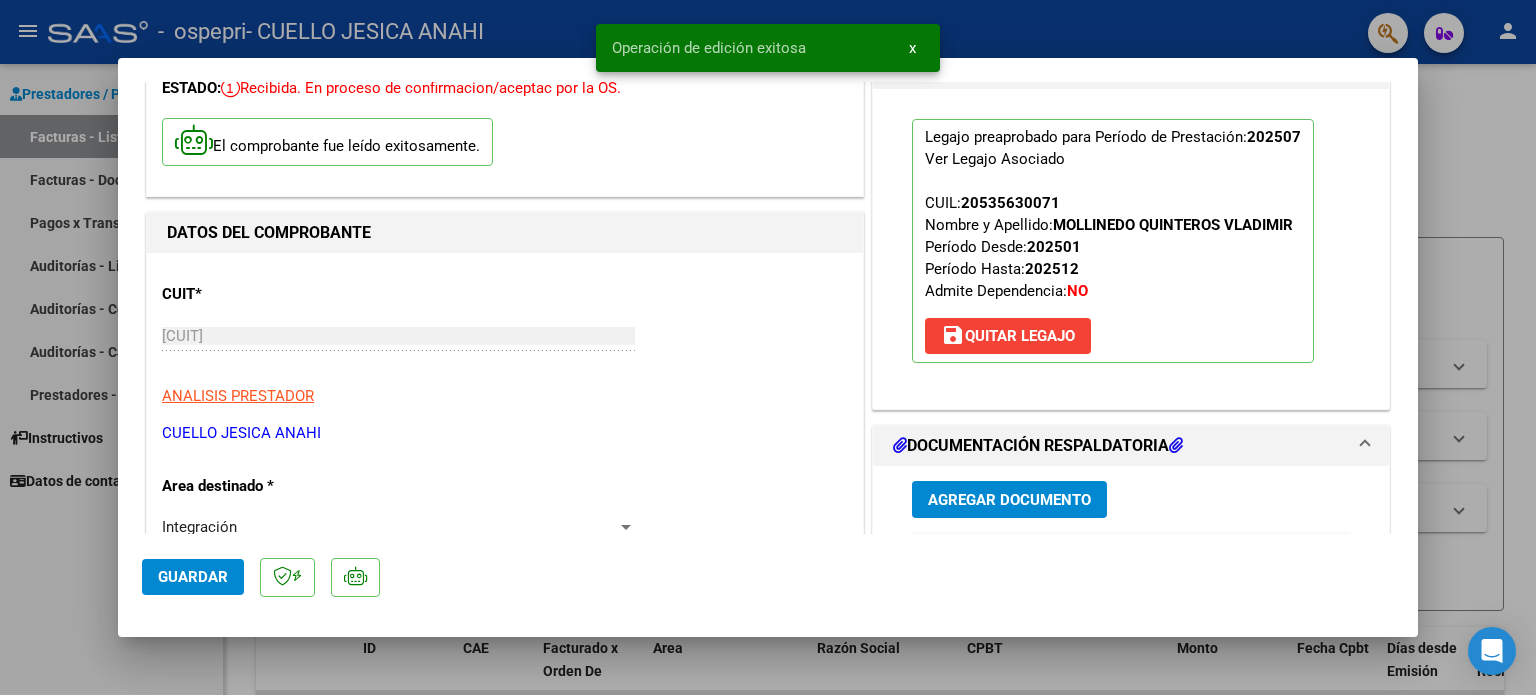 scroll, scrollTop: 0, scrollLeft: 0, axis: both 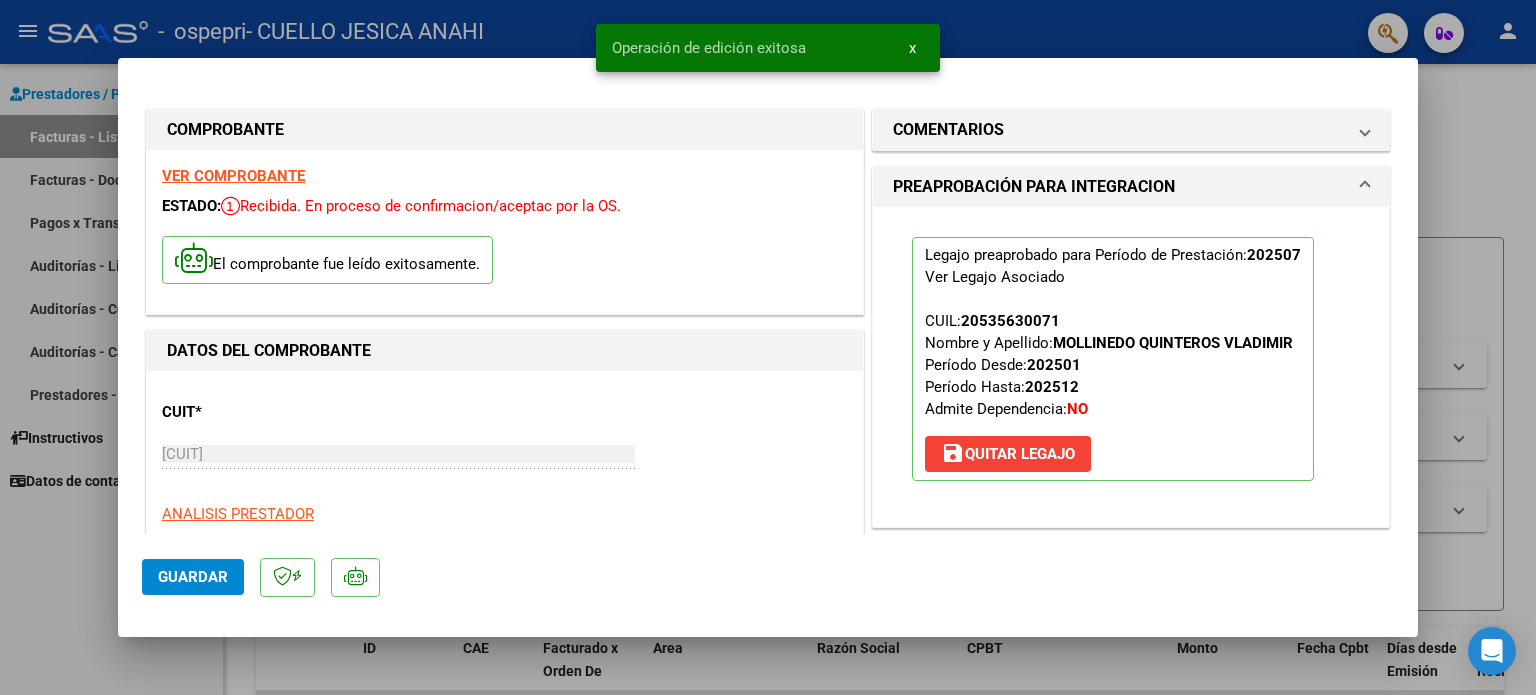 click at bounding box center [768, 347] 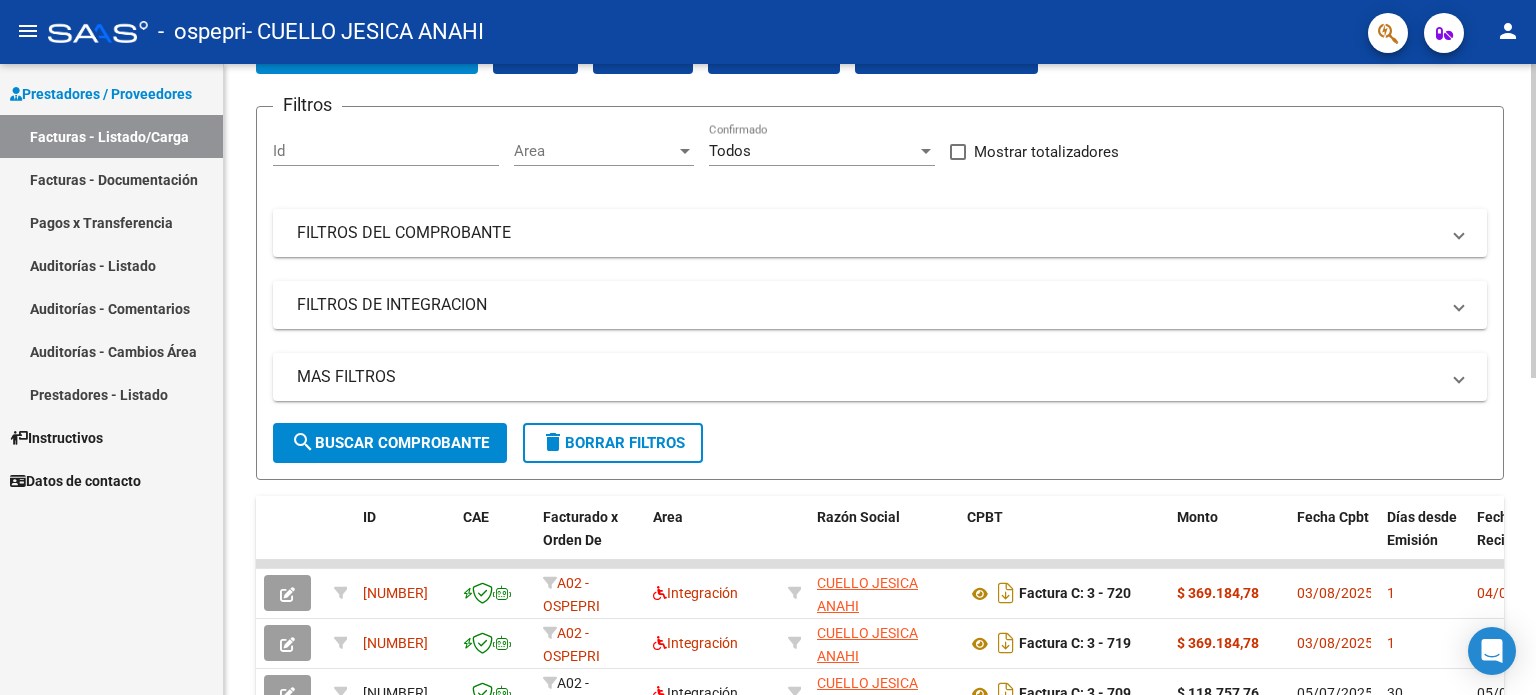 scroll, scrollTop: 0, scrollLeft: 0, axis: both 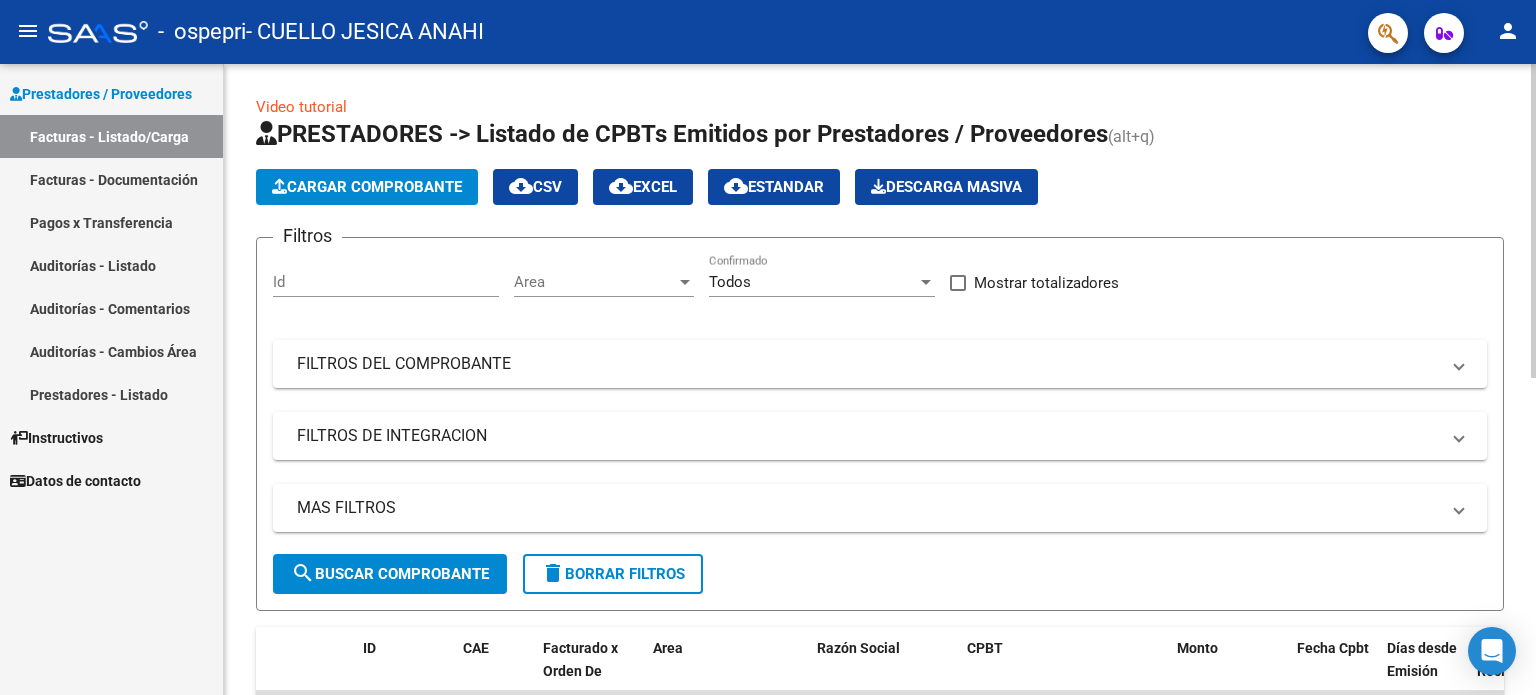 click on "Cargar Comprobante" 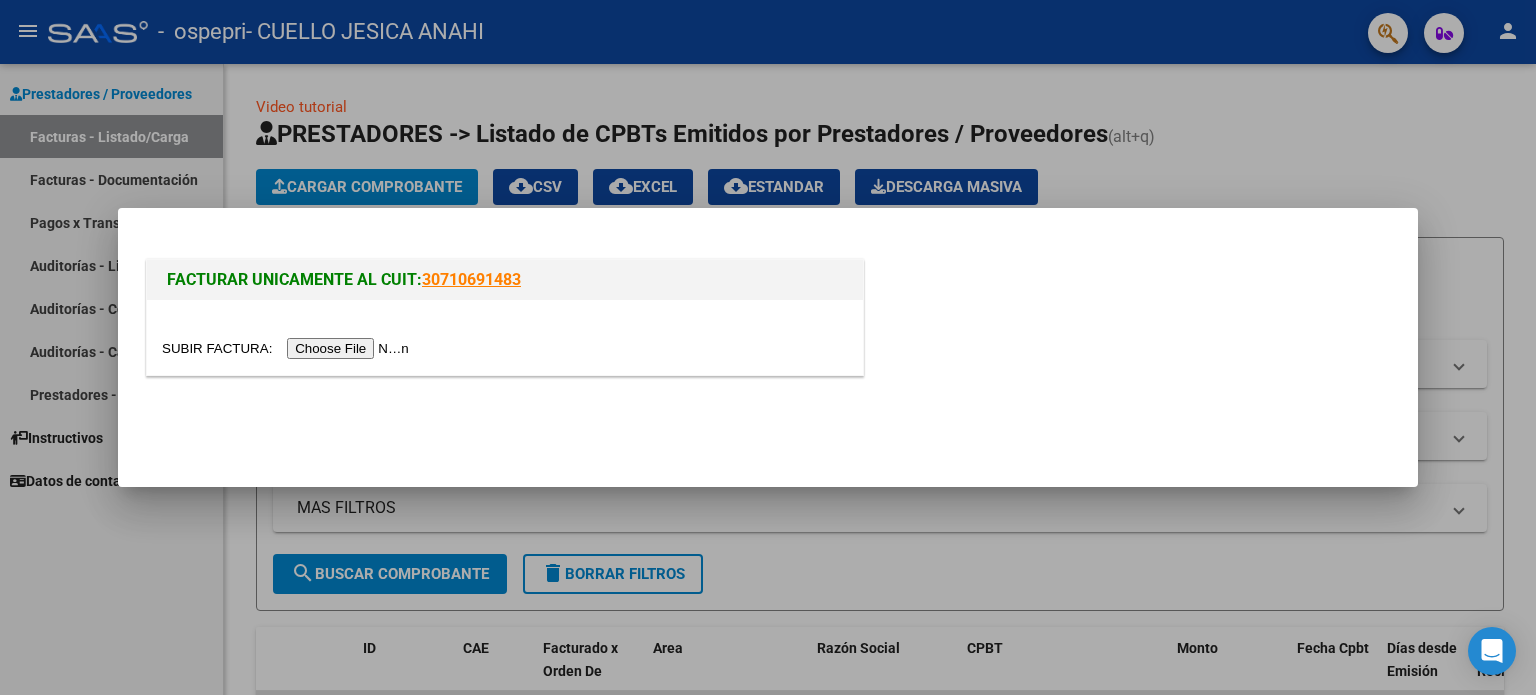 click at bounding box center (288, 348) 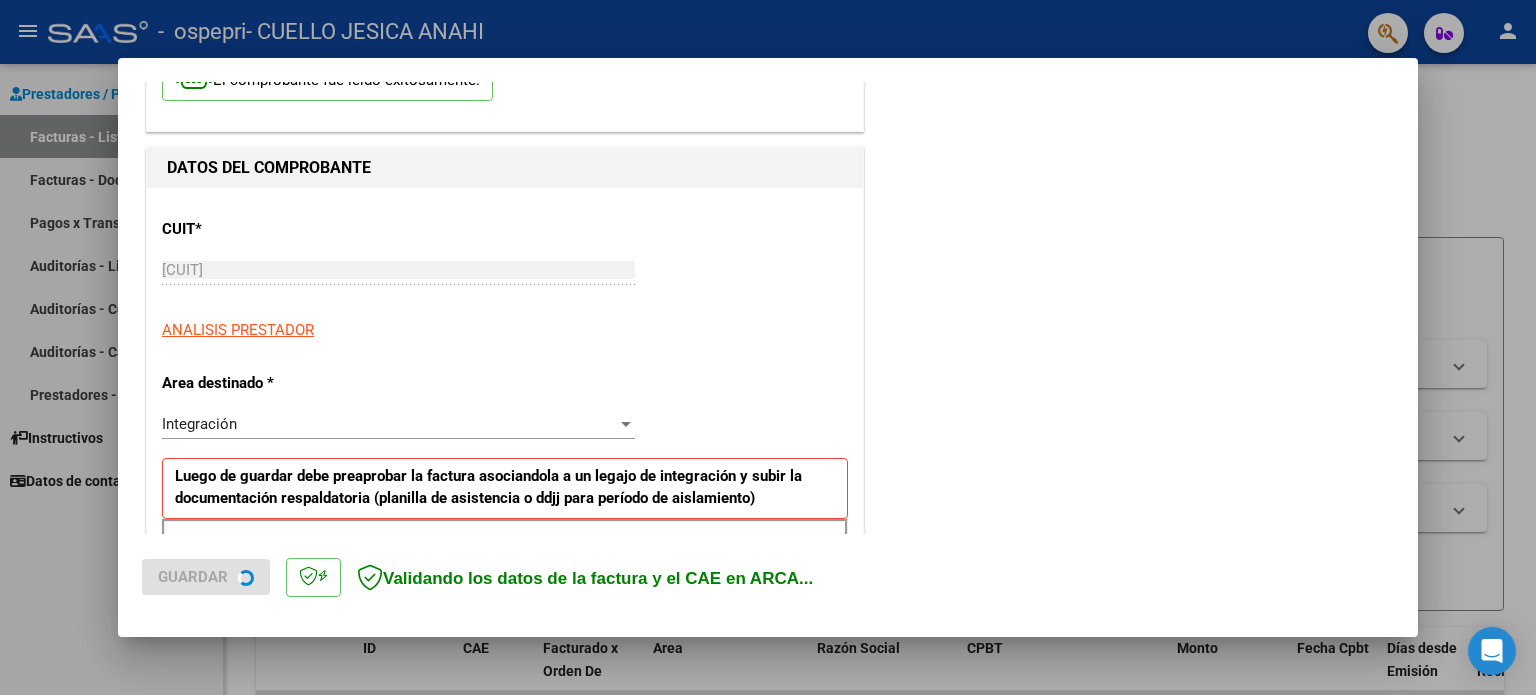 scroll, scrollTop: 400, scrollLeft: 0, axis: vertical 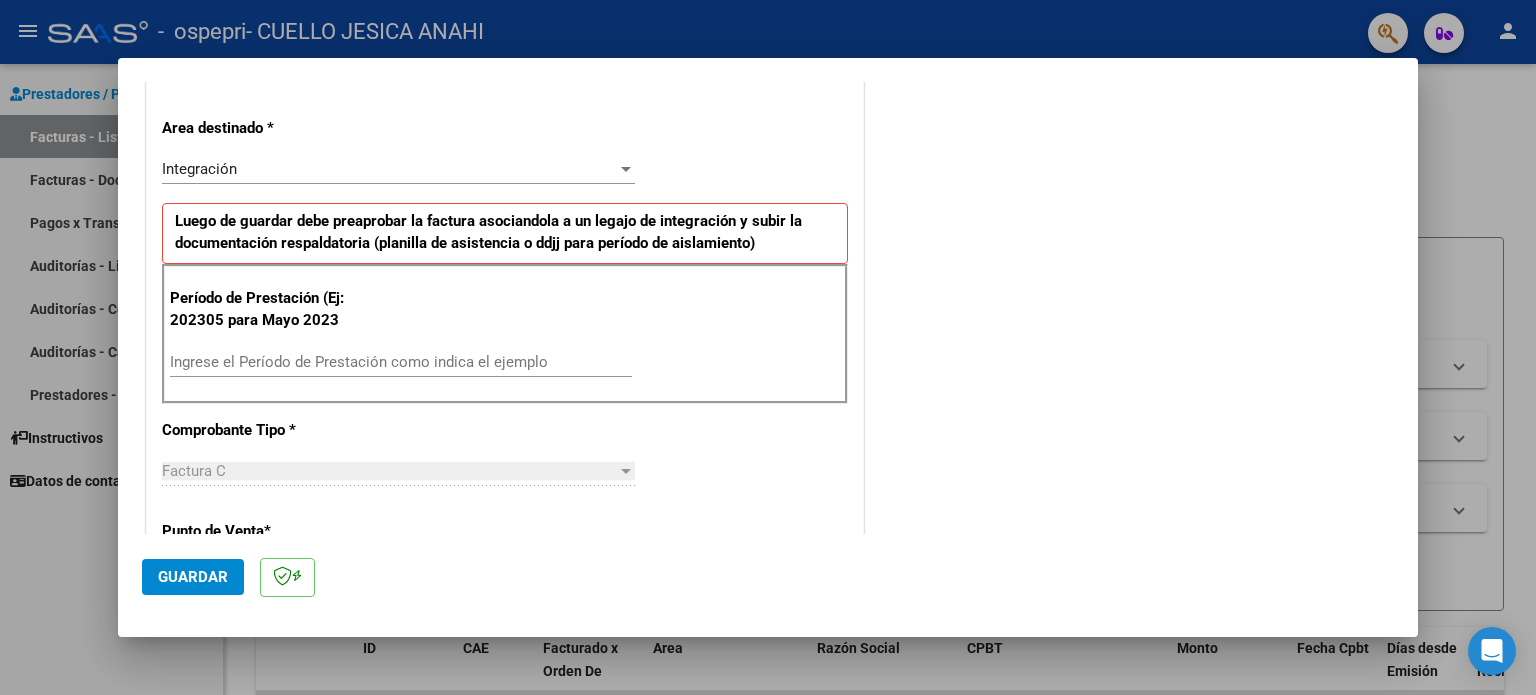 click on "Ingrese el Período de Prestación como indica el ejemplo" at bounding box center [401, 362] 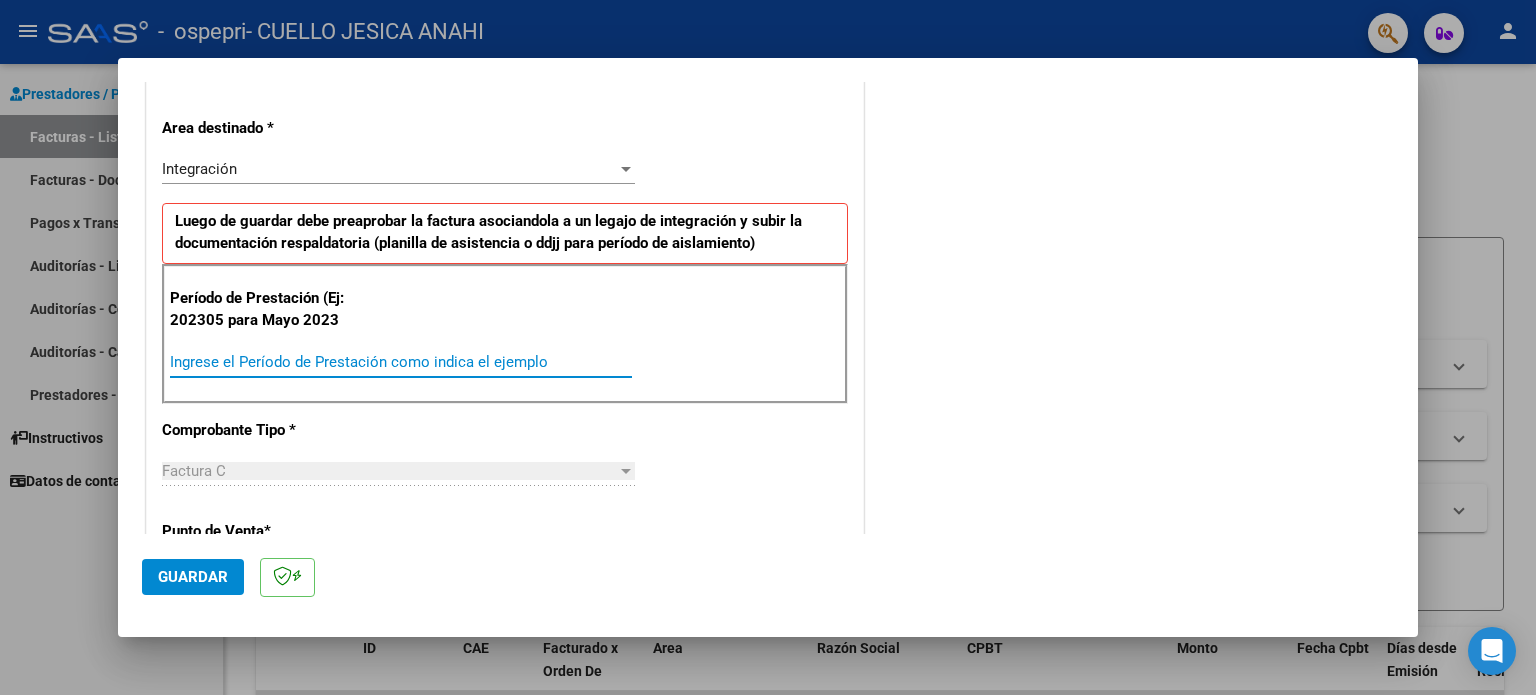click on "Ingrese el Período de Prestación como indica el ejemplo" at bounding box center (401, 362) 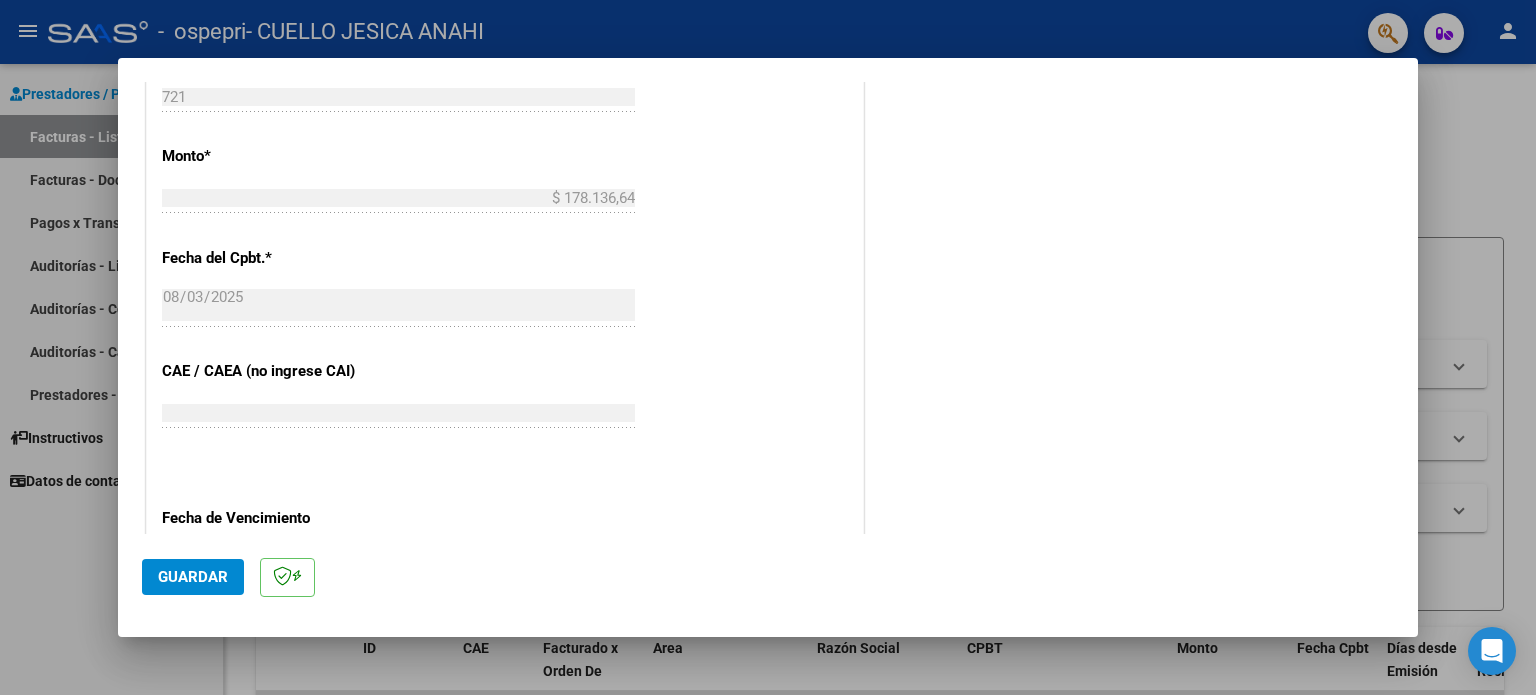scroll, scrollTop: 1100, scrollLeft: 0, axis: vertical 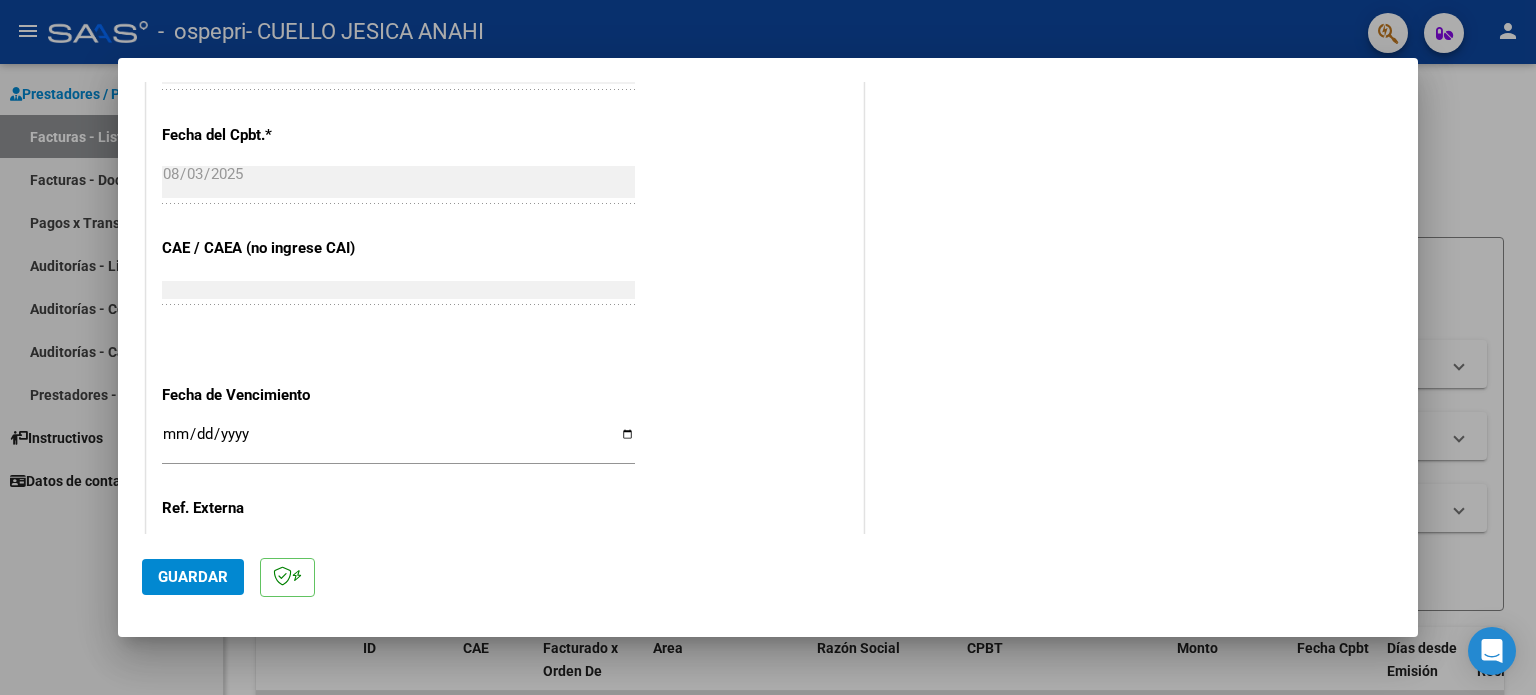 type on "202507" 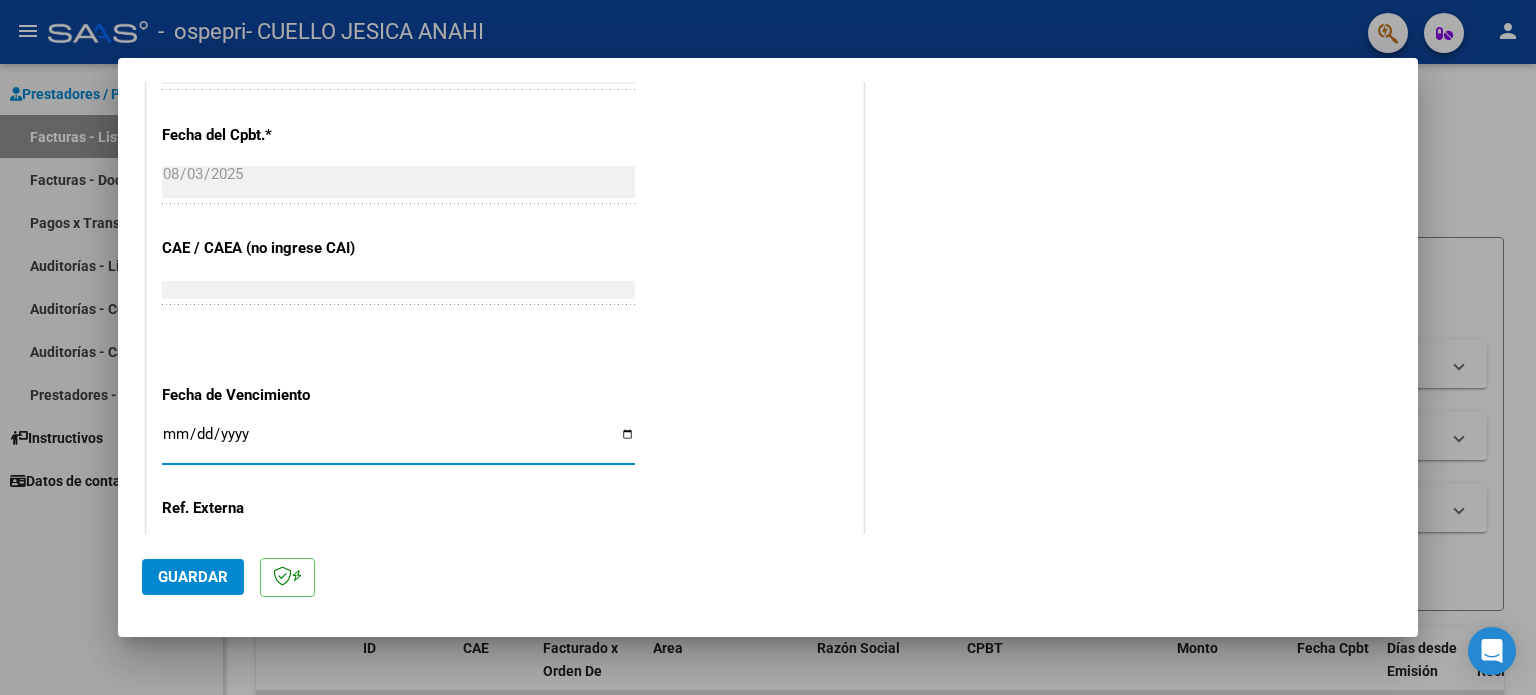 click on "Ingresar la fecha" at bounding box center [398, 442] 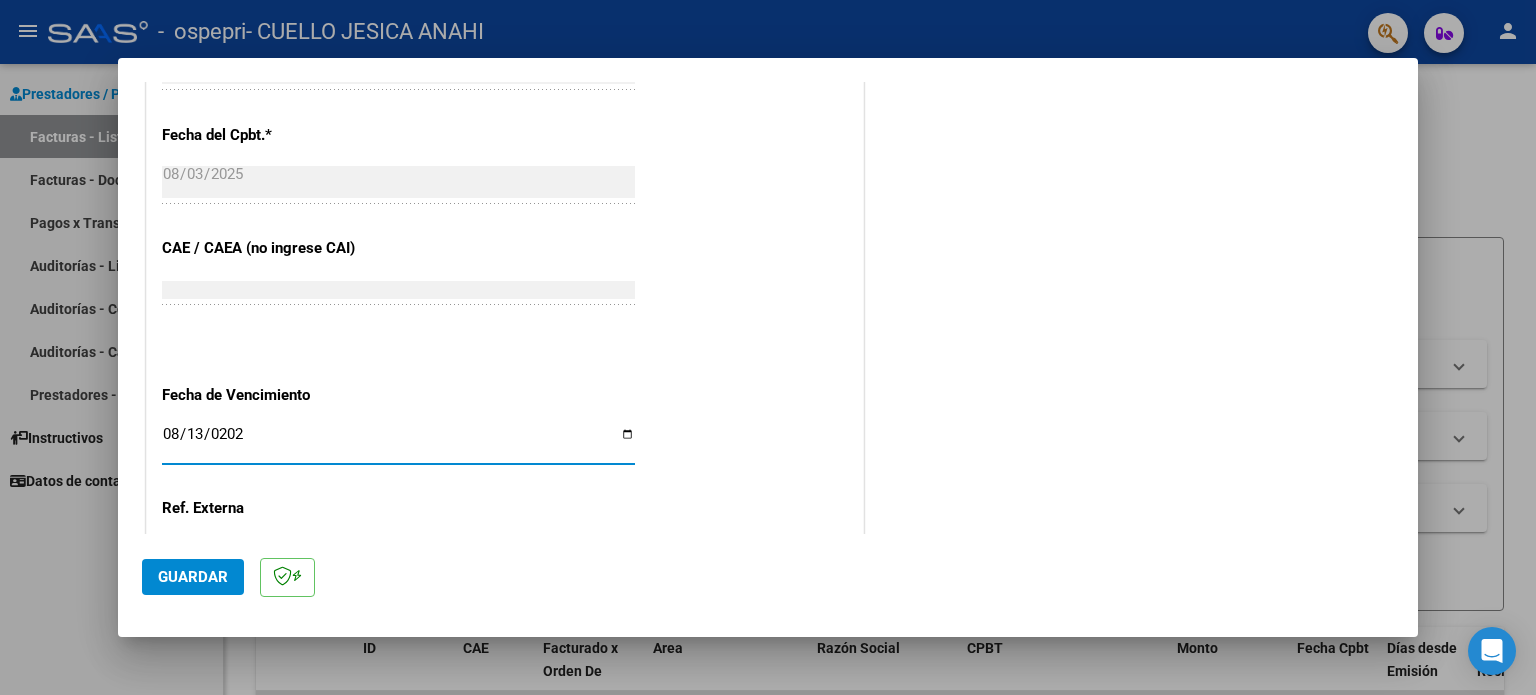 type on "2025-08-13" 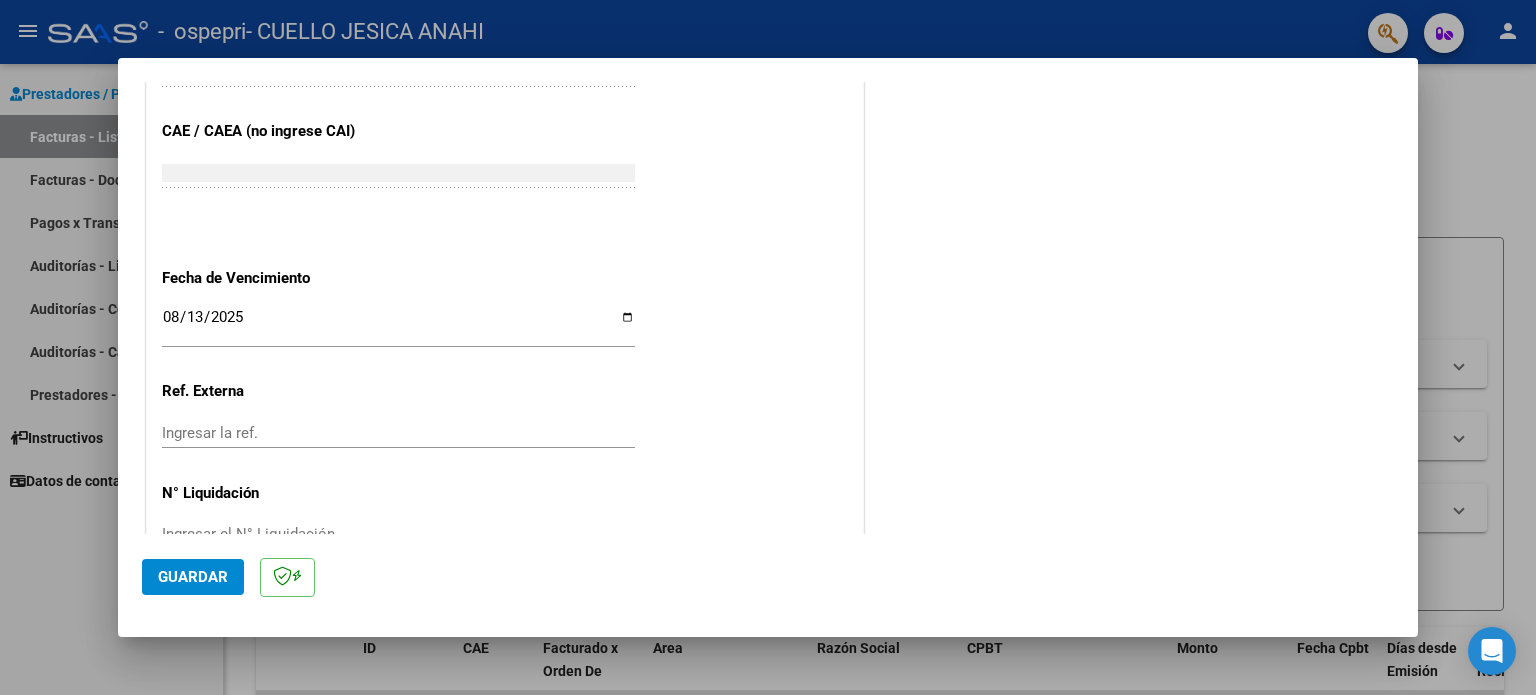 scroll, scrollTop: 1268, scrollLeft: 0, axis: vertical 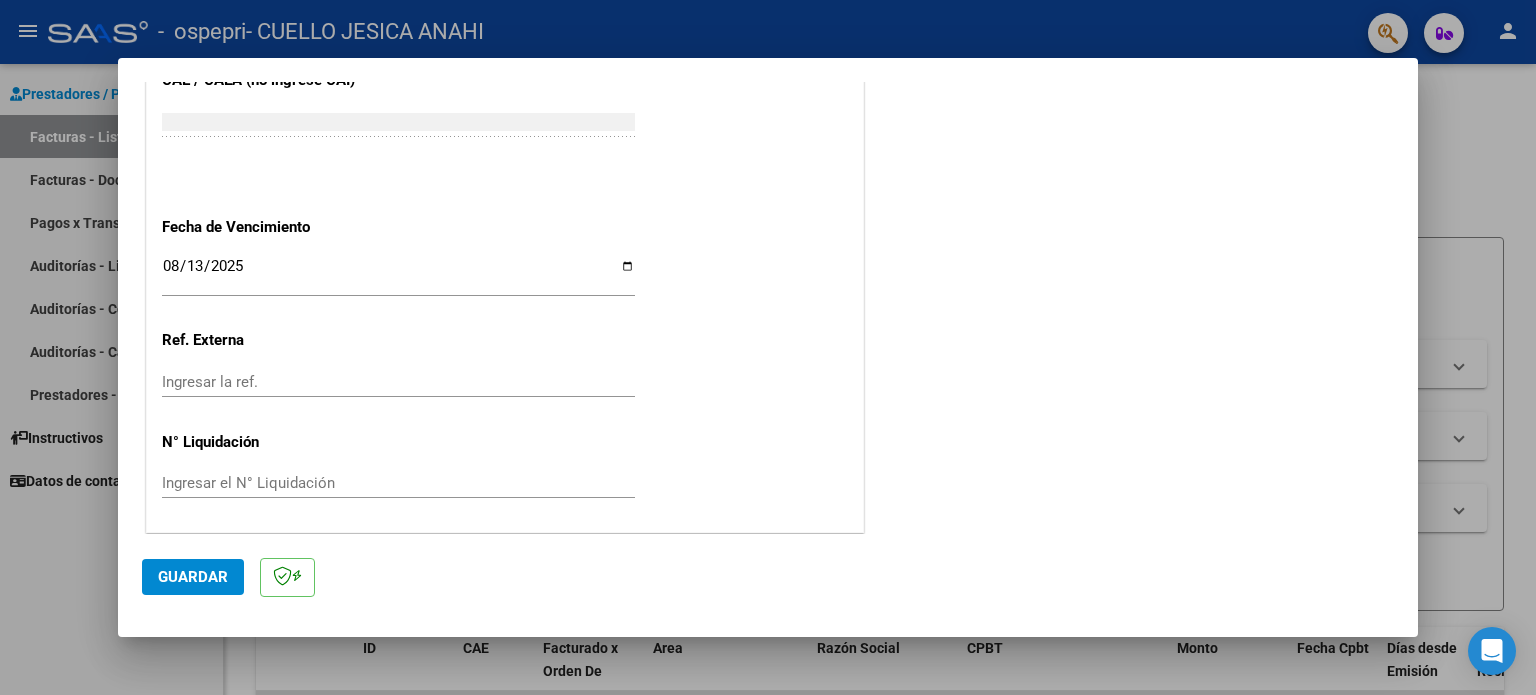 click on "Ingresar el N° Liquidación" at bounding box center (398, 483) 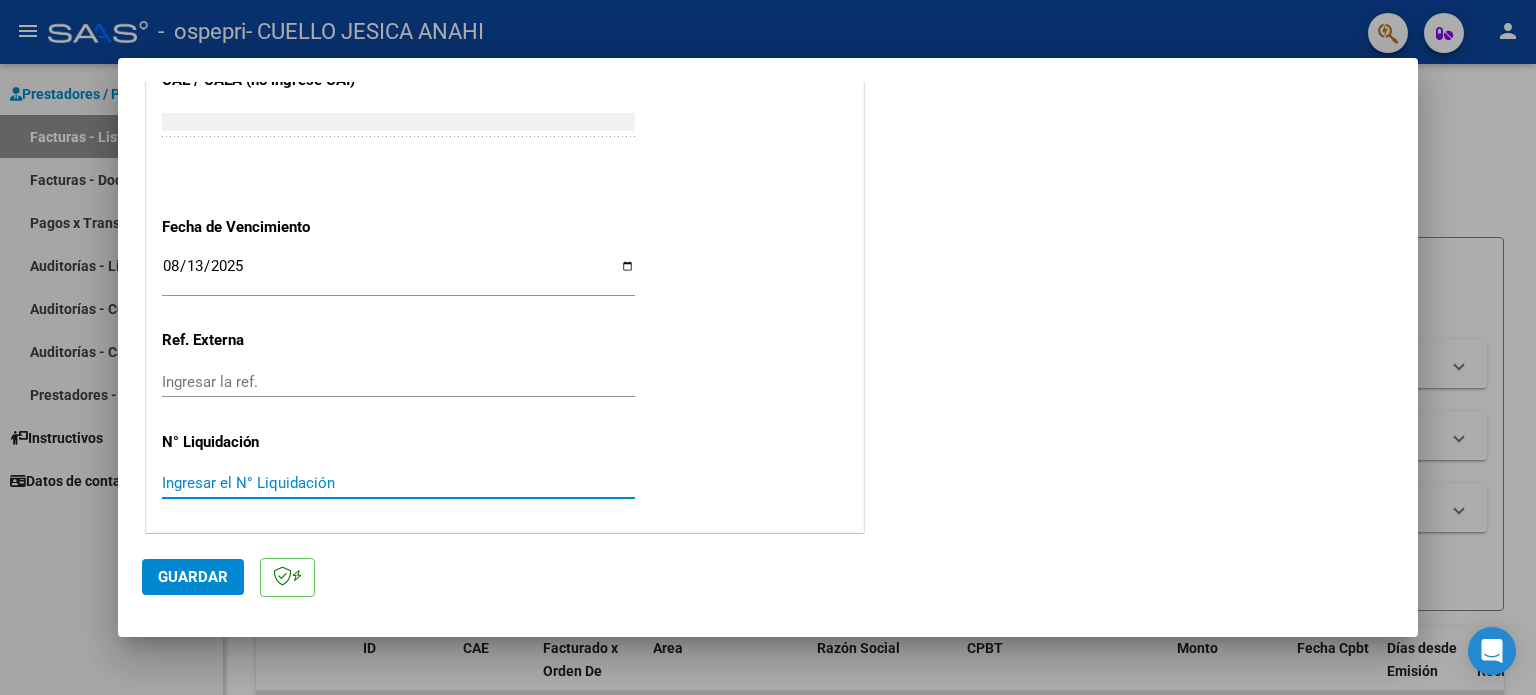 click on "Ingresar el N° Liquidación" at bounding box center (398, 483) 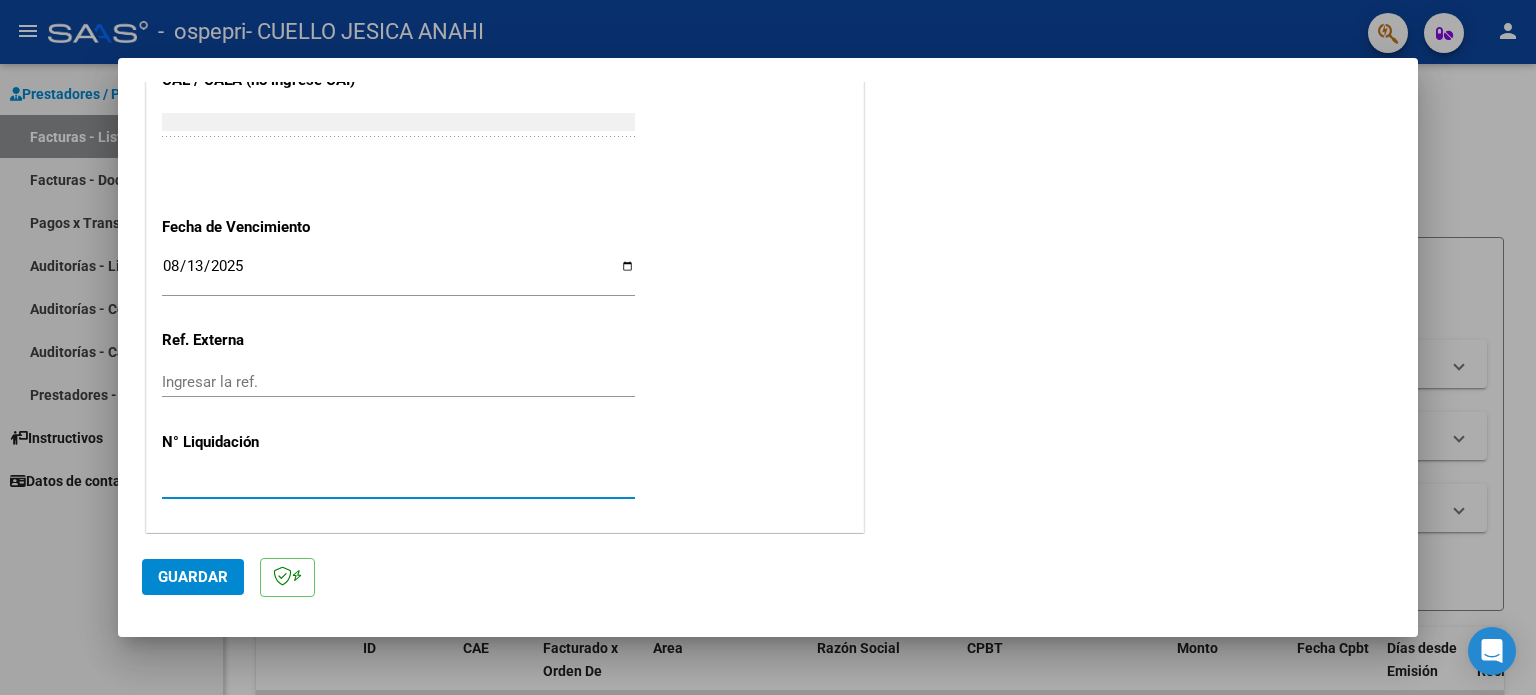 type on "[NUMBER]" 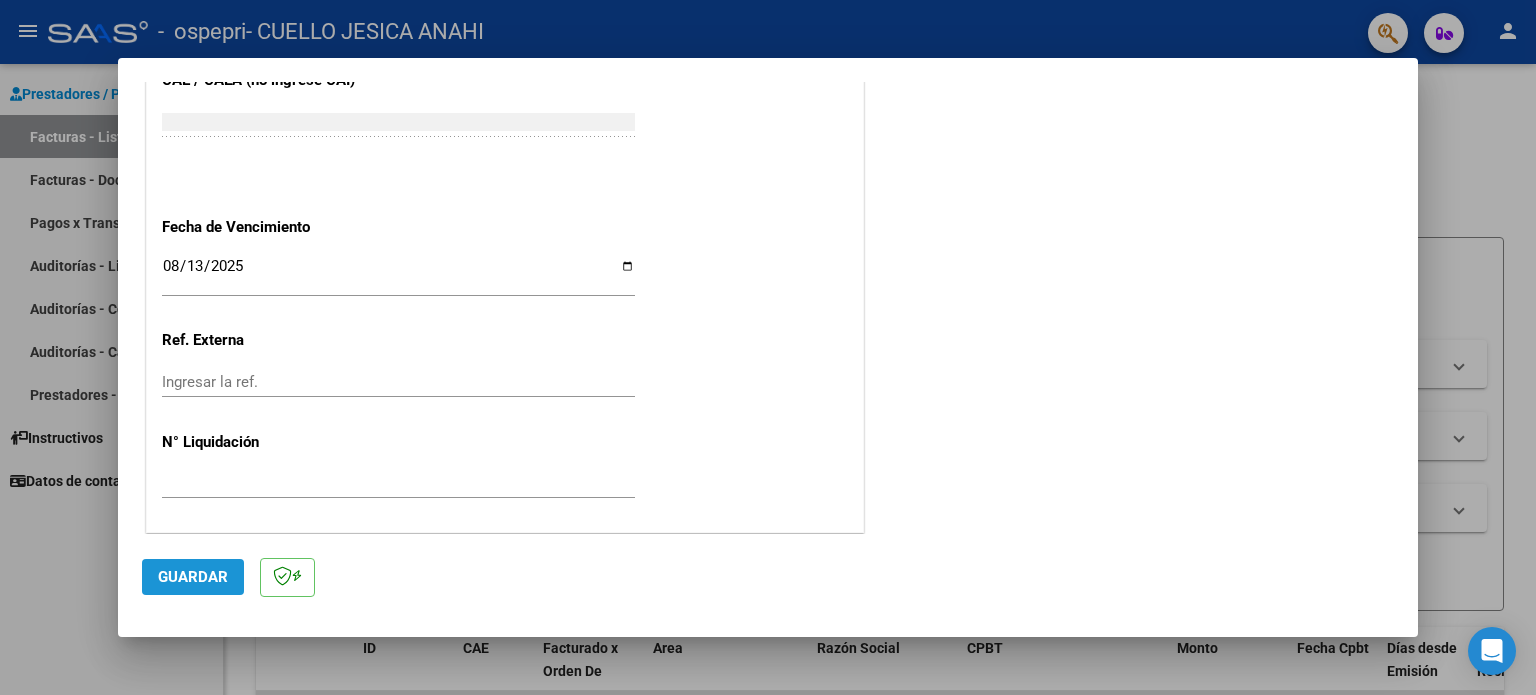 click on "Guardar" 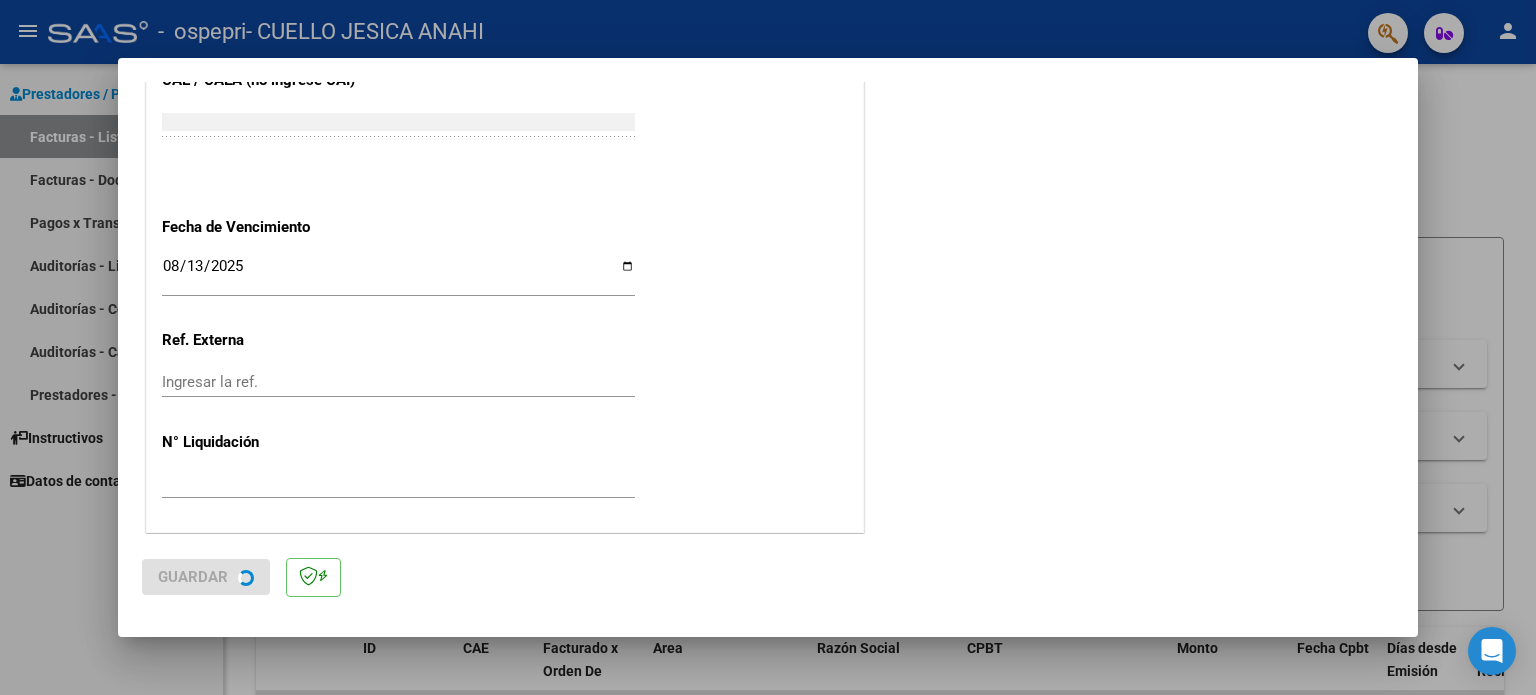 scroll, scrollTop: 0, scrollLeft: 0, axis: both 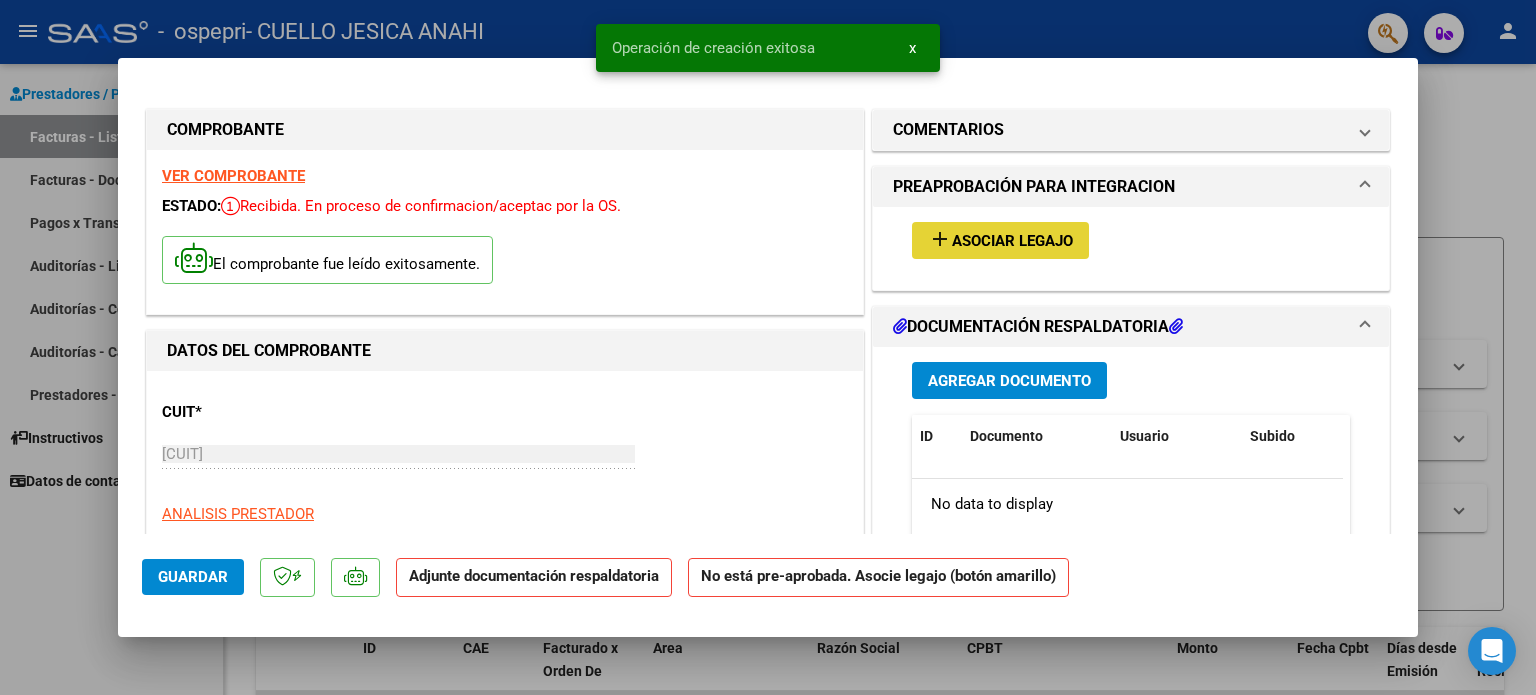 click on "Asociar Legajo" at bounding box center [1012, 241] 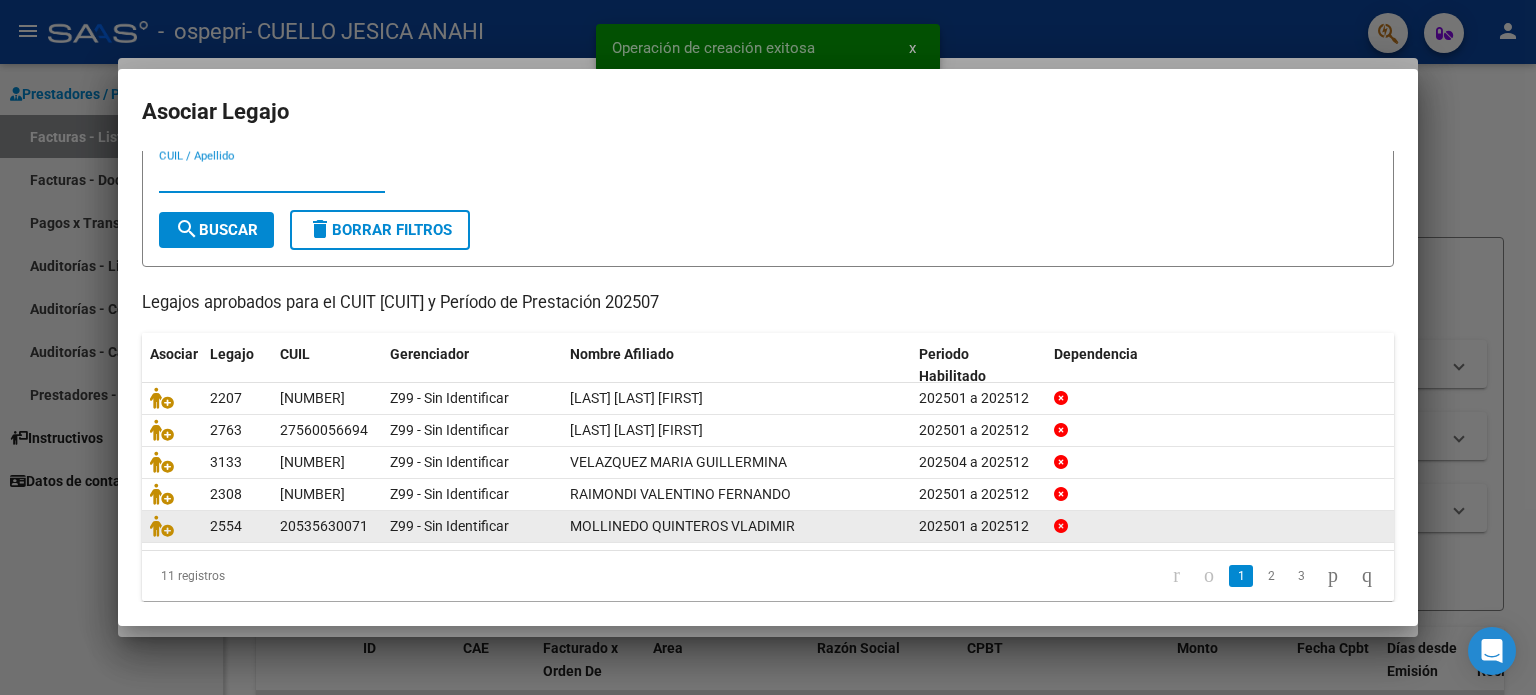 scroll, scrollTop: 67, scrollLeft: 0, axis: vertical 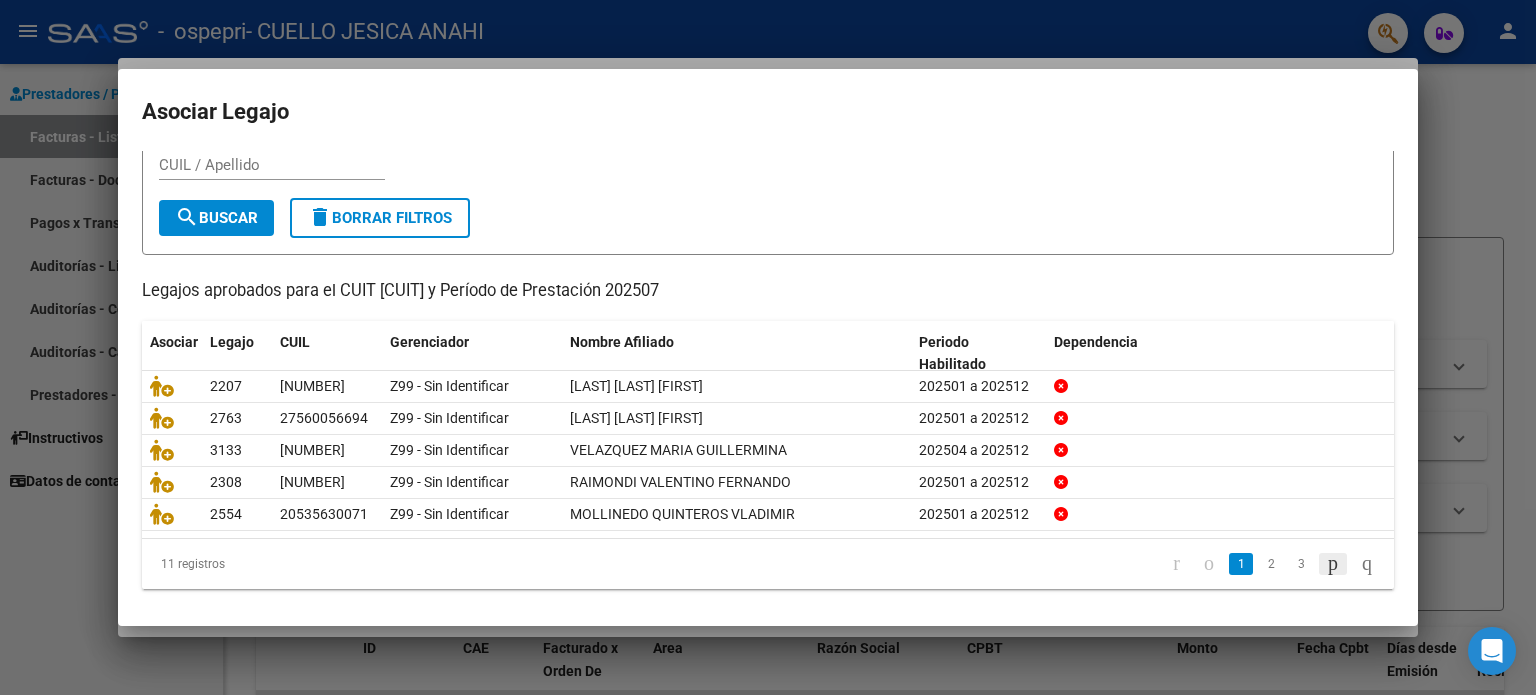 click 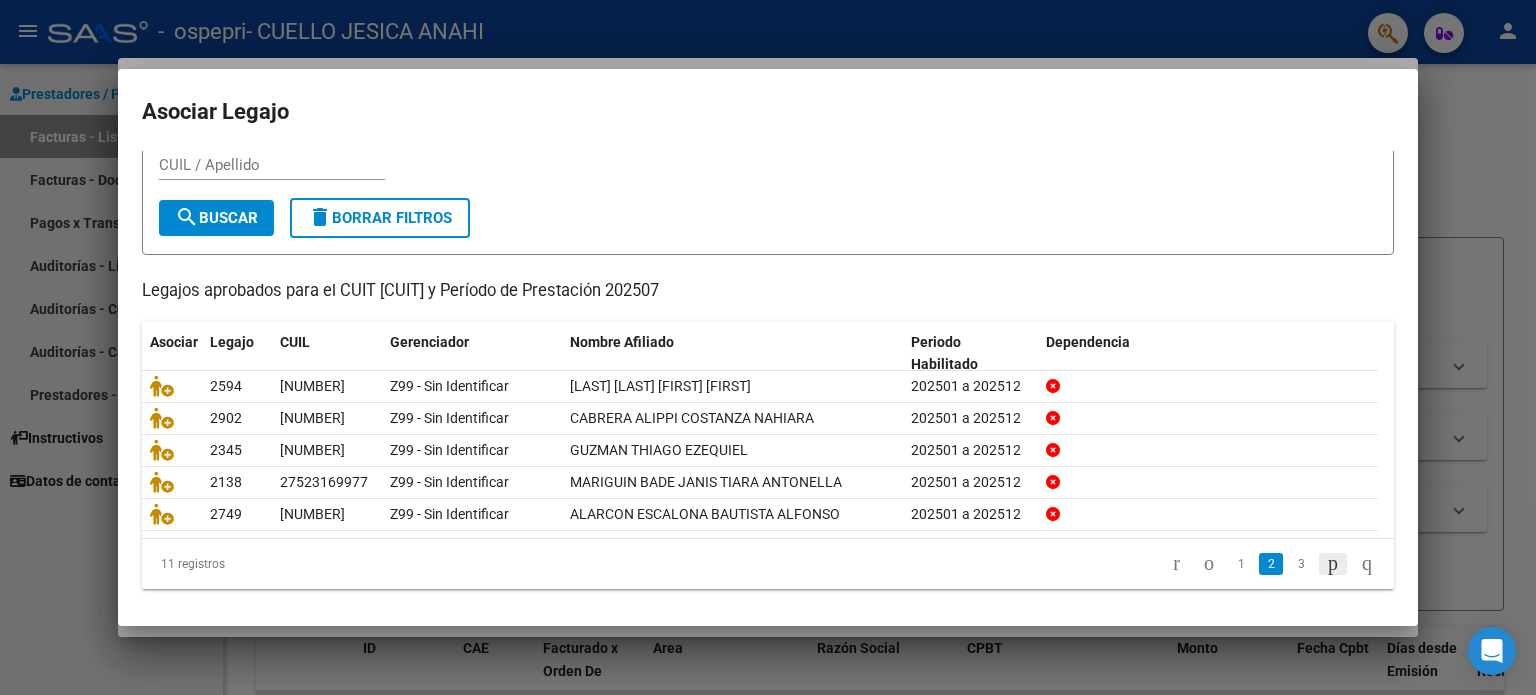click 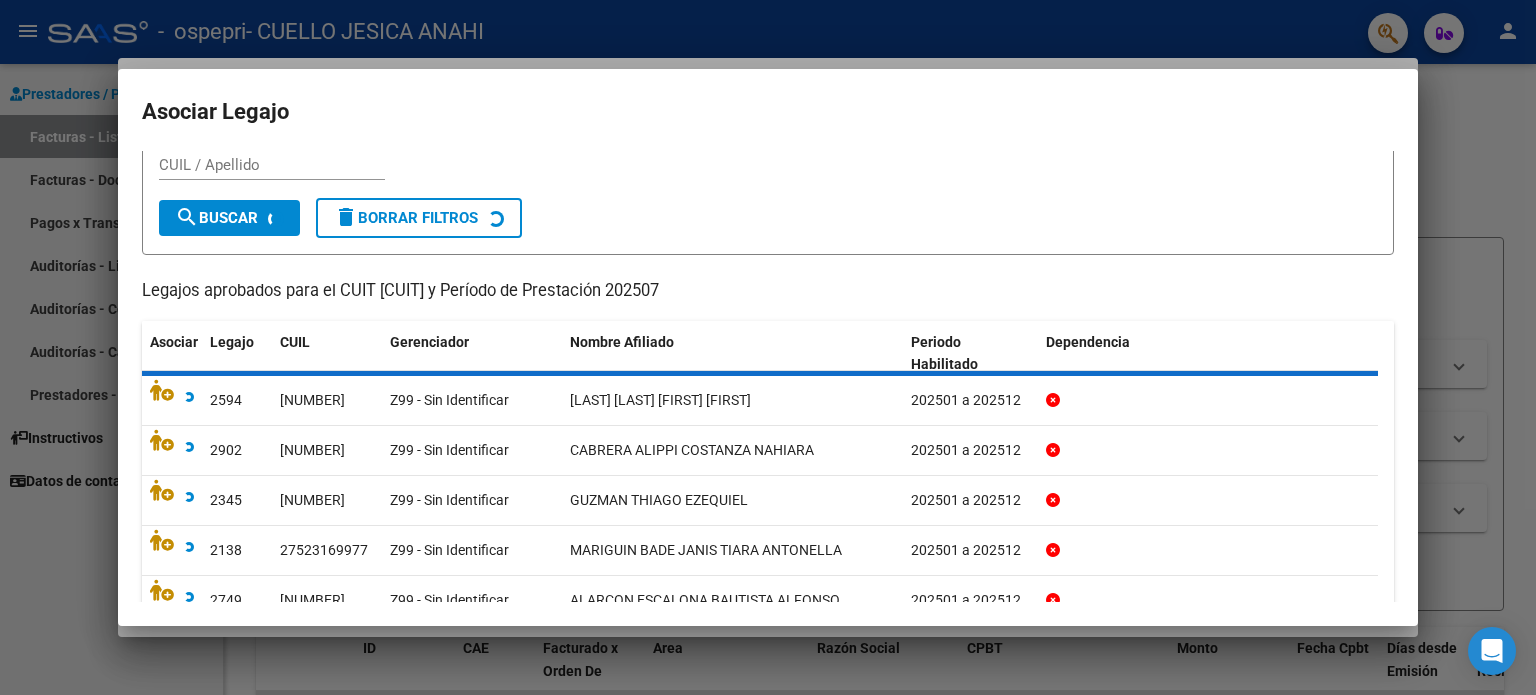 scroll, scrollTop: 0, scrollLeft: 0, axis: both 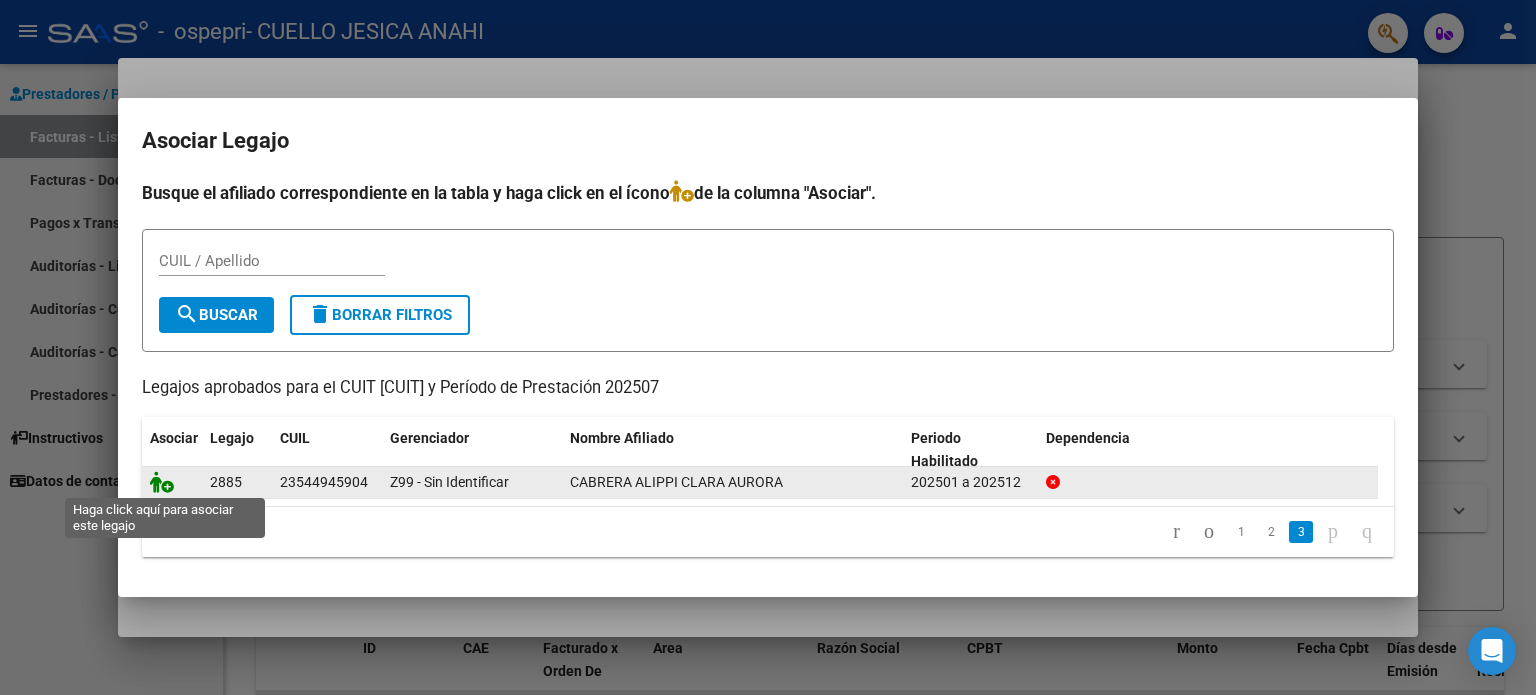 click 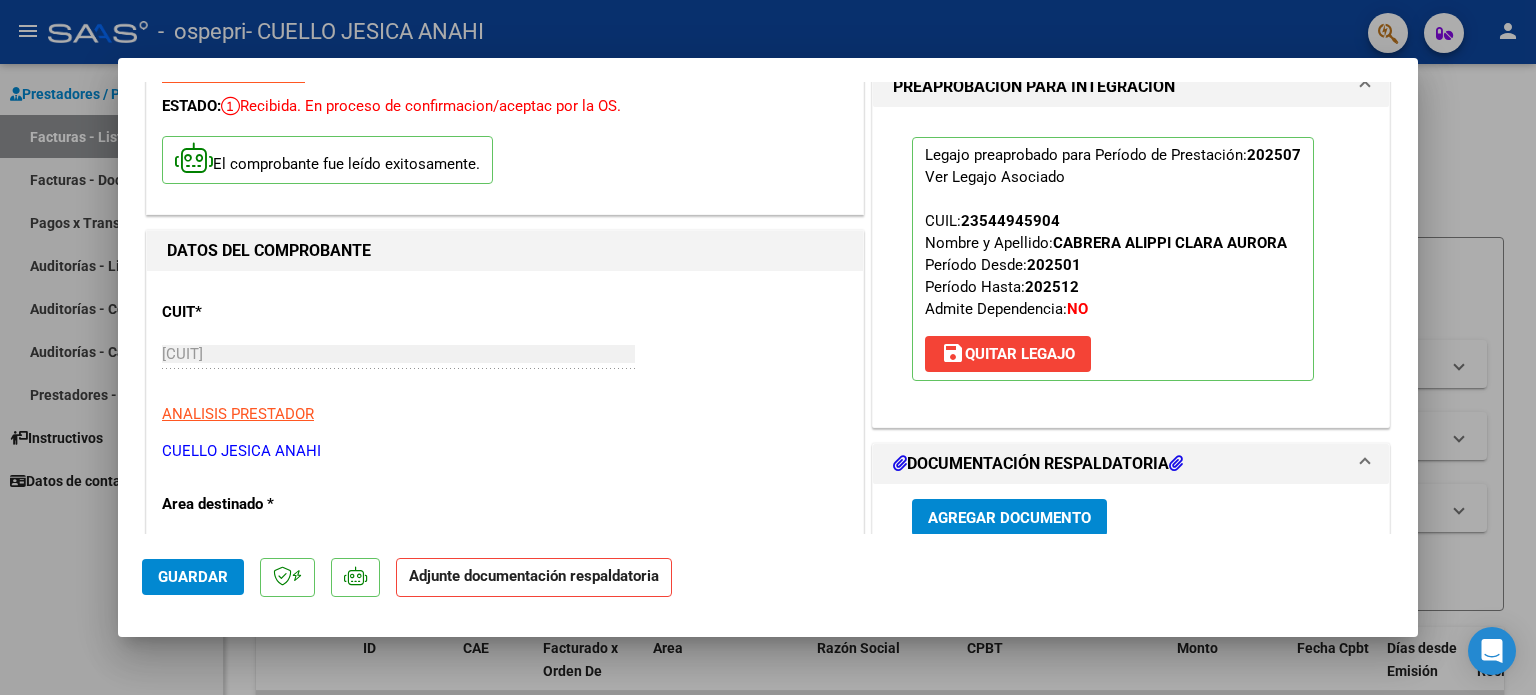 scroll, scrollTop: 300, scrollLeft: 0, axis: vertical 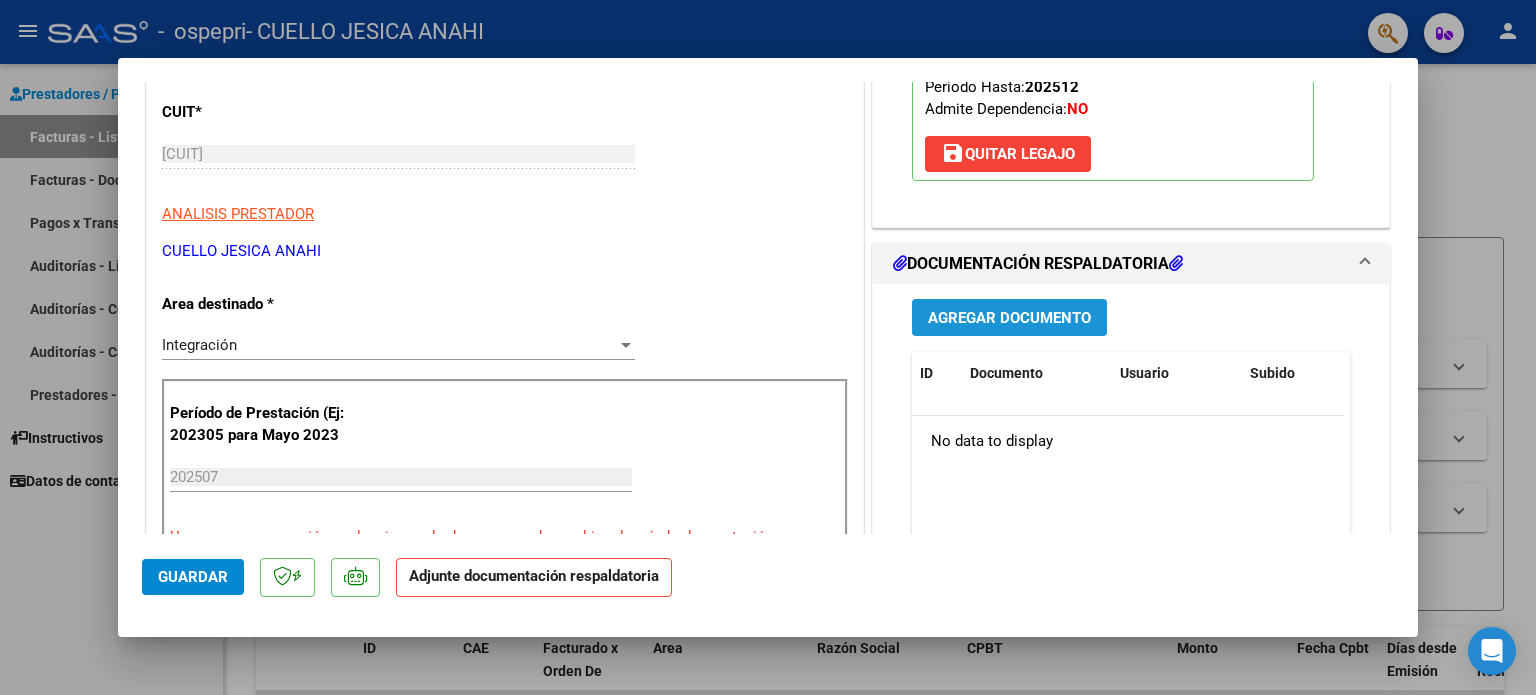 click on "Agregar Documento" at bounding box center [1009, 318] 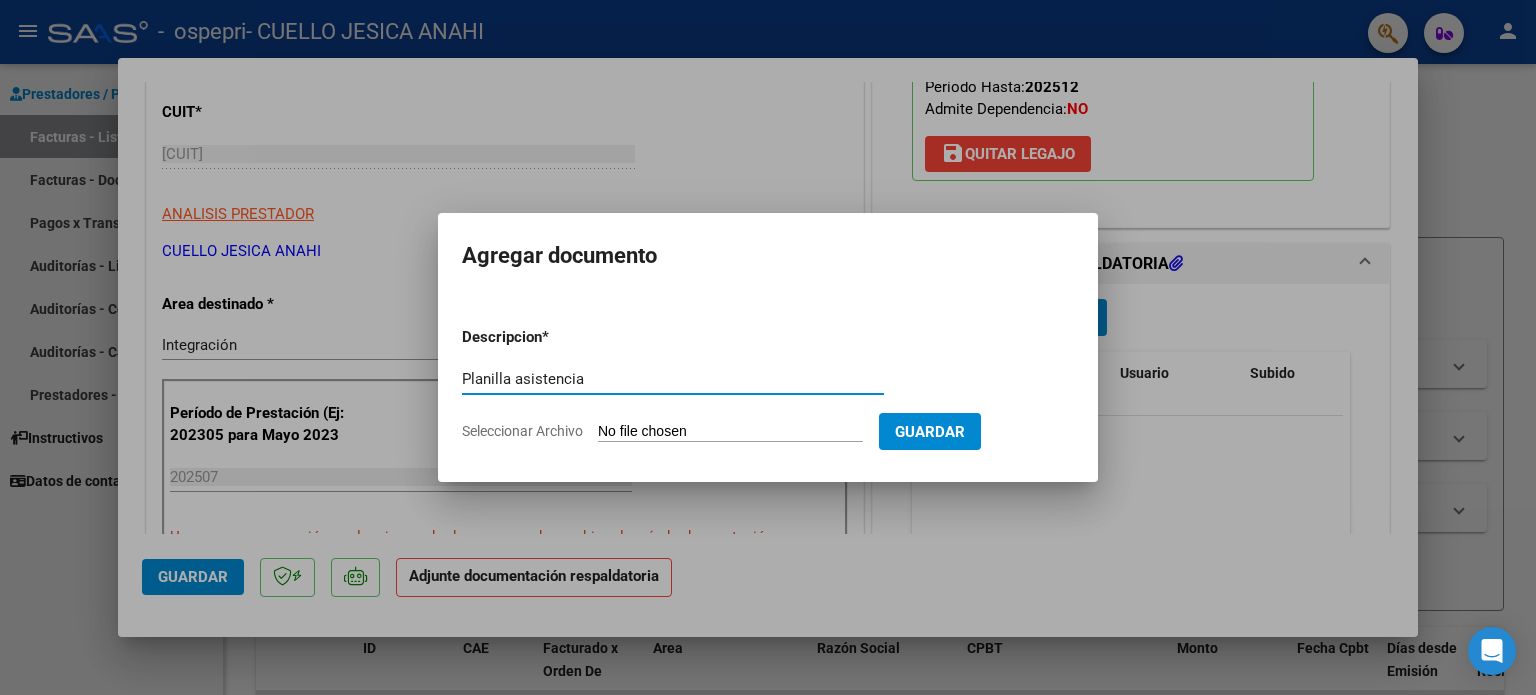 type on "Planilla asistencia" 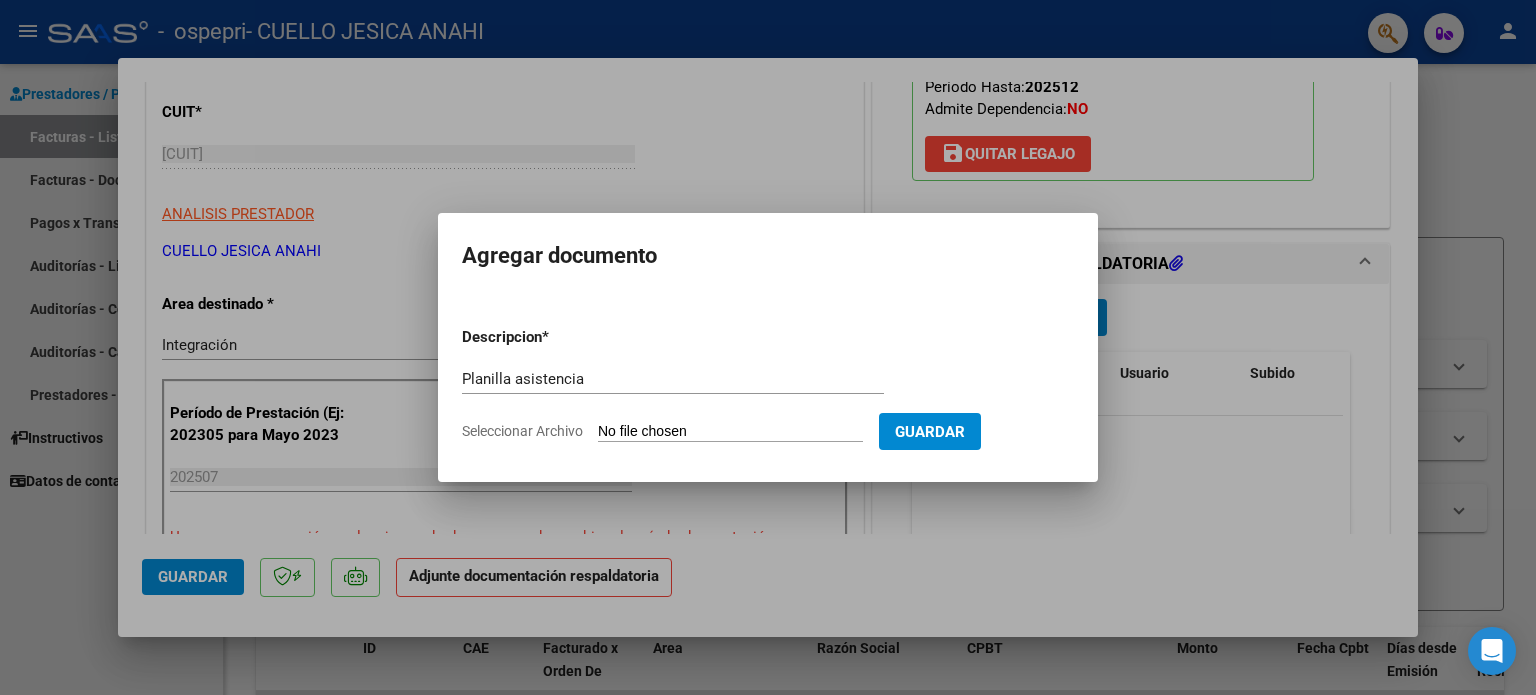 type on "C:\fakepath\[FILENAME].pdf" 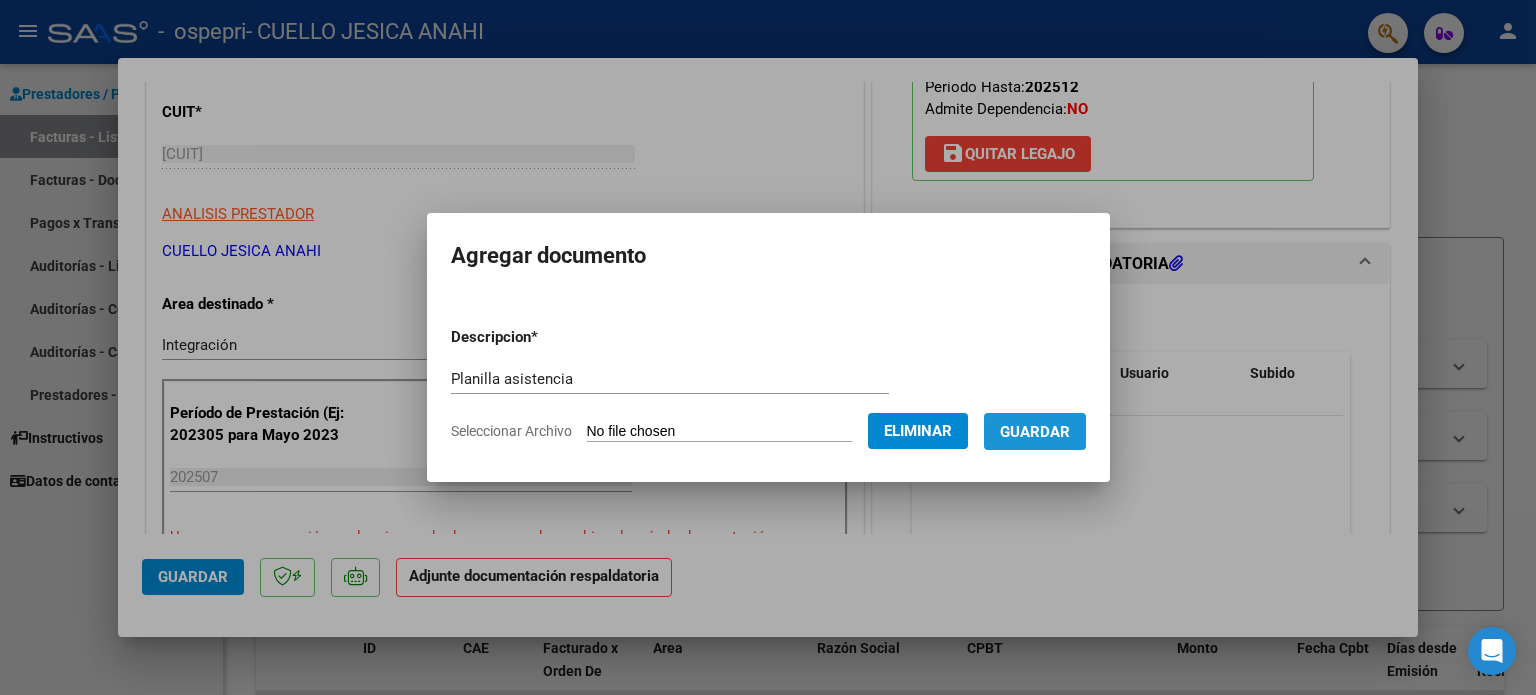 click on "Guardar" at bounding box center (1035, 432) 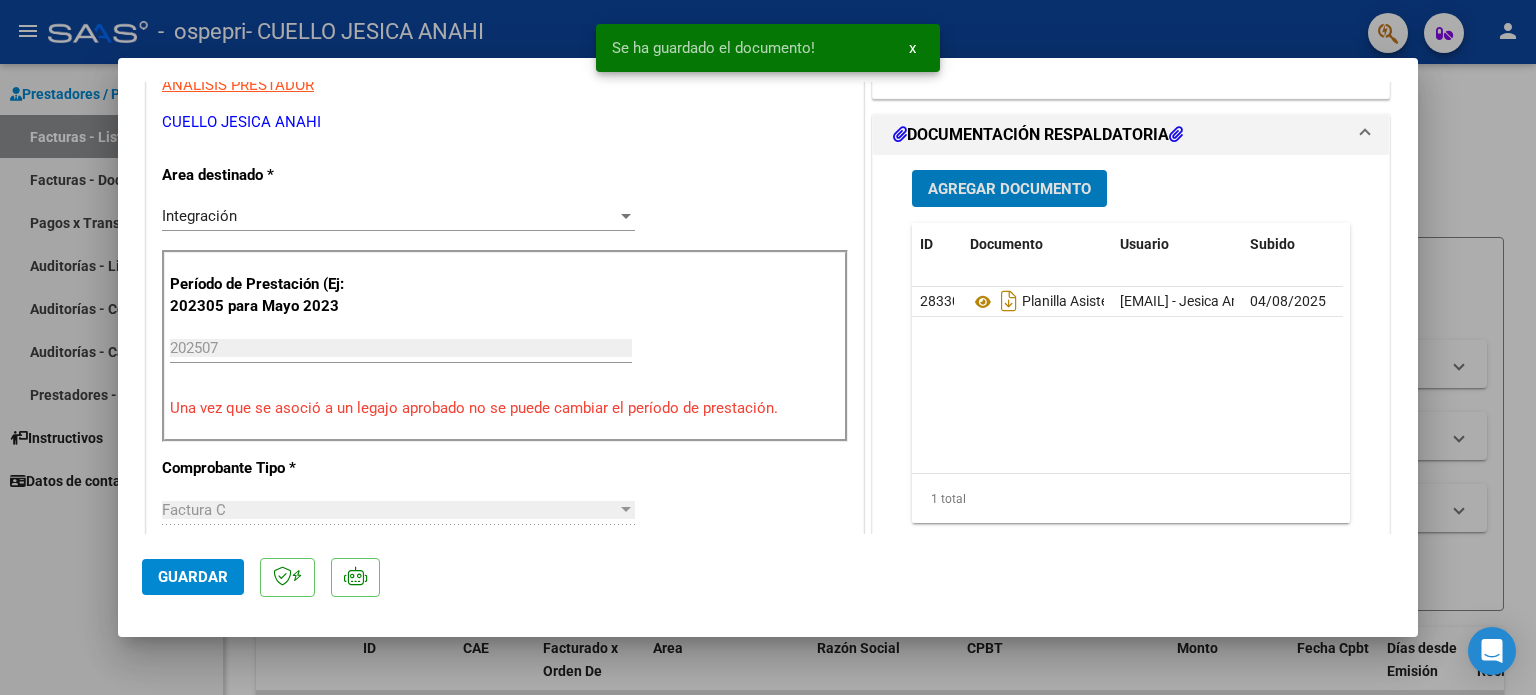 scroll, scrollTop: 600, scrollLeft: 0, axis: vertical 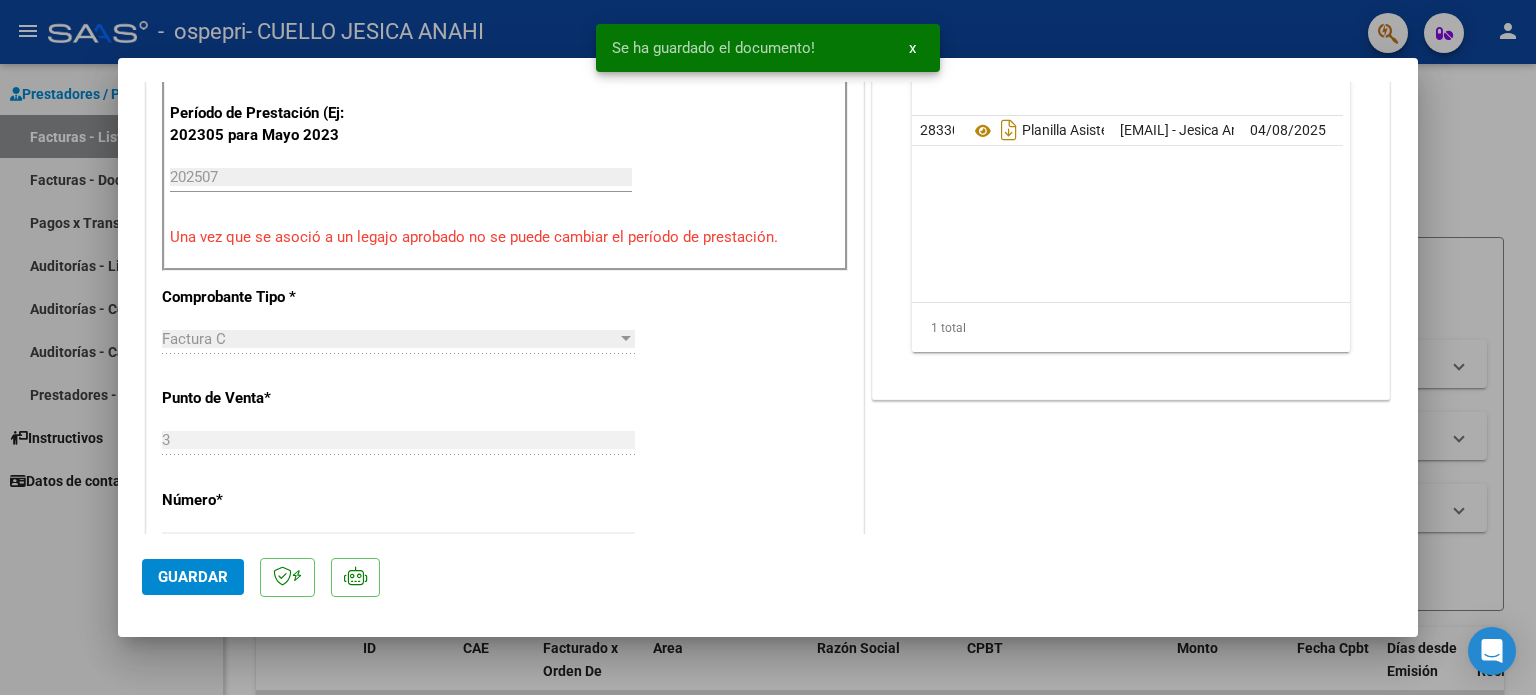 click on "Guardar" 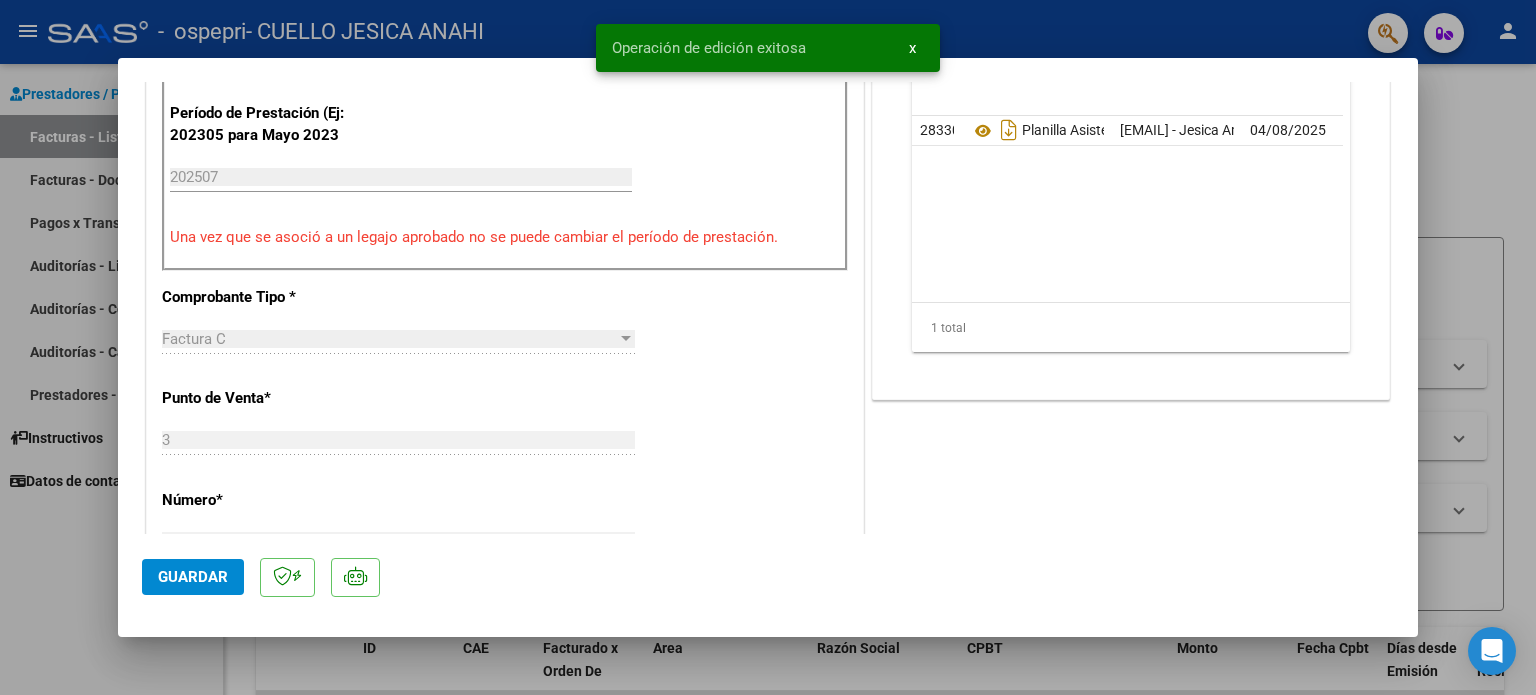 click at bounding box center (768, 347) 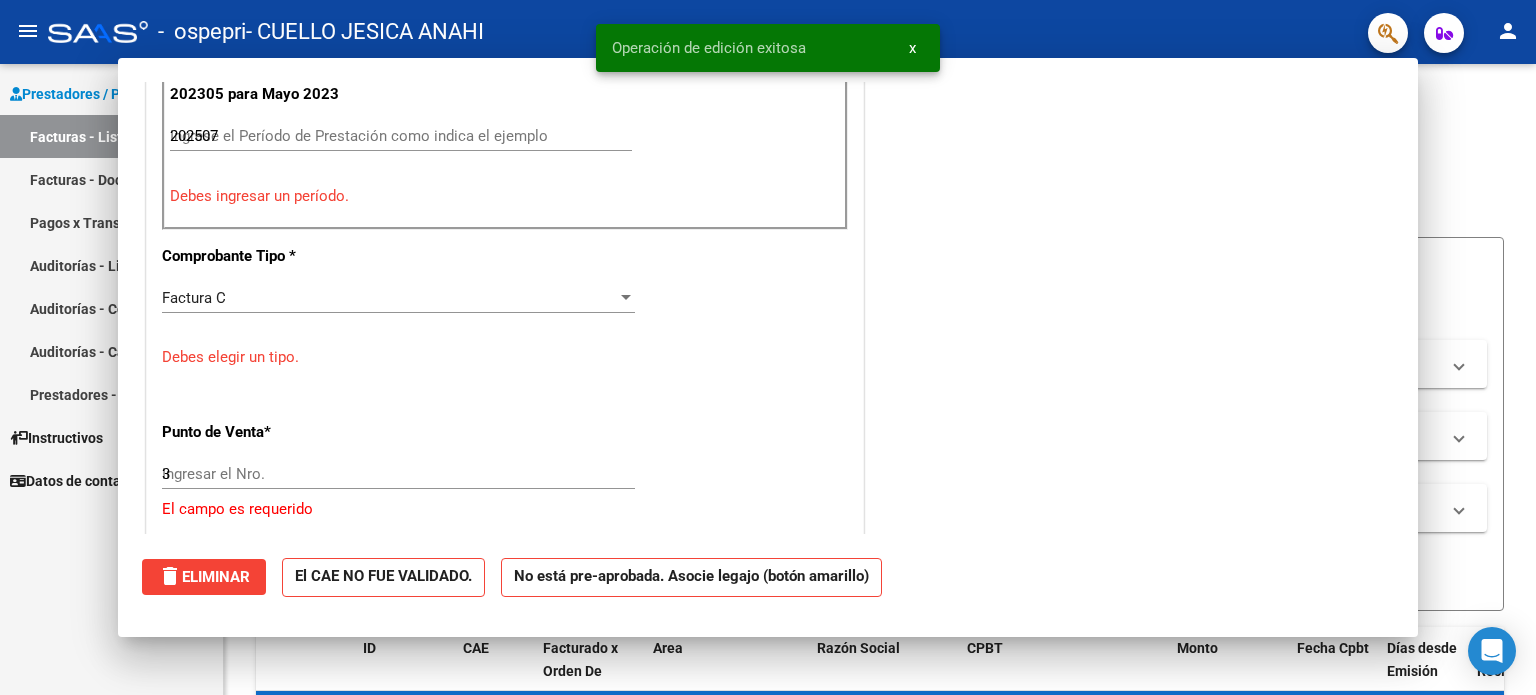 type 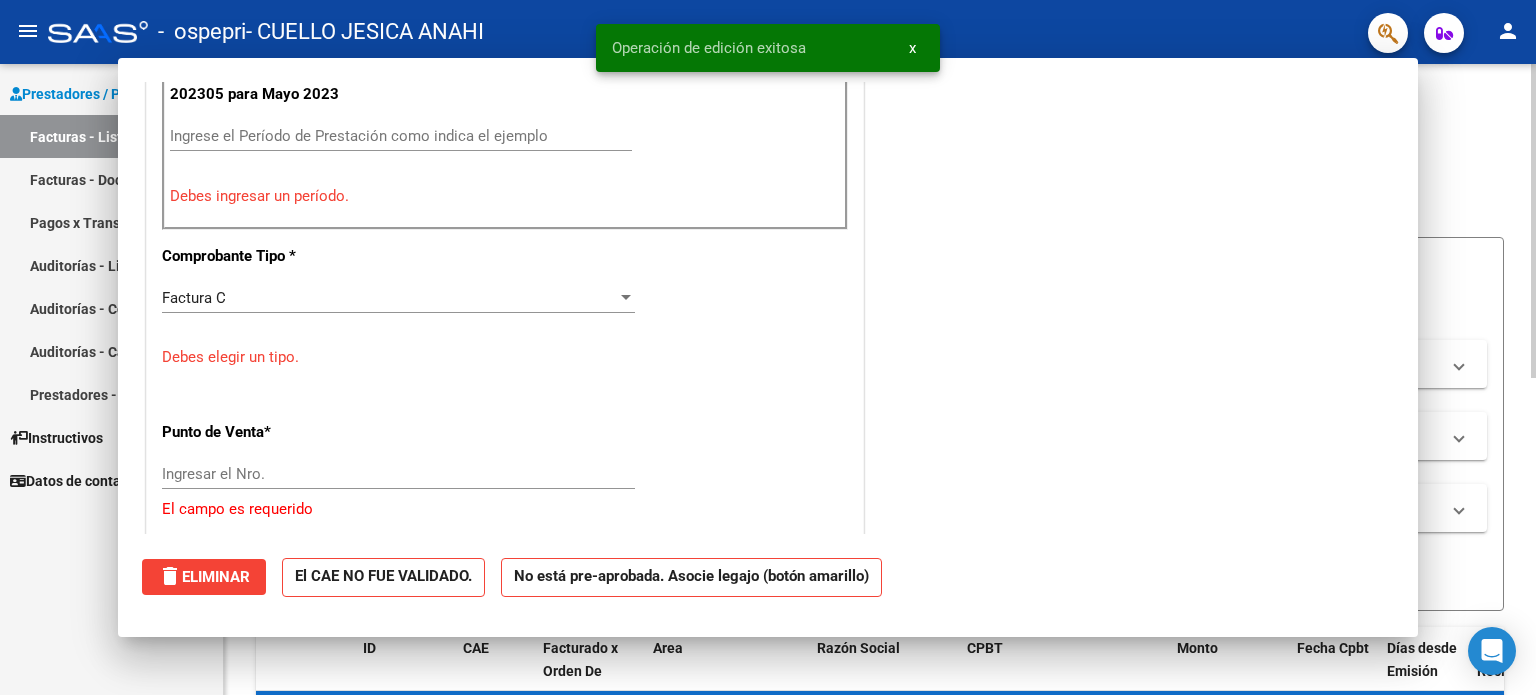 scroll, scrollTop: 0, scrollLeft: 0, axis: both 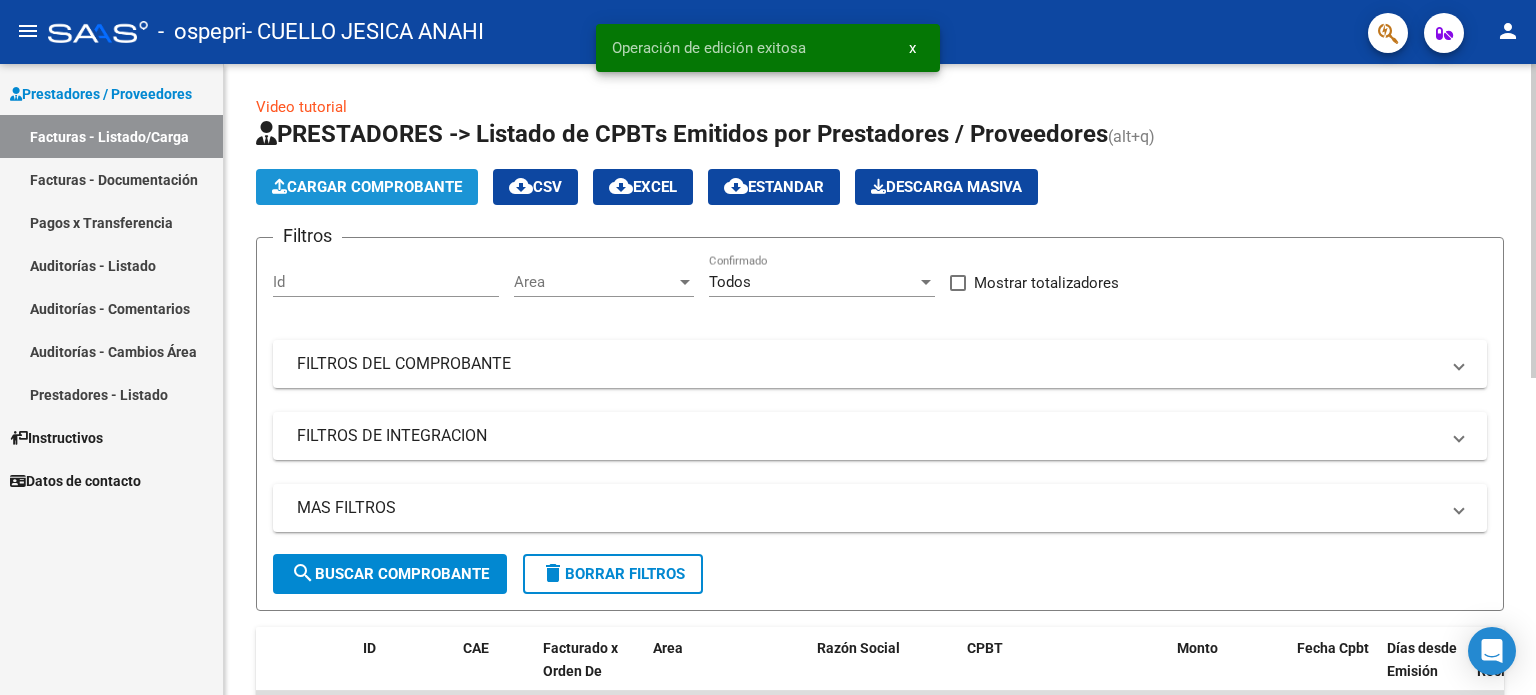 click on "Cargar Comprobante" 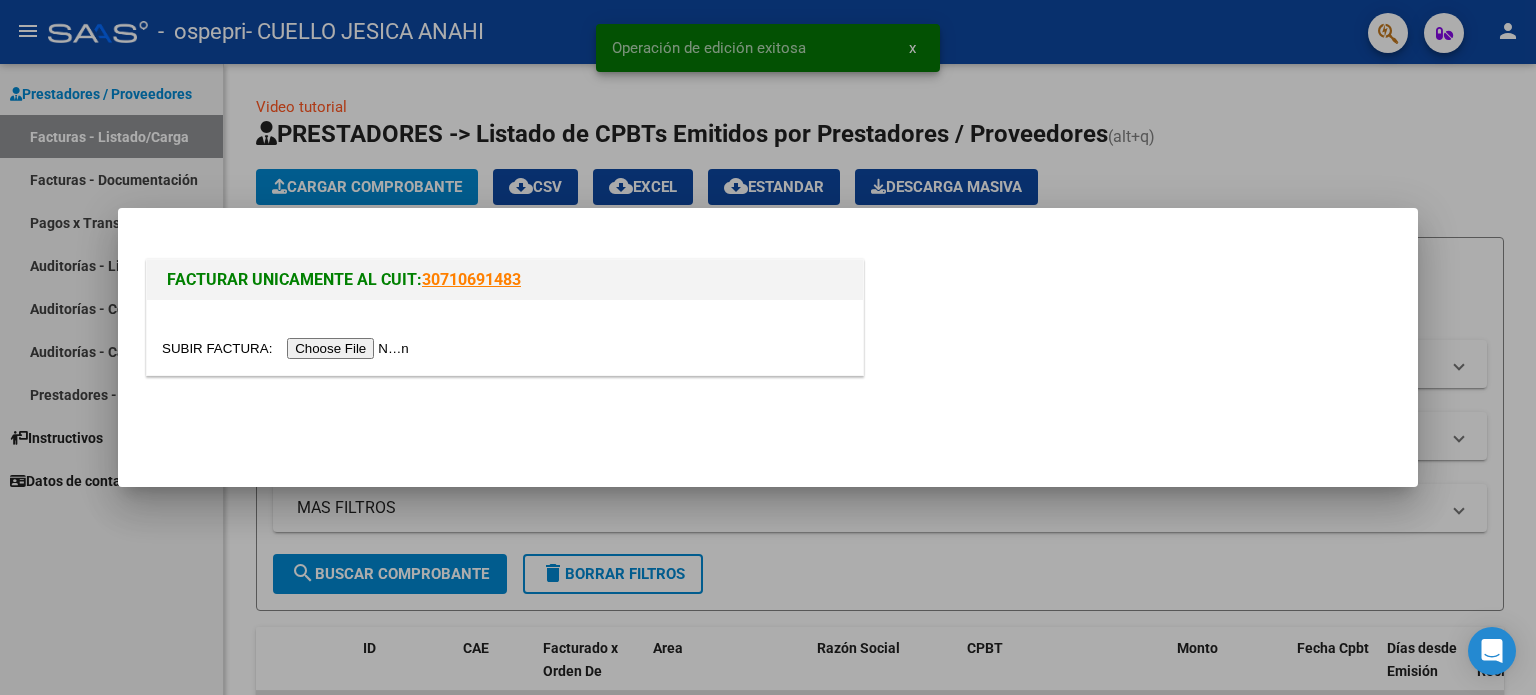 click at bounding box center (288, 348) 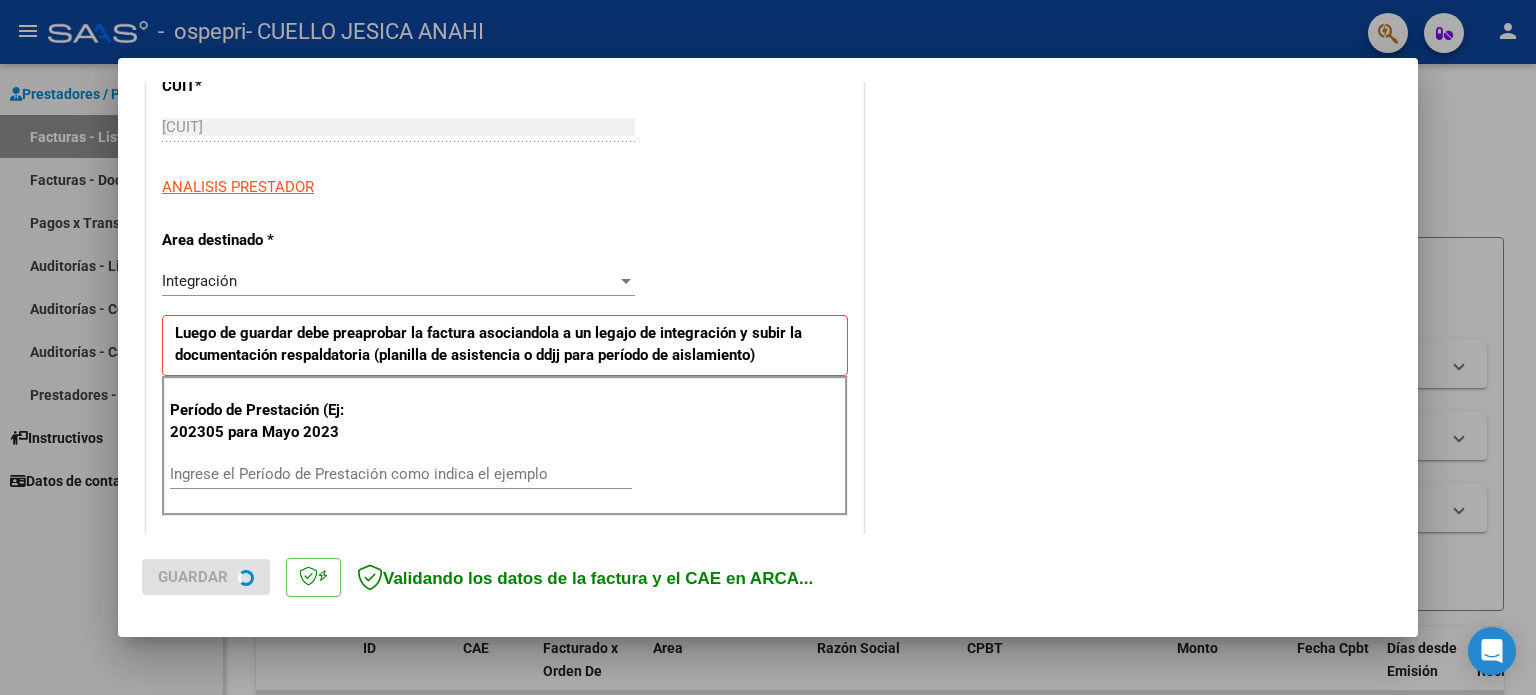 scroll, scrollTop: 400, scrollLeft: 0, axis: vertical 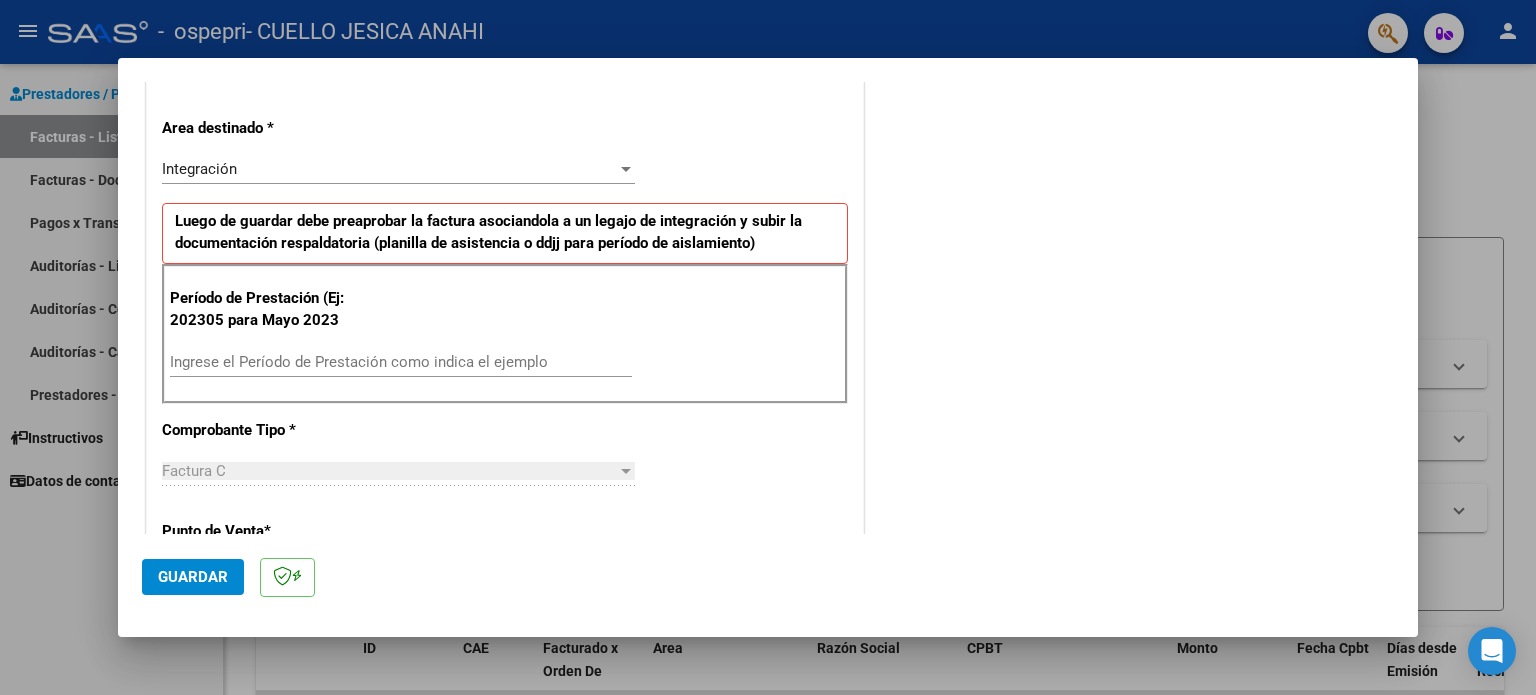 click on "Ingrese el Período de Prestación como indica el ejemplo" at bounding box center (401, 362) 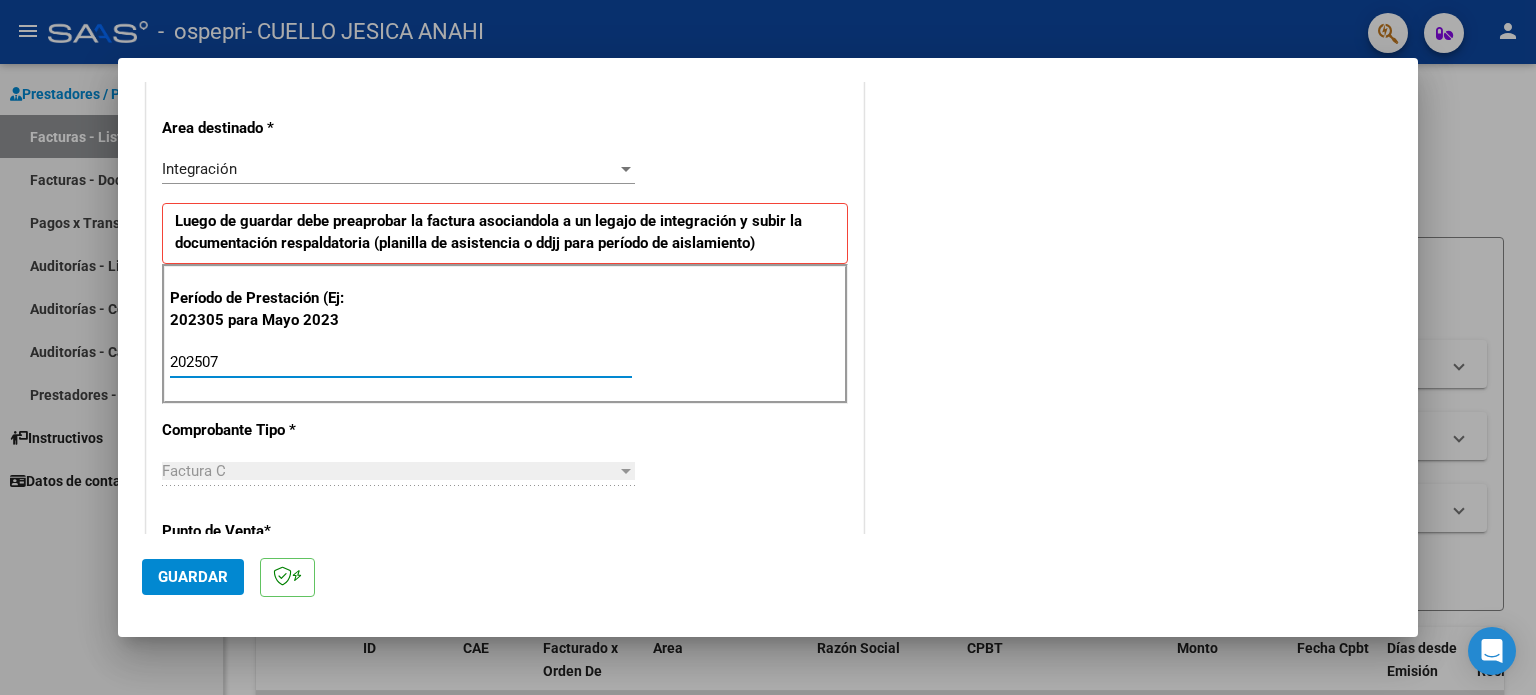 type on "202507" 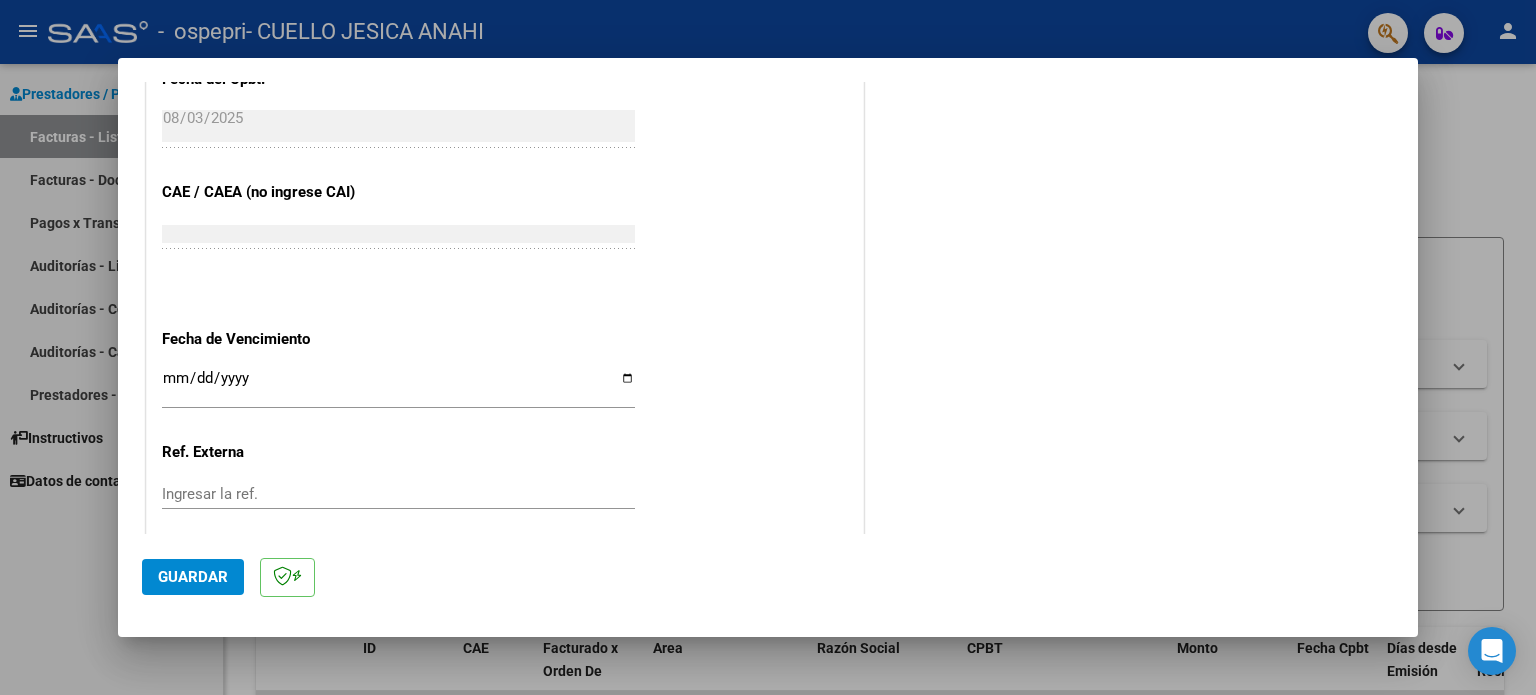 scroll, scrollTop: 1200, scrollLeft: 0, axis: vertical 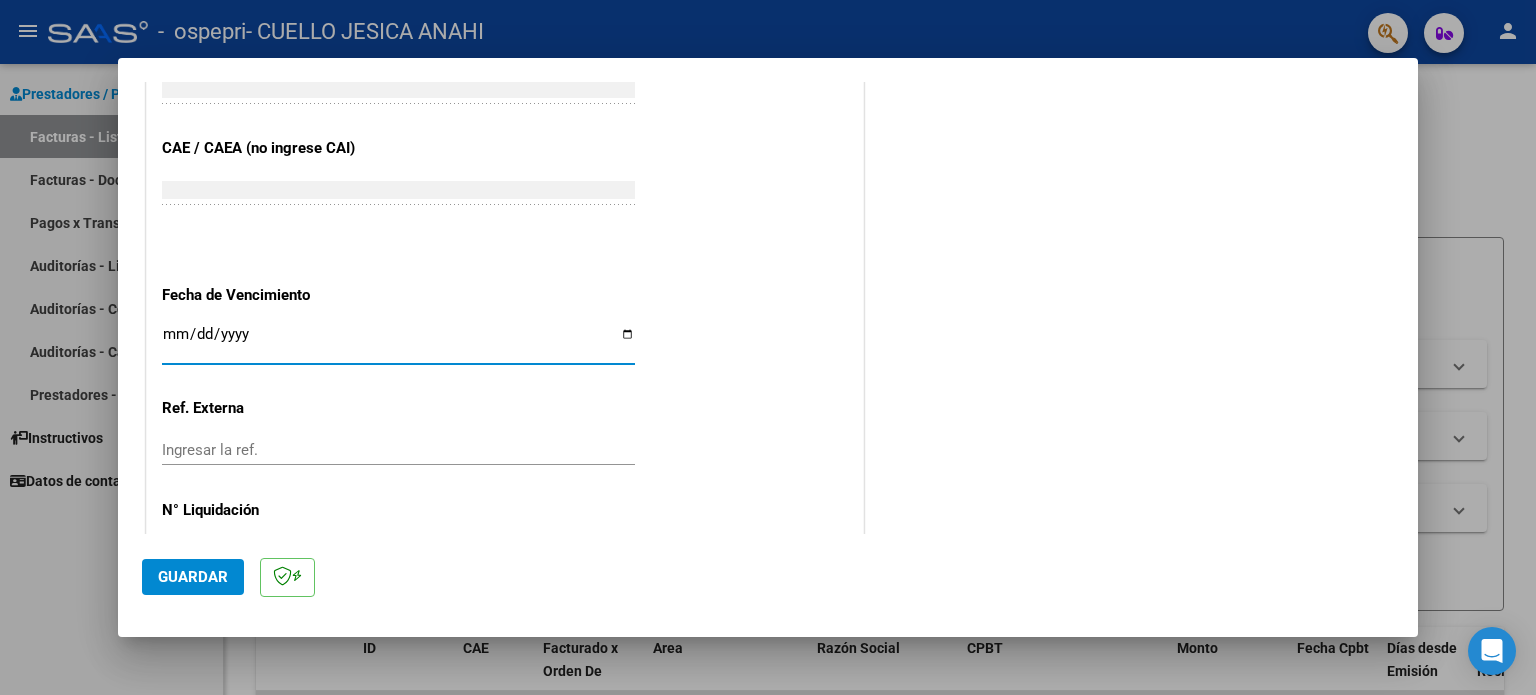 click on "Ingresar la fecha" at bounding box center (398, 342) 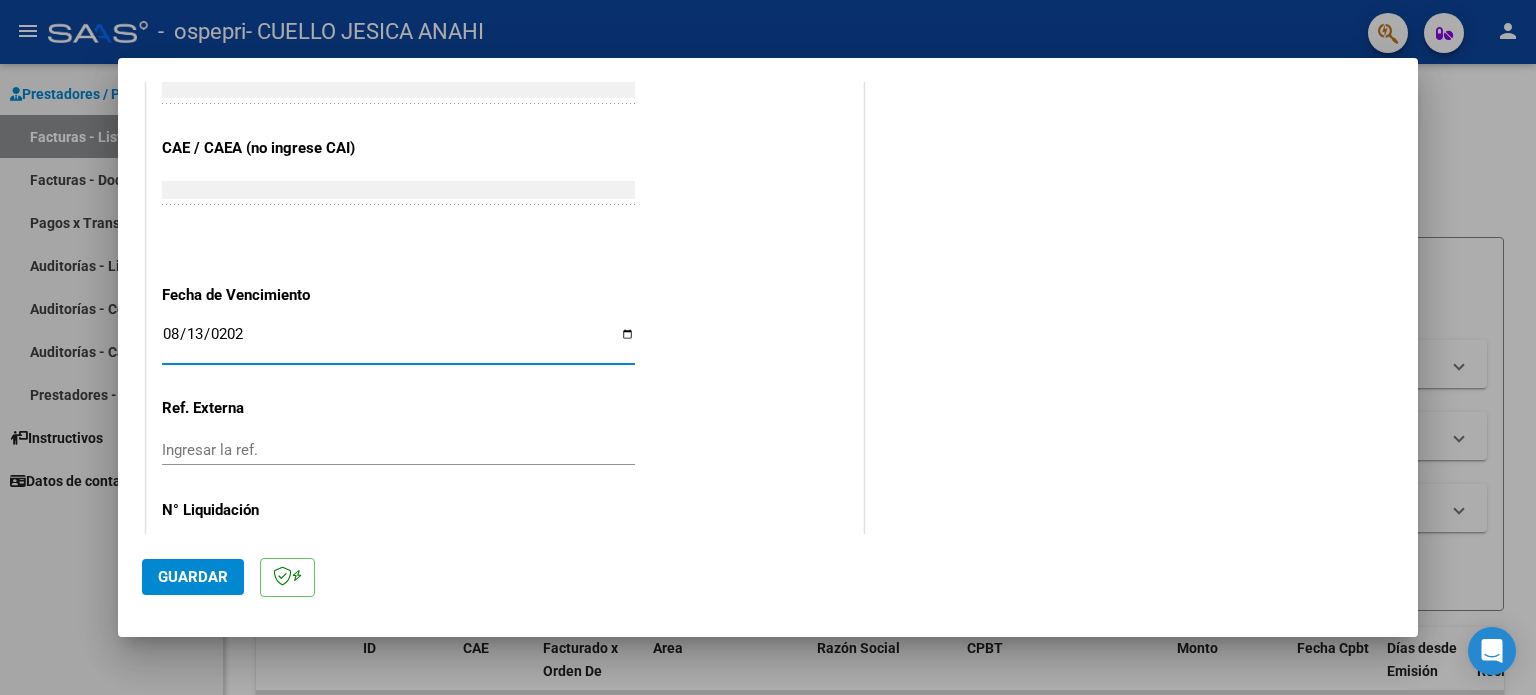 type on "2025-08-13" 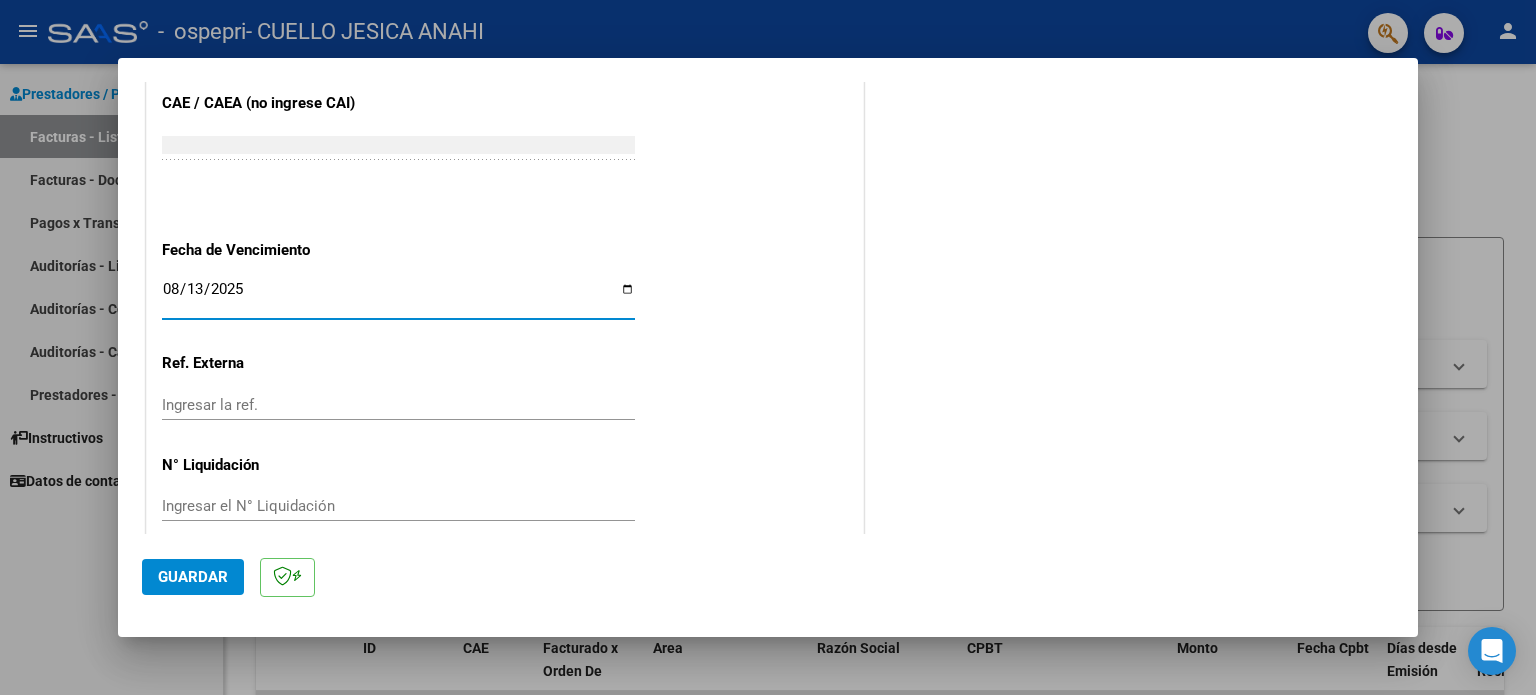scroll, scrollTop: 1268, scrollLeft: 0, axis: vertical 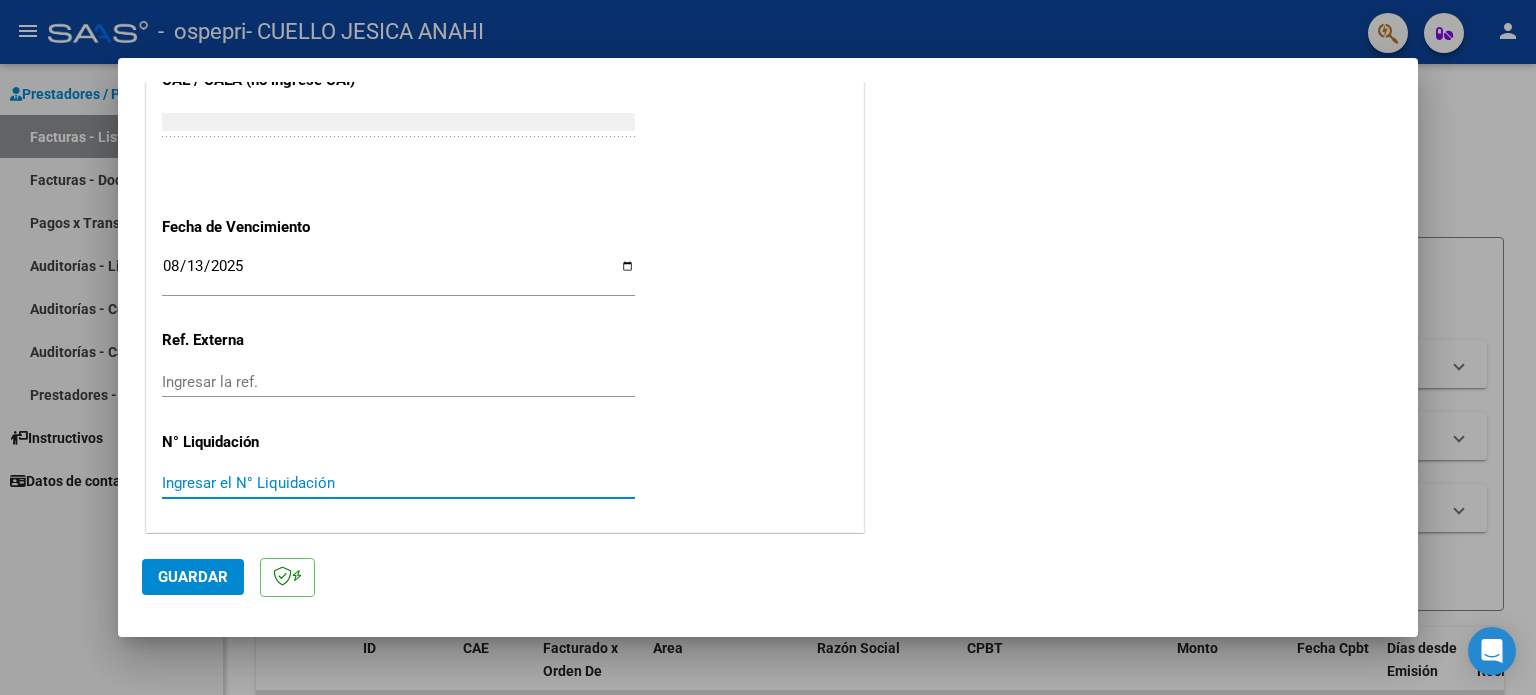 click on "Ingresar el N° Liquidación" at bounding box center (398, 483) 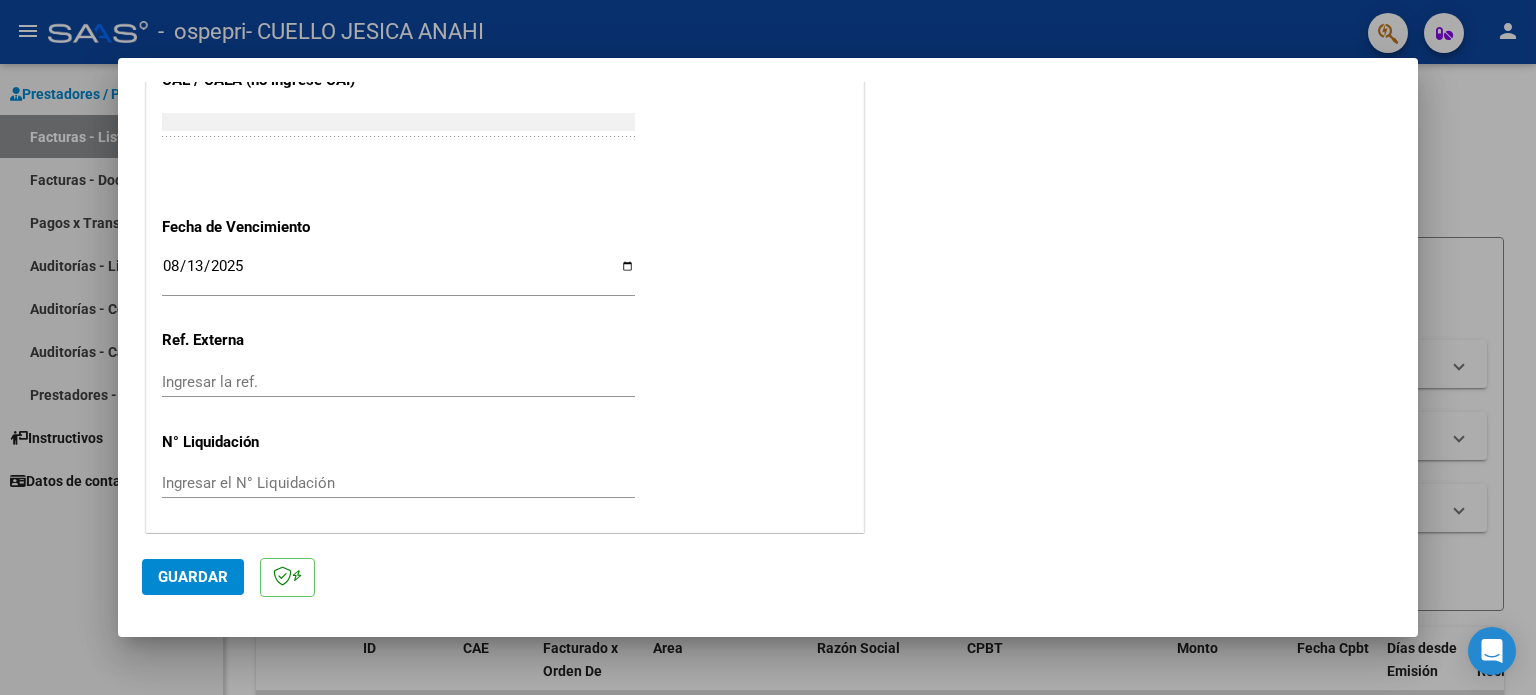 click on "Ingresar el N° Liquidación" at bounding box center (398, 483) 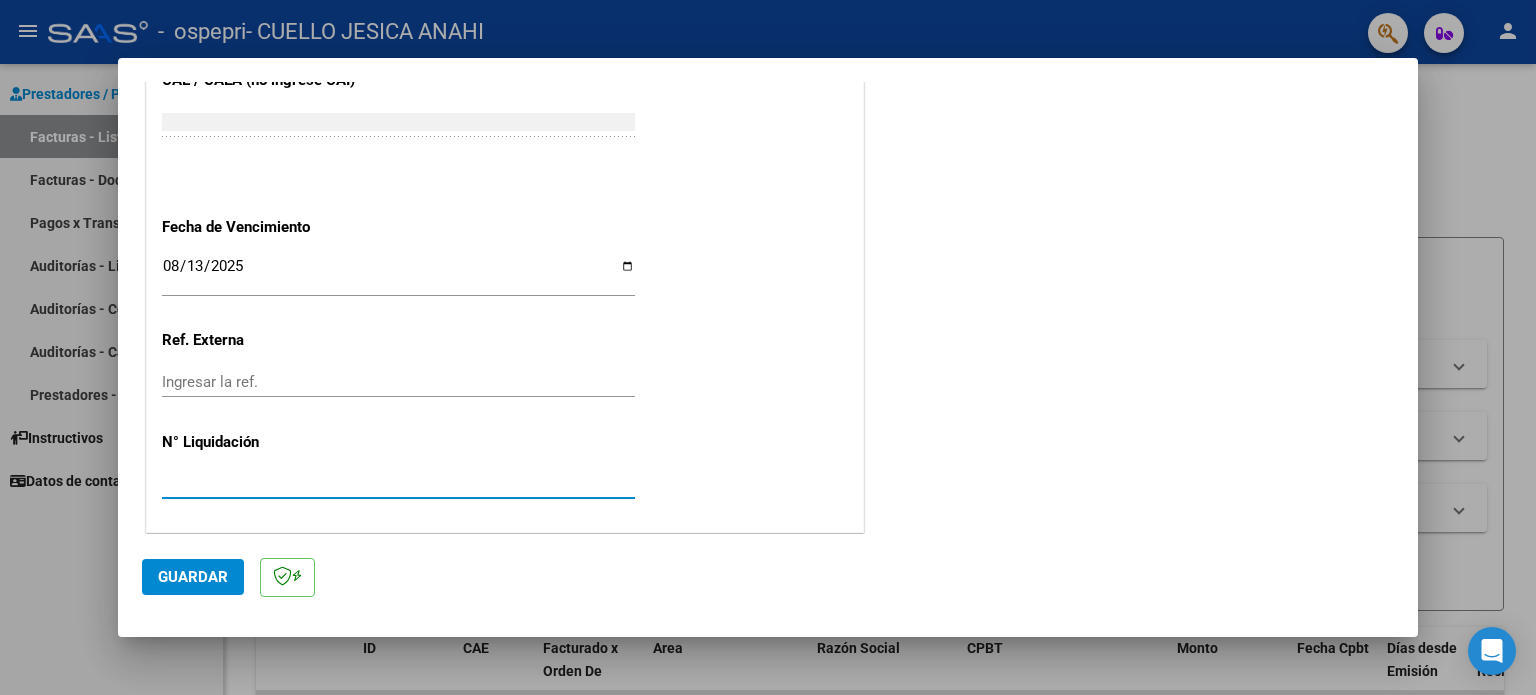 type on "[NUMBER]" 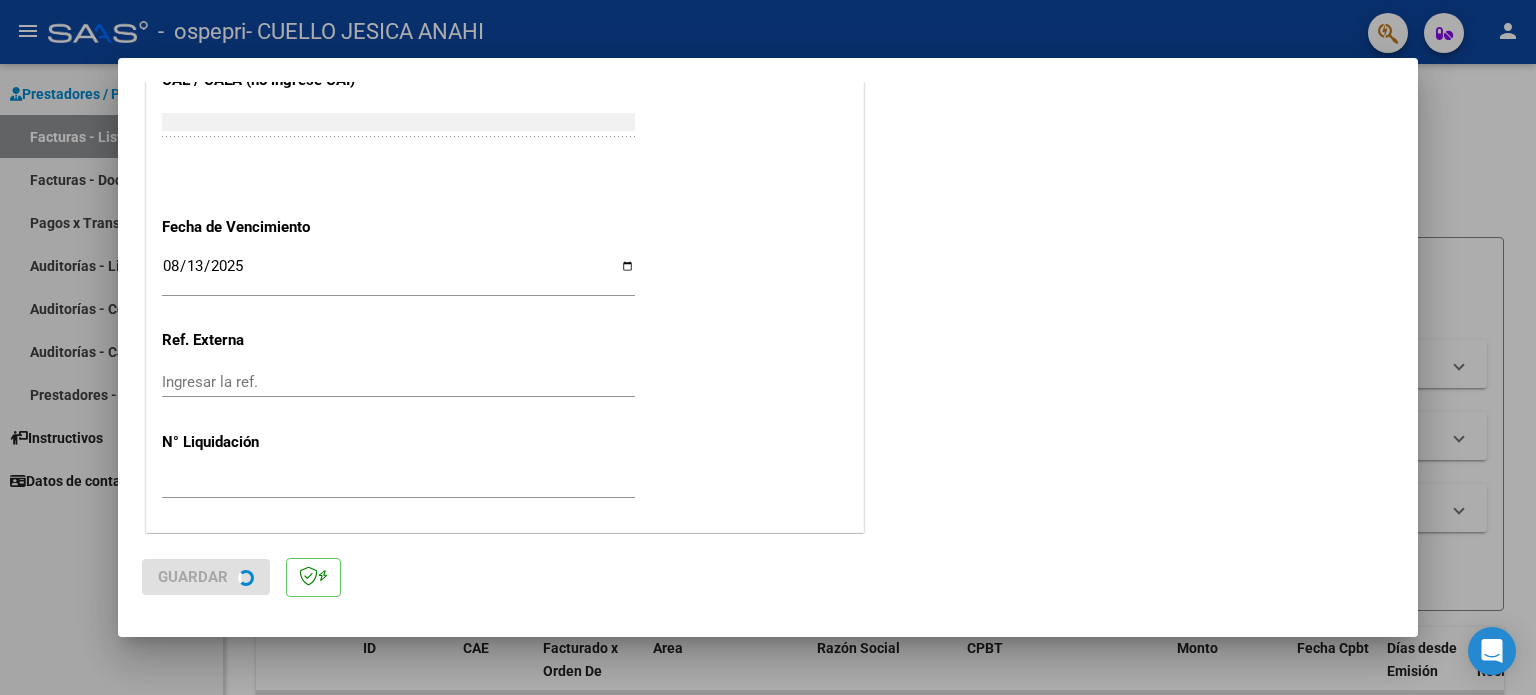 scroll, scrollTop: 0, scrollLeft: 0, axis: both 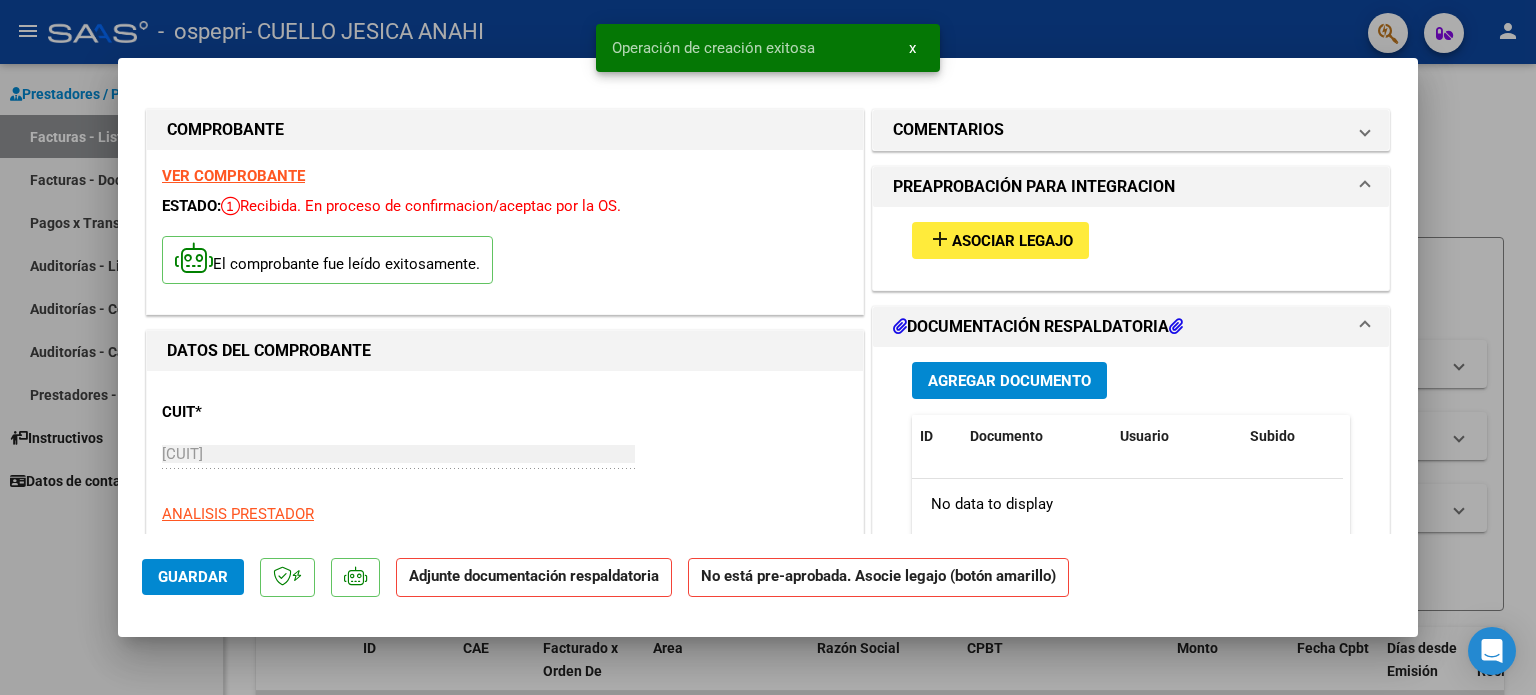click on "Asociar Legajo" at bounding box center (1012, 241) 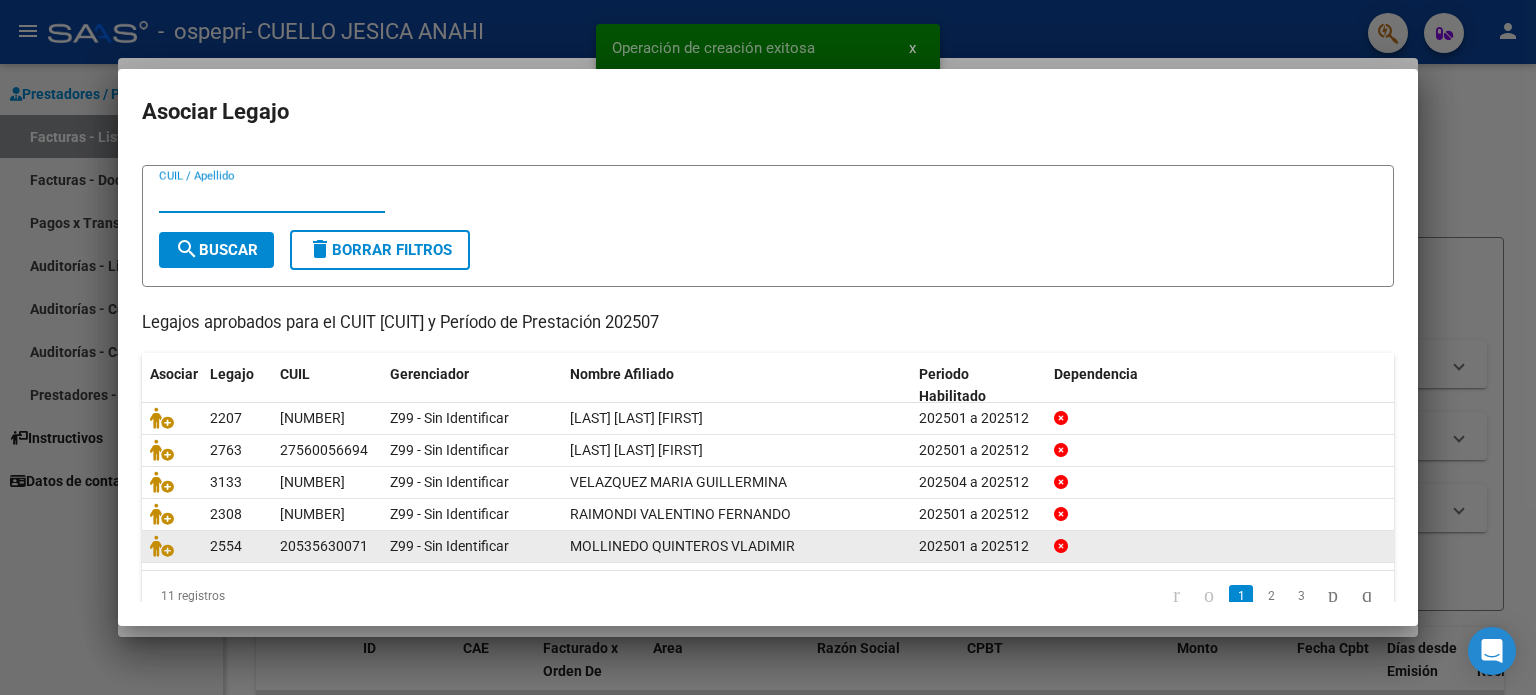 scroll, scrollTop: 67, scrollLeft: 0, axis: vertical 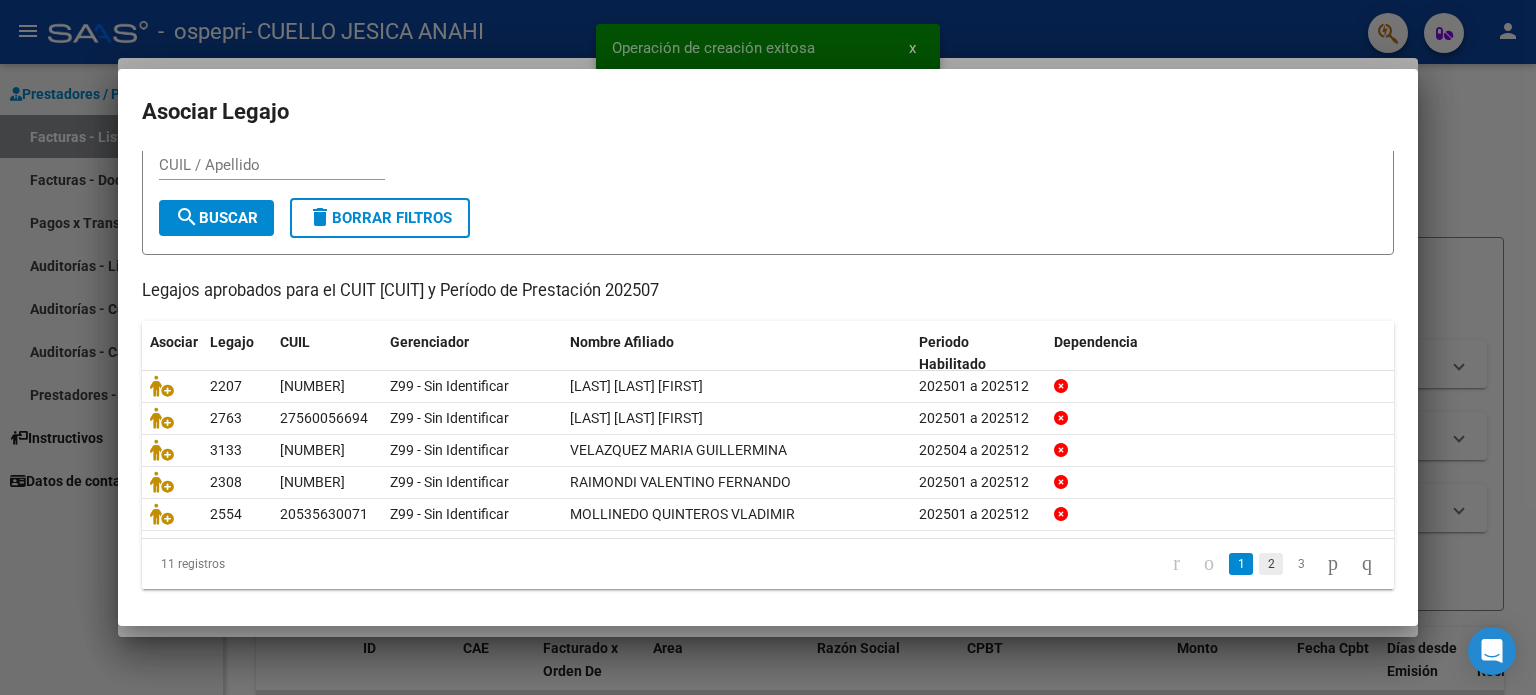 click on "2" 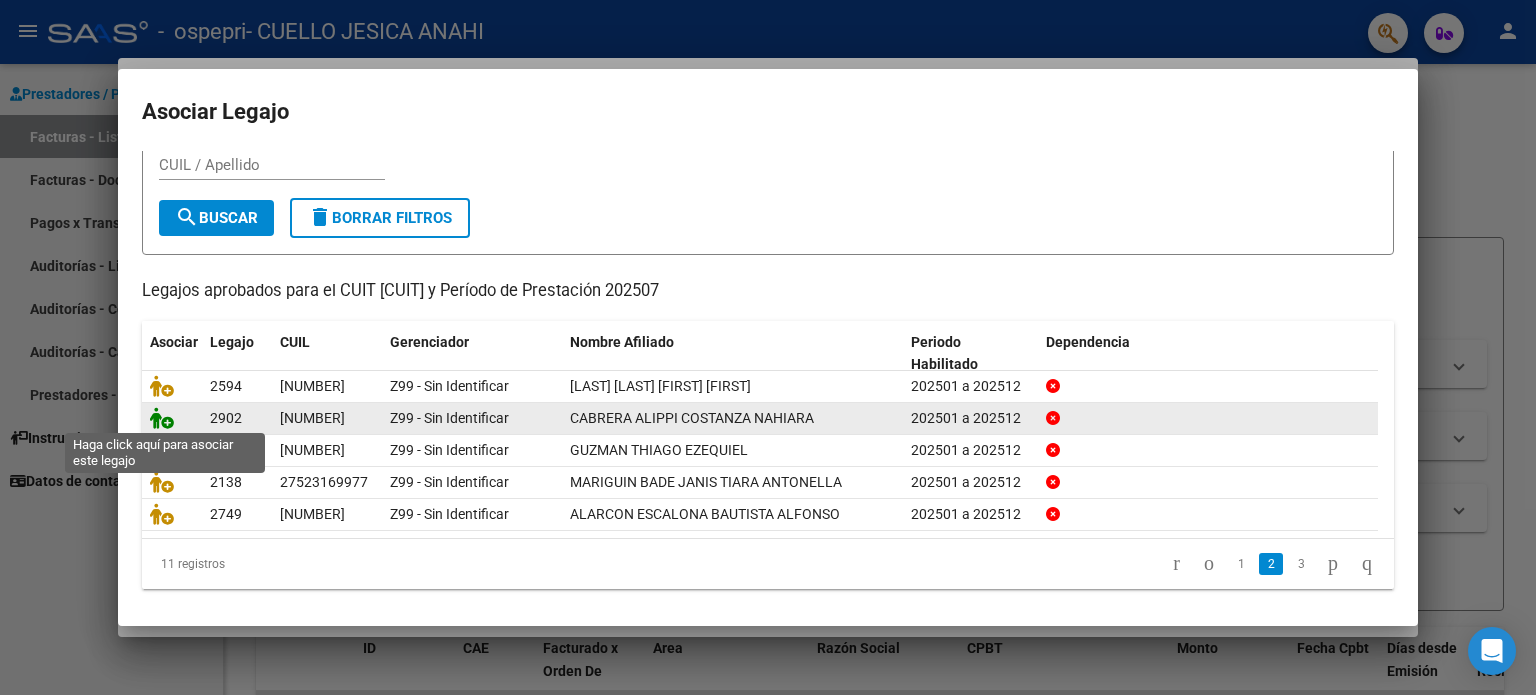 click 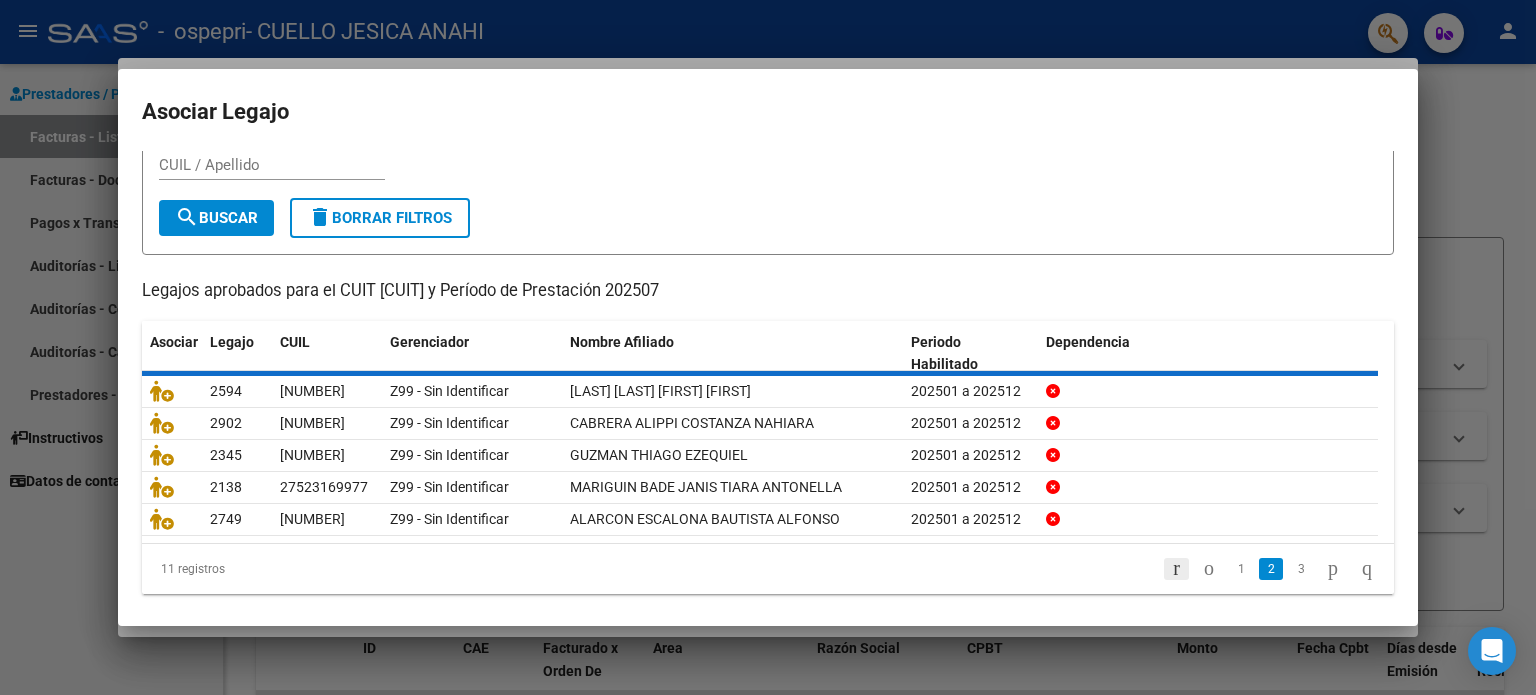scroll, scrollTop: 0, scrollLeft: 0, axis: both 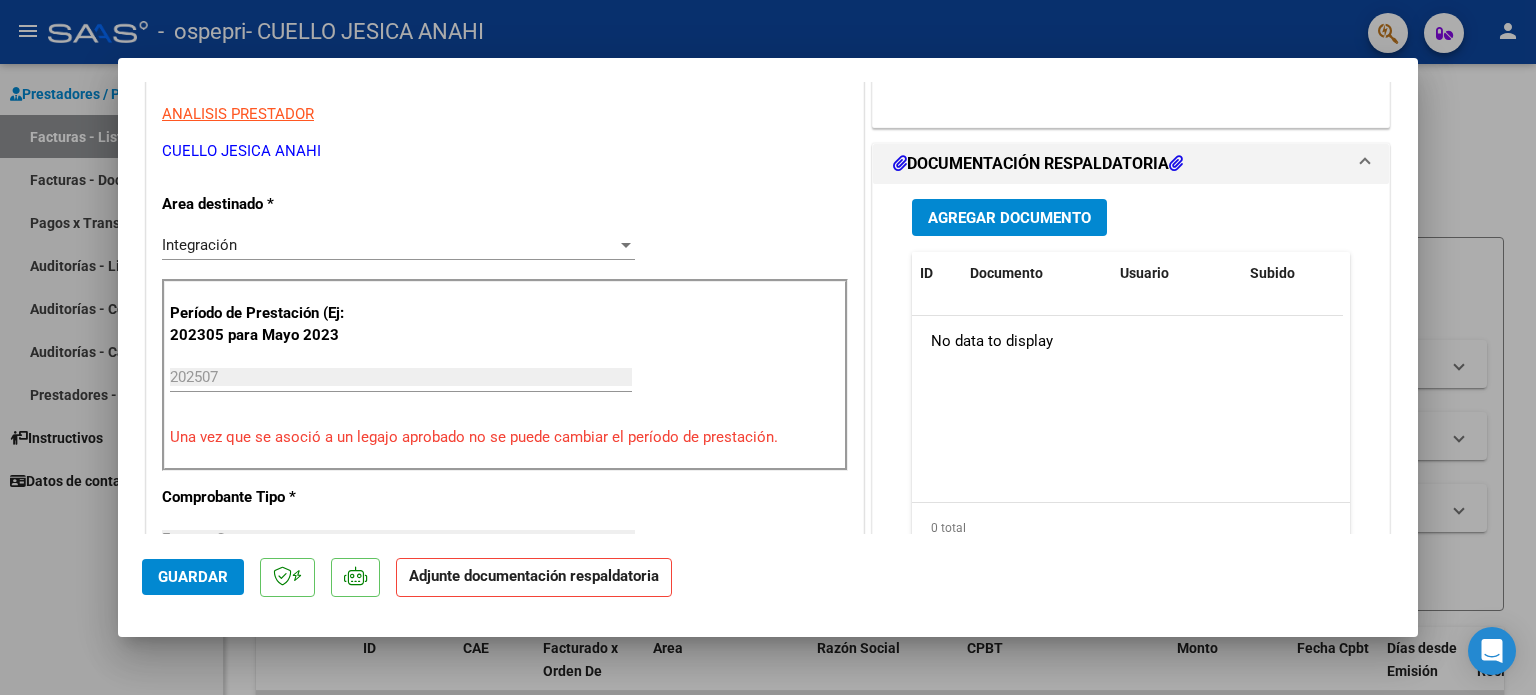 click on "Agregar Documento" at bounding box center (1009, 218) 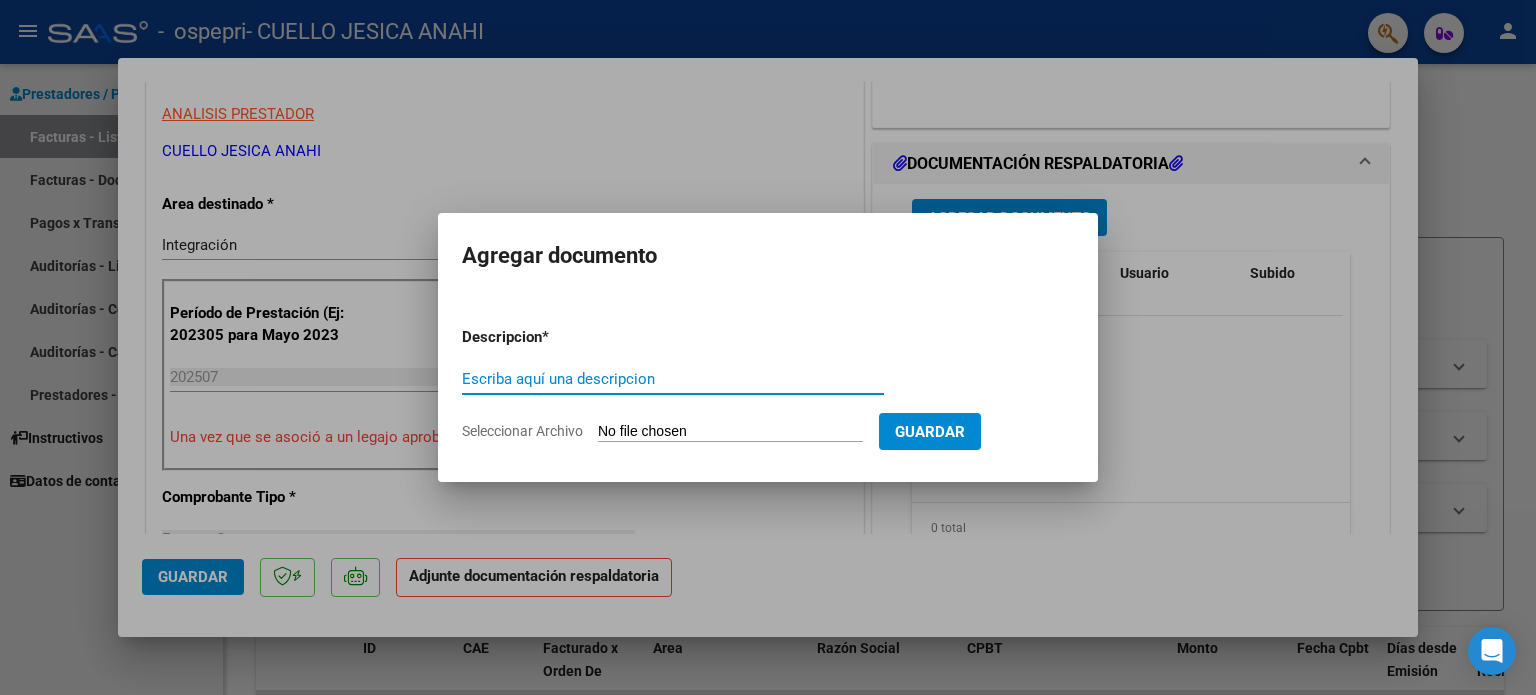 paste on "Planilla asistencia" 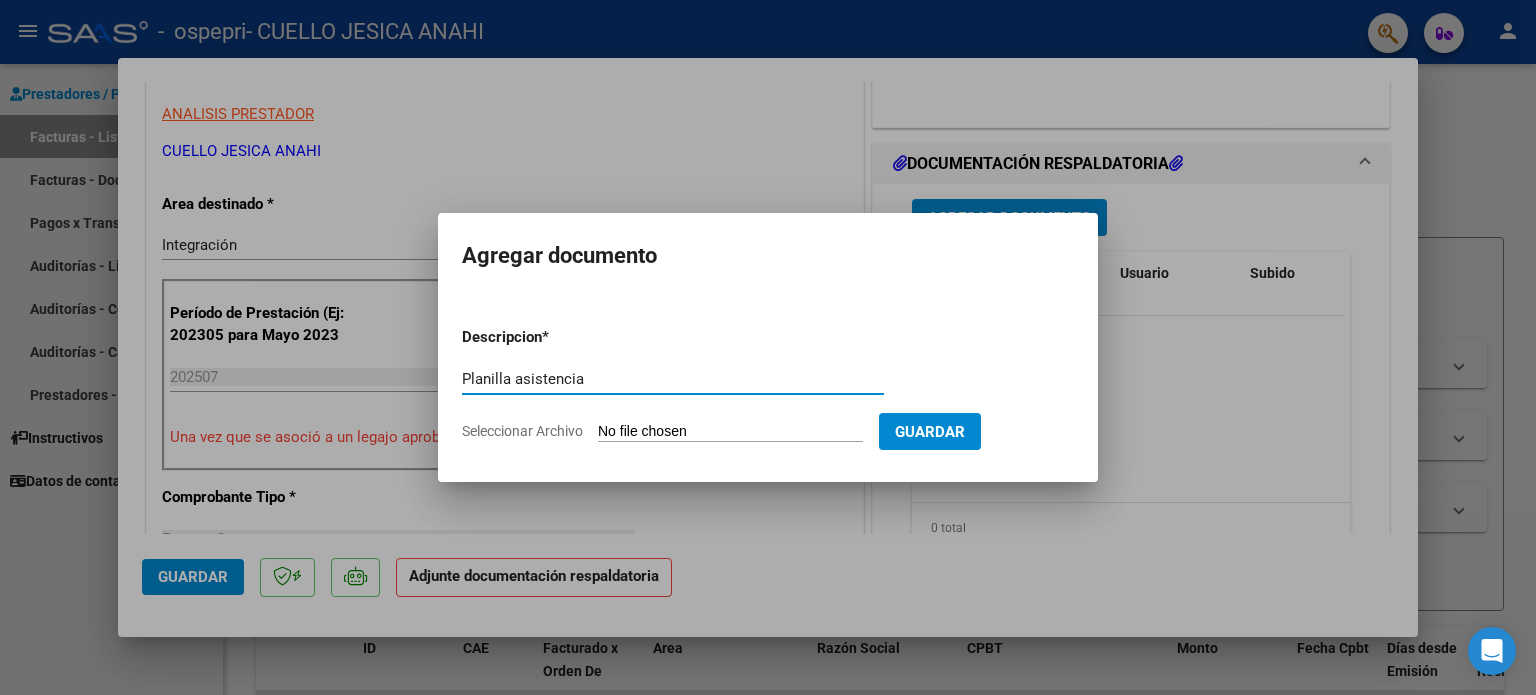type on "Planilla asistencia" 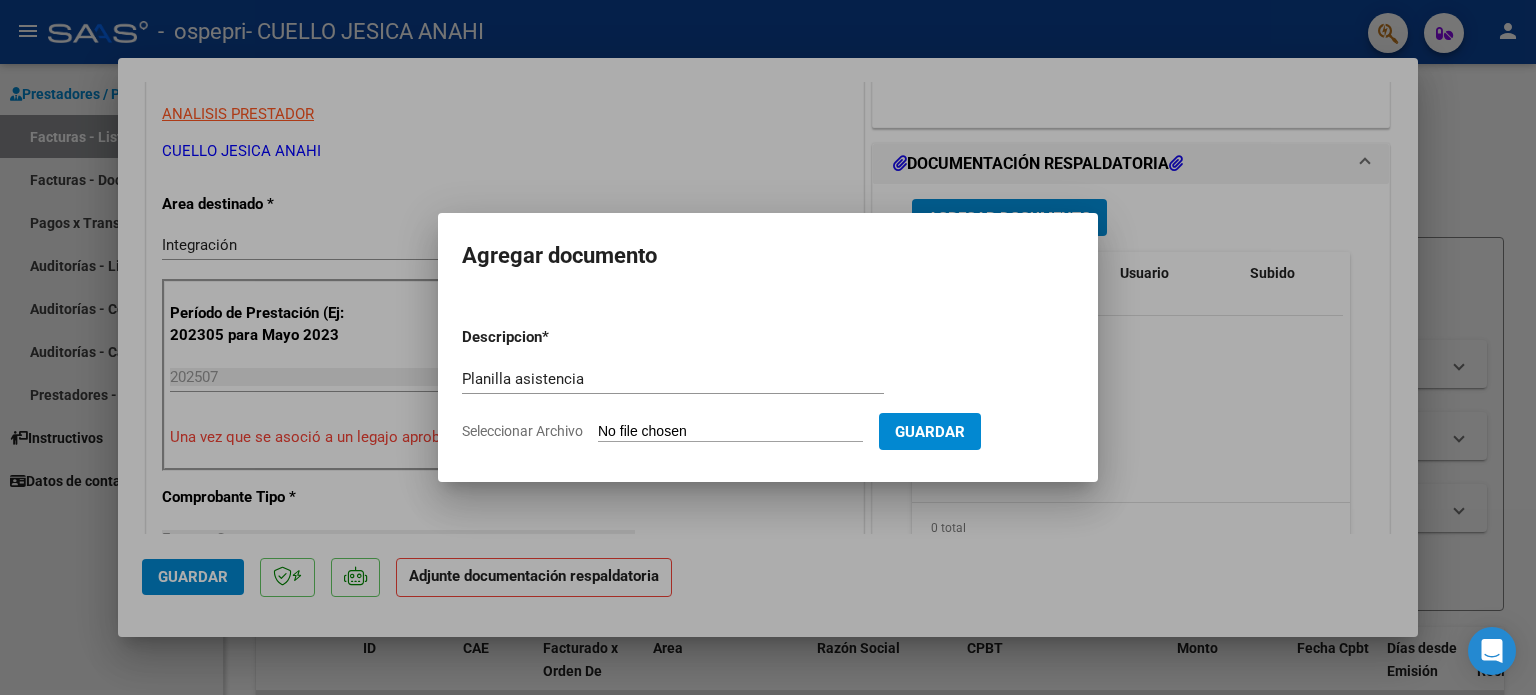 click on "Descripcion  *   Planilla asistencia Escriba aquí una descripcion  Seleccionar Archivo Guardar" at bounding box center (768, 384) 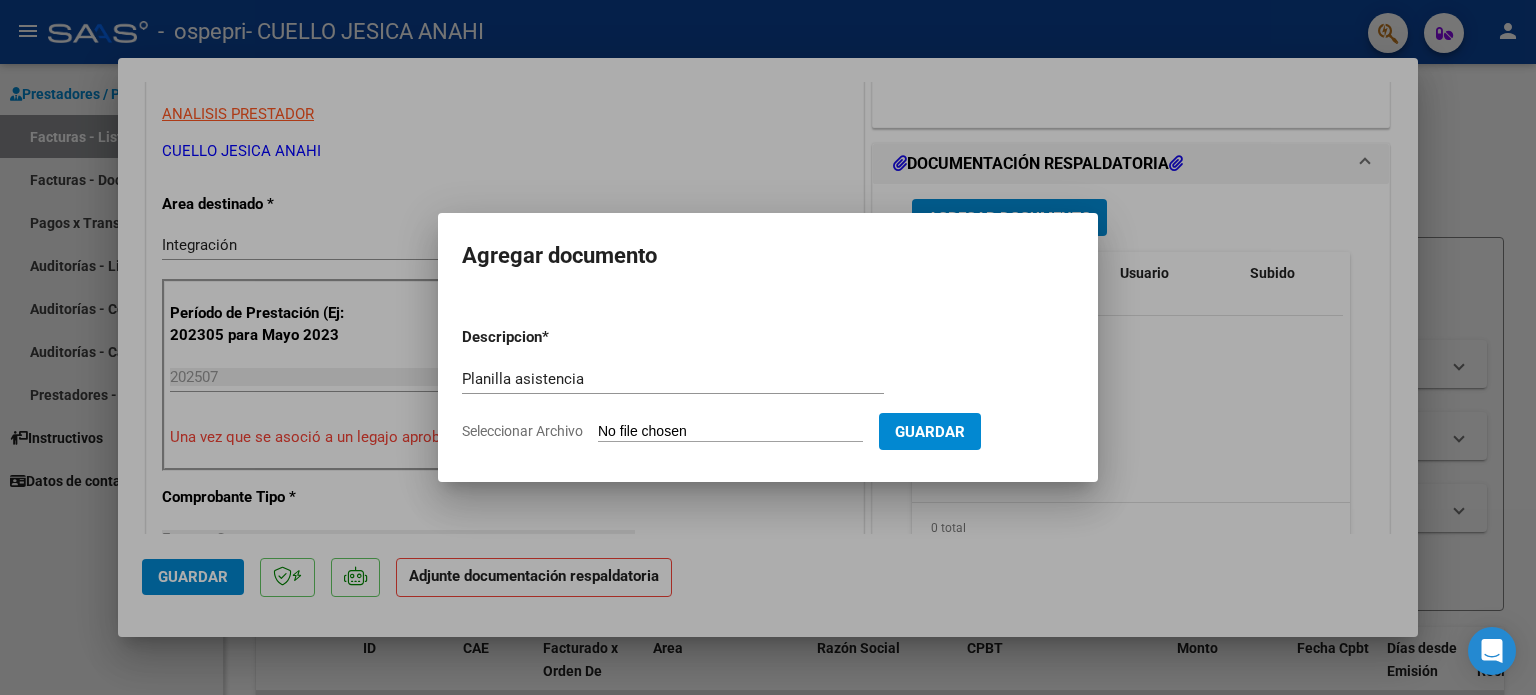 type on "C:\fakepath\[FILENAME].pdf" 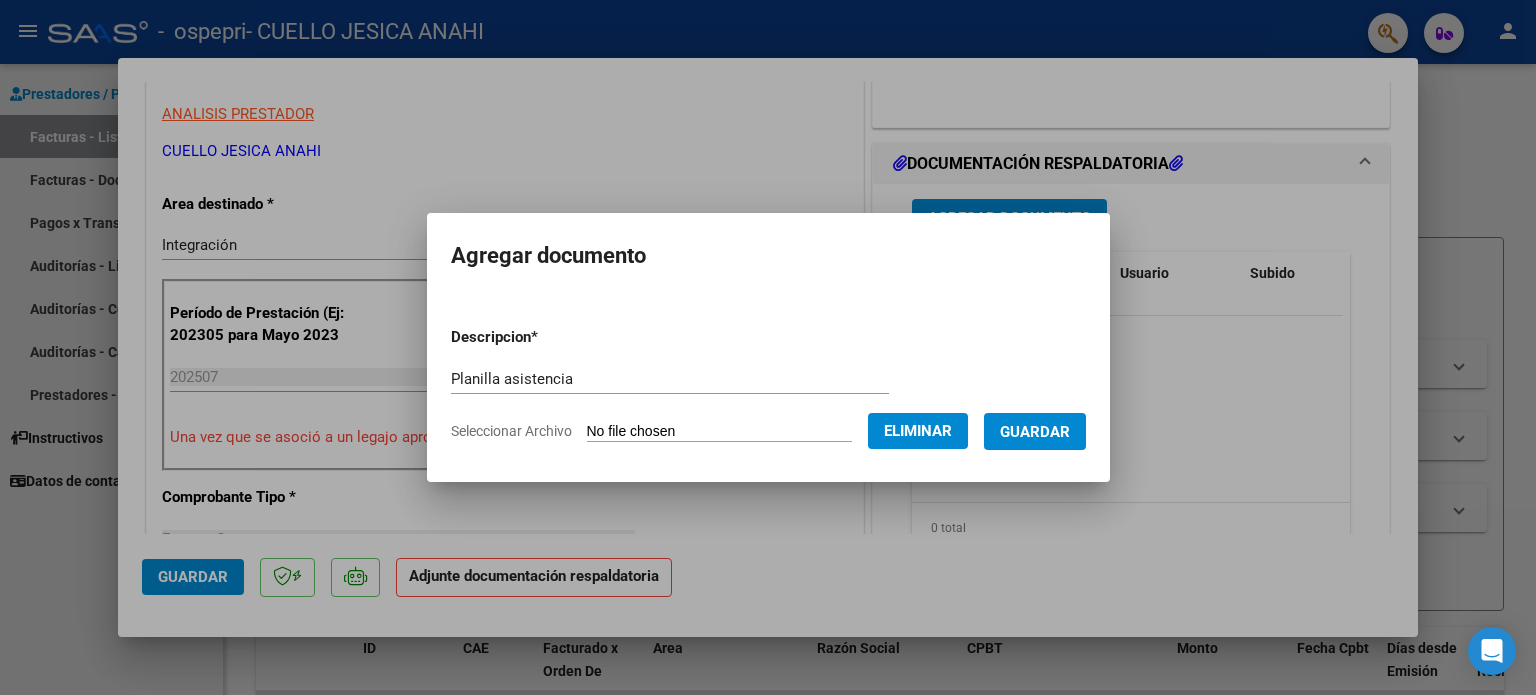 click on "Guardar" at bounding box center [1035, 432] 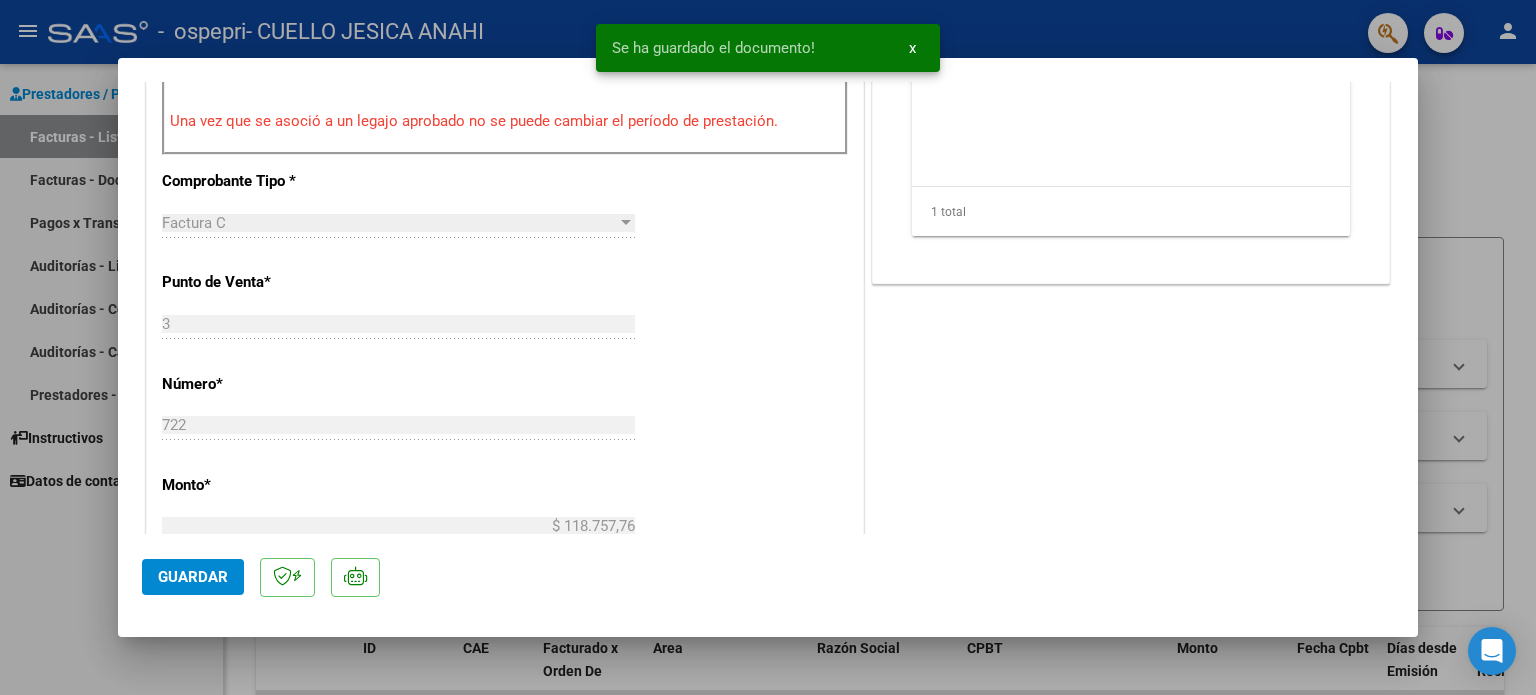 scroll, scrollTop: 800, scrollLeft: 0, axis: vertical 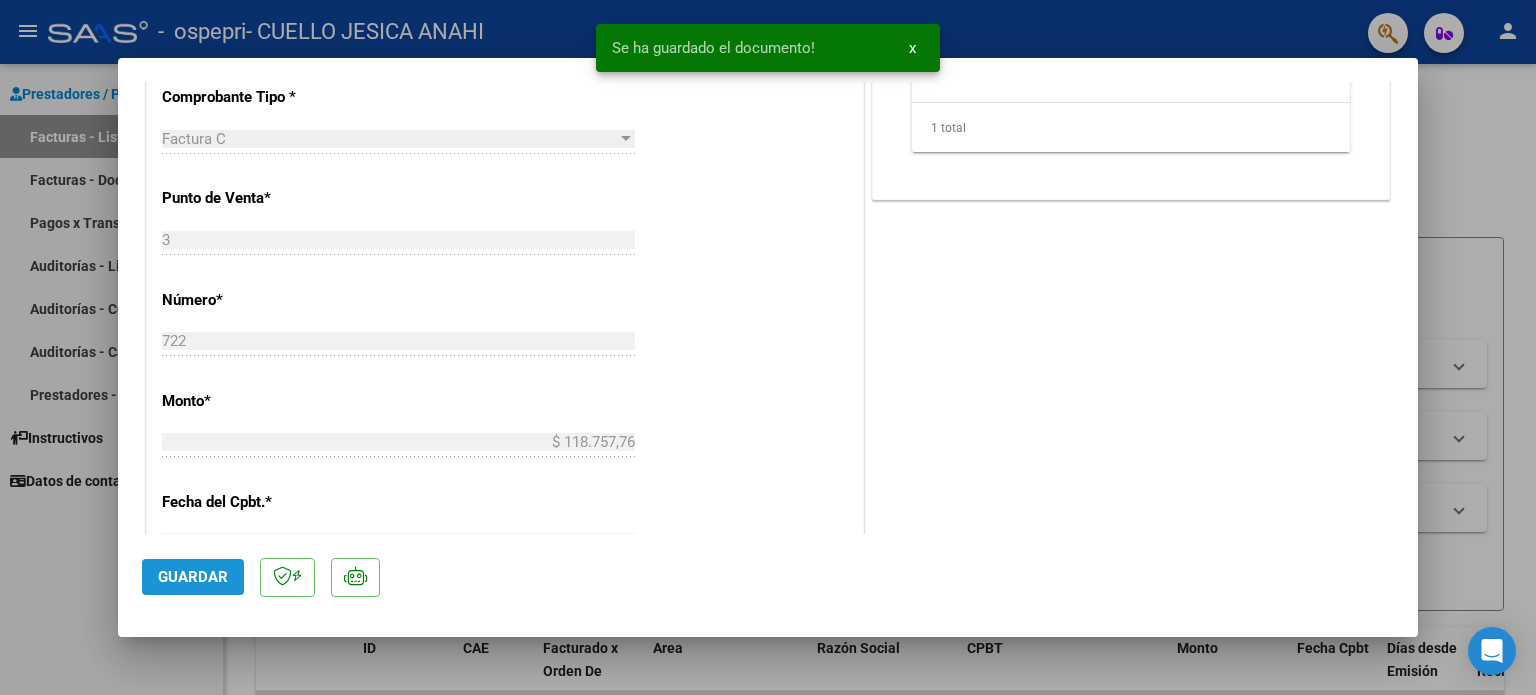 click on "Guardar" 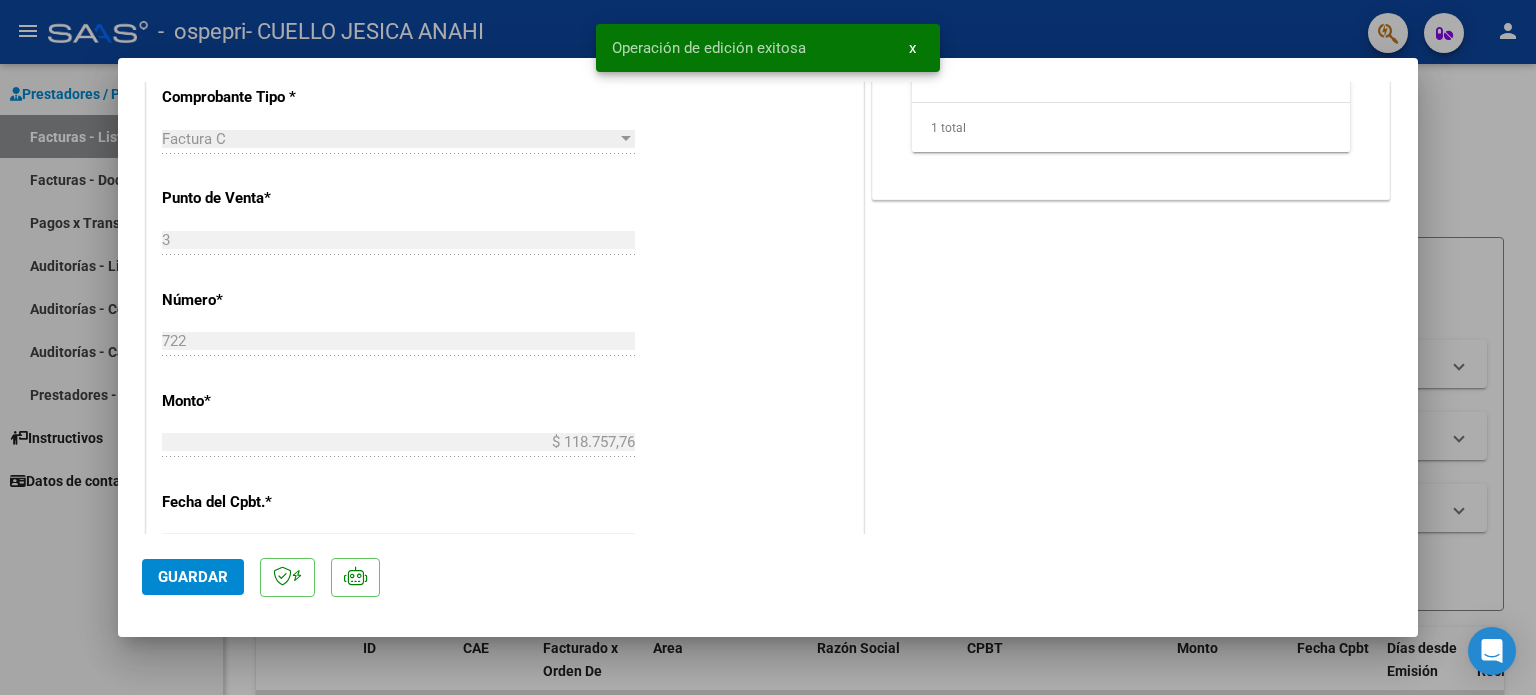 click at bounding box center [768, 347] 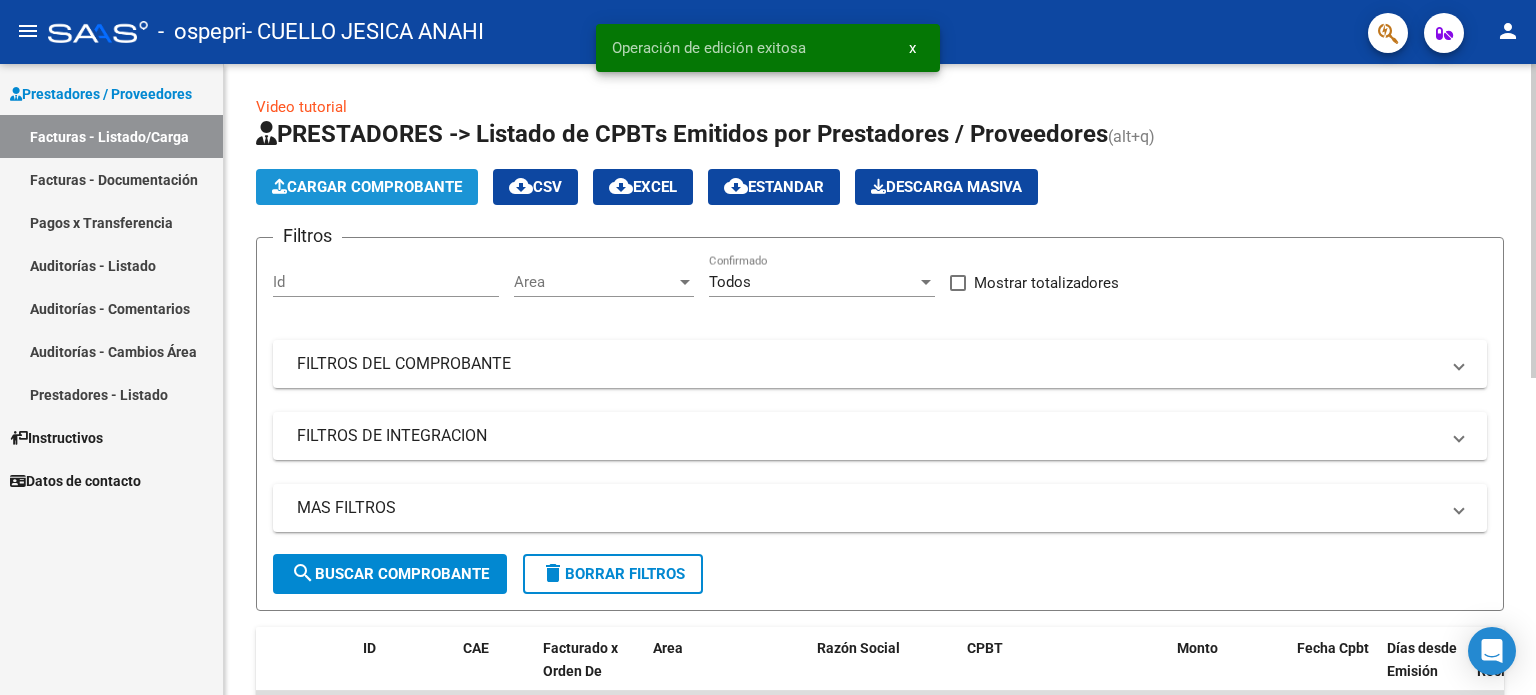 click on "Cargar Comprobante" 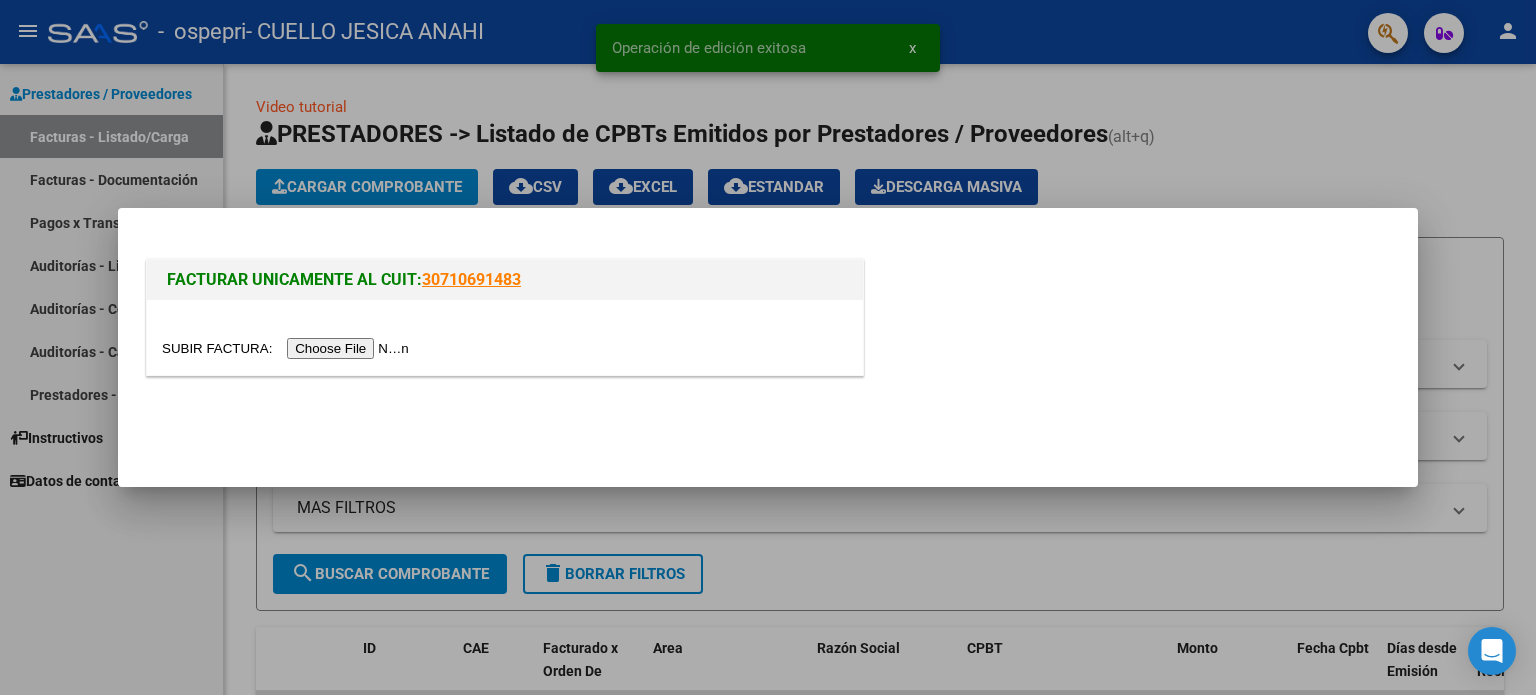 click at bounding box center [288, 348] 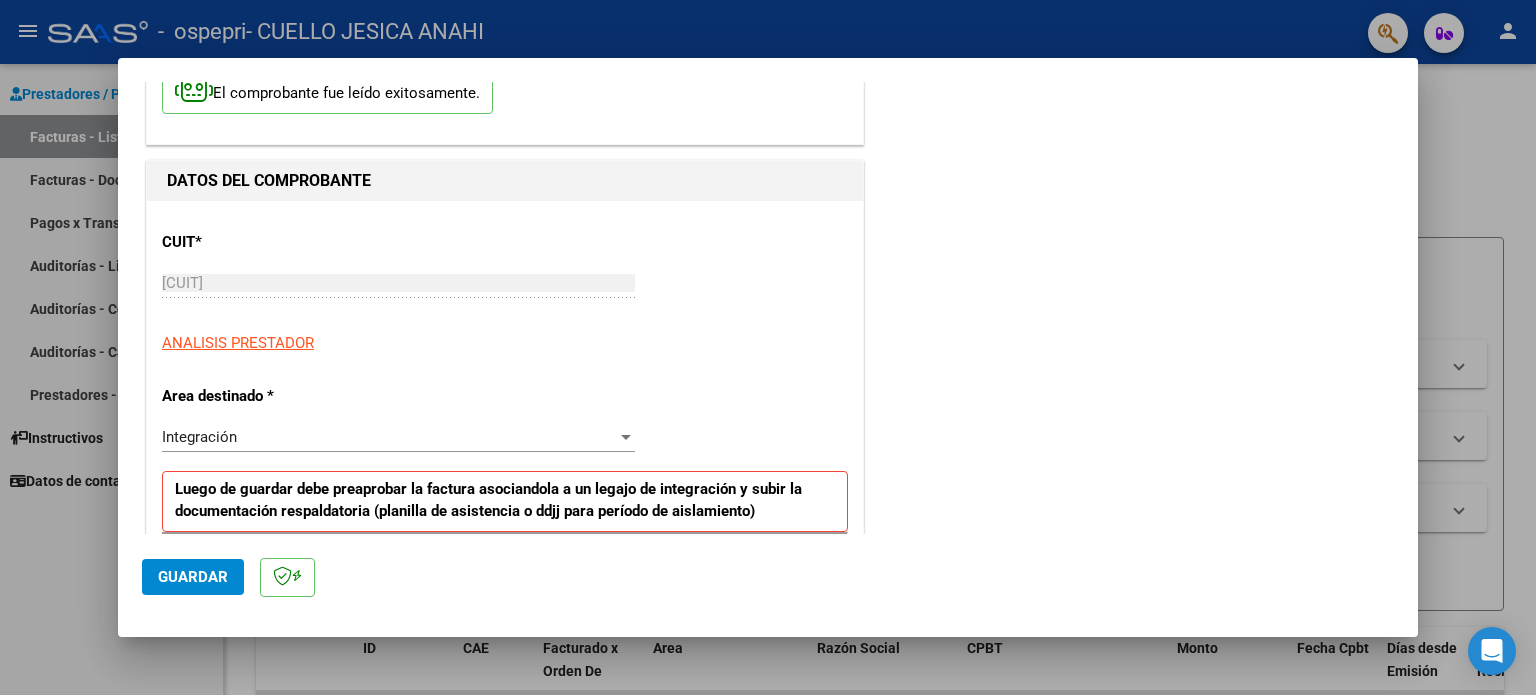 scroll, scrollTop: 400, scrollLeft: 0, axis: vertical 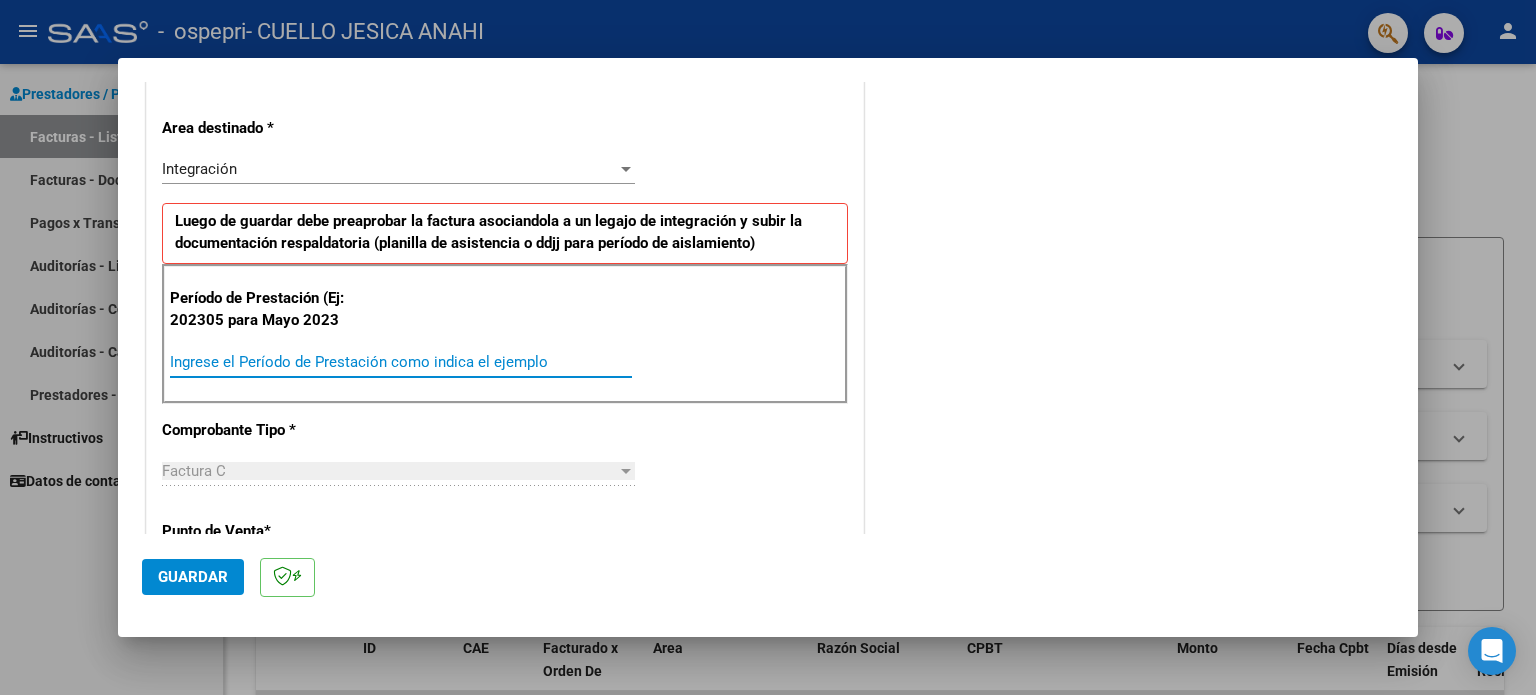 click on "Ingrese el Período de Prestación como indica el ejemplo" at bounding box center [401, 362] 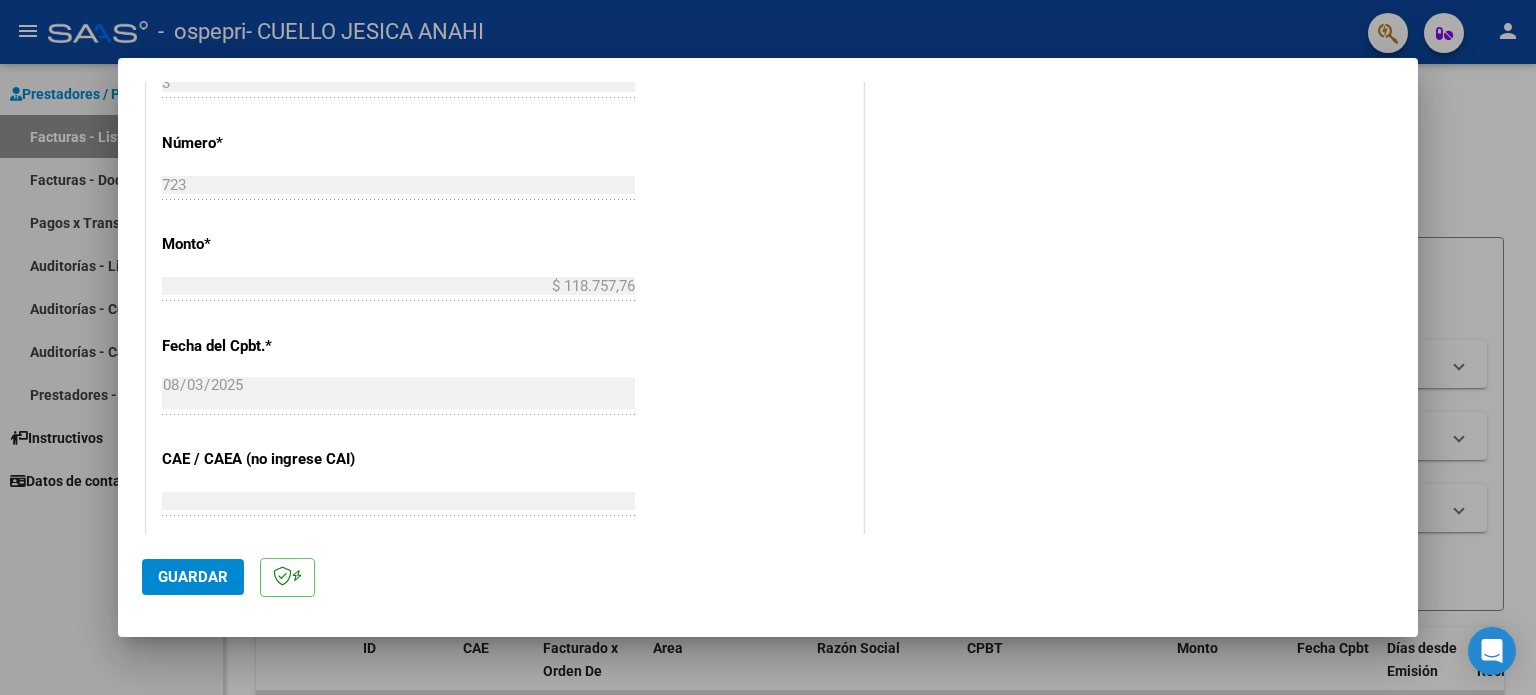 scroll, scrollTop: 1200, scrollLeft: 0, axis: vertical 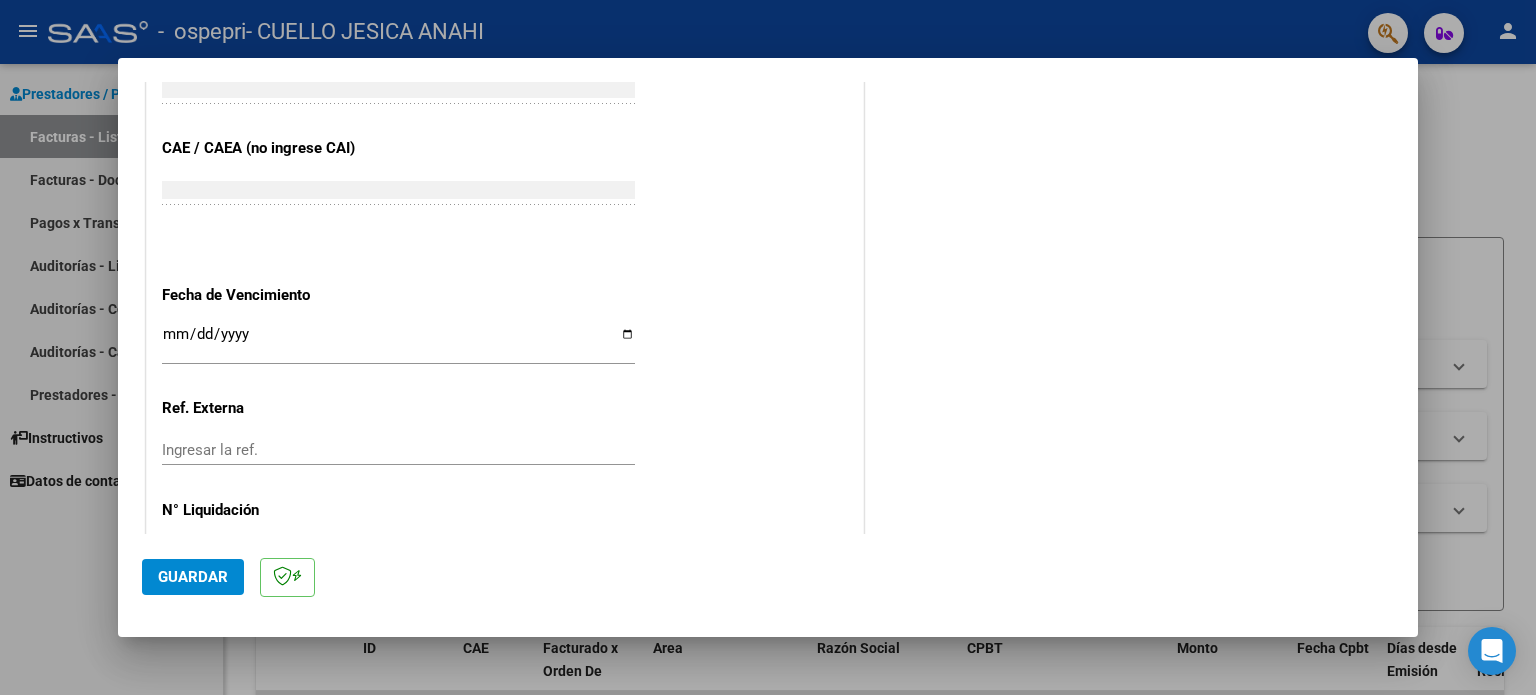 type on "202507" 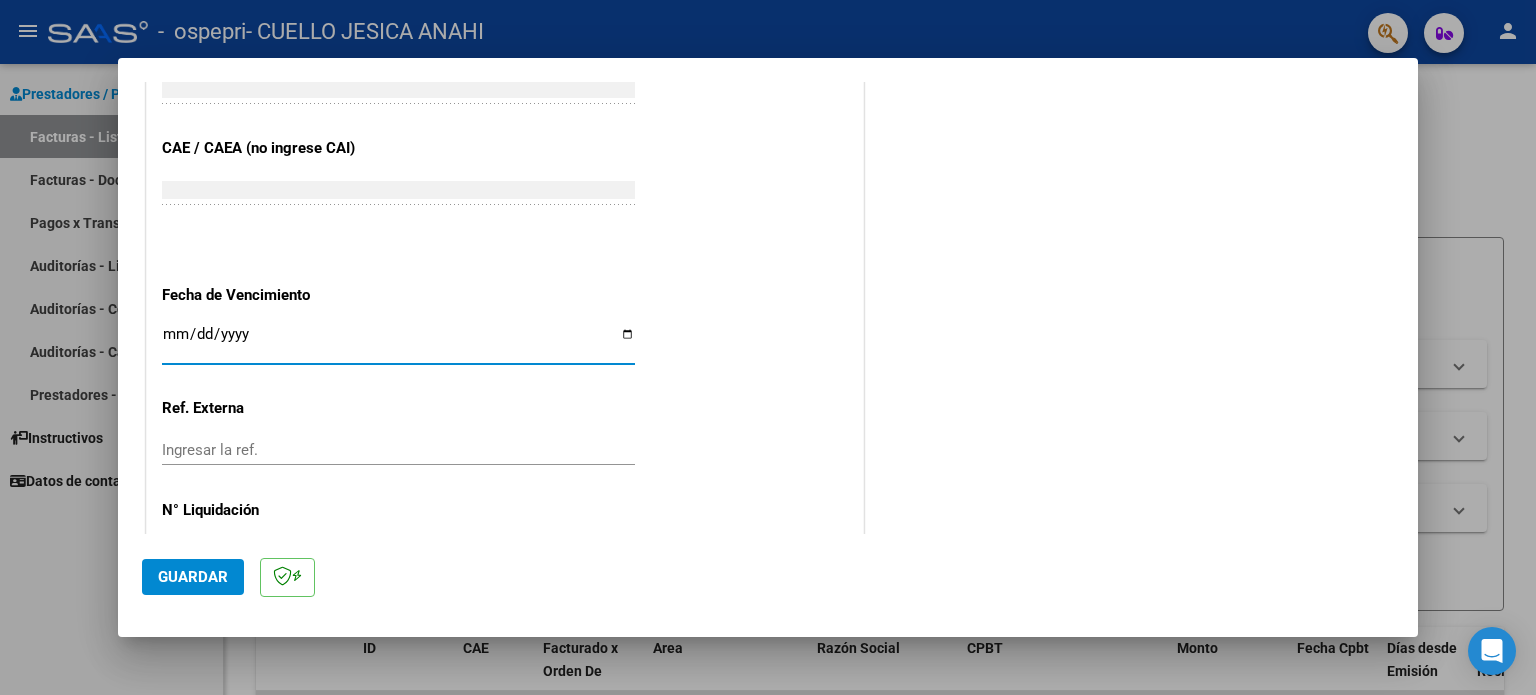 click on "Ingresar la fecha" at bounding box center (398, 342) 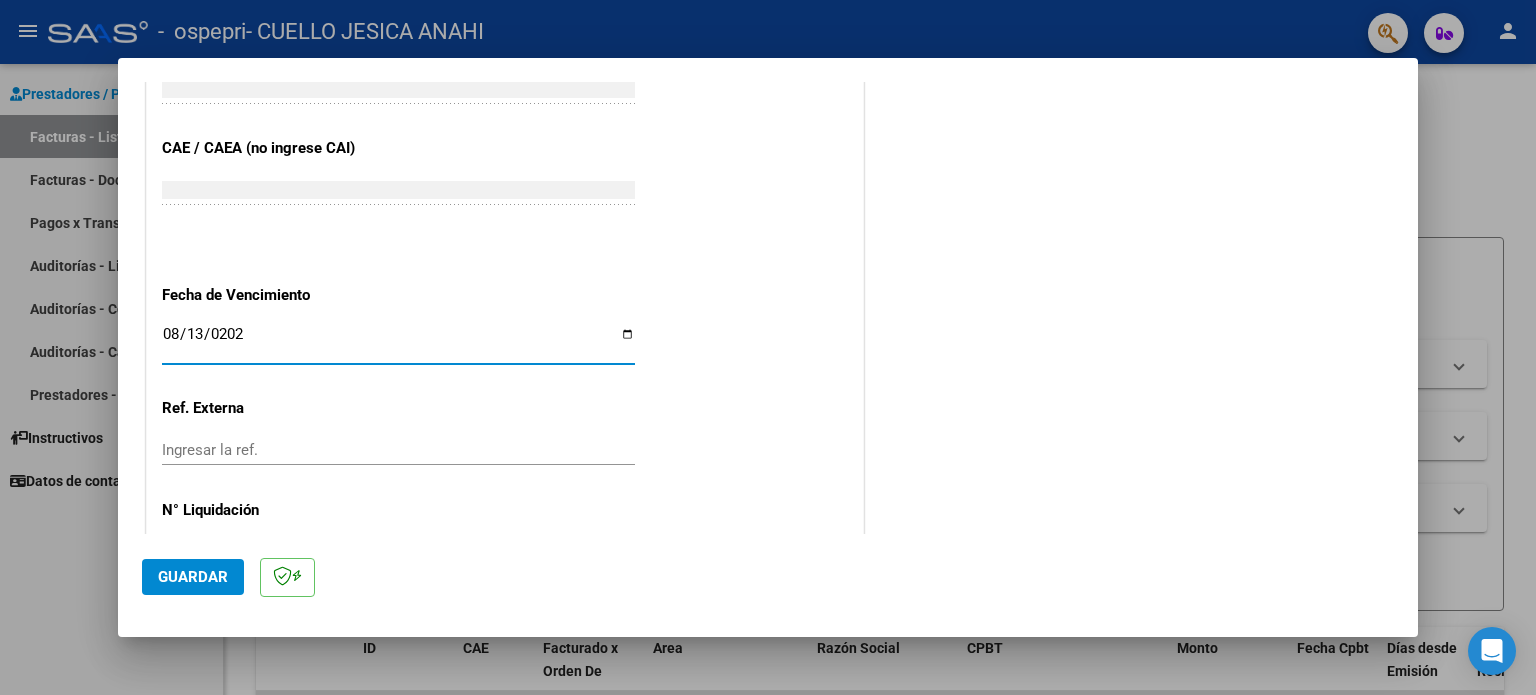 type on "2025-08-13" 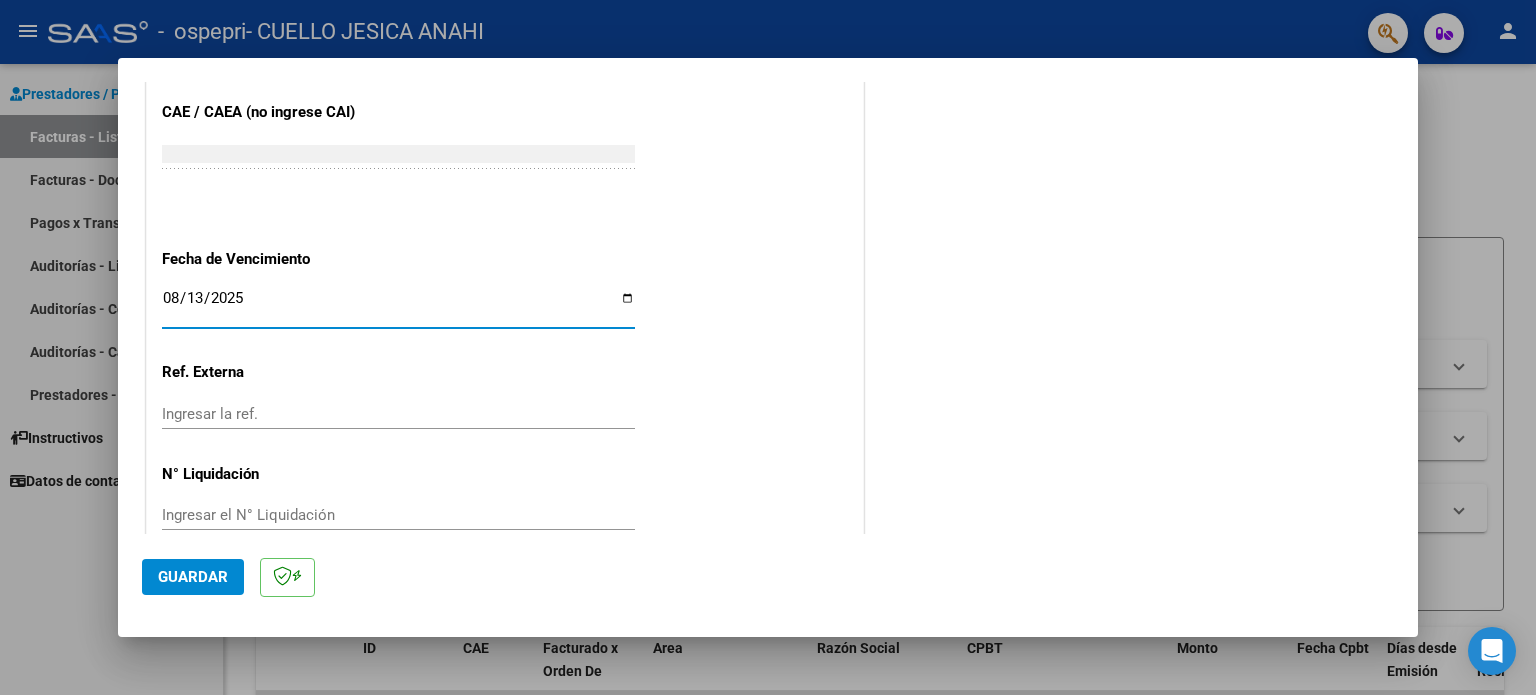 scroll, scrollTop: 1268, scrollLeft: 0, axis: vertical 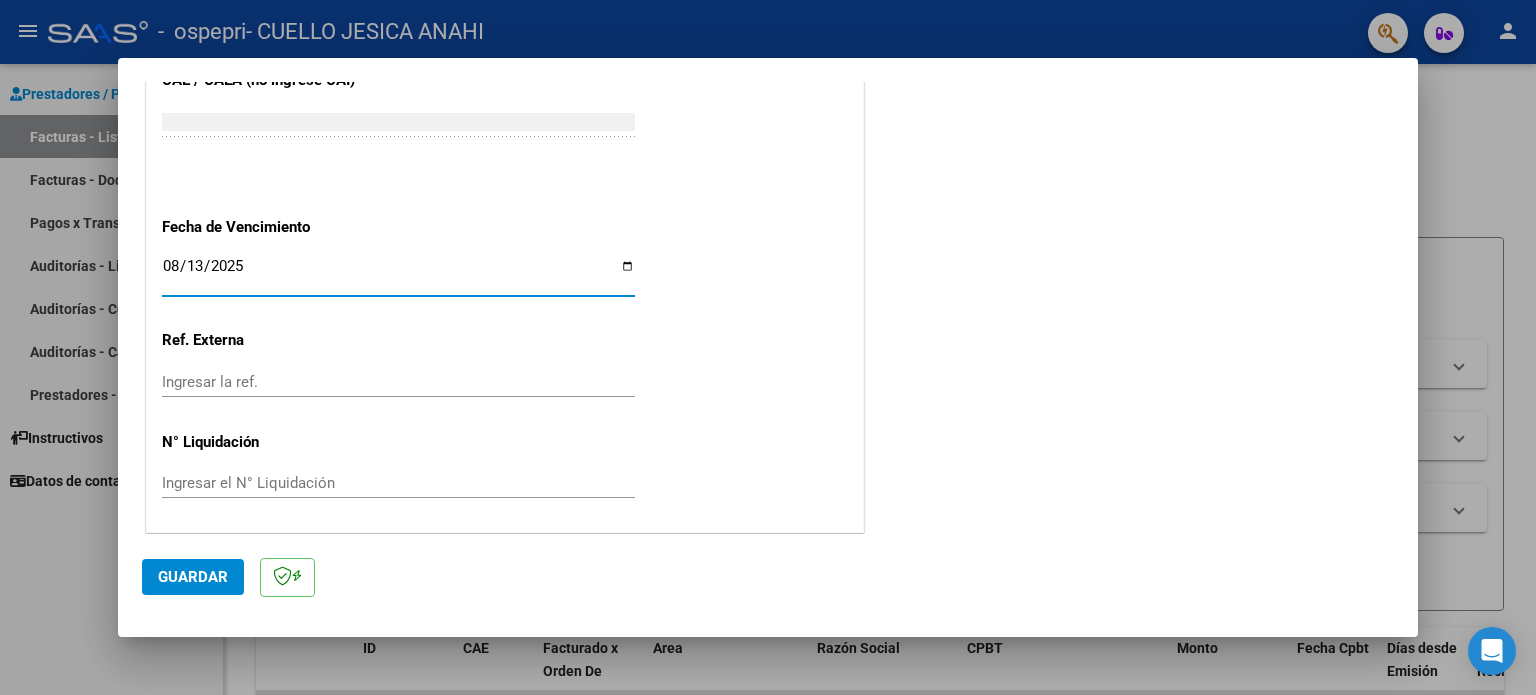 click on "Ingresar el N° Liquidación" at bounding box center (398, 483) 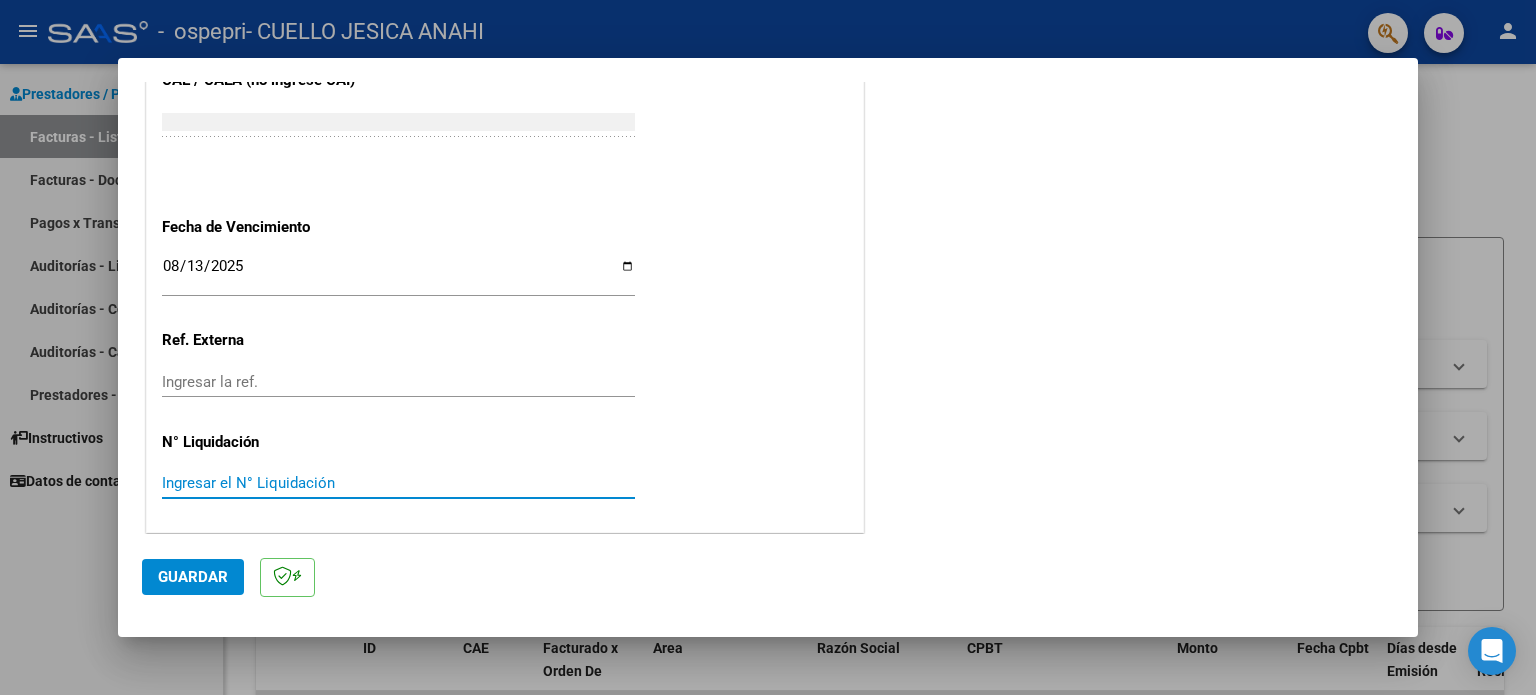 click on "Ingresar el N° Liquidación" at bounding box center [398, 483] 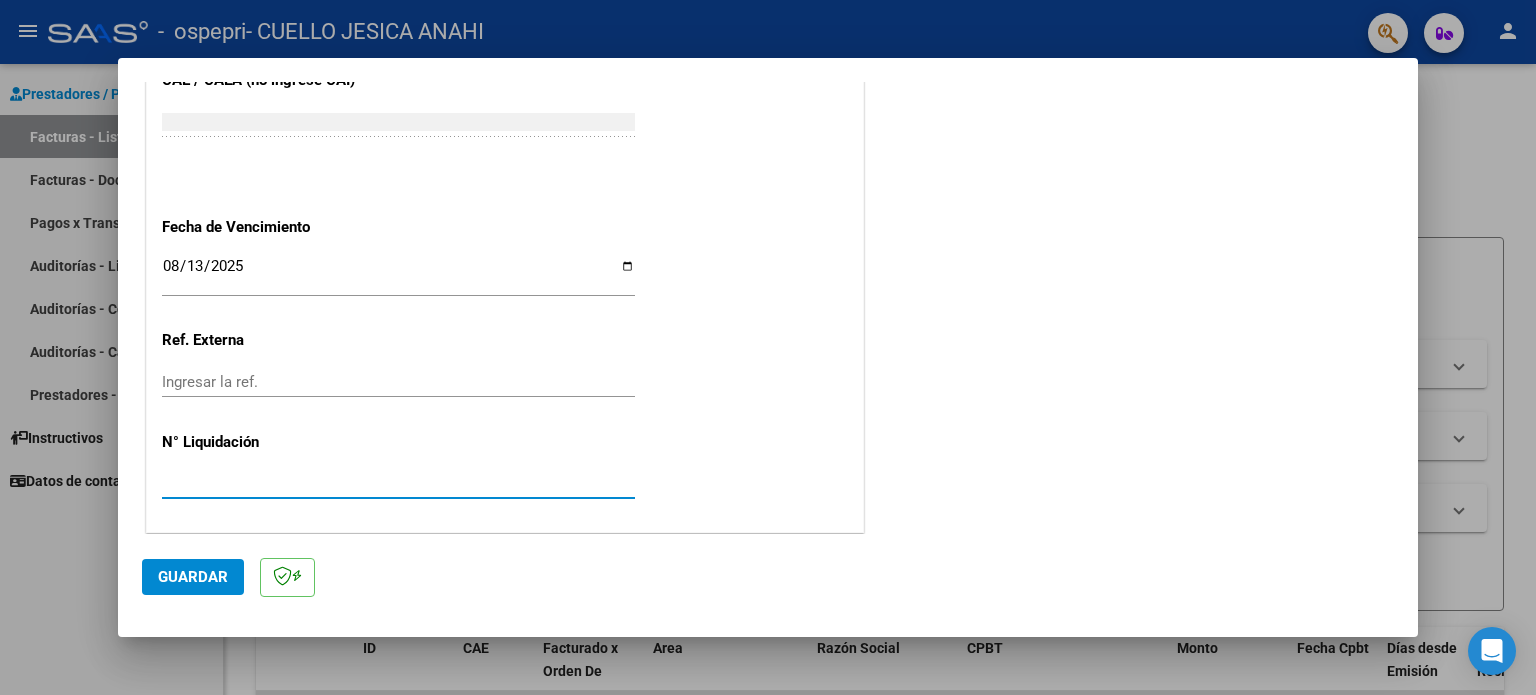 type on "[NUMBER]" 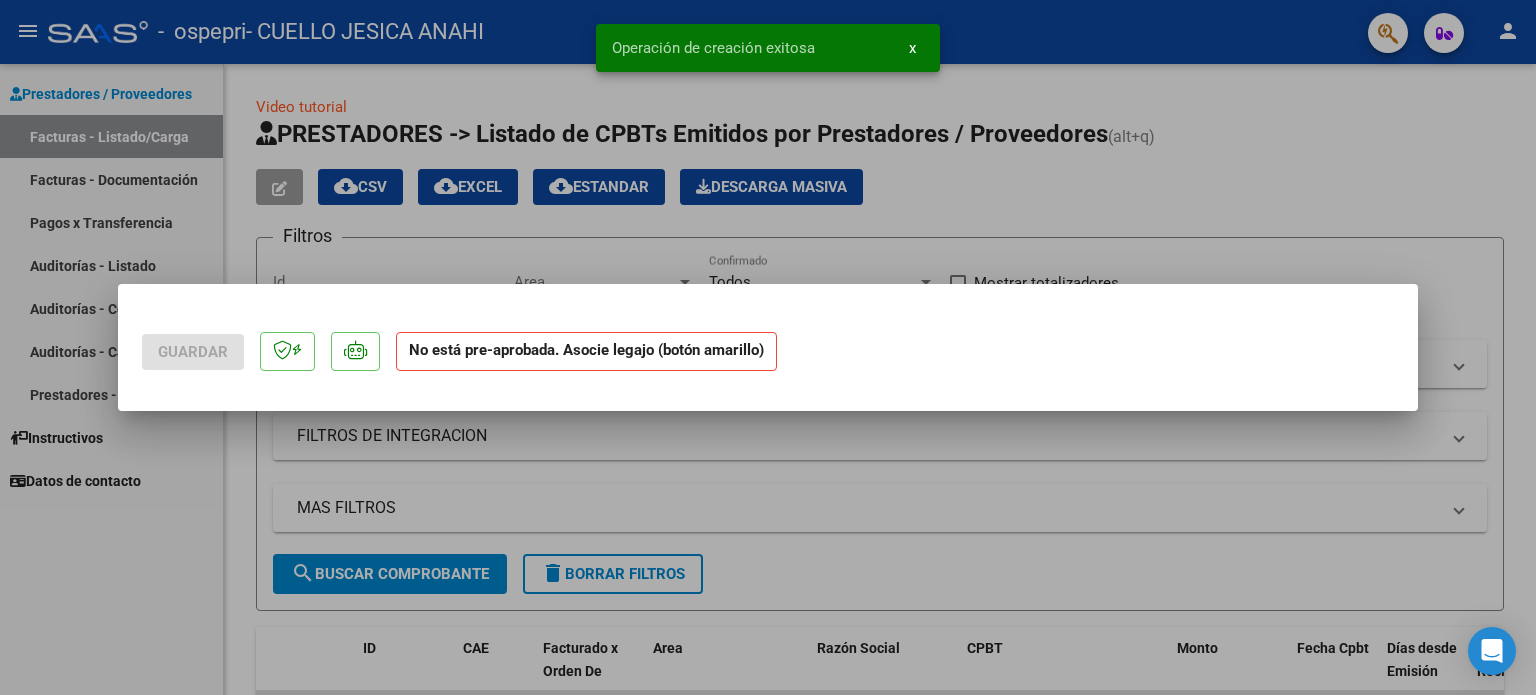 scroll, scrollTop: 0, scrollLeft: 0, axis: both 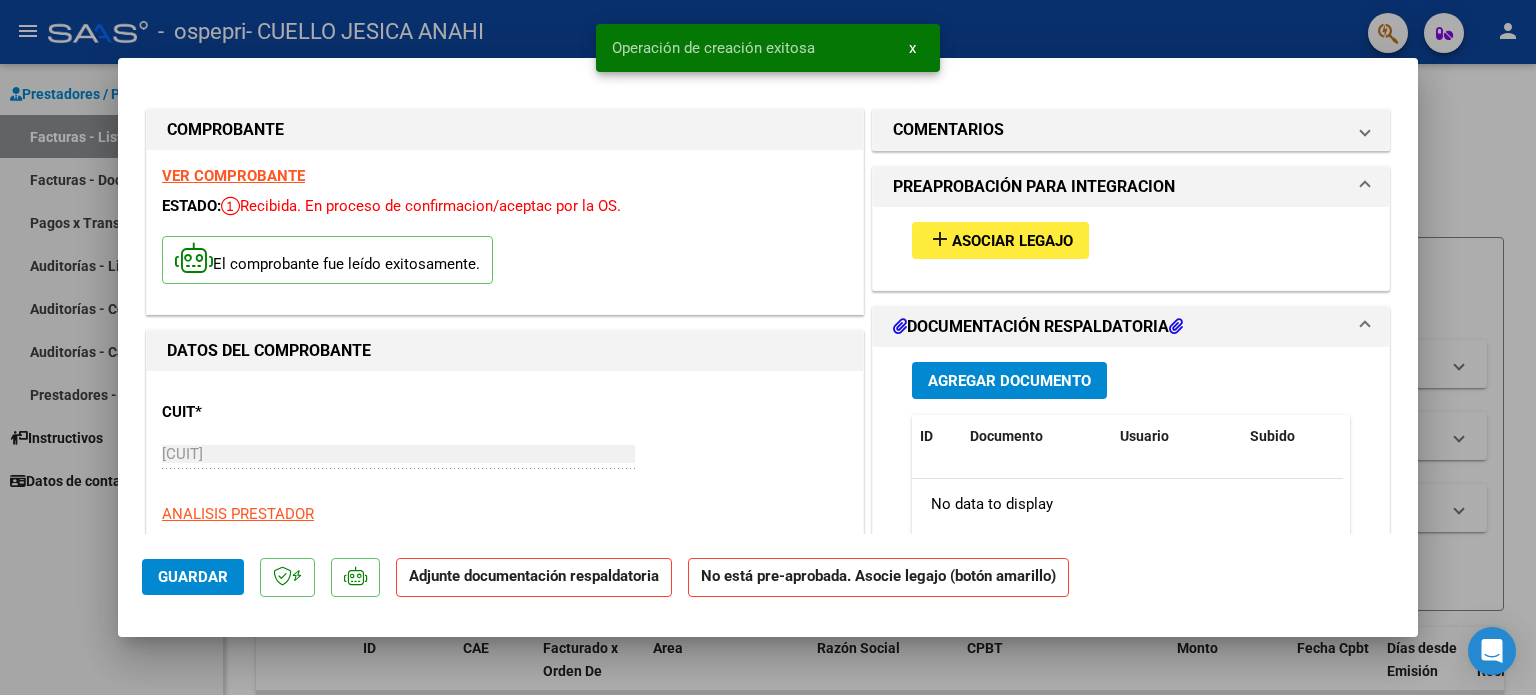 click on "Asociar Legajo" at bounding box center (1012, 241) 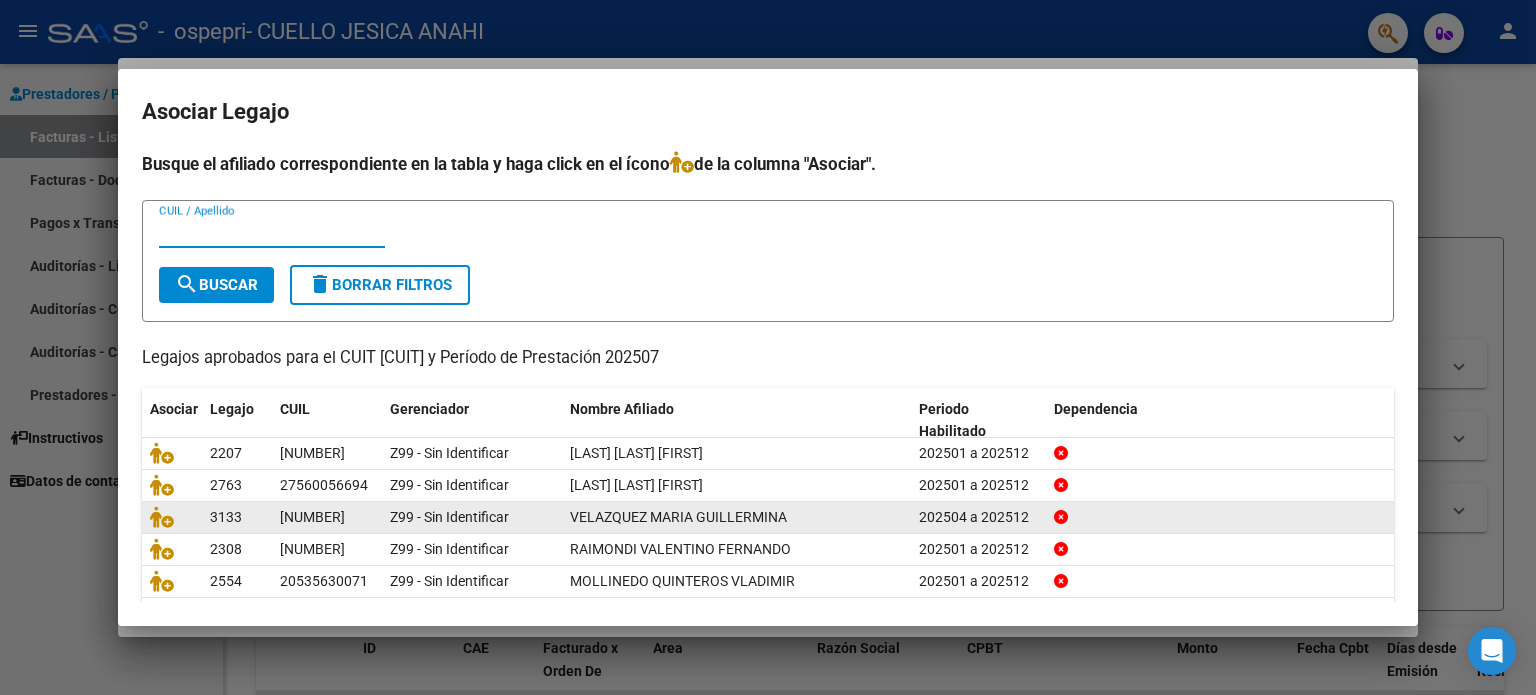 scroll, scrollTop: 67, scrollLeft: 0, axis: vertical 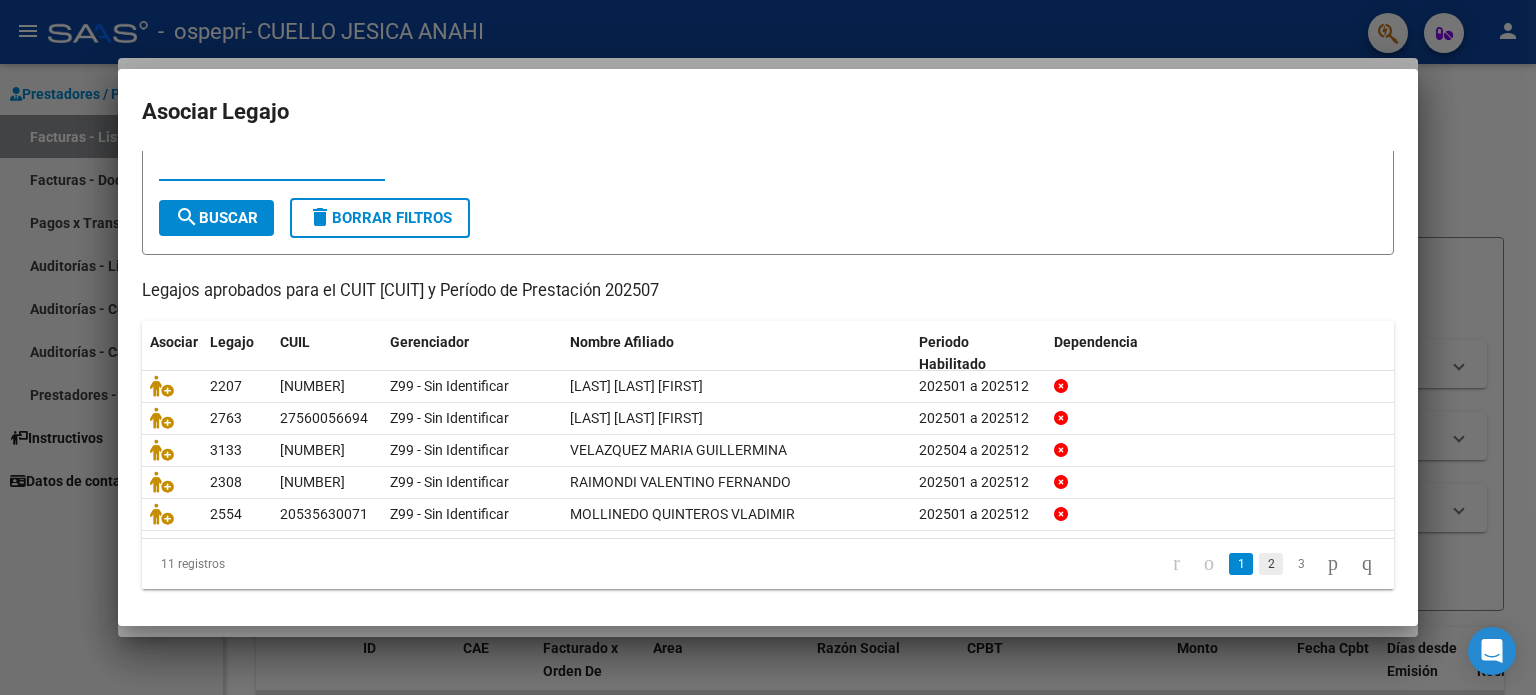 click on "2" 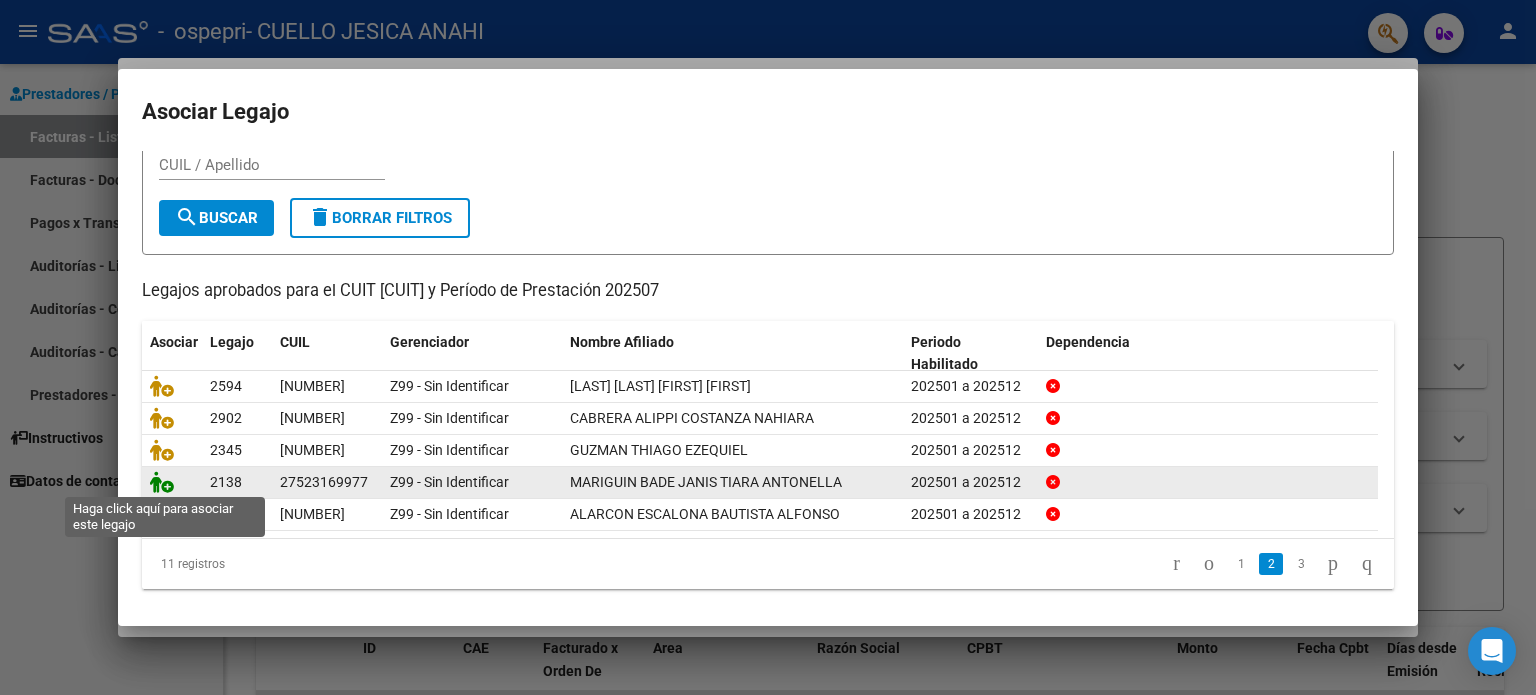click 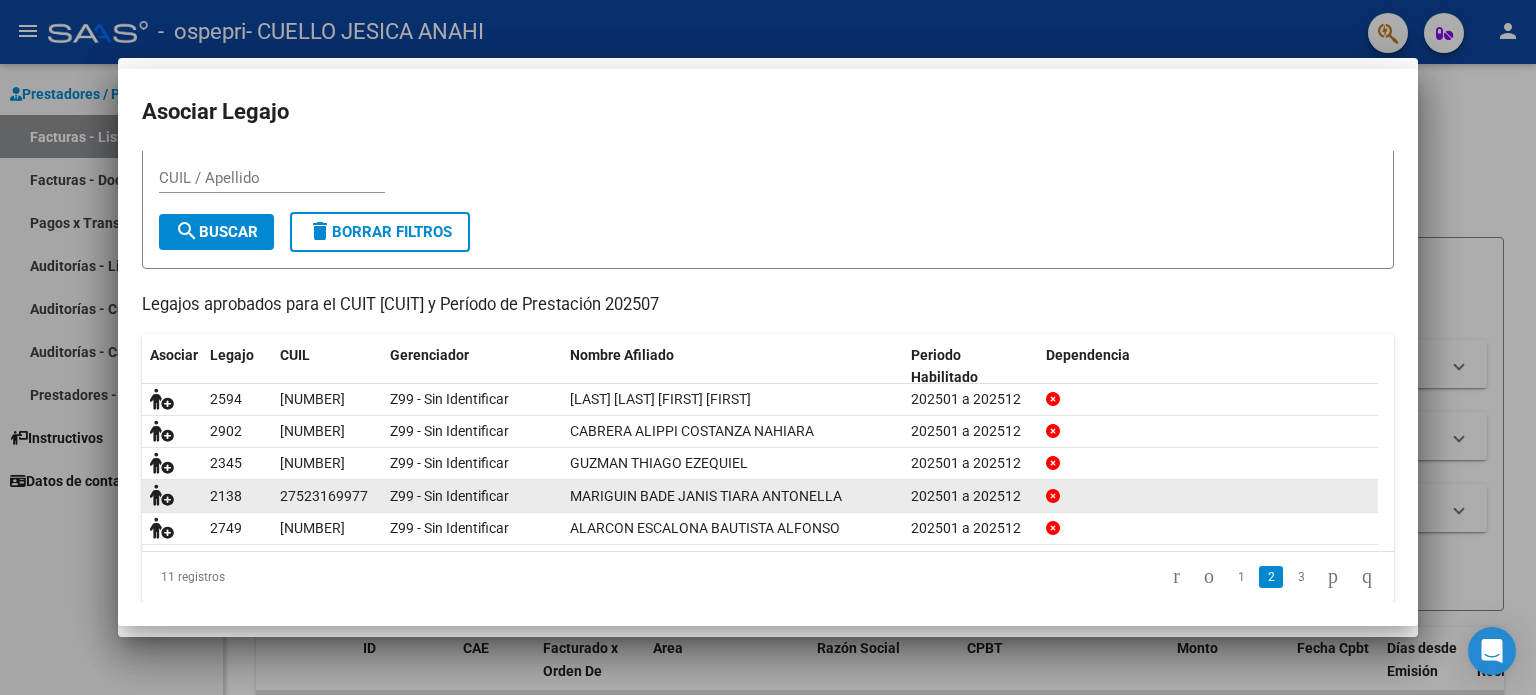 scroll, scrollTop: 0, scrollLeft: 0, axis: both 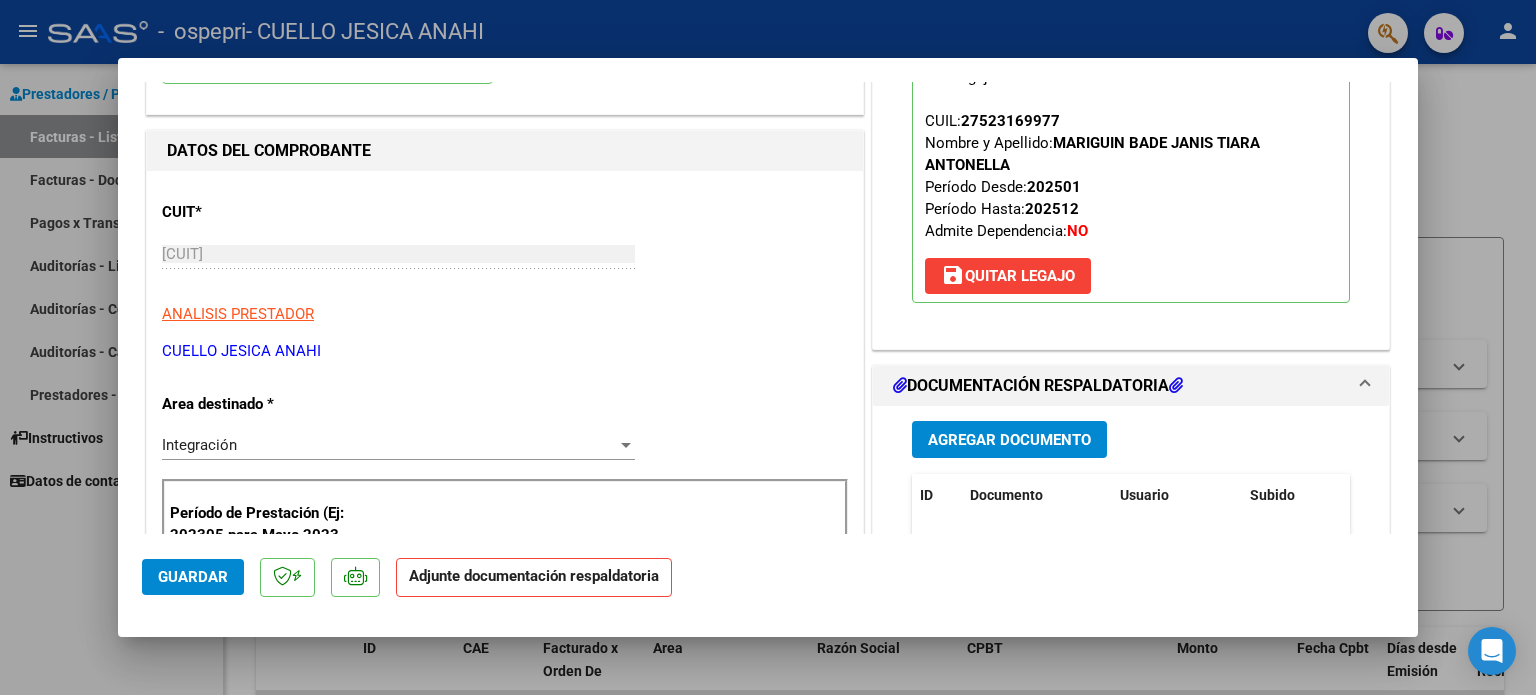 click on "Agregar Documento" at bounding box center (1009, 440) 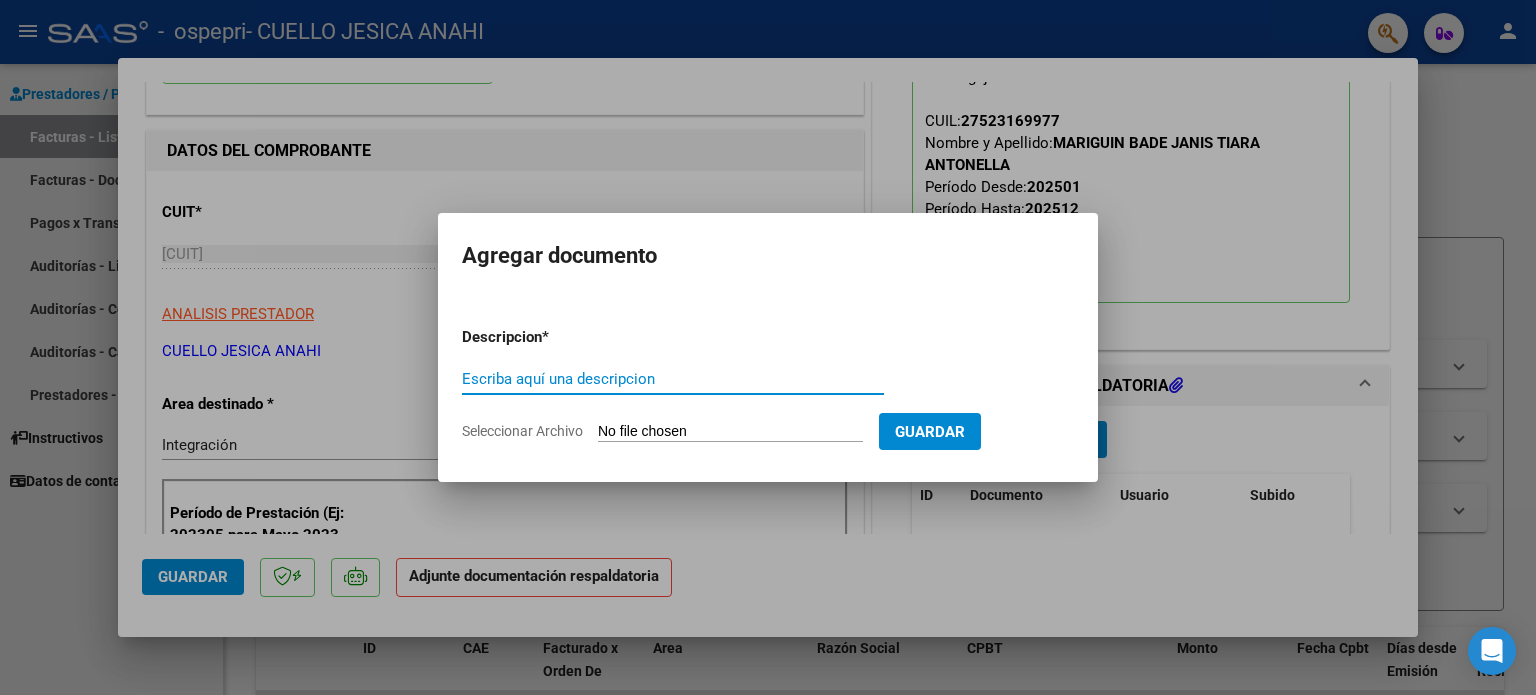 paste on "Planilla asistencia" 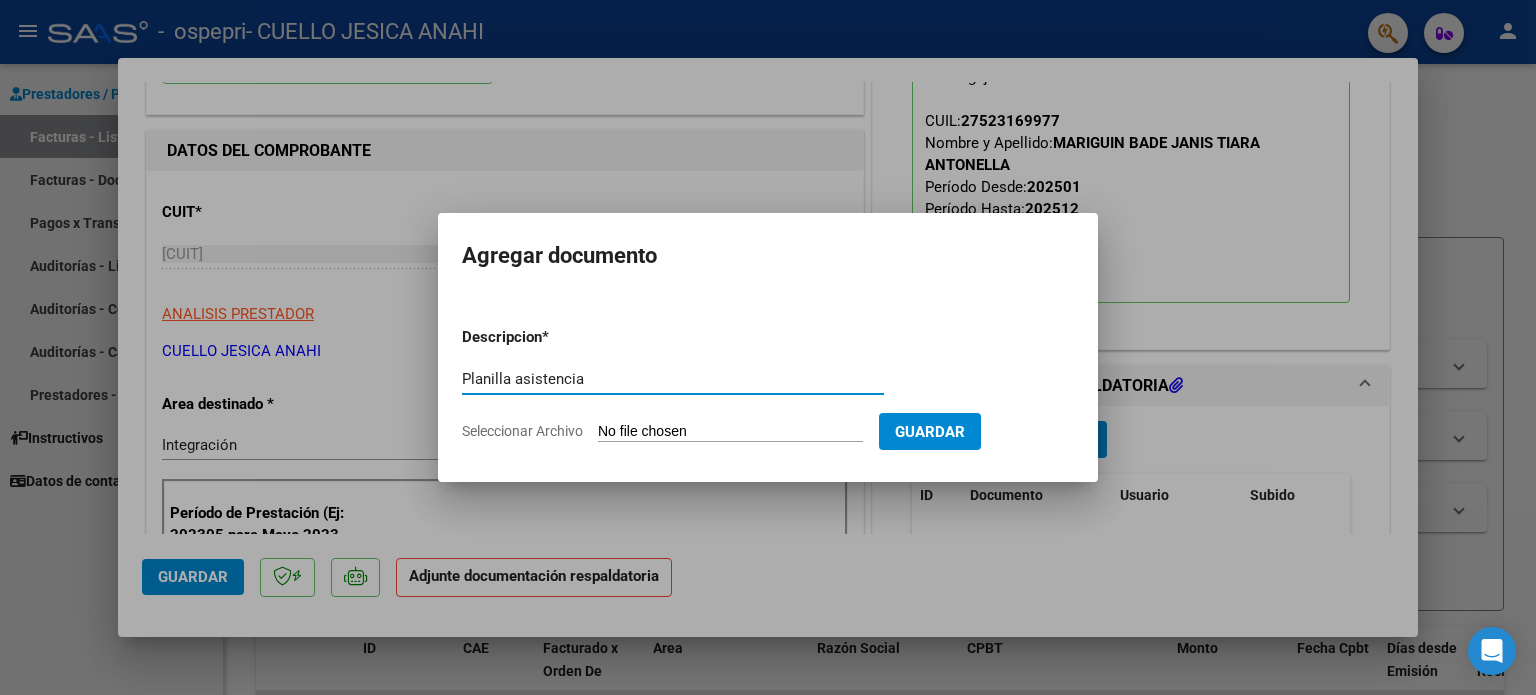 type on "Planilla asistencia" 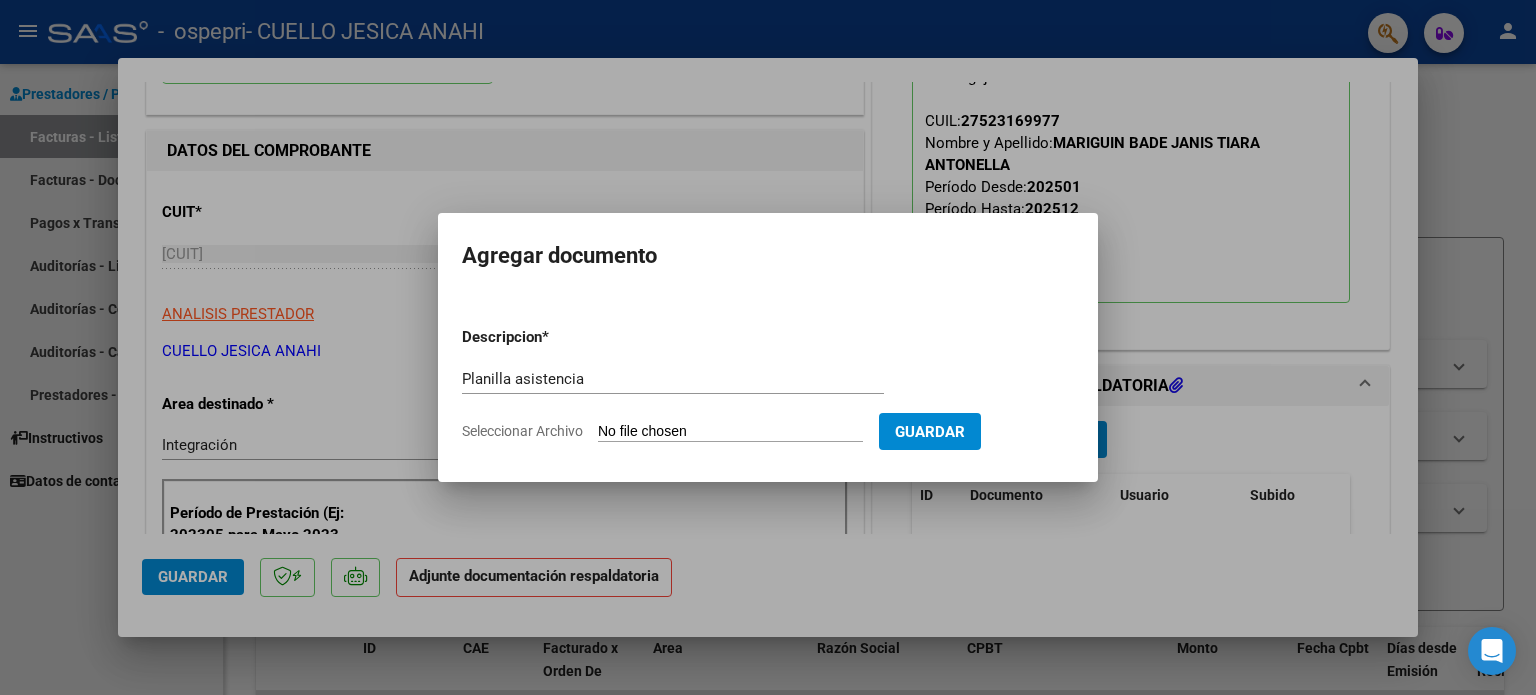 type on "C:\fakepath\[FILENAME].pdf" 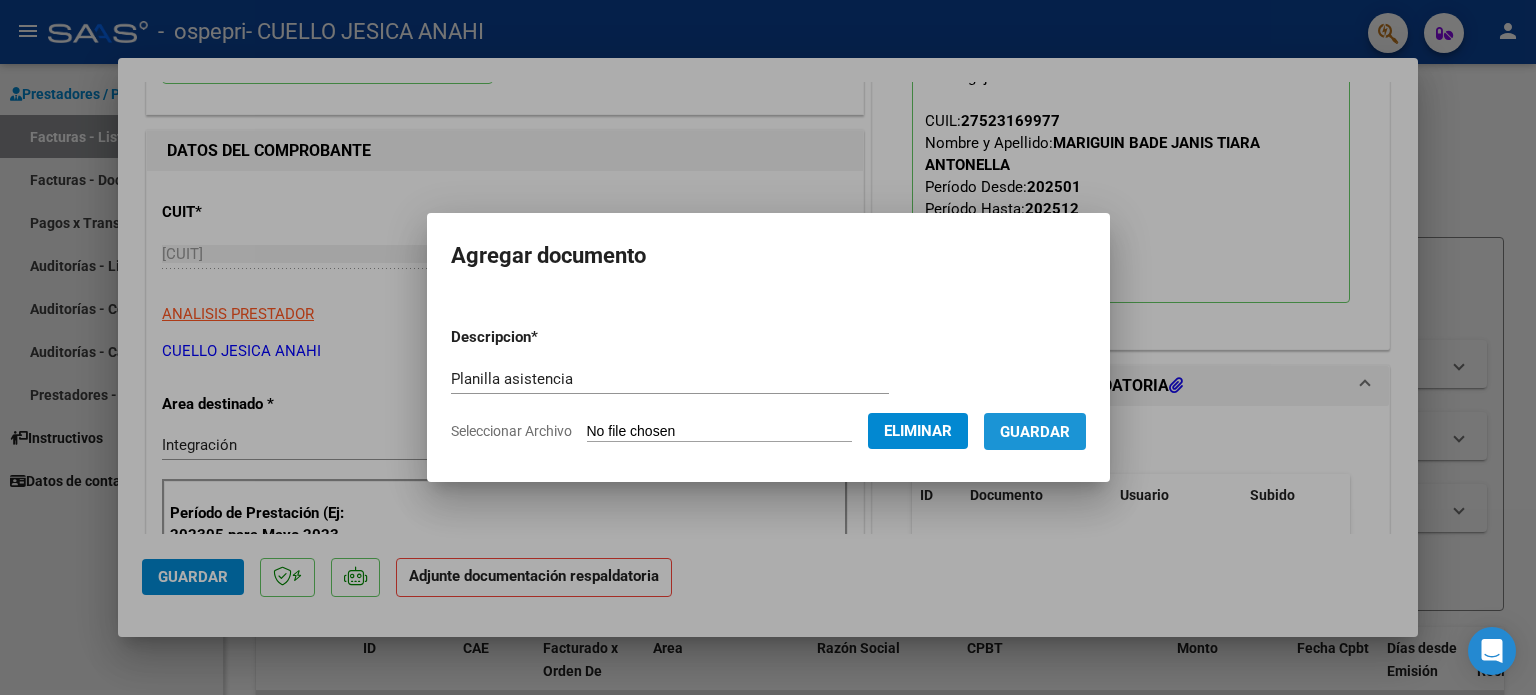 click on "Guardar" at bounding box center (1035, 432) 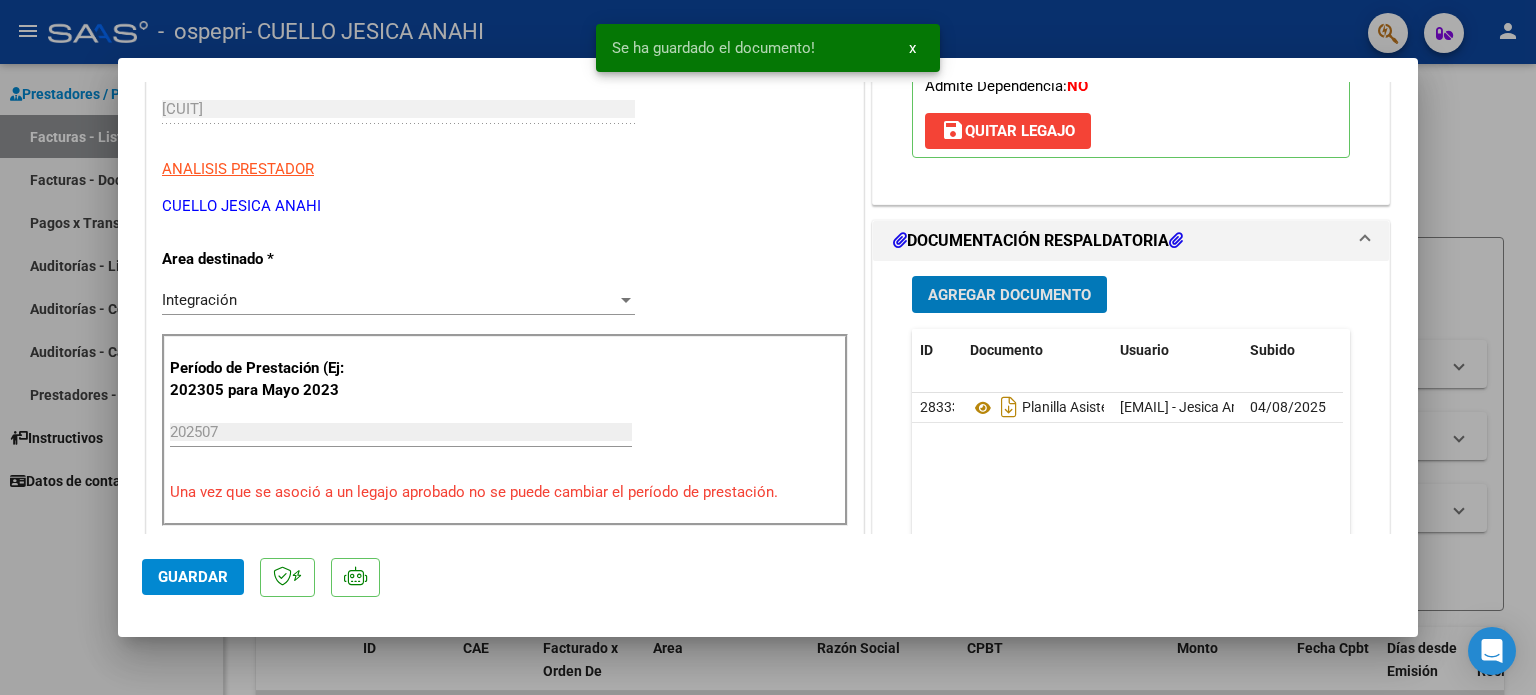 scroll, scrollTop: 500, scrollLeft: 0, axis: vertical 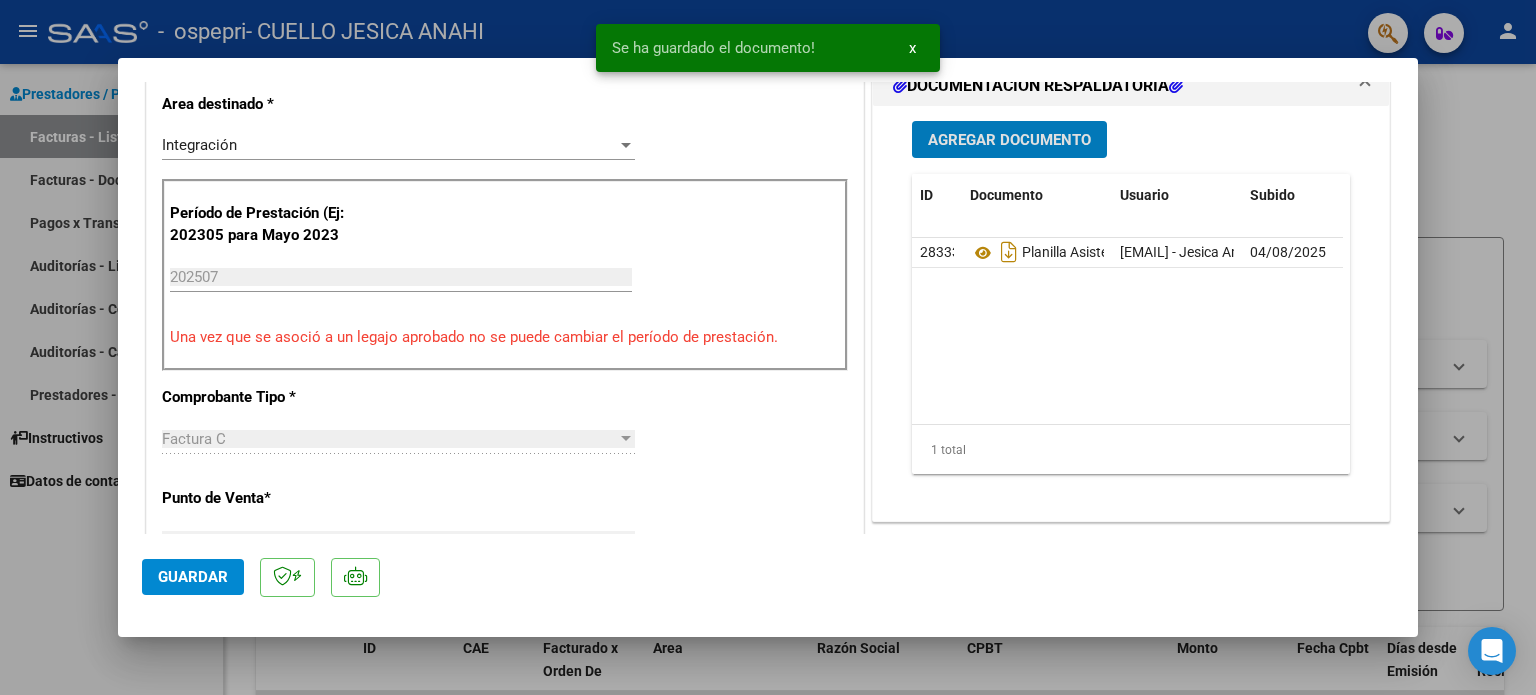 click on "Guardar" 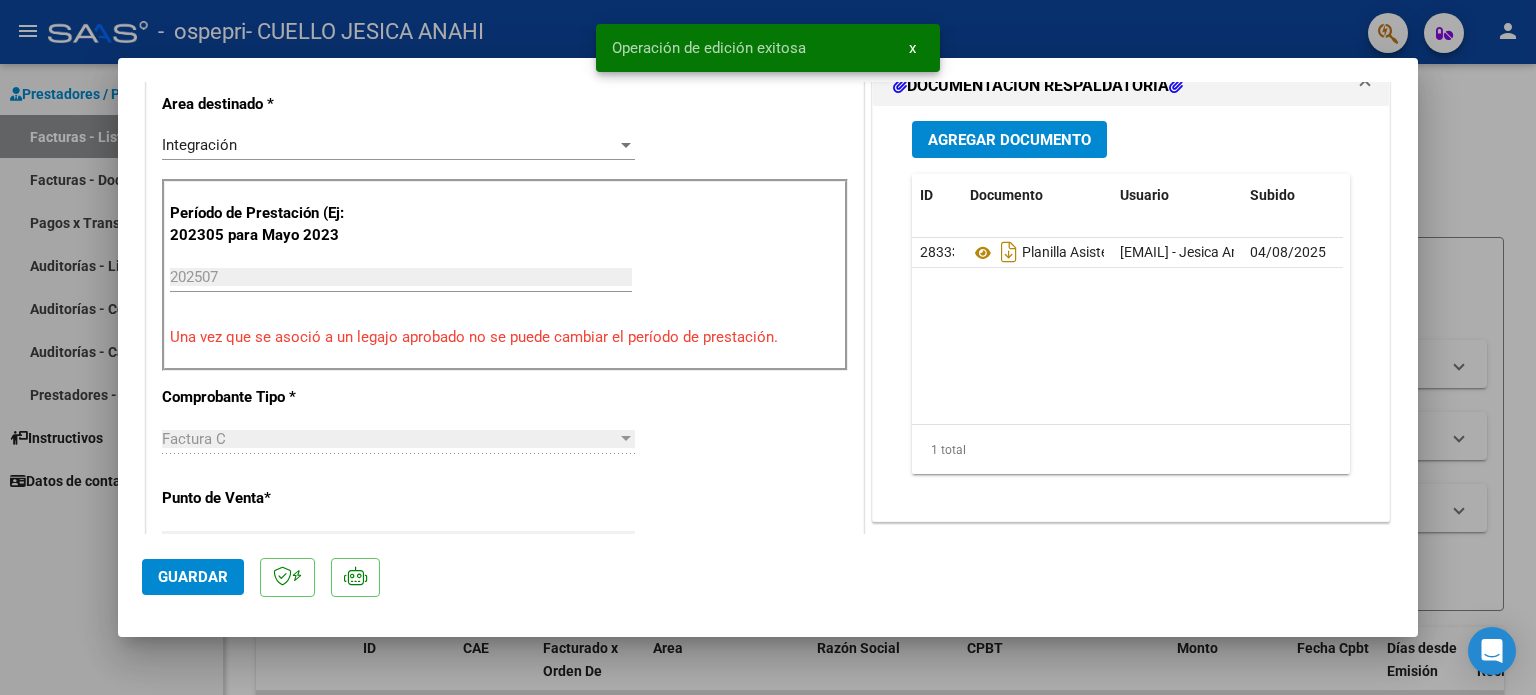 click at bounding box center (768, 347) 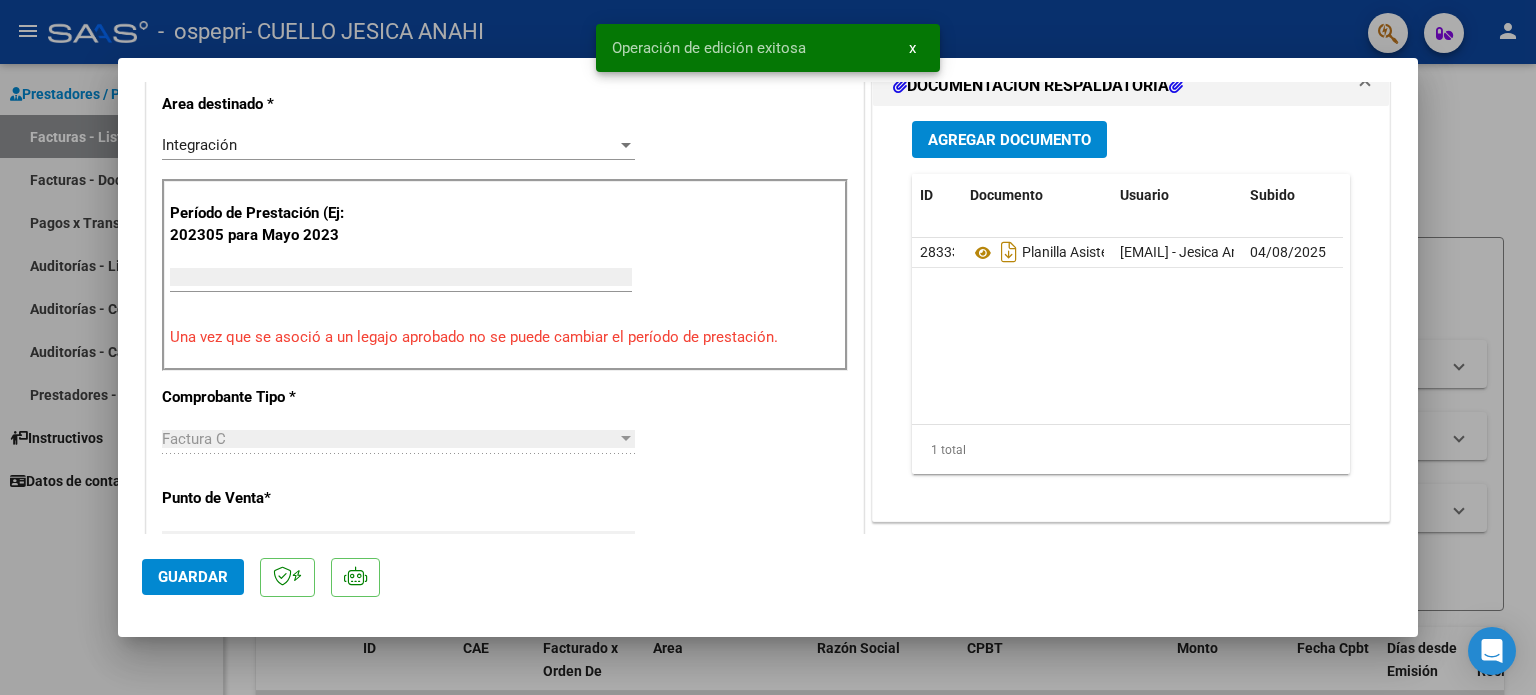 scroll, scrollTop: 0, scrollLeft: 0, axis: both 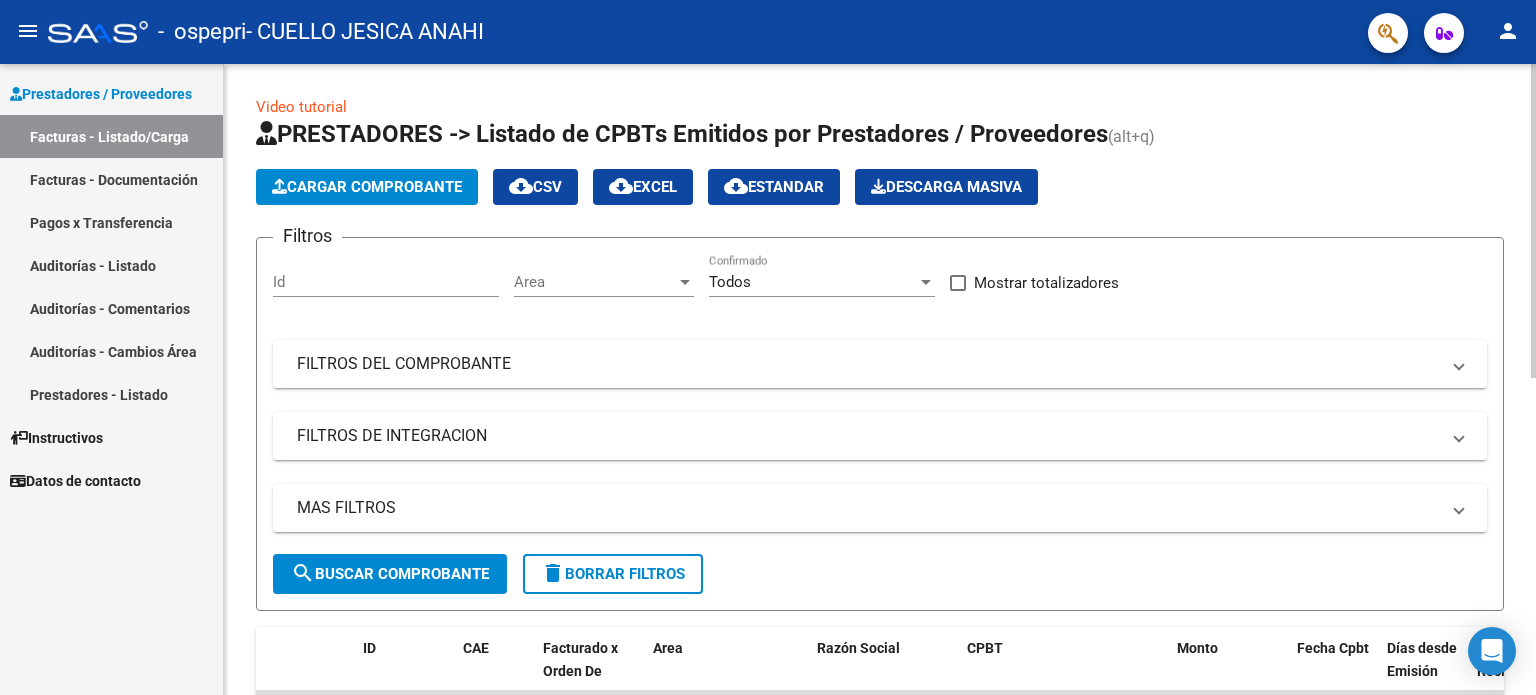 click on "Cargar Comprobante" 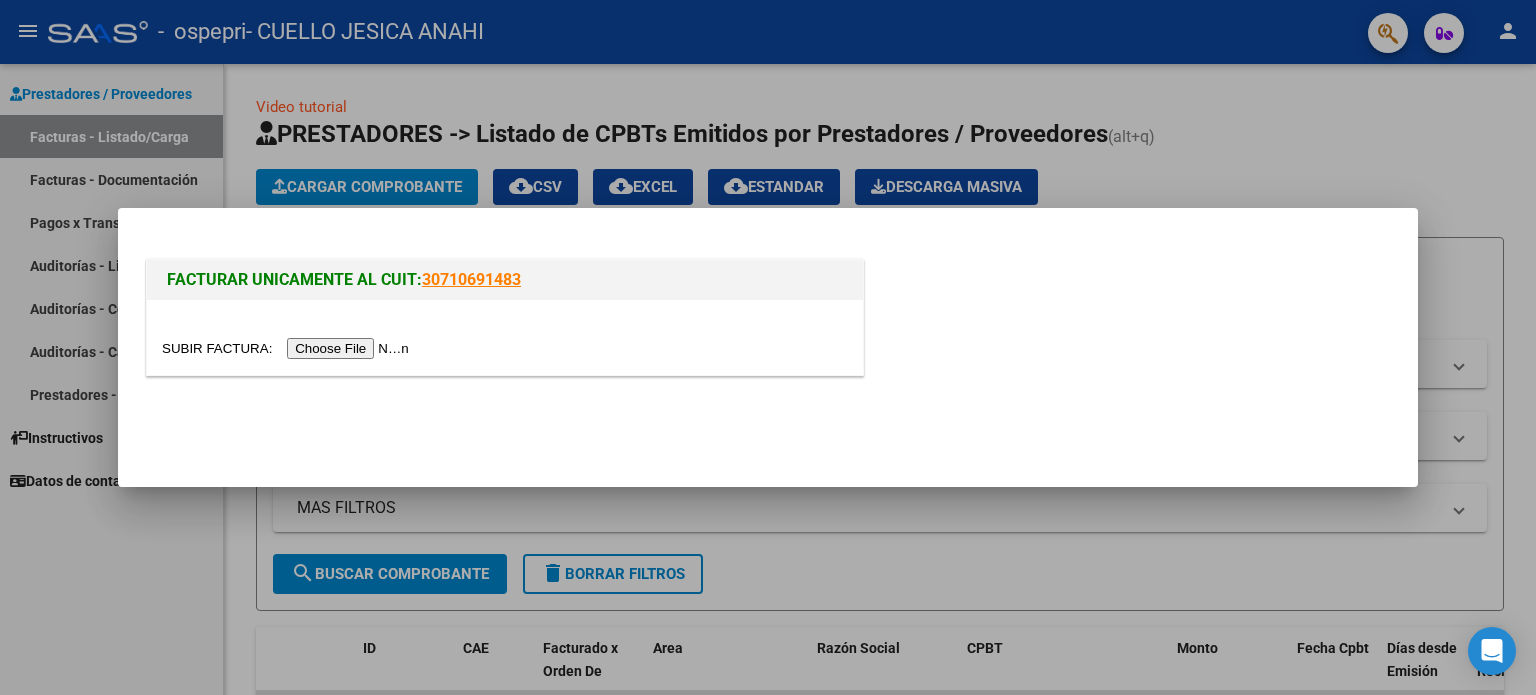 click at bounding box center (288, 348) 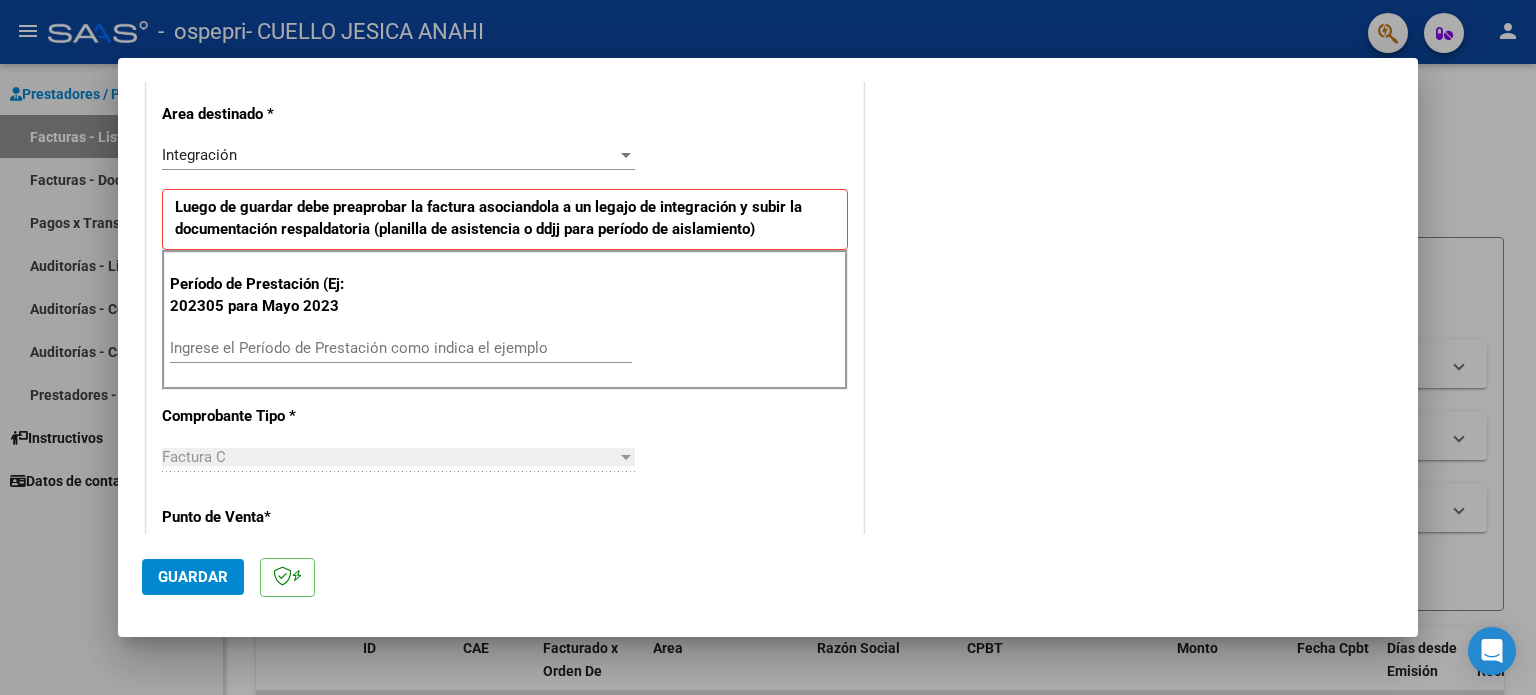 scroll, scrollTop: 500, scrollLeft: 0, axis: vertical 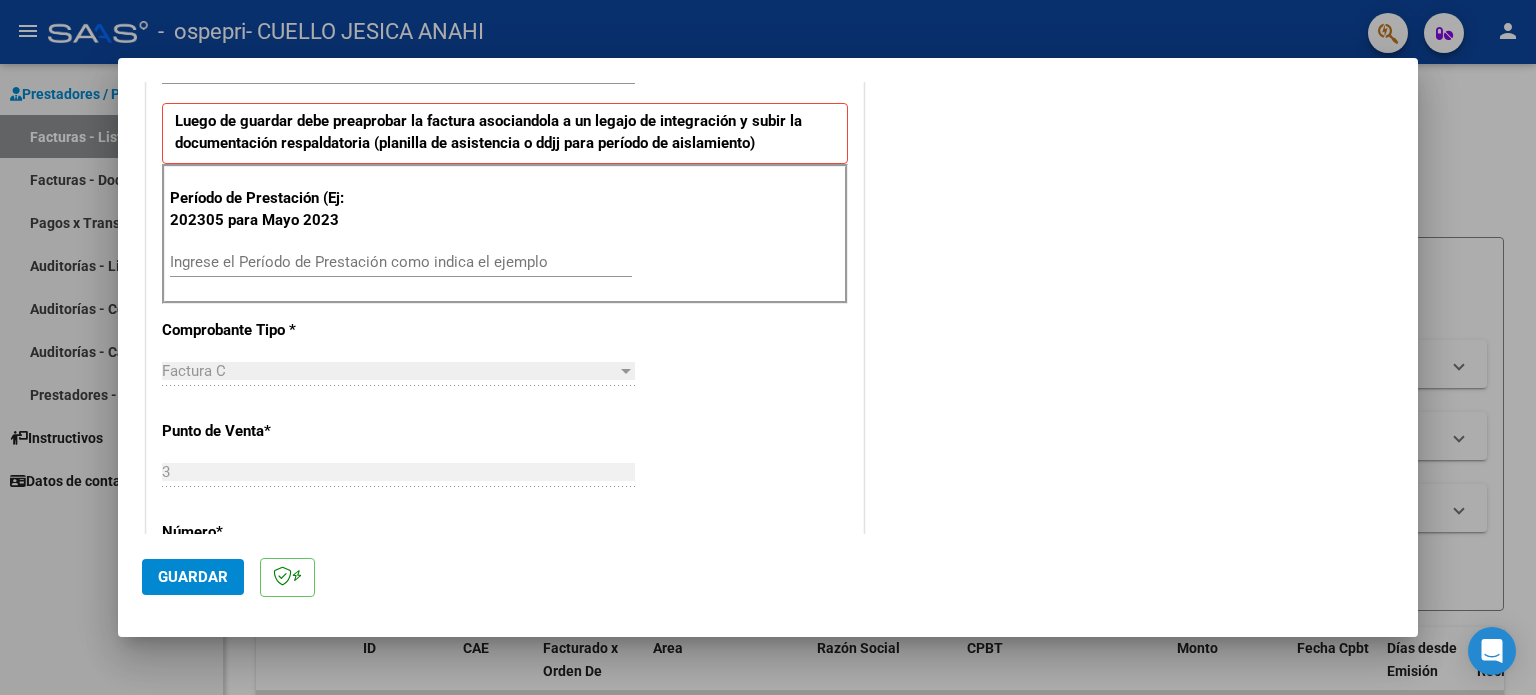 click on "Ingrese el Período de Prestación como indica el ejemplo" at bounding box center [401, 262] 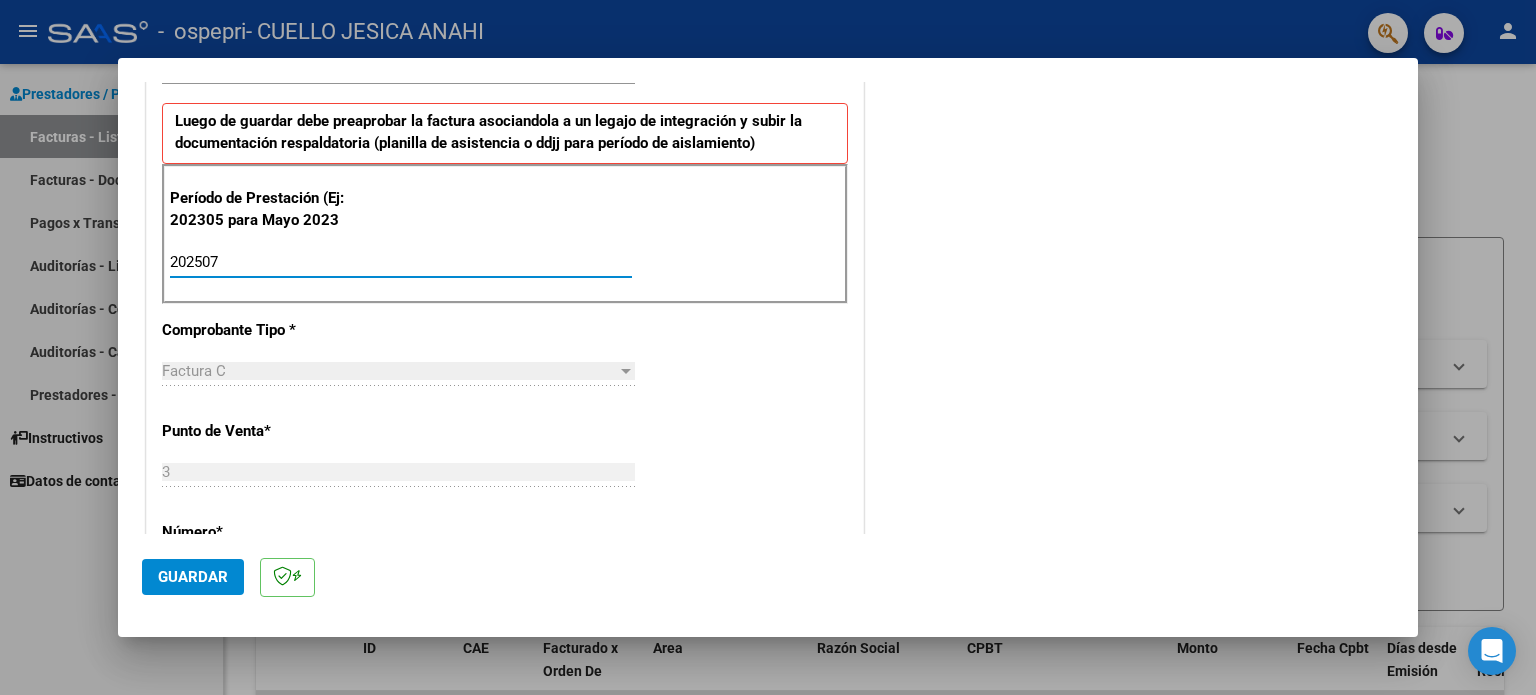 type on "202507" 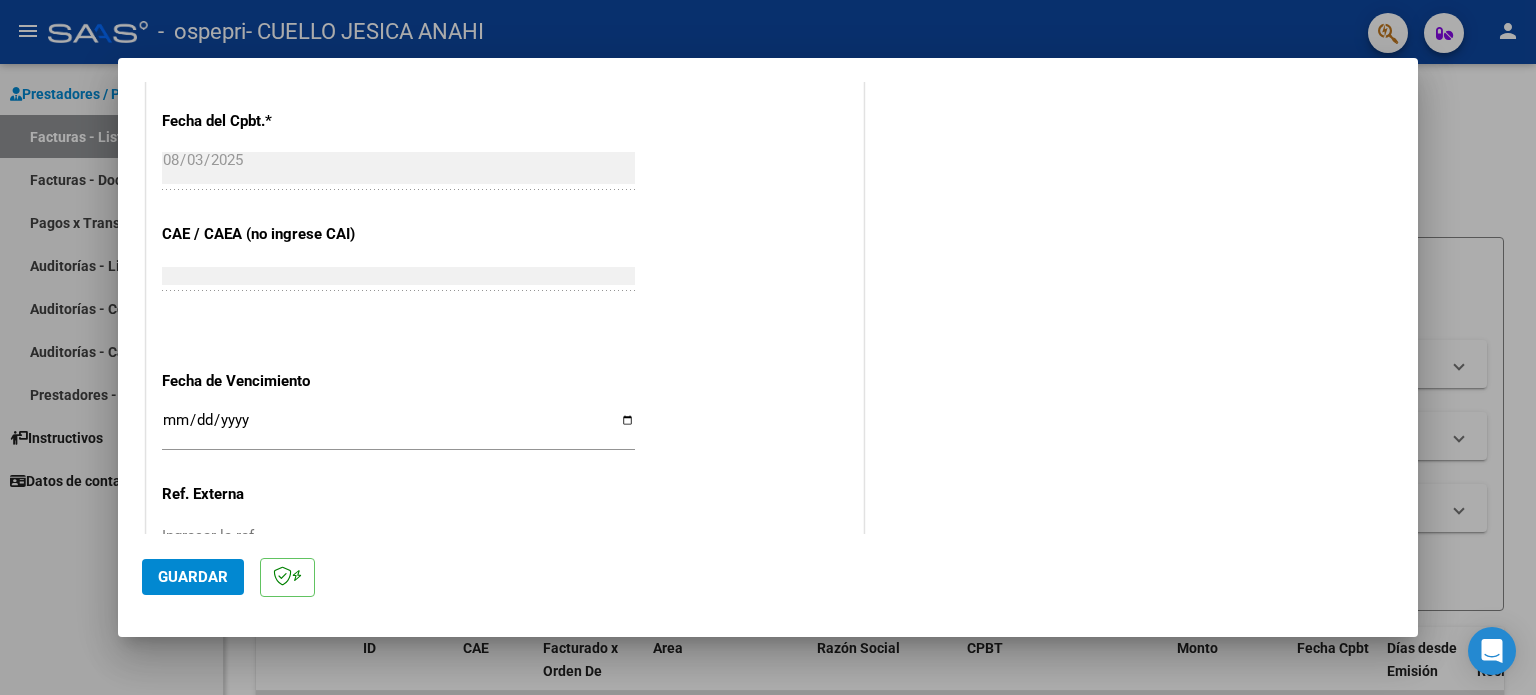 scroll, scrollTop: 1268, scrollLeft: 0, axis: vertical 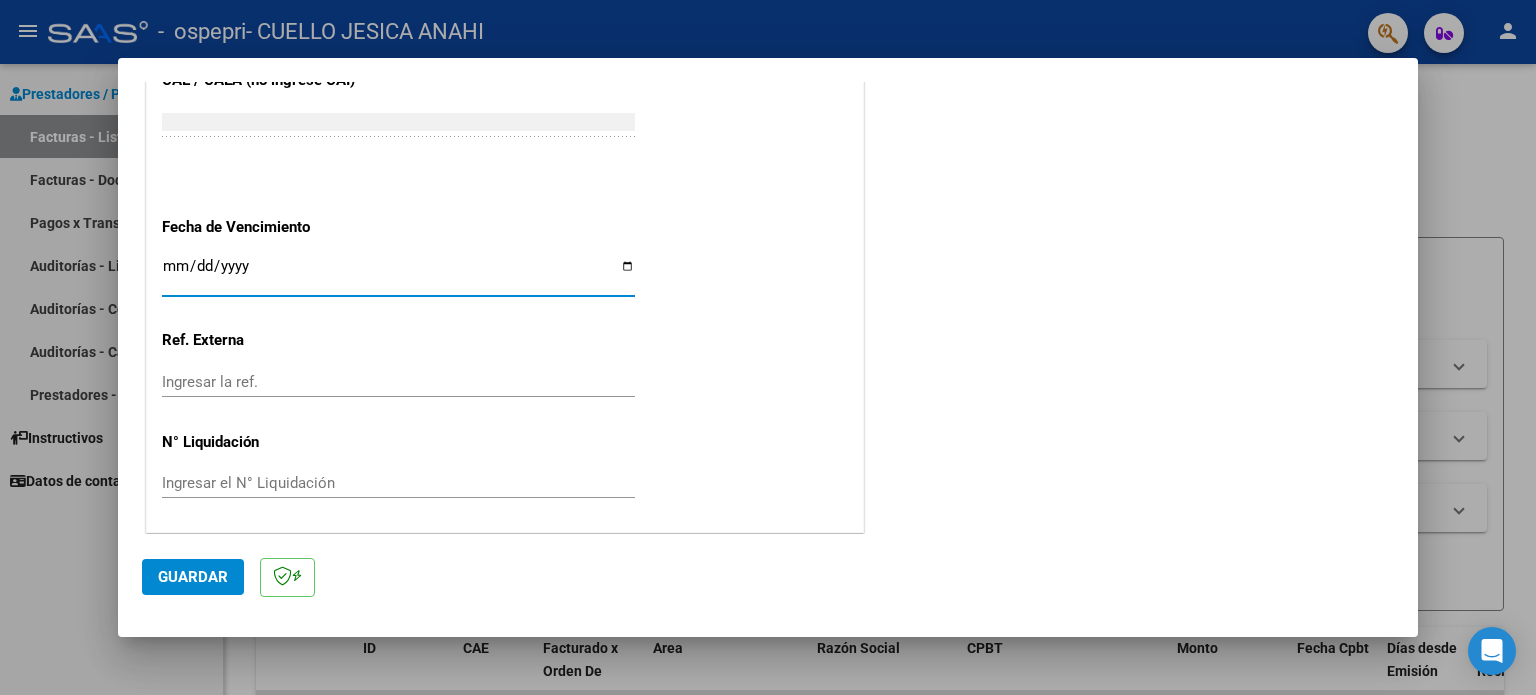 click on "Ingresar la fecha" at bounding box center [398, 274] 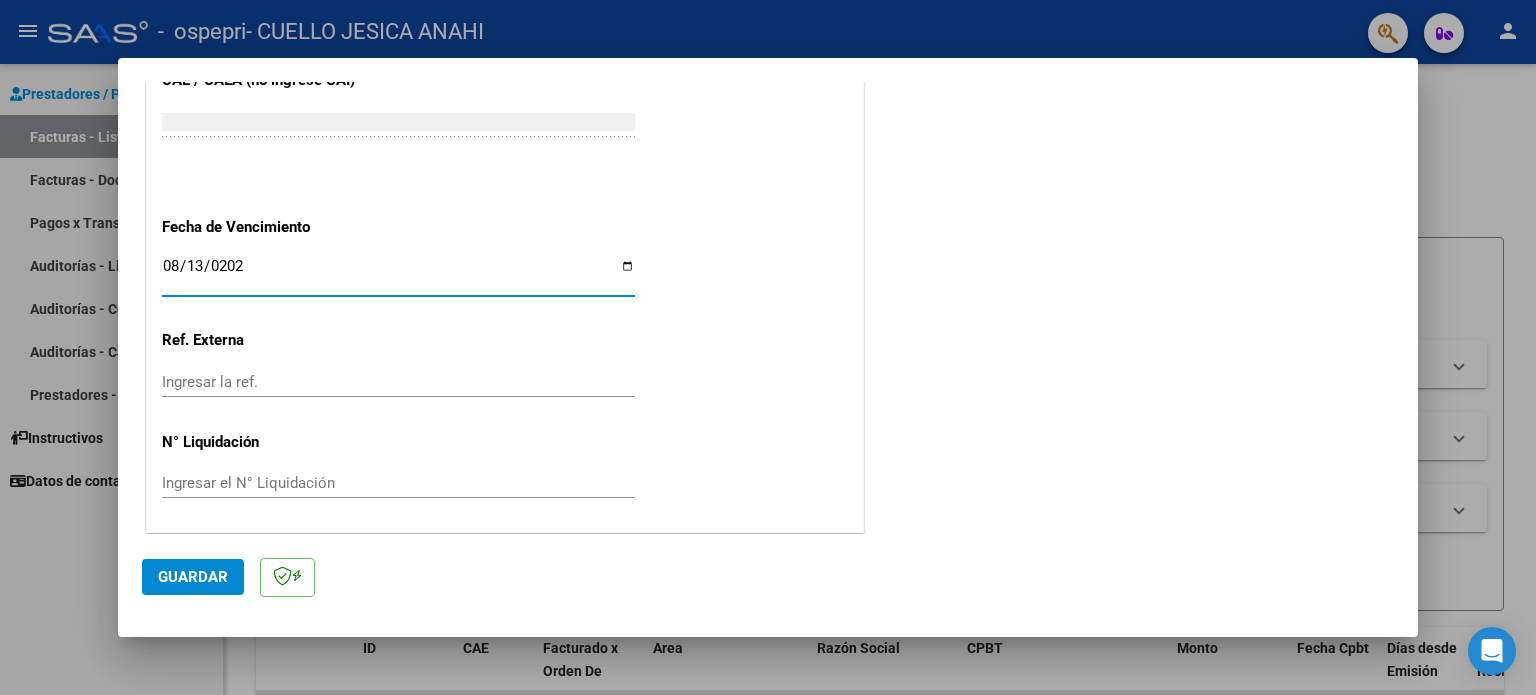 type on "2025-08-13" 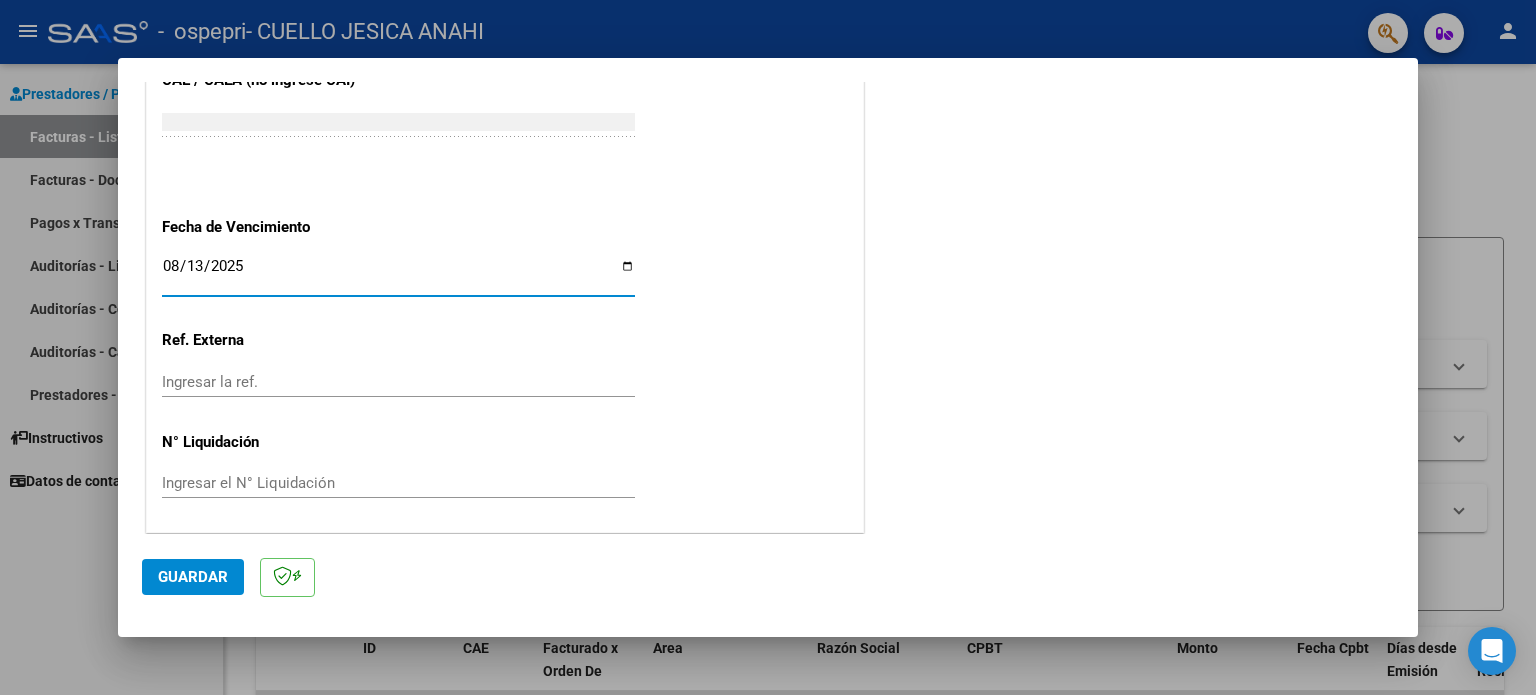 click on "Ingresar el N° Liquidación" at bounding box center (398, 483) 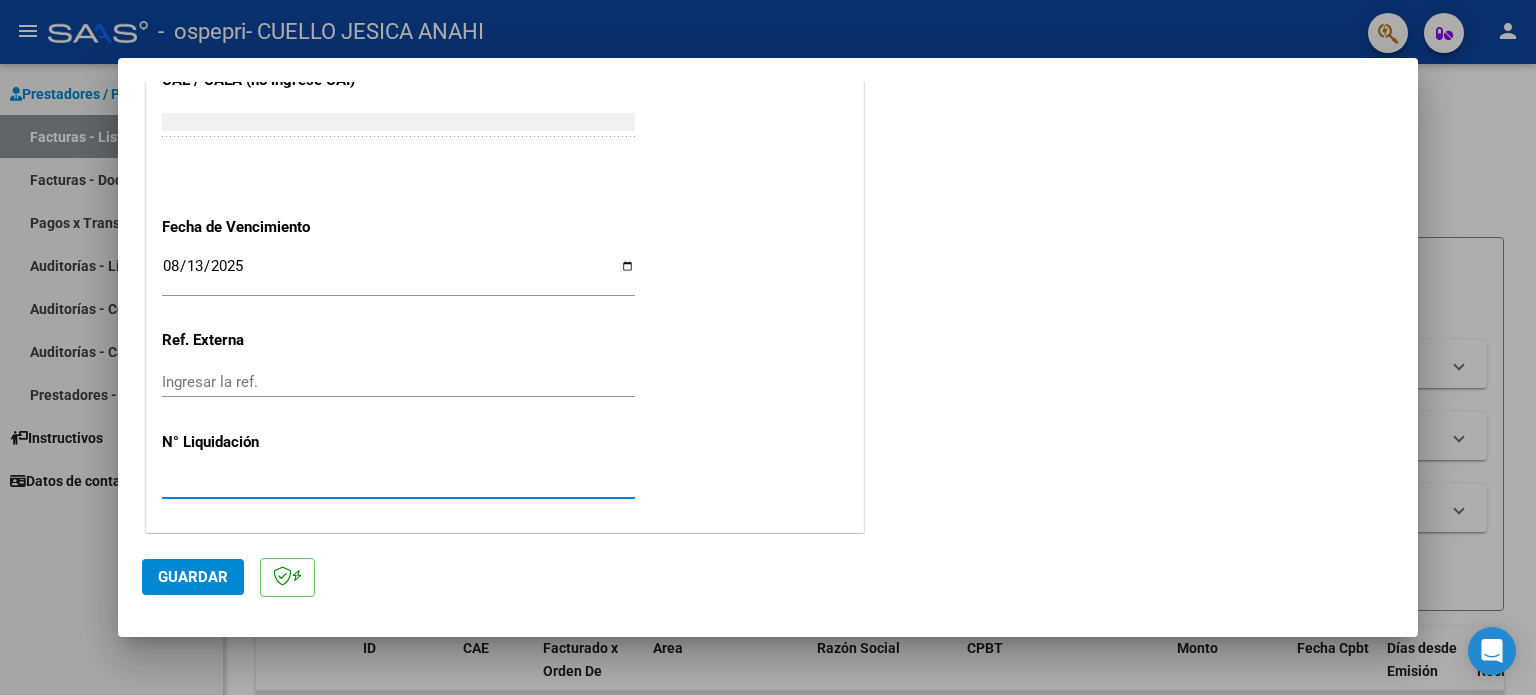 type on "[NUMBER]" 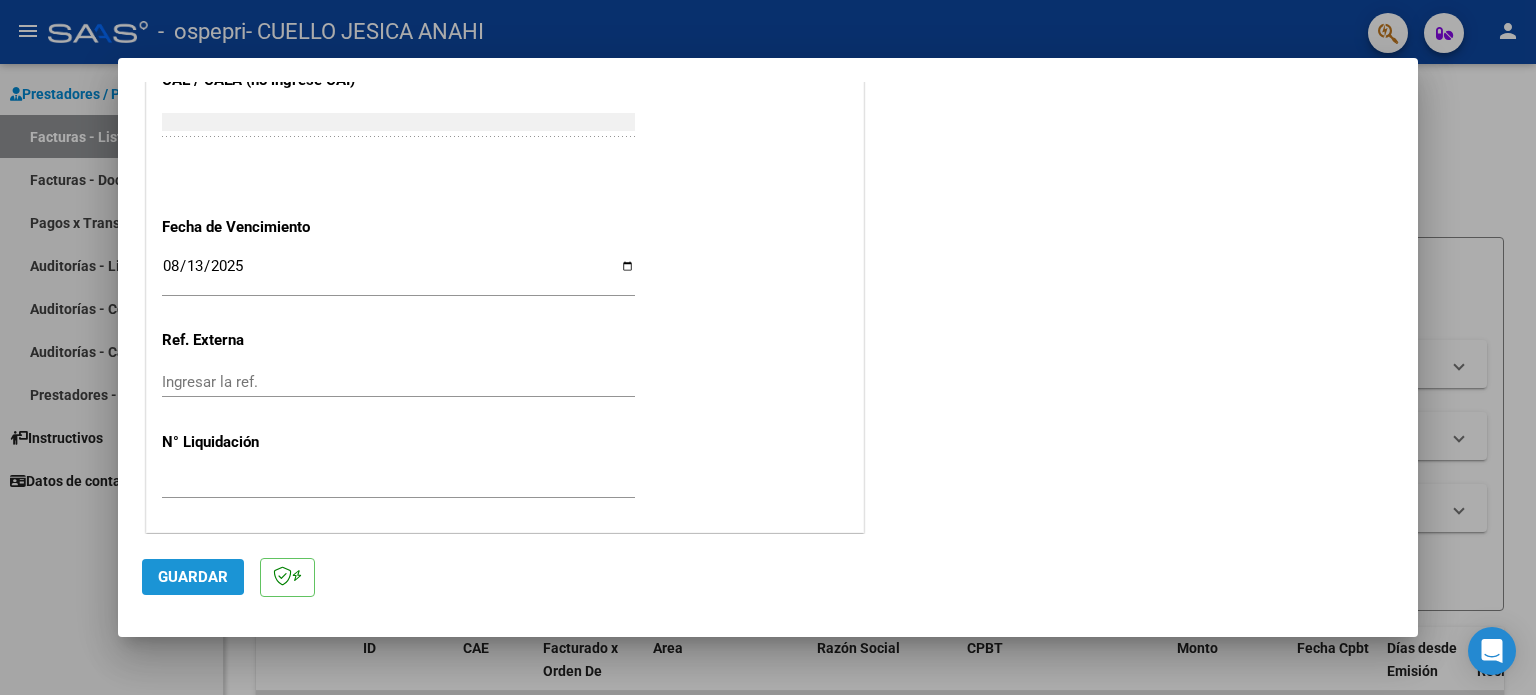 click on "Guardar" 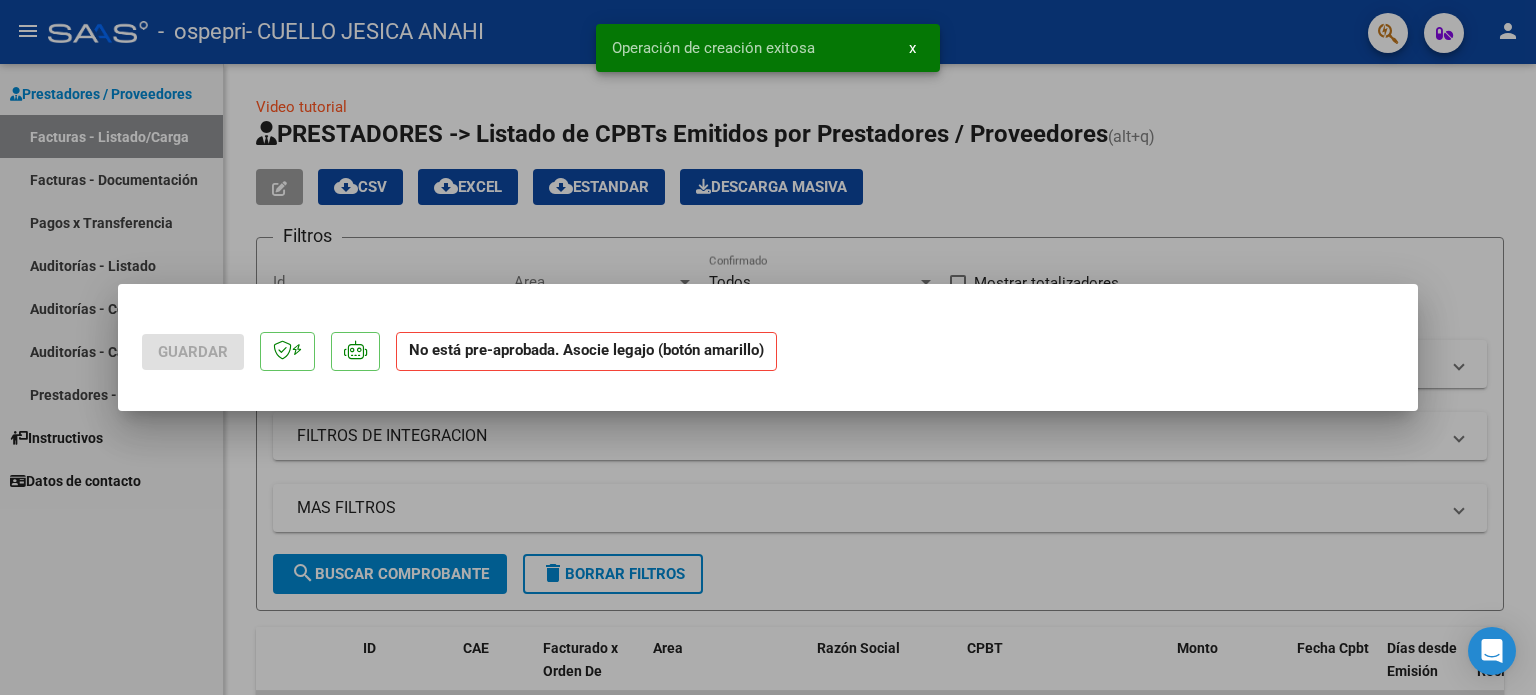 scroll, scrollTop: 0, scrollLeft: 0, axis: both 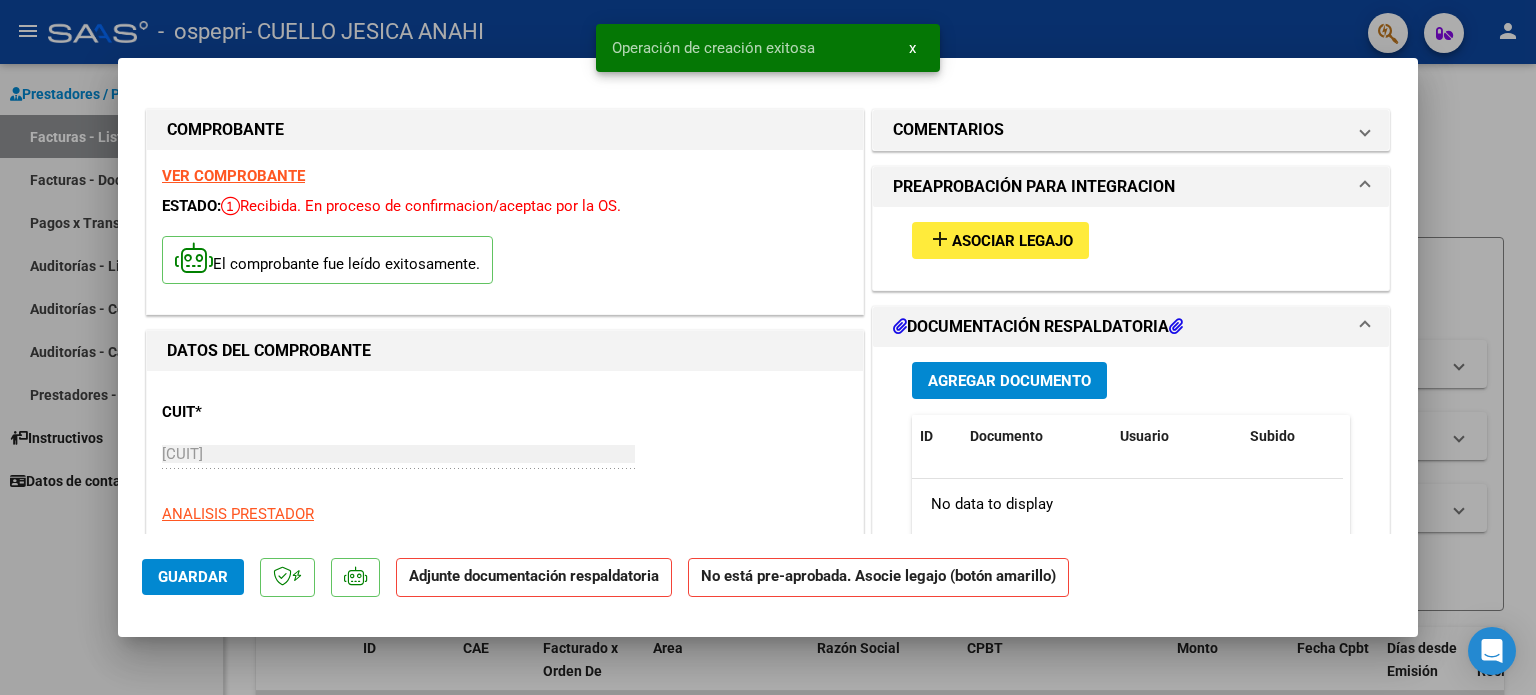 click on "Asociar Legajo" at bounding box center [1012, 241] 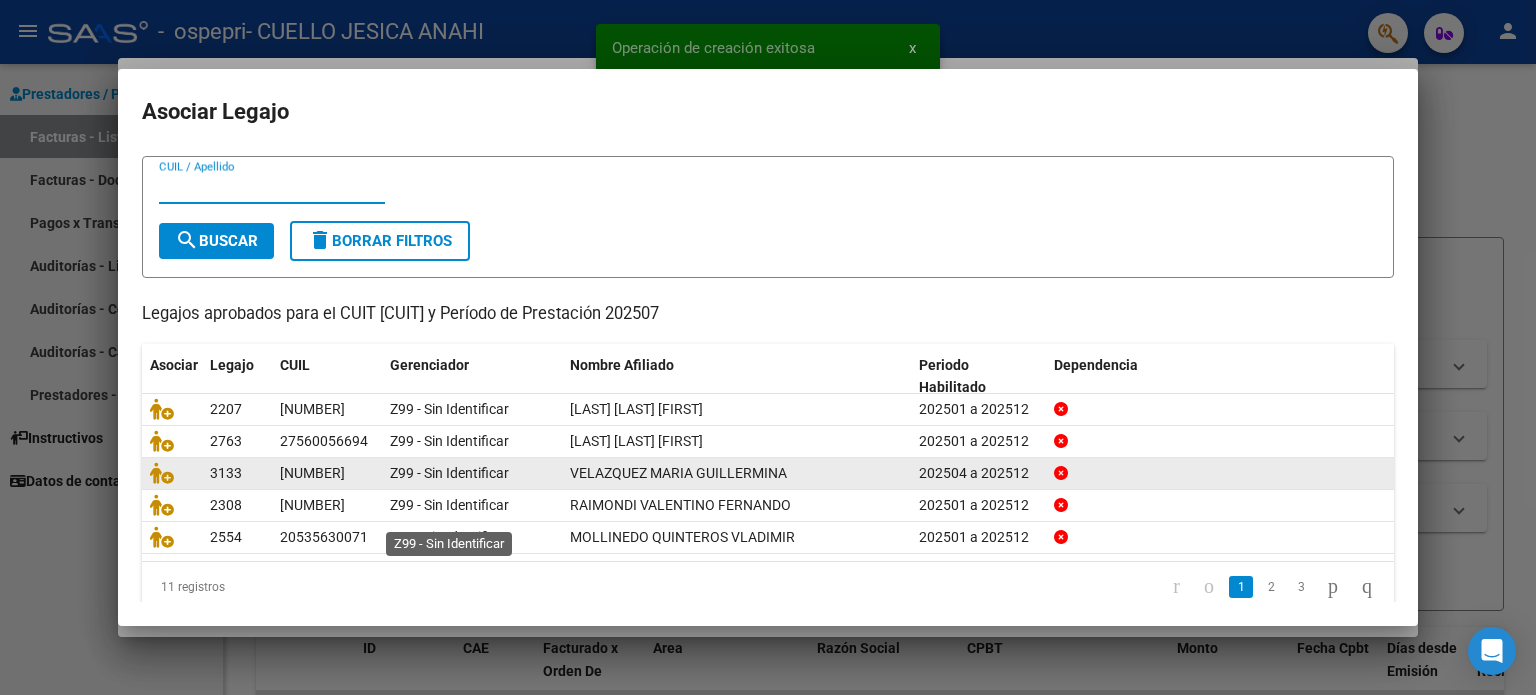 scroll, scrollTop: 67, scrollLeft: 0, axis: vertical 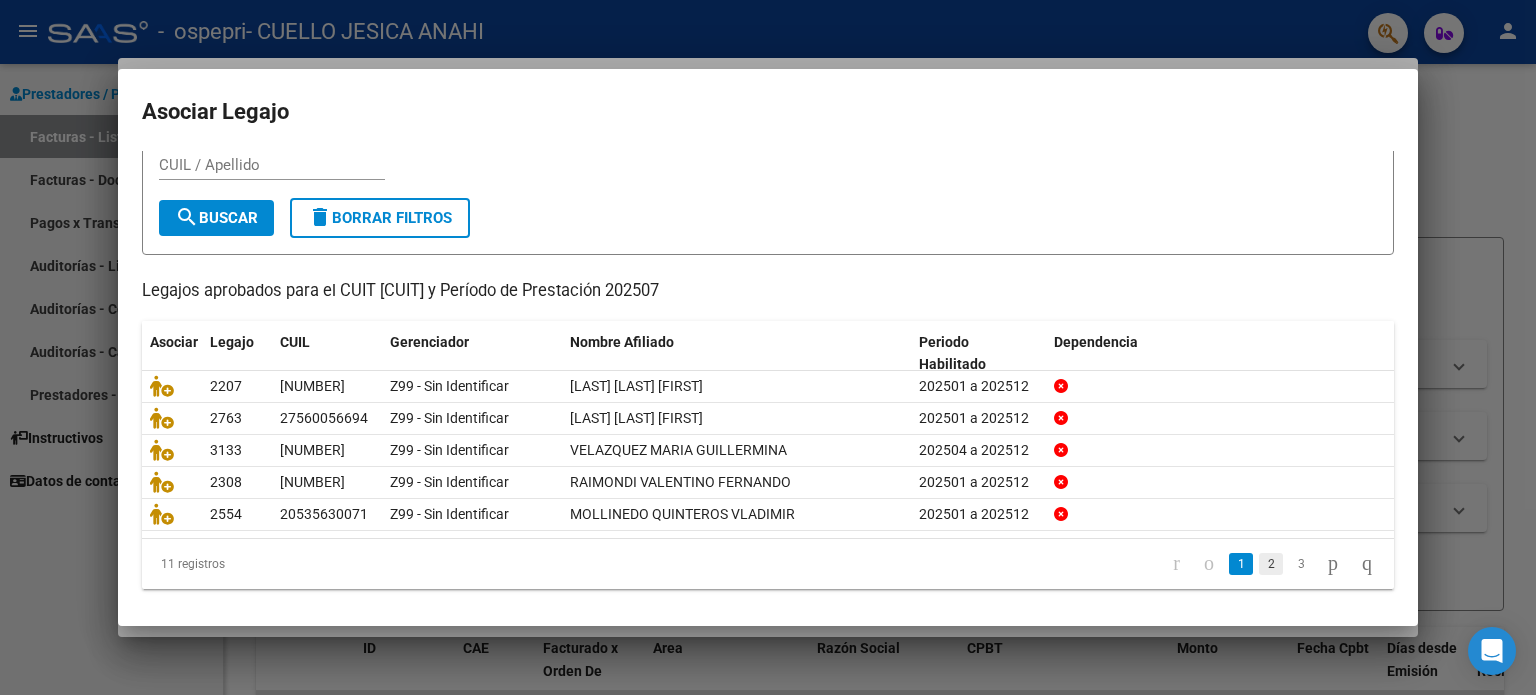 click on "2" 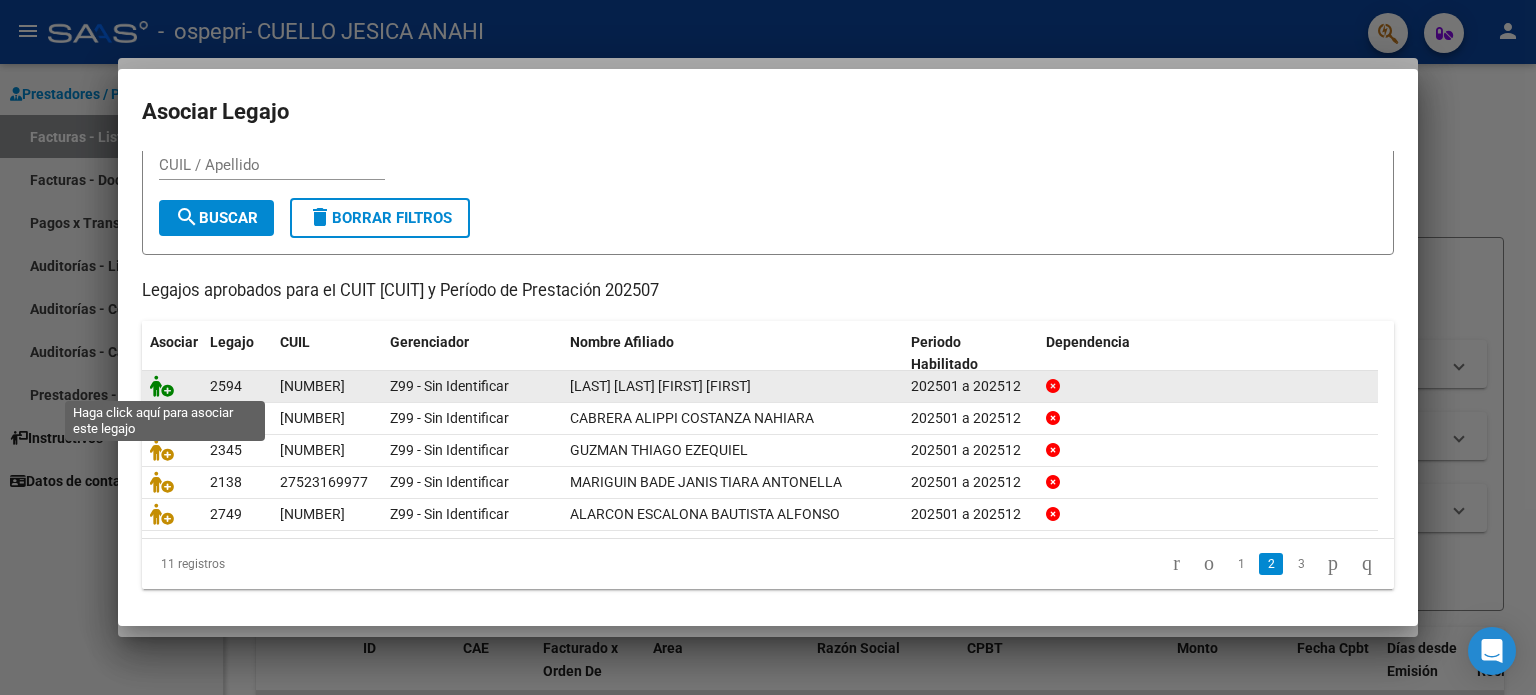 click 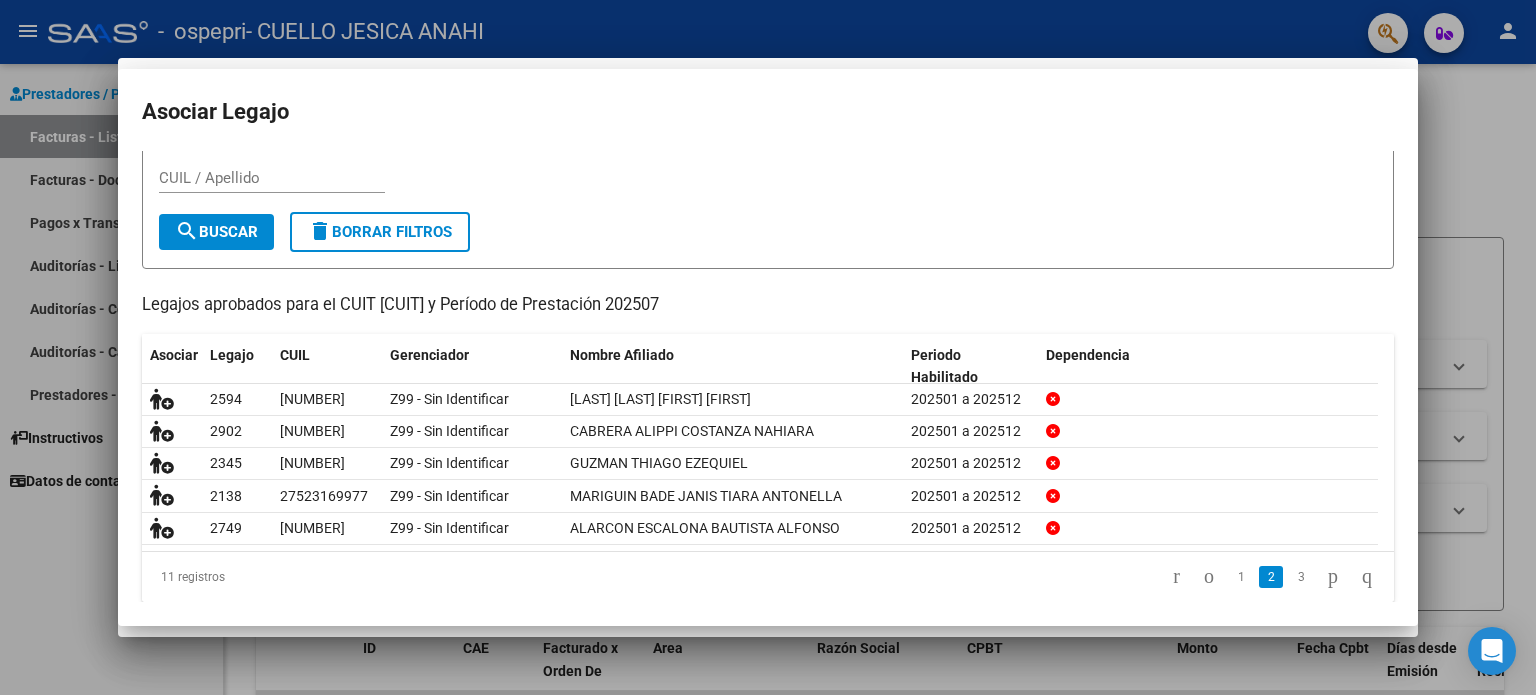 scroll, scrollTop: 0, scrollLeft: 0, axis: both 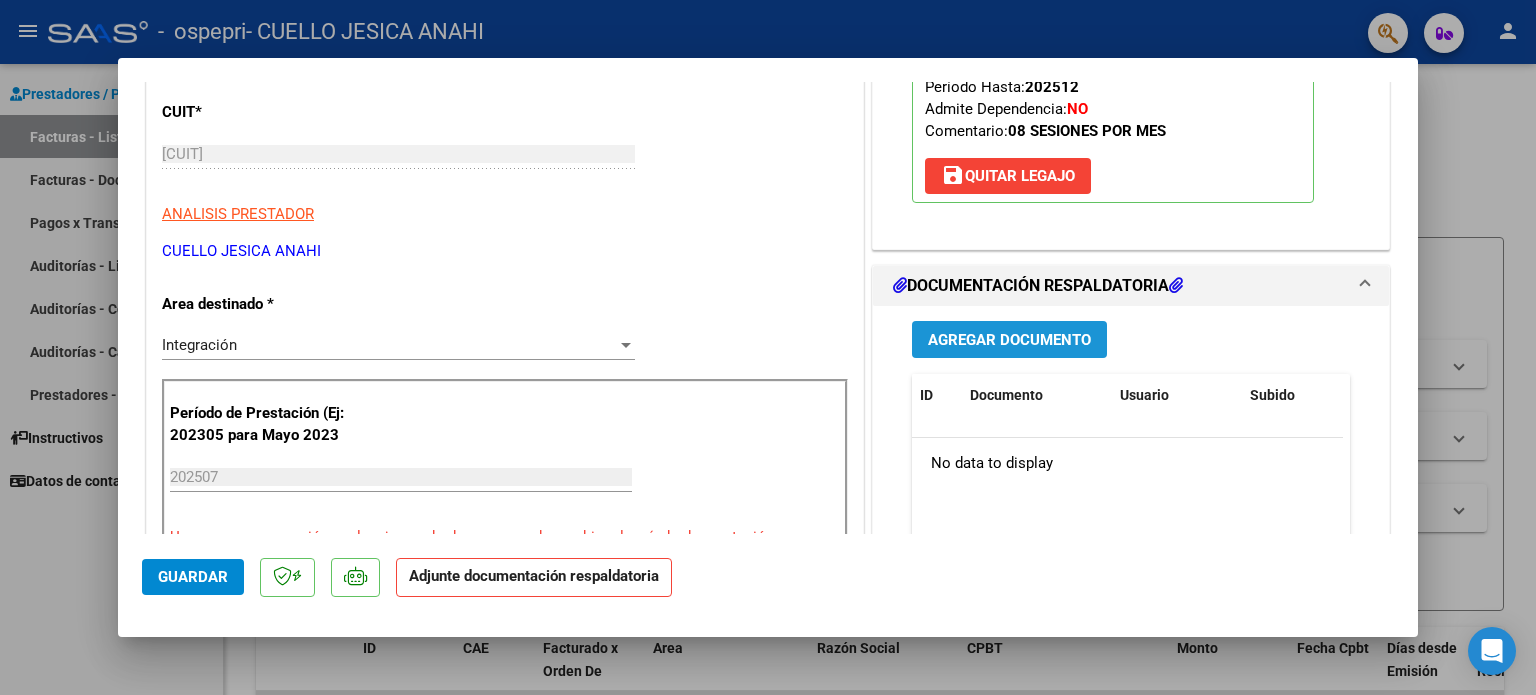 click on "Agregar Documento" at bounding box center [1009, 340] 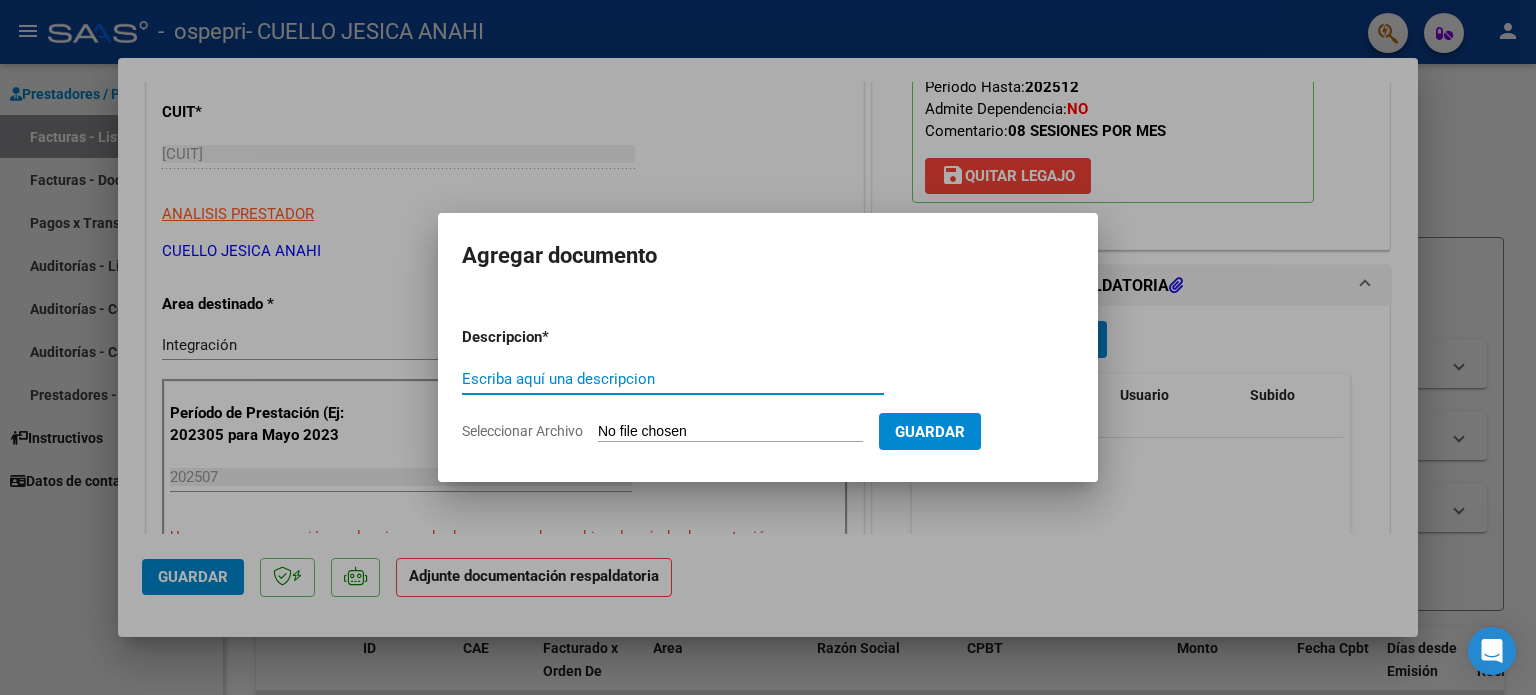 paste on "Planilla asistencia" 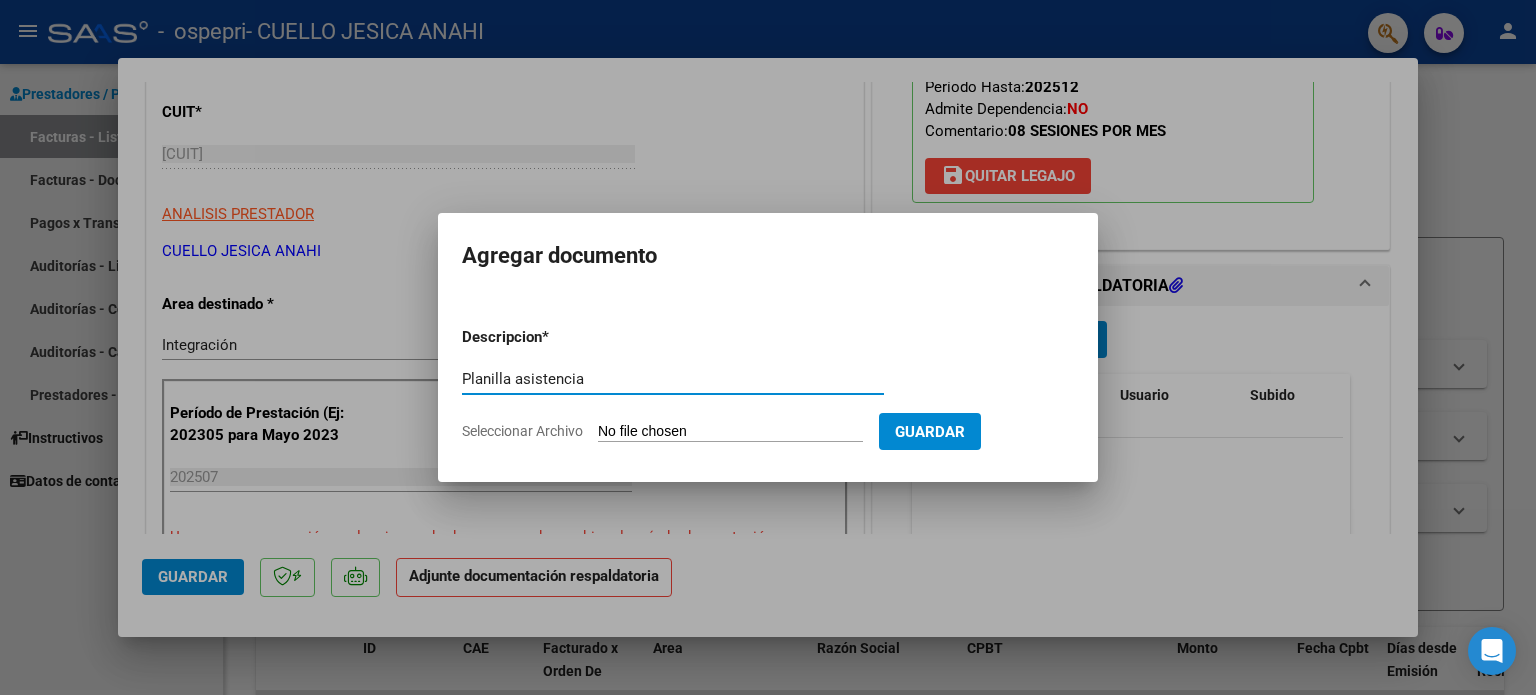 type on "Planilla asistencia" 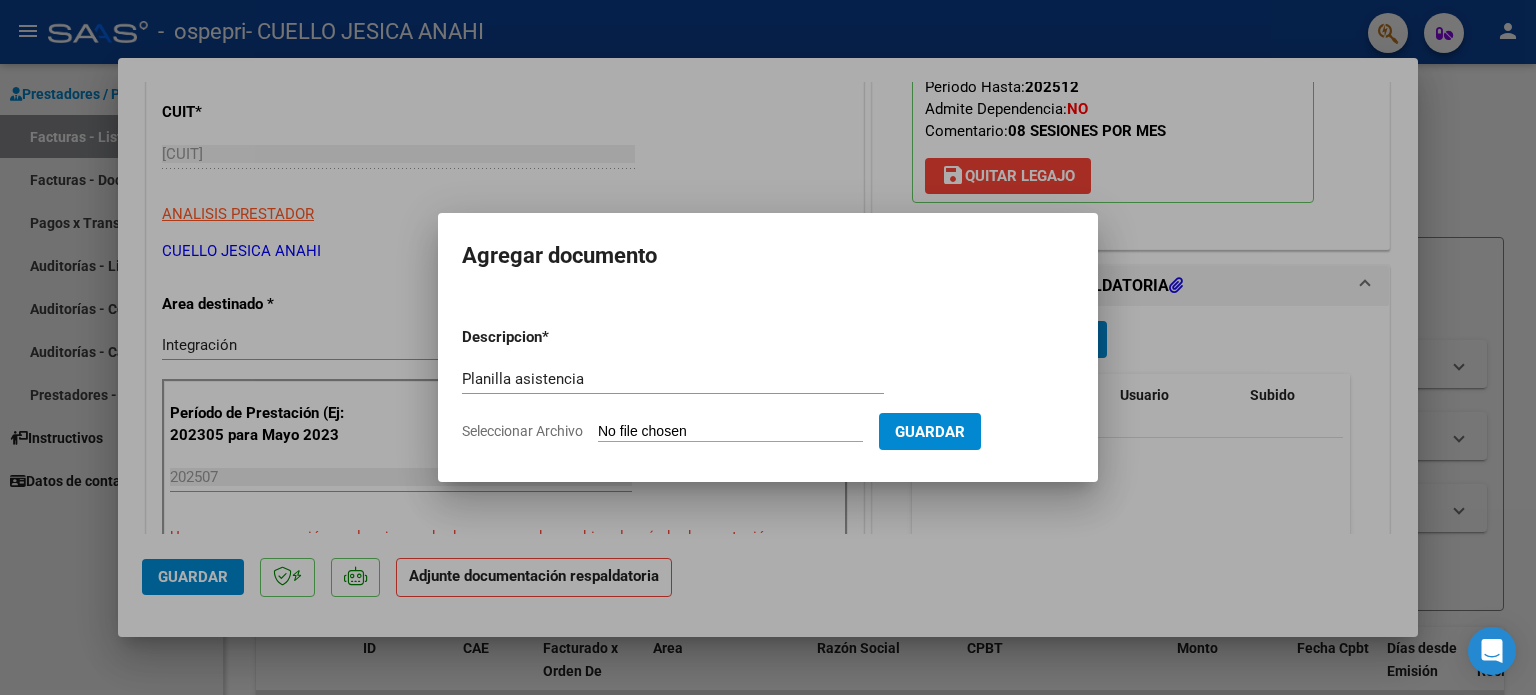 type on "C:\fakepath\[FILENAME].pdf" 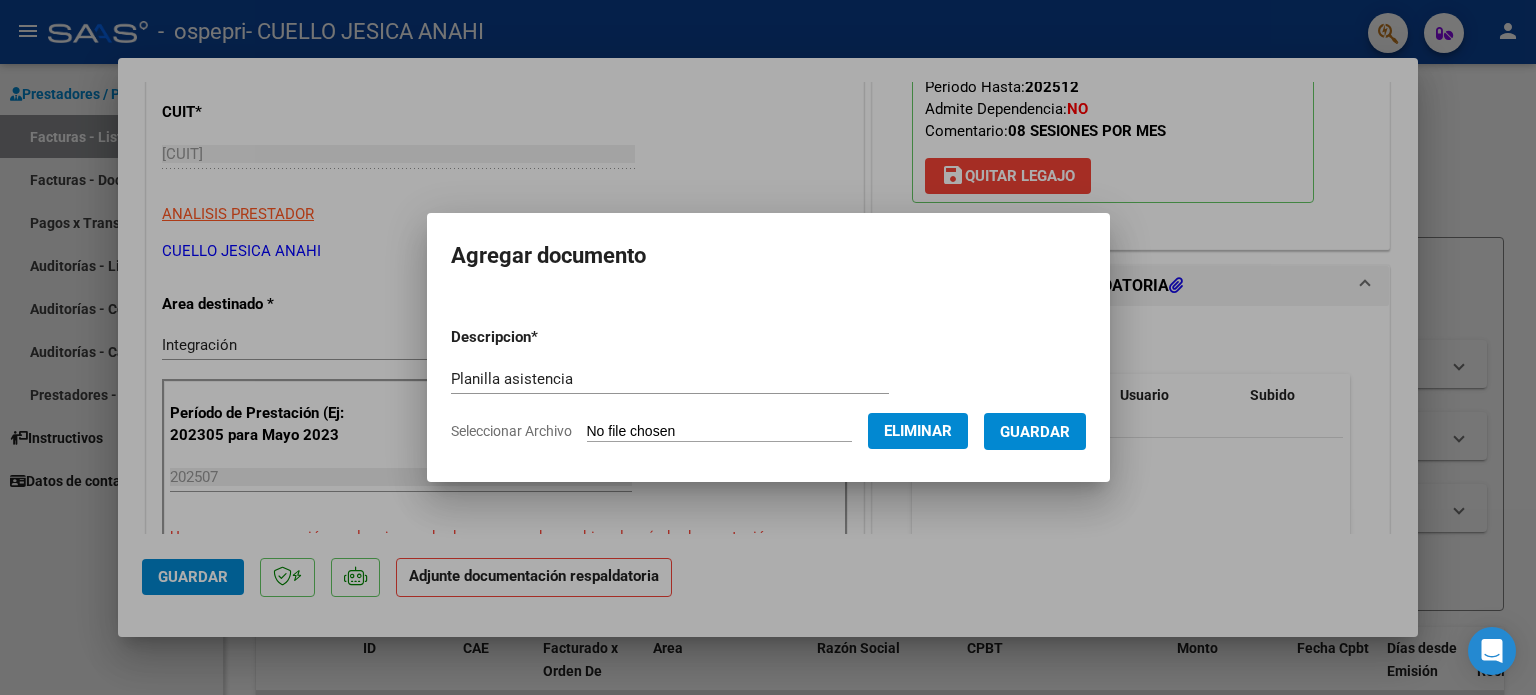 click on "Guardar" at bounding box center [1035, 432] 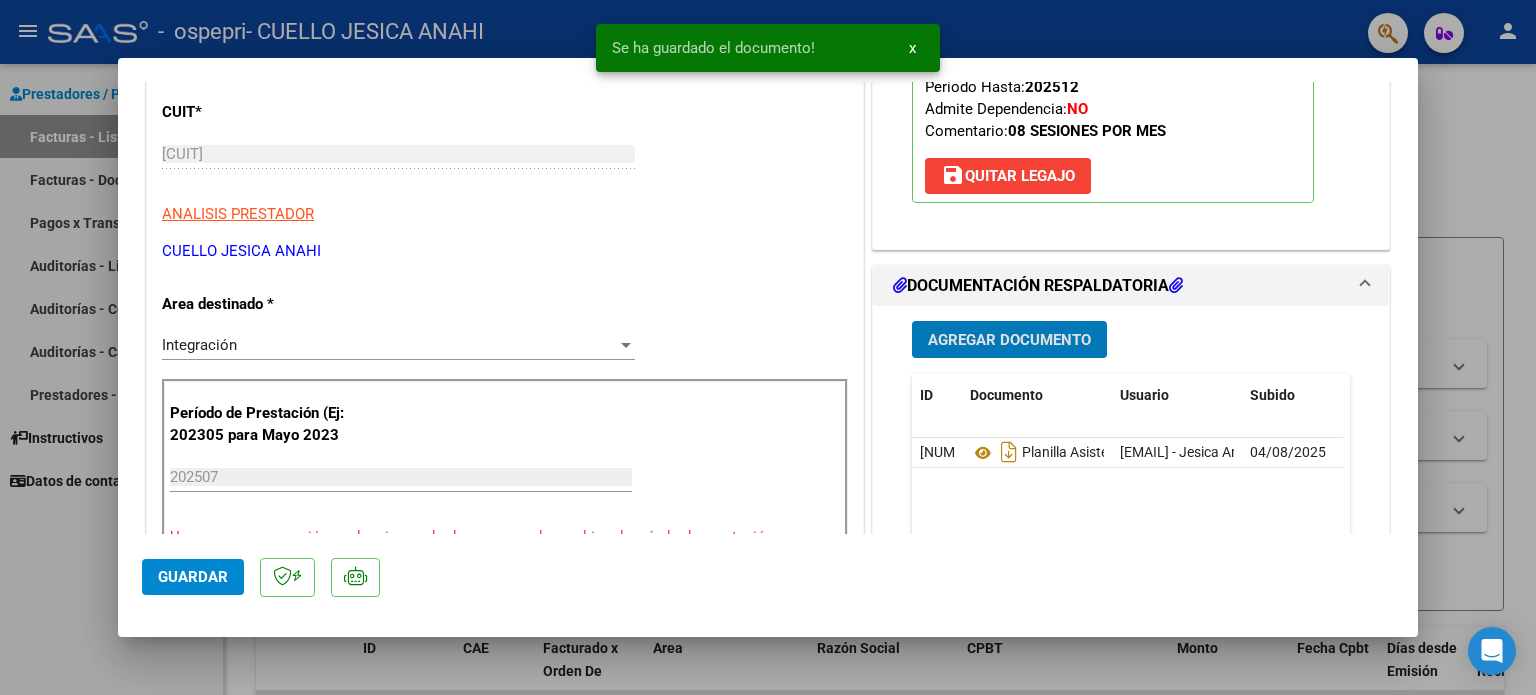 click at bounding box center (768, 347) 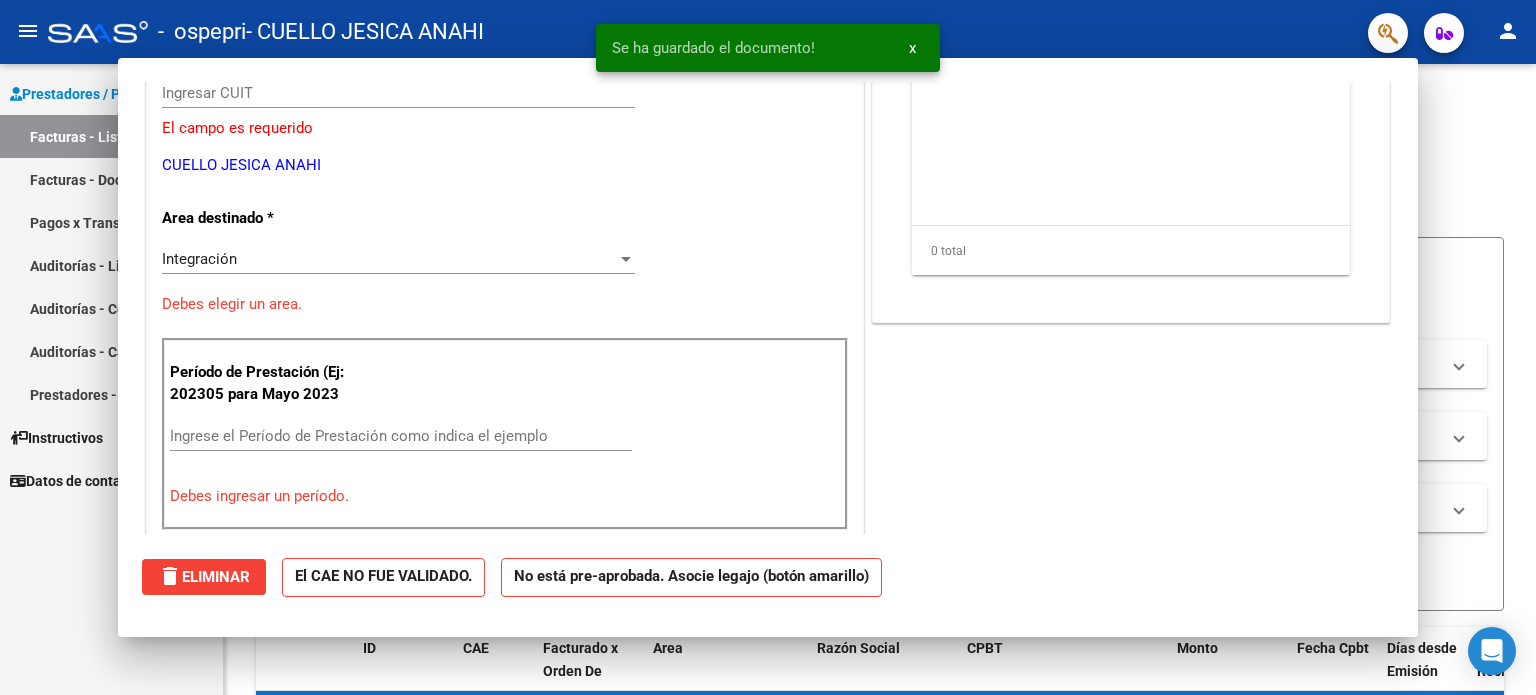 scroll, scrollTop: 239, scrollLeft: 0, axis: vertical 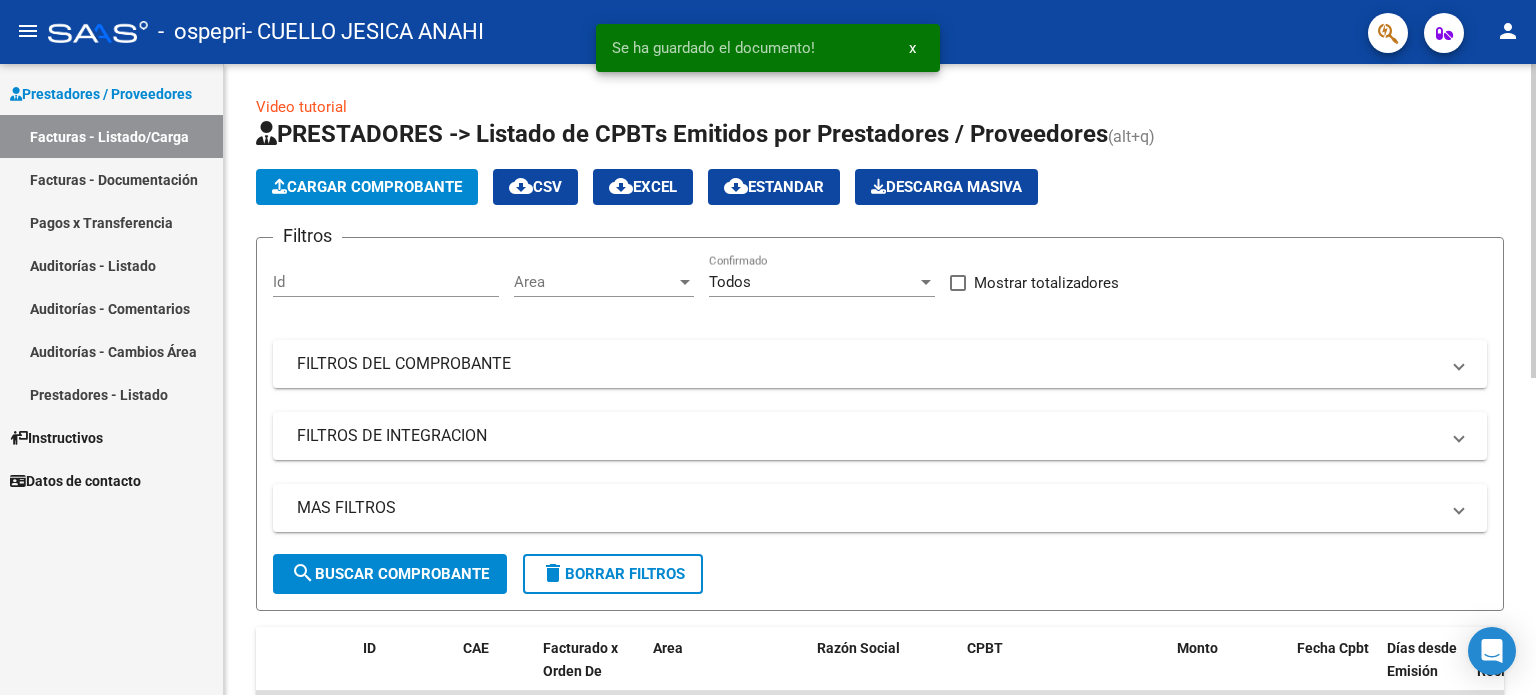 click on "Cargar Comprobante" 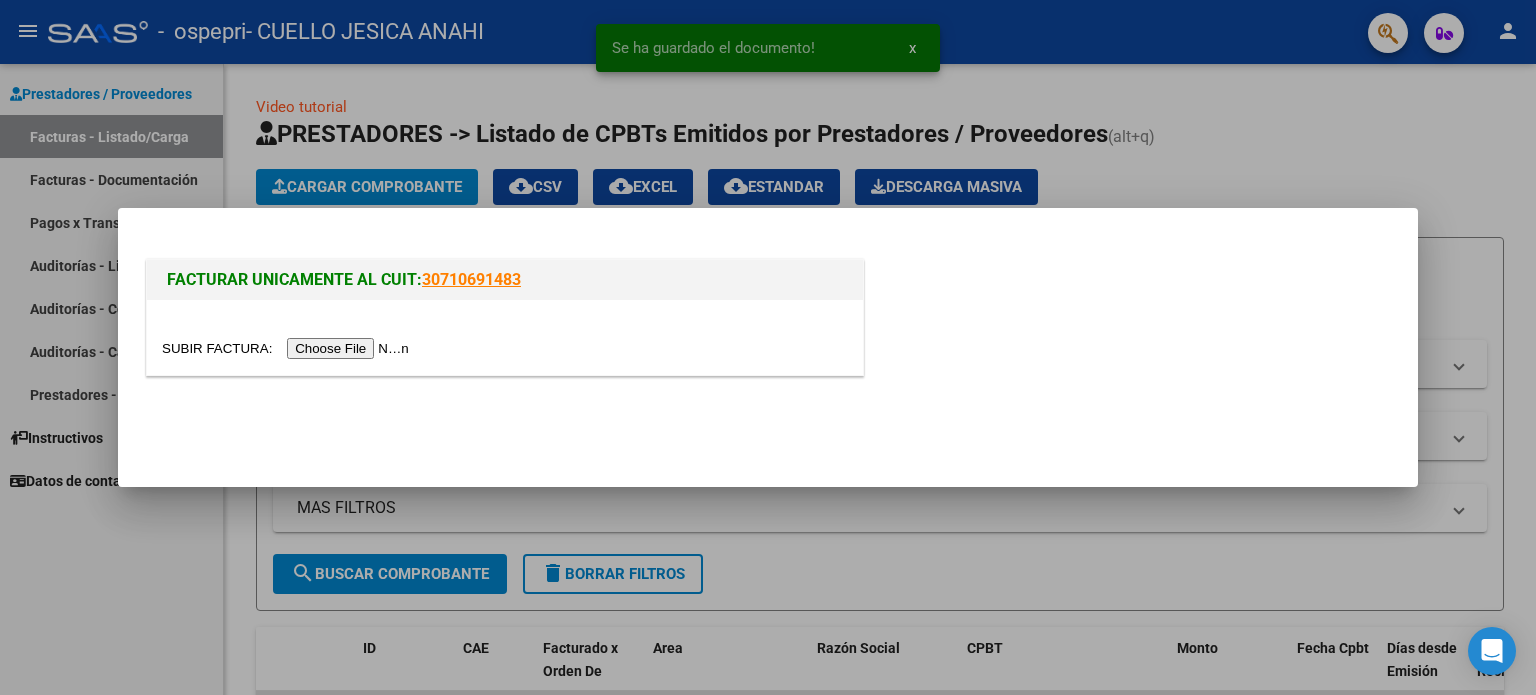 click at bounding box center (288, 348) 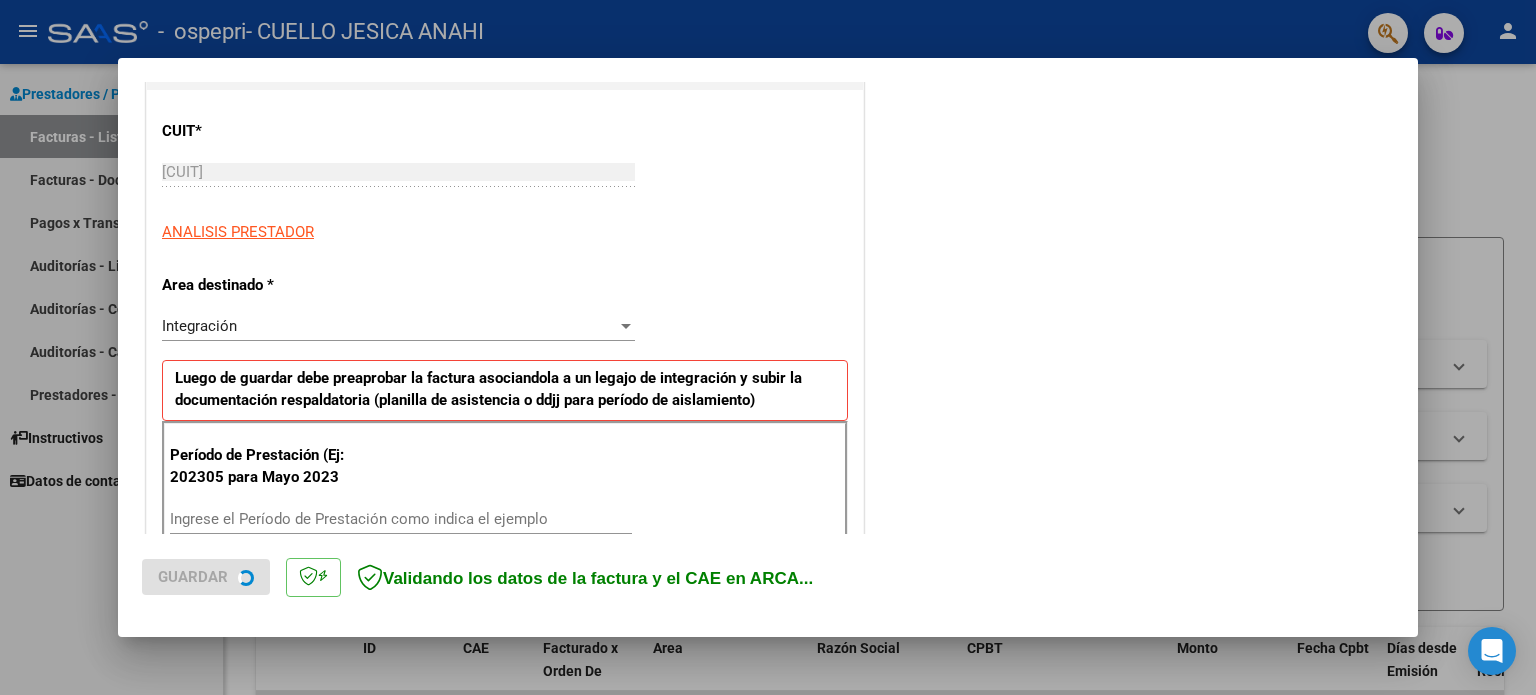 scroll, scrollTop: 300, scrollLeft: 0, axis: vertical 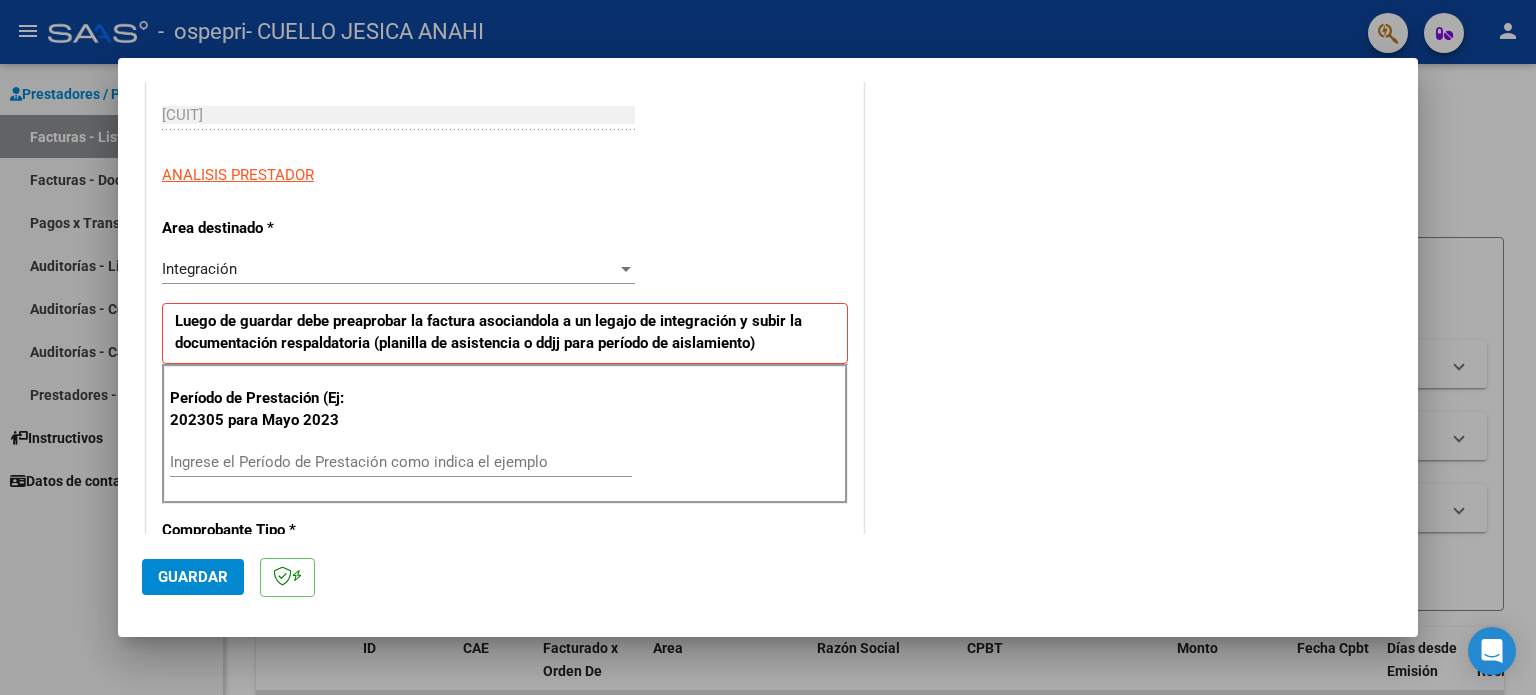 click on "Ingrese el Período de Prestación como indica el ejemplo" at bounding box center (401, 462) 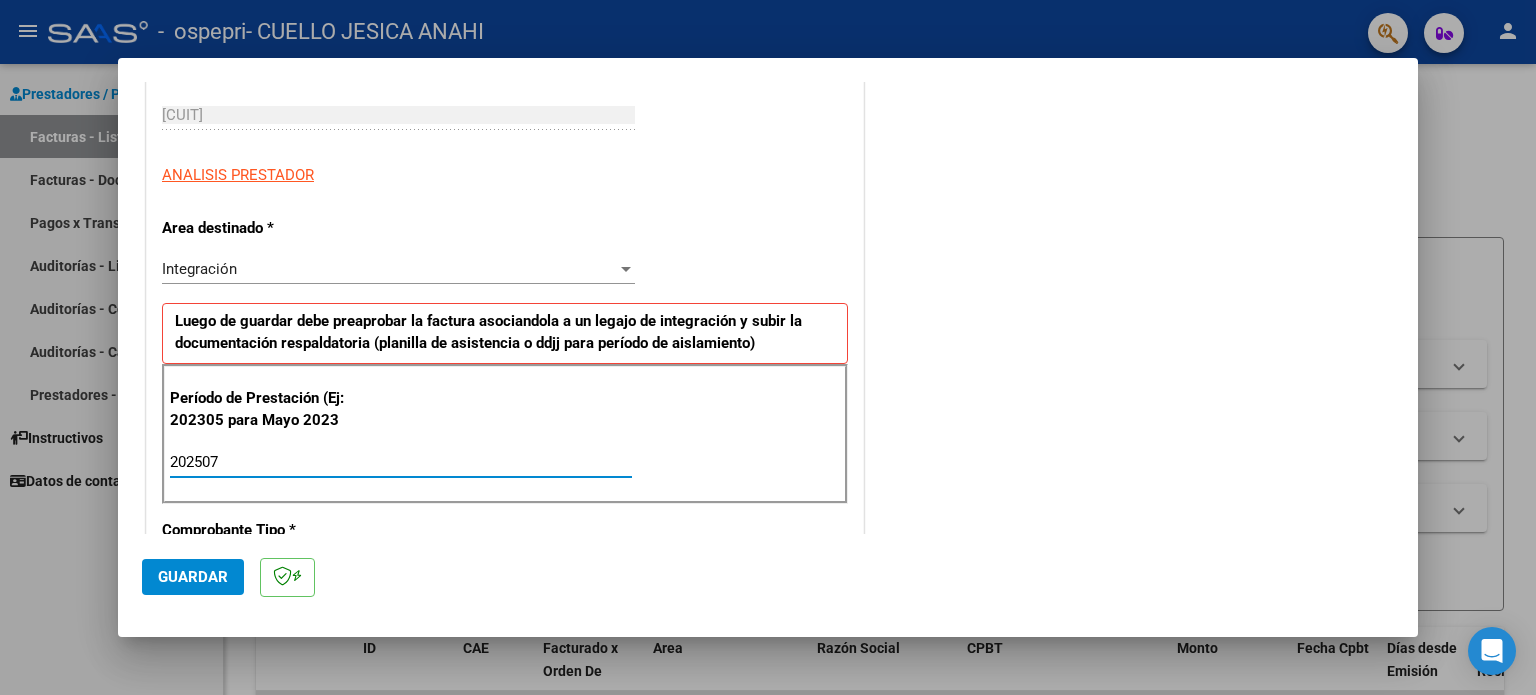 type on "202507" 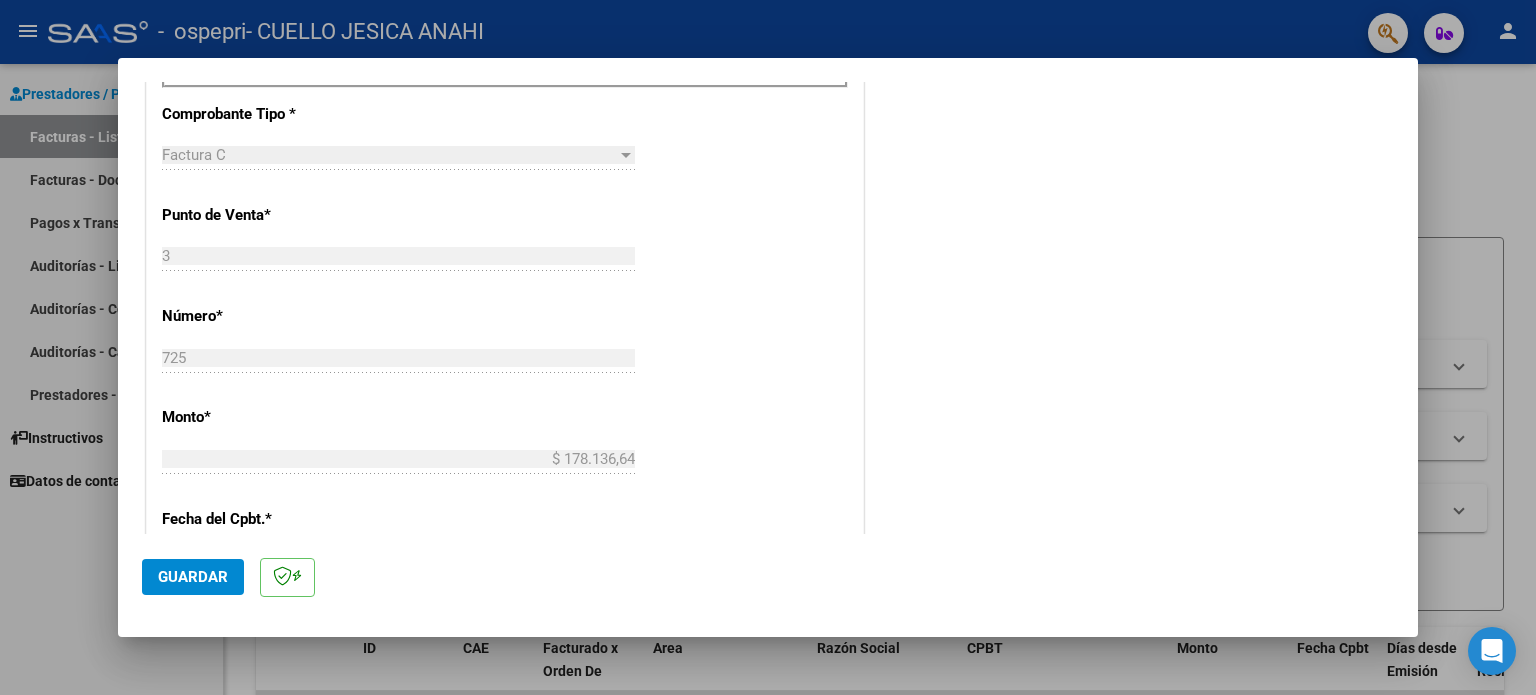 scroll, scrollTop: 1100, scrollLeft: 0, axis: vertical 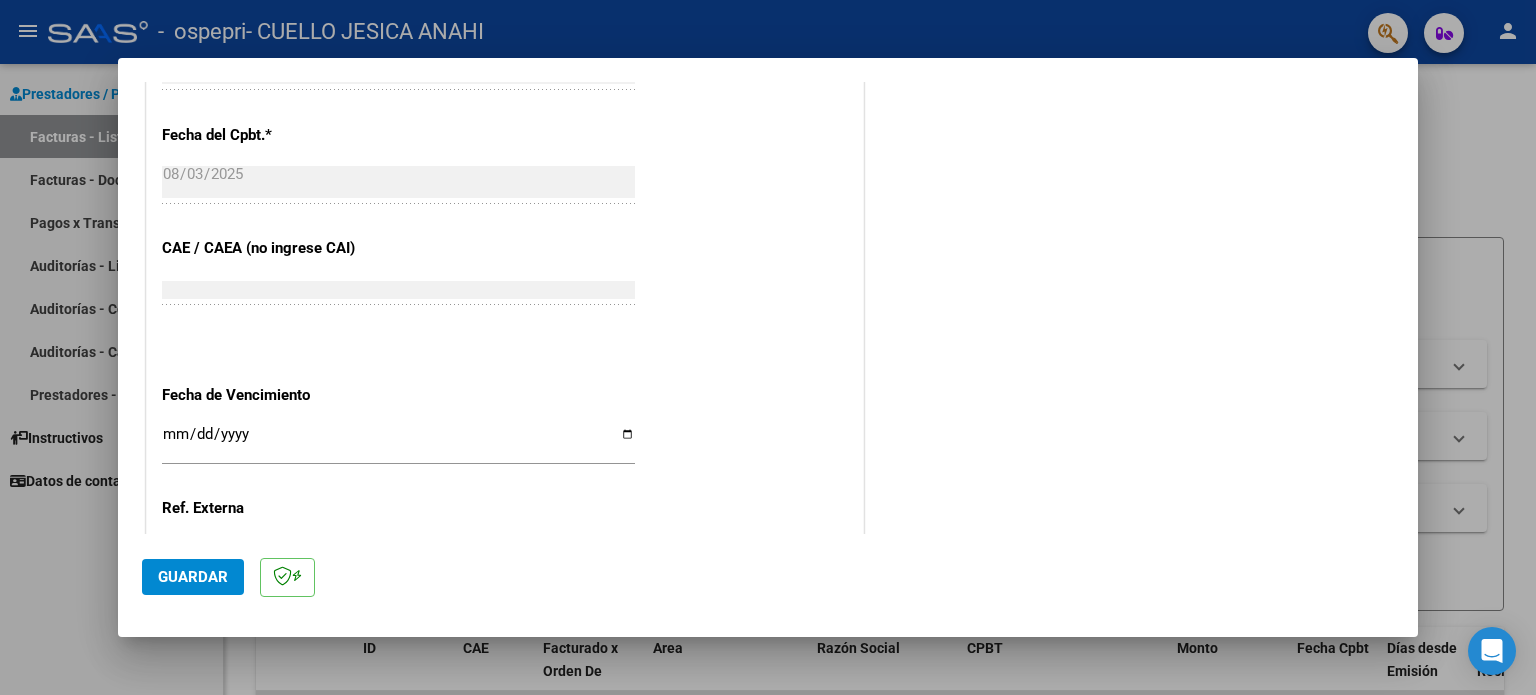 click on "DATOS DEL COMPROBANTE CUIT  *   [CUIT] Ingresar CUIT  ANALISIS PRESTADOR  Area destinado * Integración Seleccionar Area Luego de guardar debe preaprobar la factura asociandola a un legajo de integración y subir la documentación respaldatoria (planilla de asistencia o ddjj para período de aislamiento)  Período de Prestación (Ej: 202305 para Mayo 2023    202507 Ingrese el Período de Prestación como indica el ejemplo   Comprobante Tipo * Factura C Seleccionar Tipo Punto de Venta  *   3 Ingresar el Nro.  Número  *   725 Ingresar el Nro.  Monto  *   $ 178.136,64 Ingresar el monto  Fecha del Cpbt.  *   2025-08-03 Ingresar la fecha  CAE / CAEA (no ingrese CAI)    [CAE] Ingresar el CAE o CAEA (no ingrese CAI)  Fecha de Vencimiento    Ingresar la fecha  Ref. Externa    Ingresar la ref.  N° Liquidación    Ingresar el N° Liquidación" at bounding box center (505, -54) 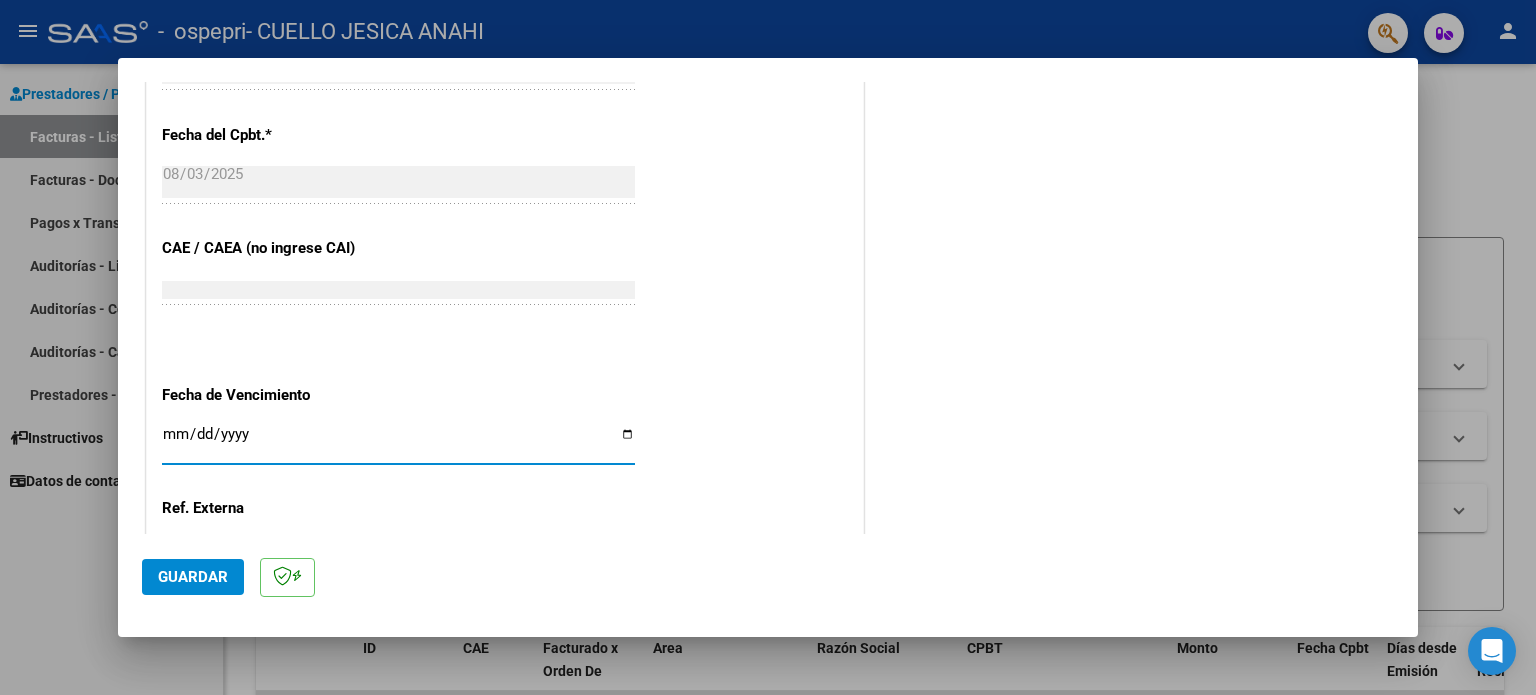 click on "Ingresar la fecha" at bounding box center [398, 442] 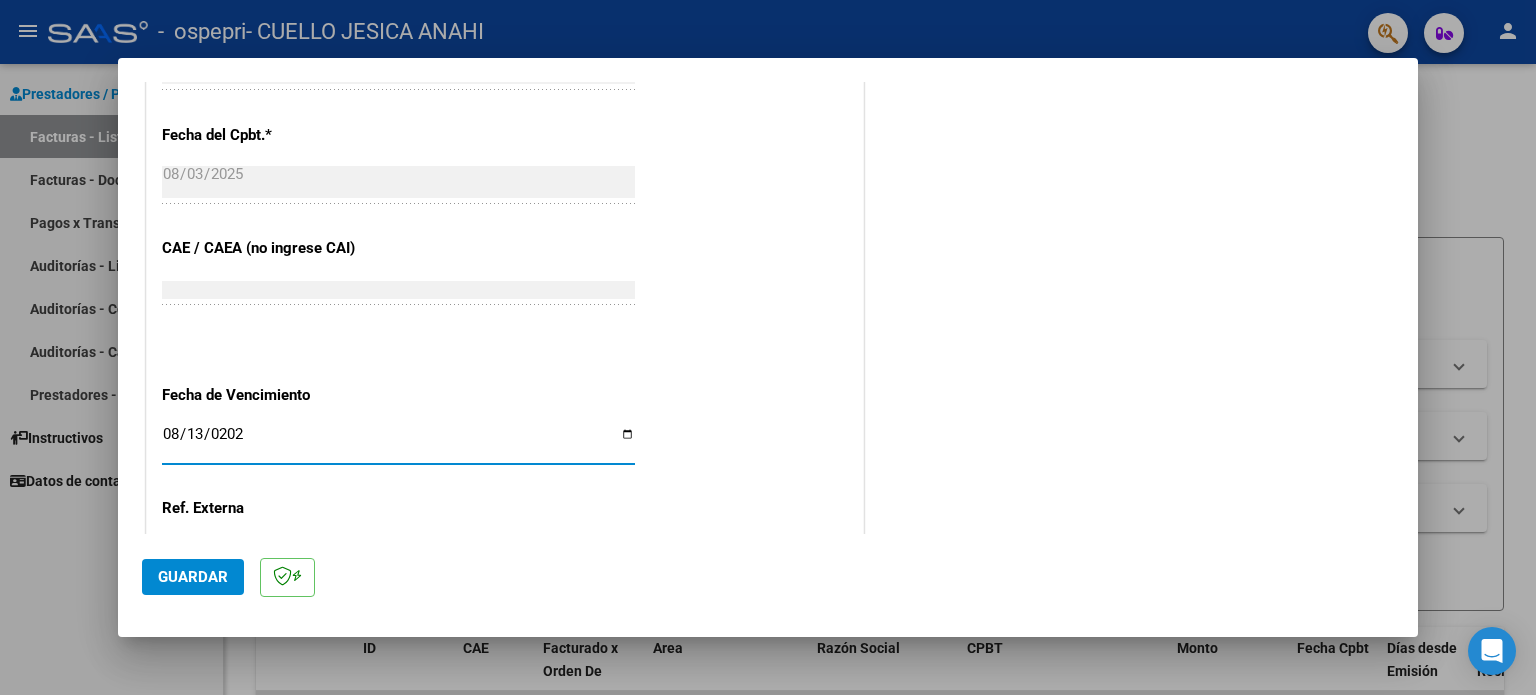 type on "2025-08-13" 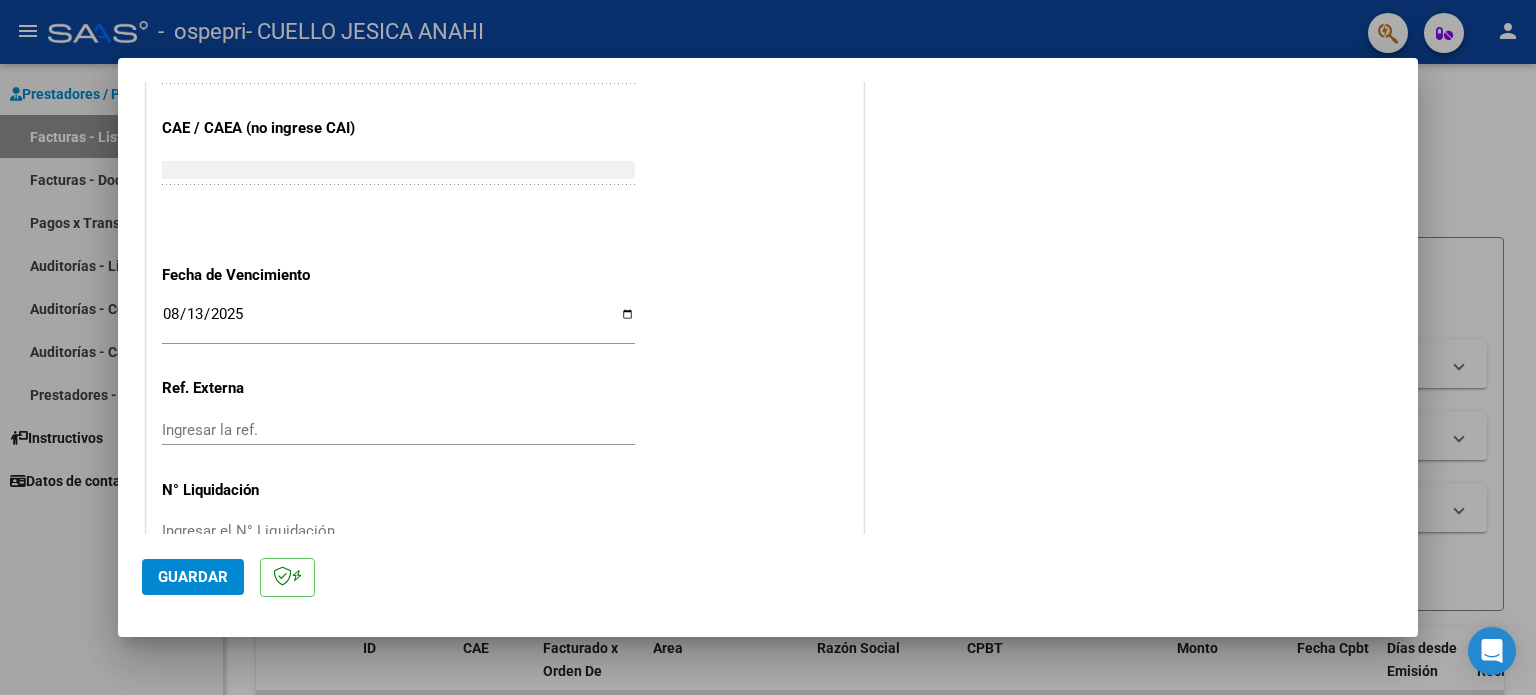 scroll, scrollTop: 1268, scrollLeft: 0, axis: vertical 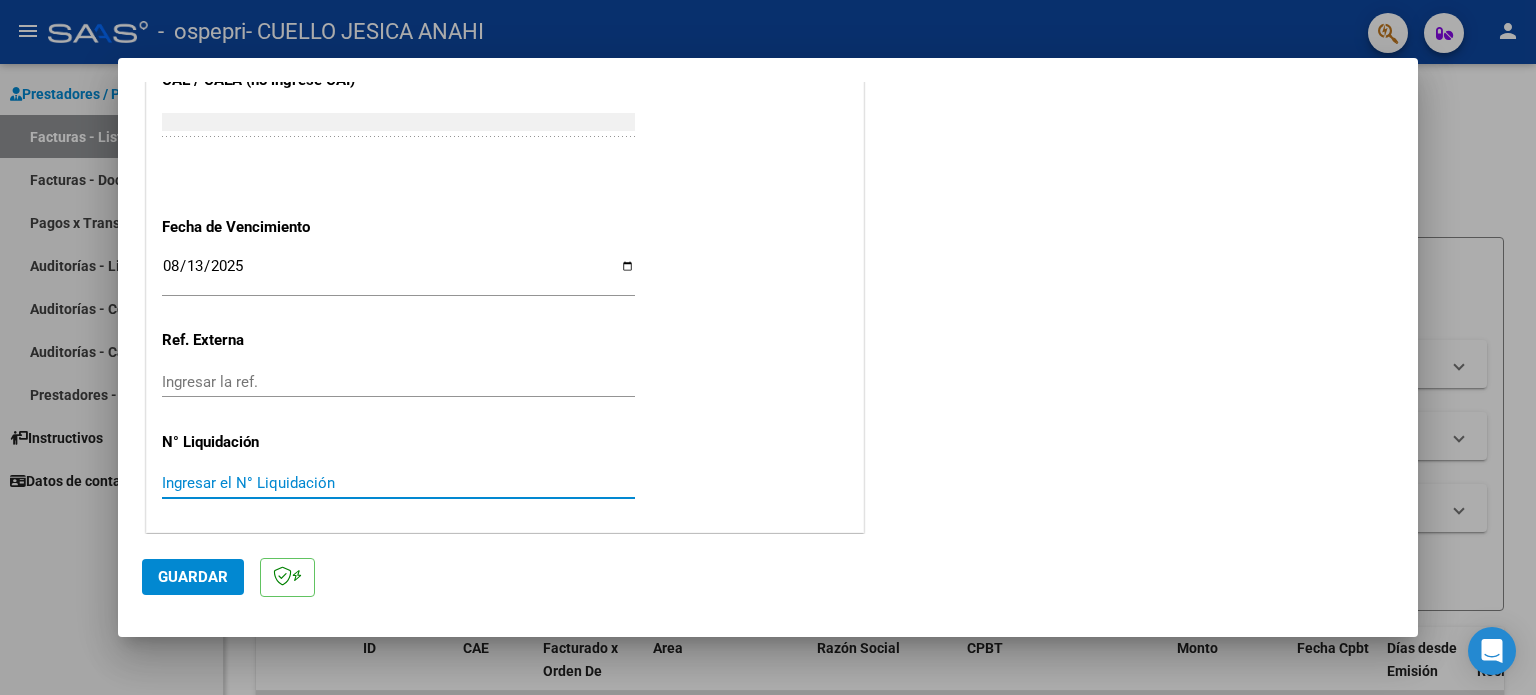 click on "Ingresar el N° Liquidación" at bounding box center (398, 483) 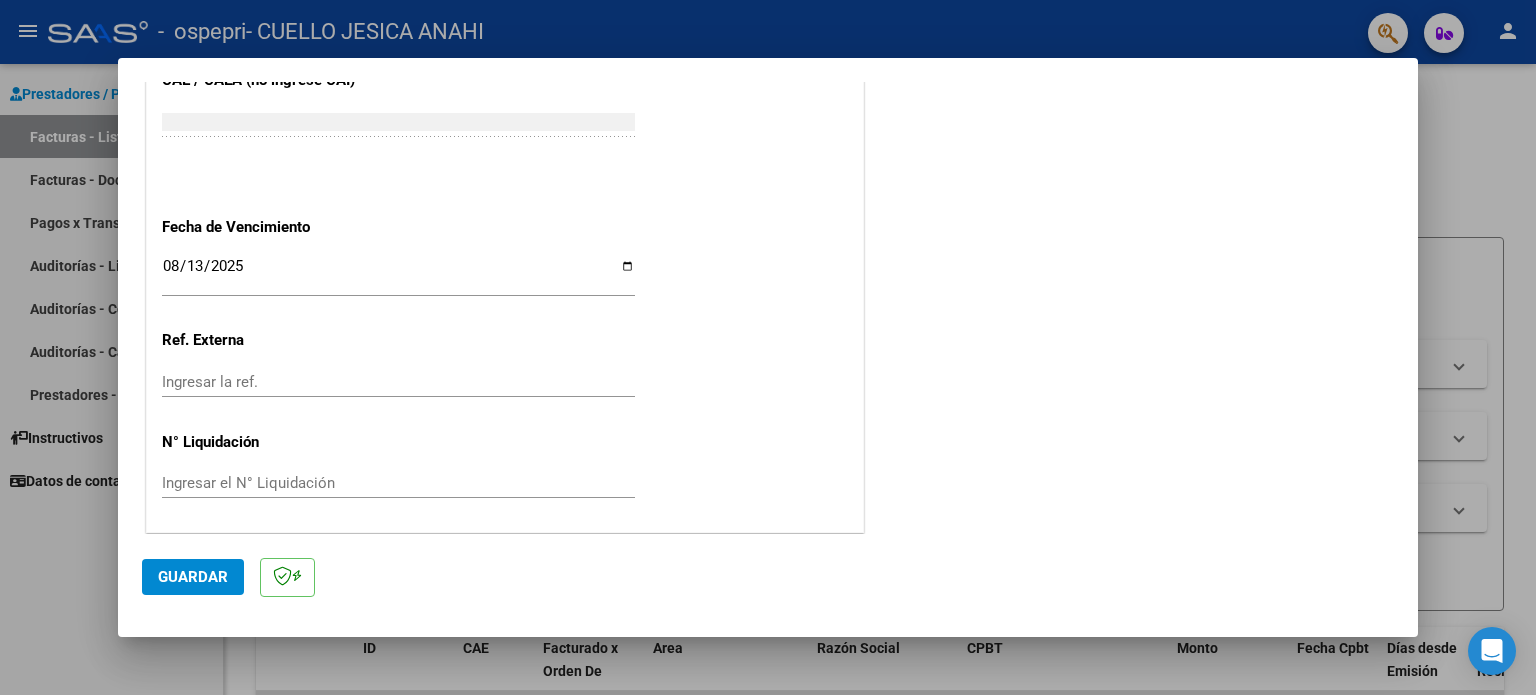 click on "Ingresar el N° Liquidación" at bounding box center (398, 483) 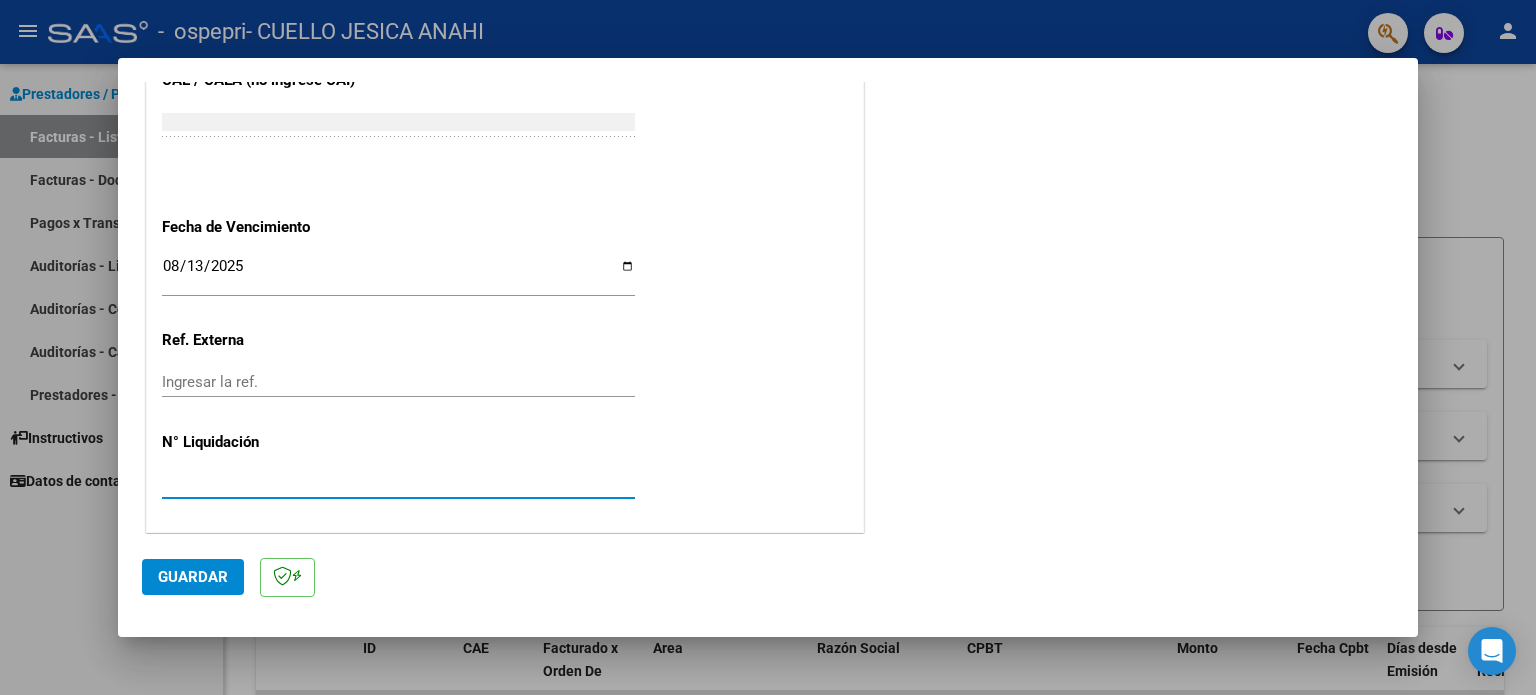 type on "[NUMBER]" 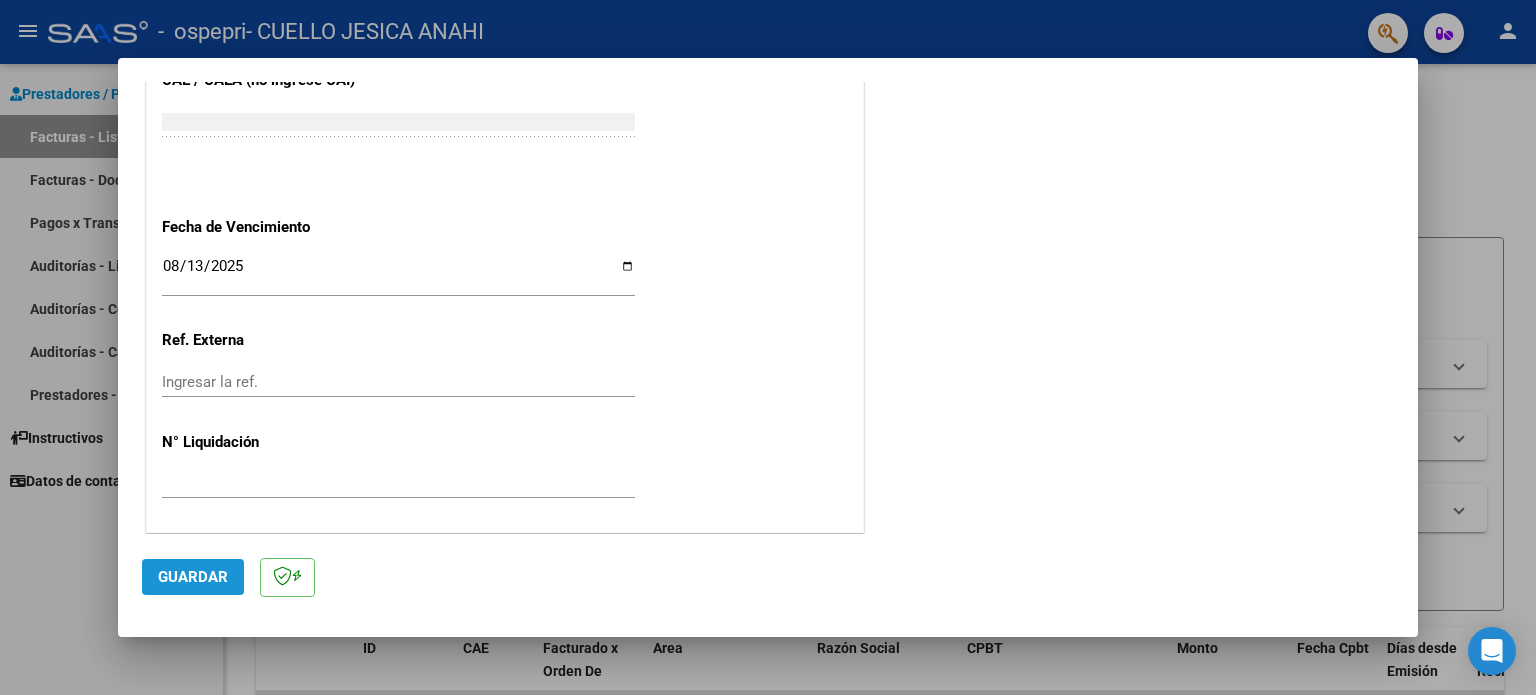 click on "Guardar" 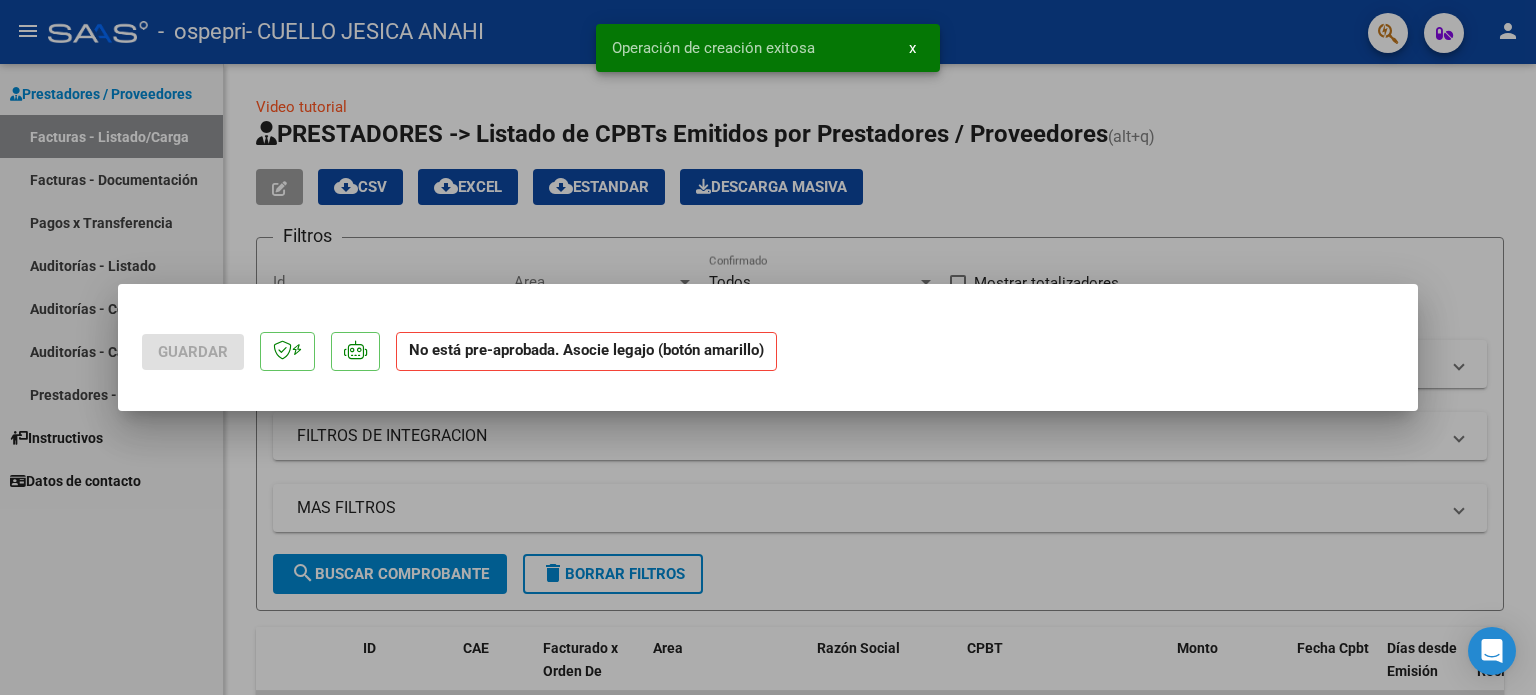 scroll, scrollTop: 0, scrollLeft: 0, axis: both 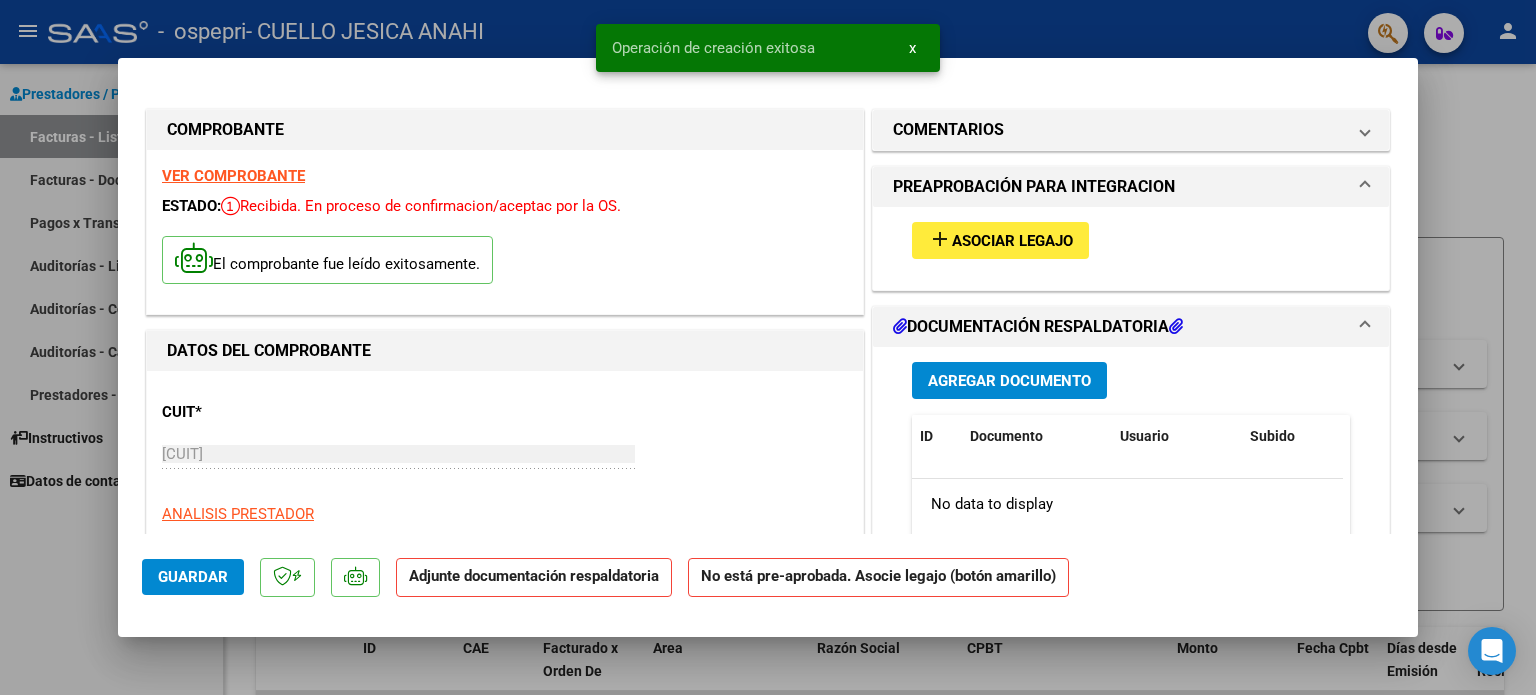 click on "add" at bounding box center (940, 239) 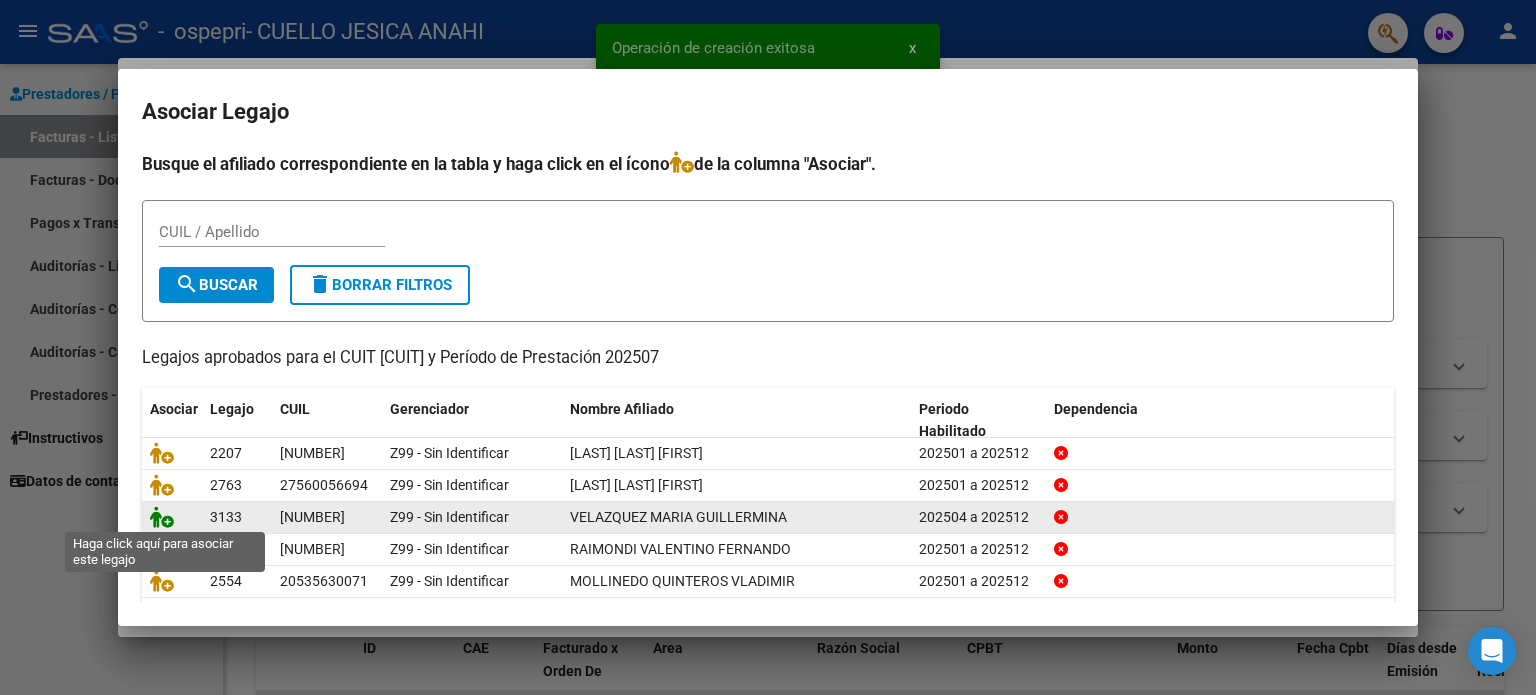 click 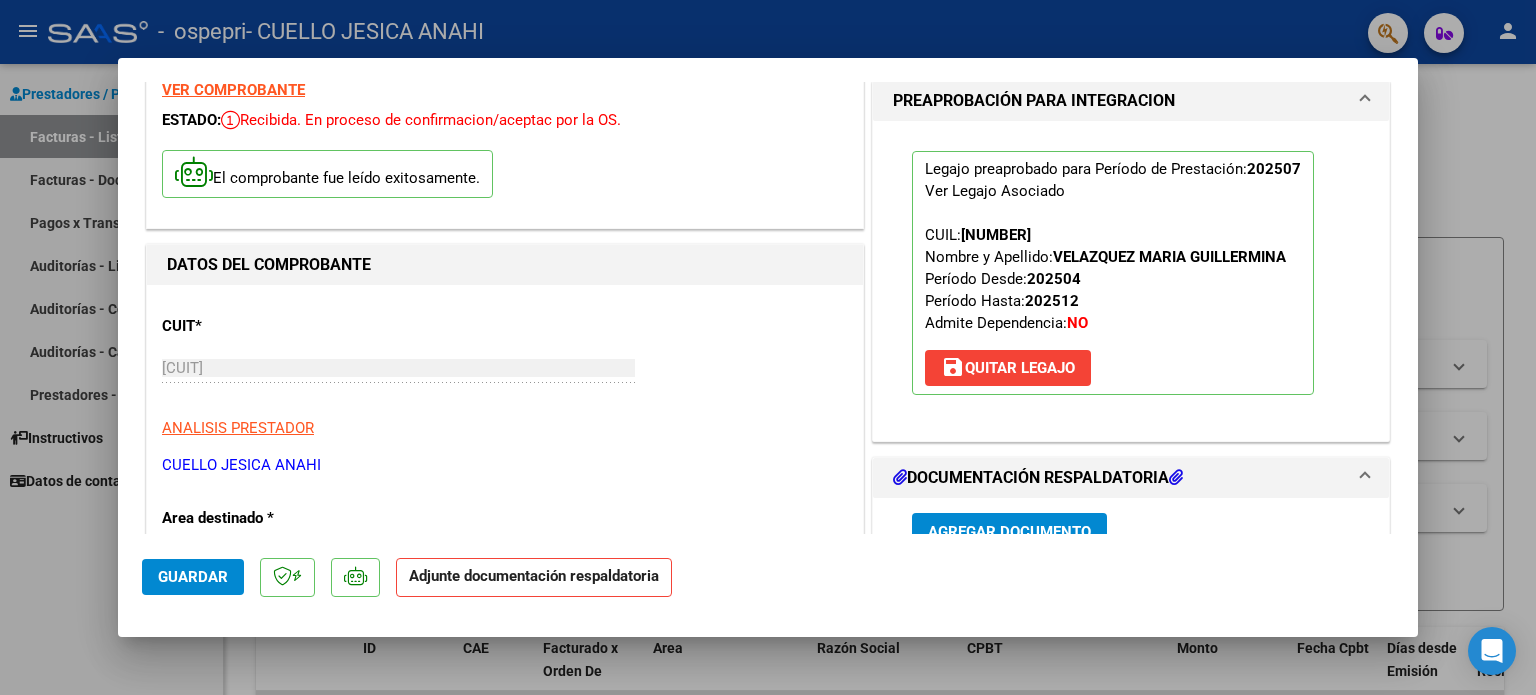 scroll, scrollTop: 300, scrollLeft: 0, axis: vertical 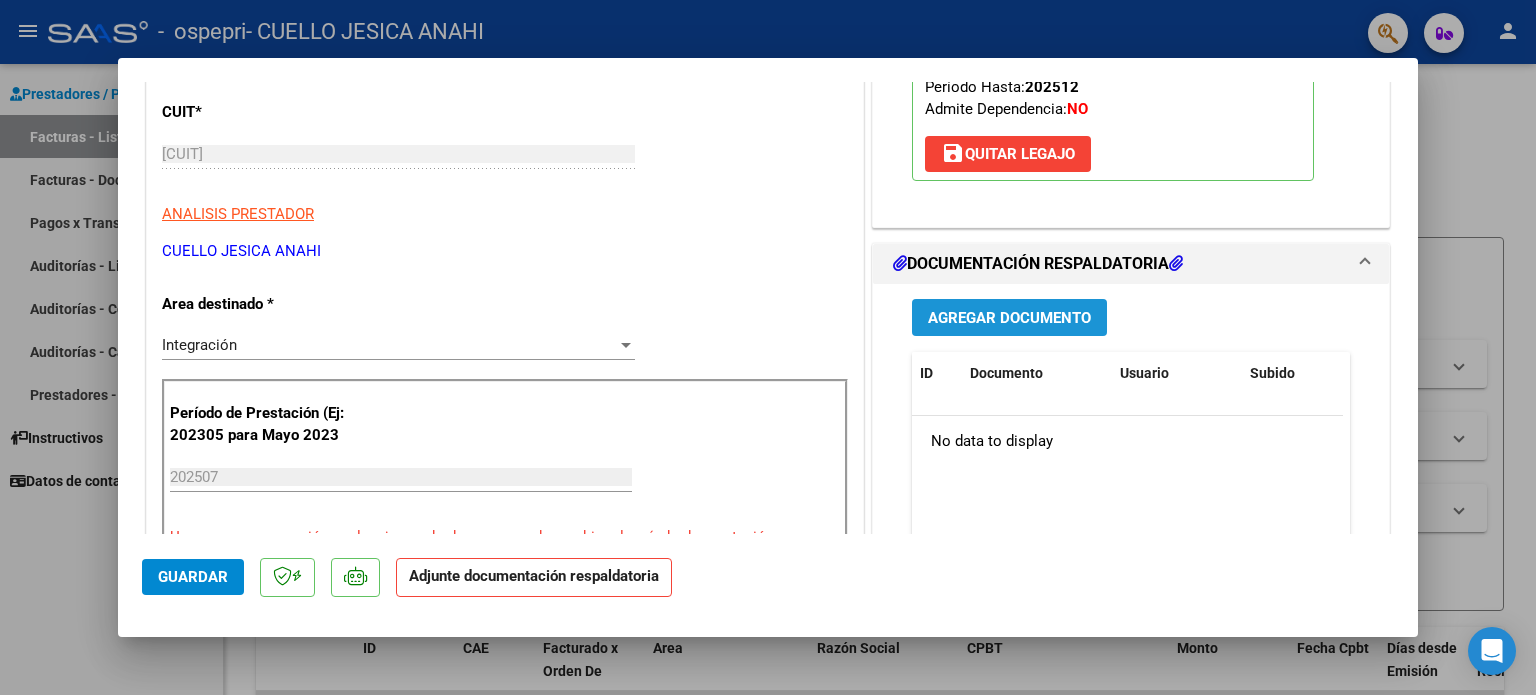 click on "Agregar Documento" at bounding box center (1009, 317) 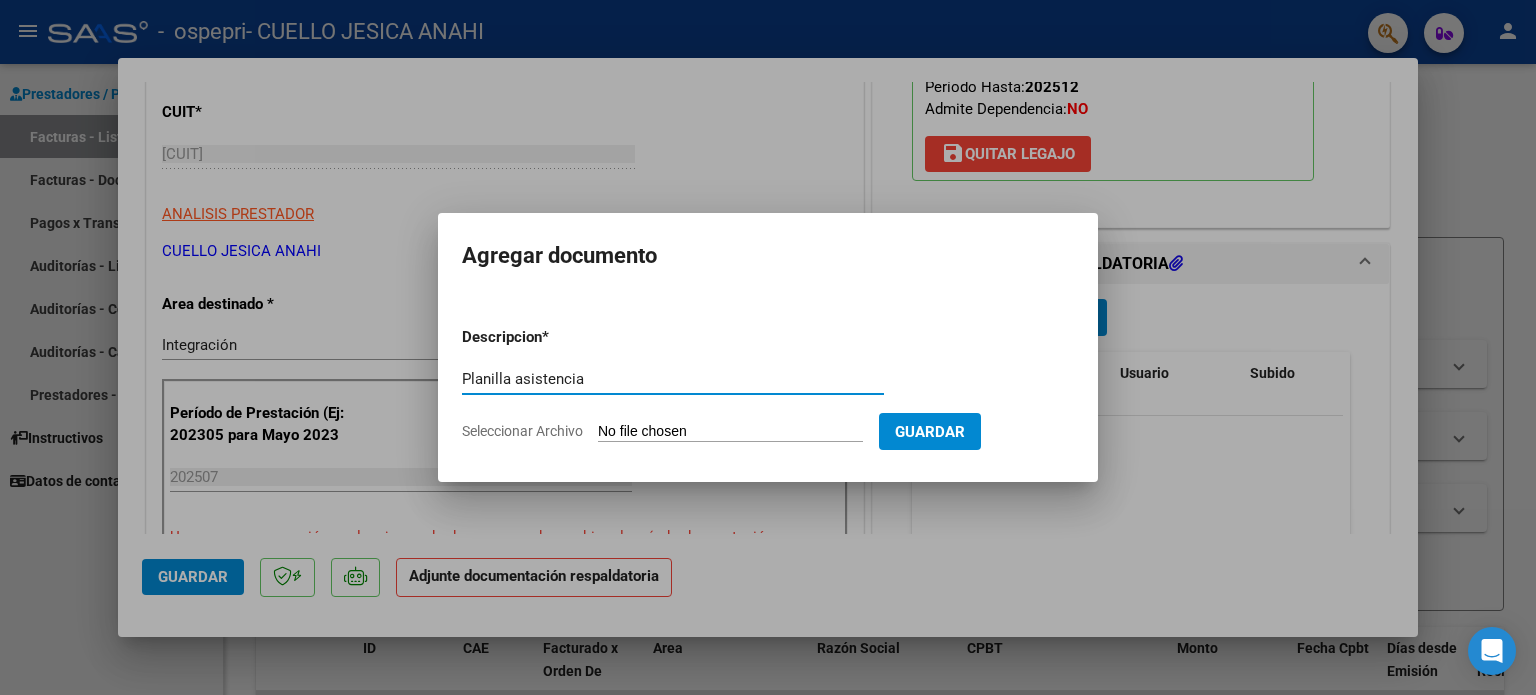 type on "Planilla asistencia" 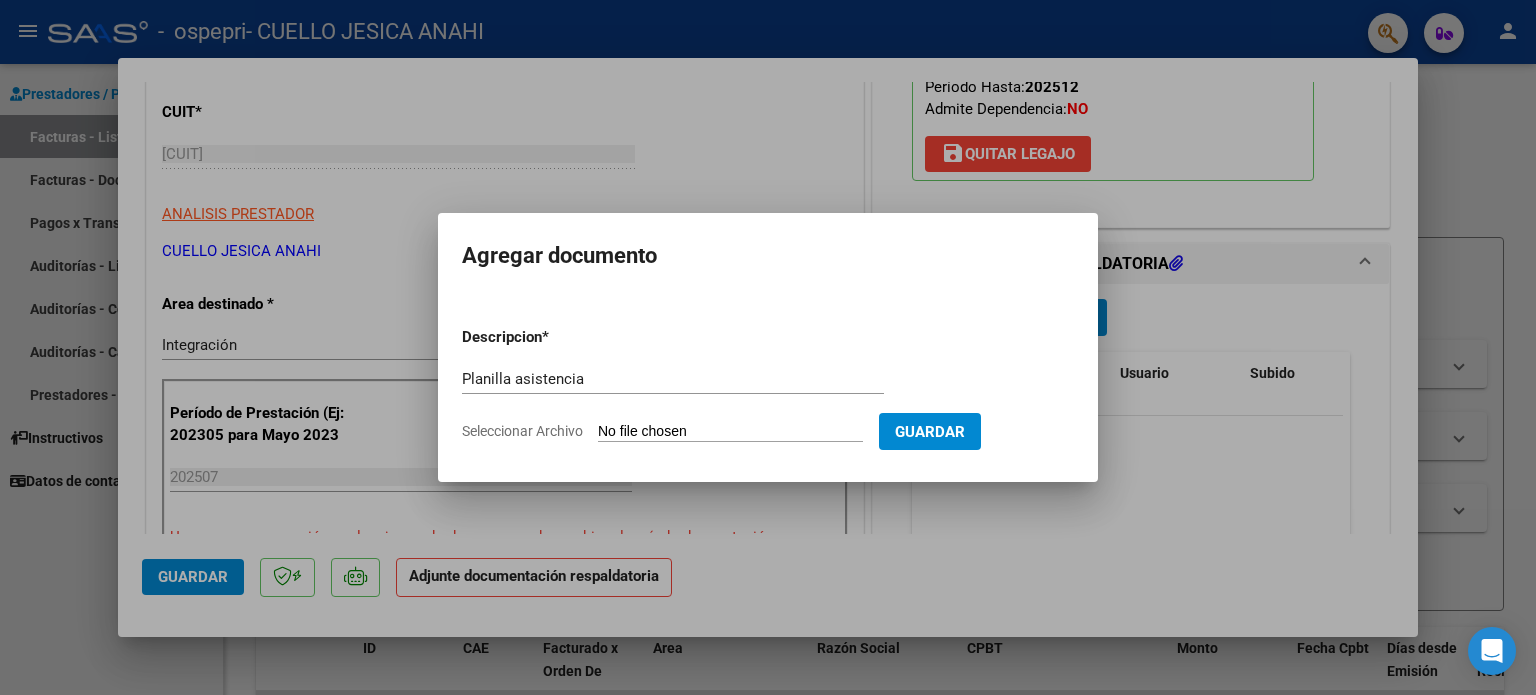 type on "C:\fakepath\[FILENAME].pdf" 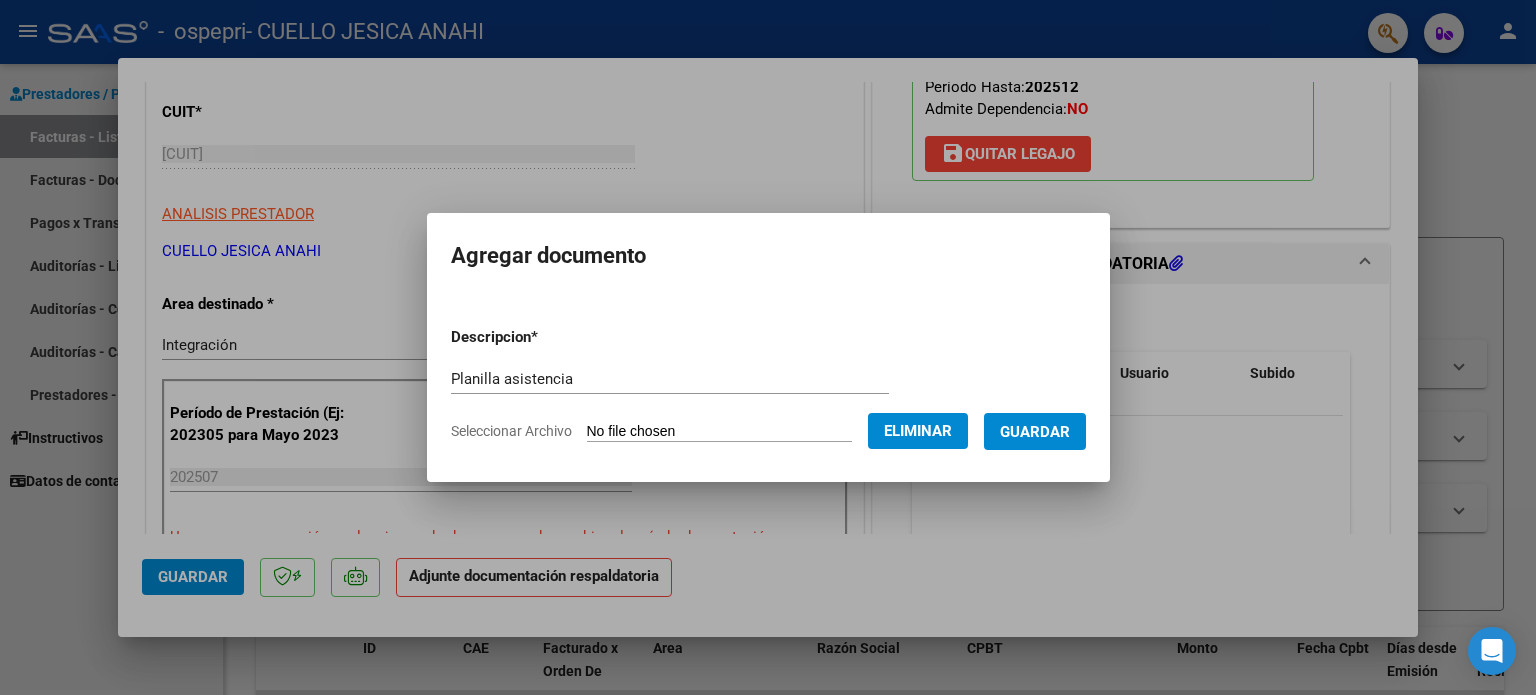 click on "Guardar" at bounding box center (1035, 432) 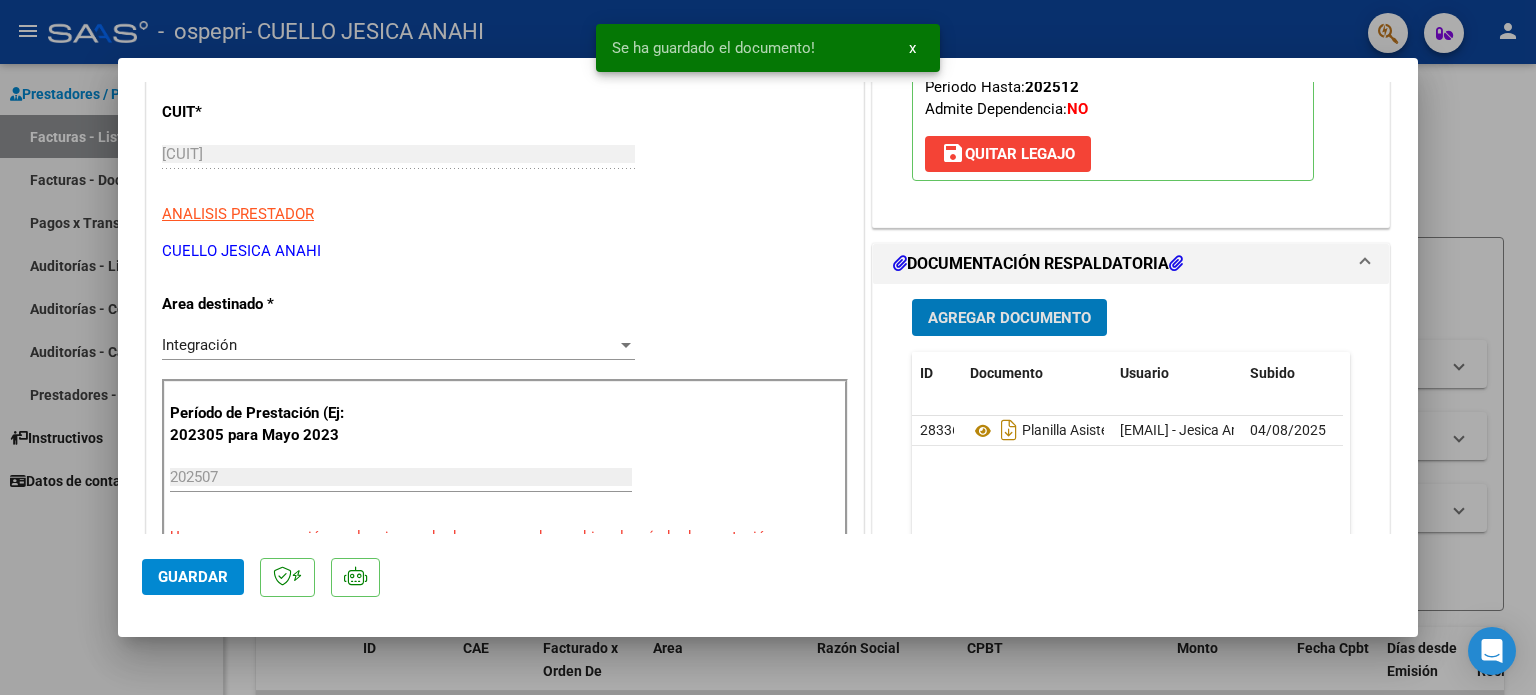 click on "Guardar" 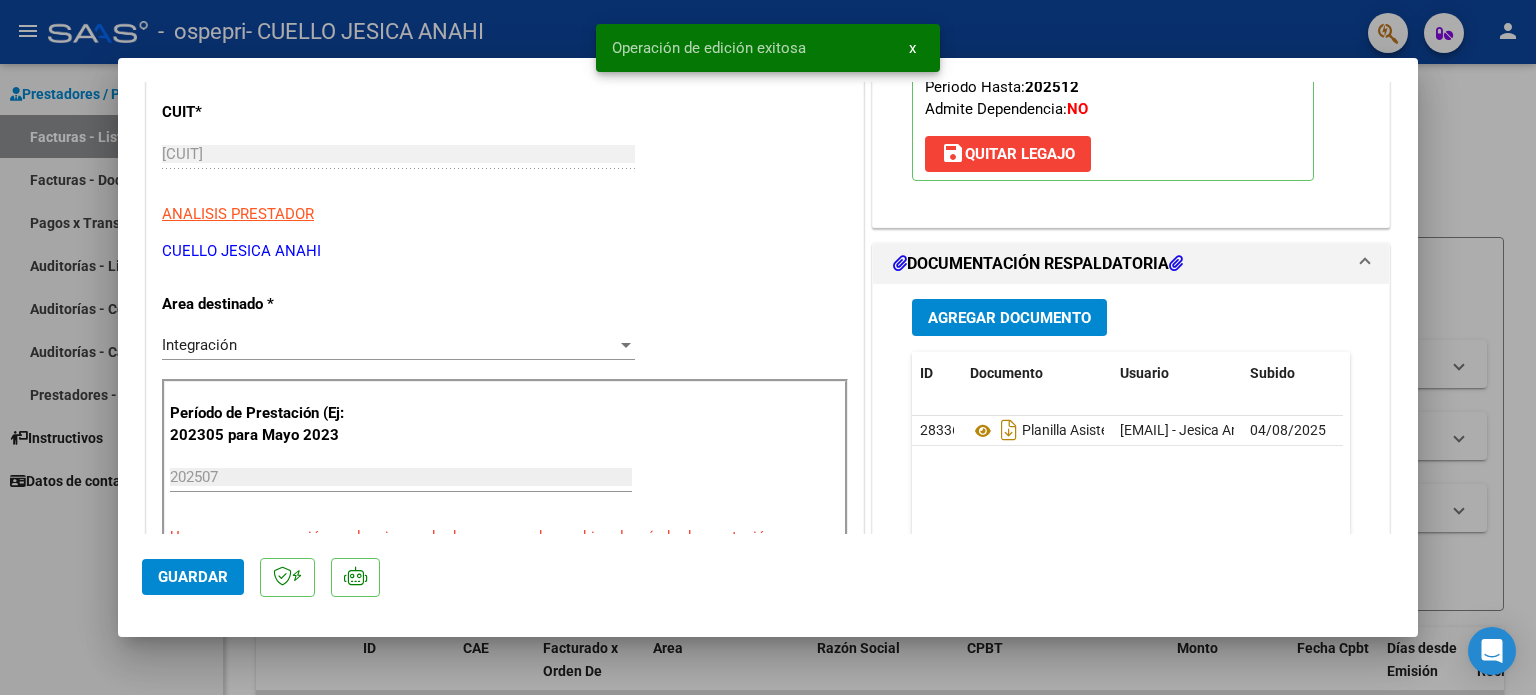 click at bounding box center [768, 347] 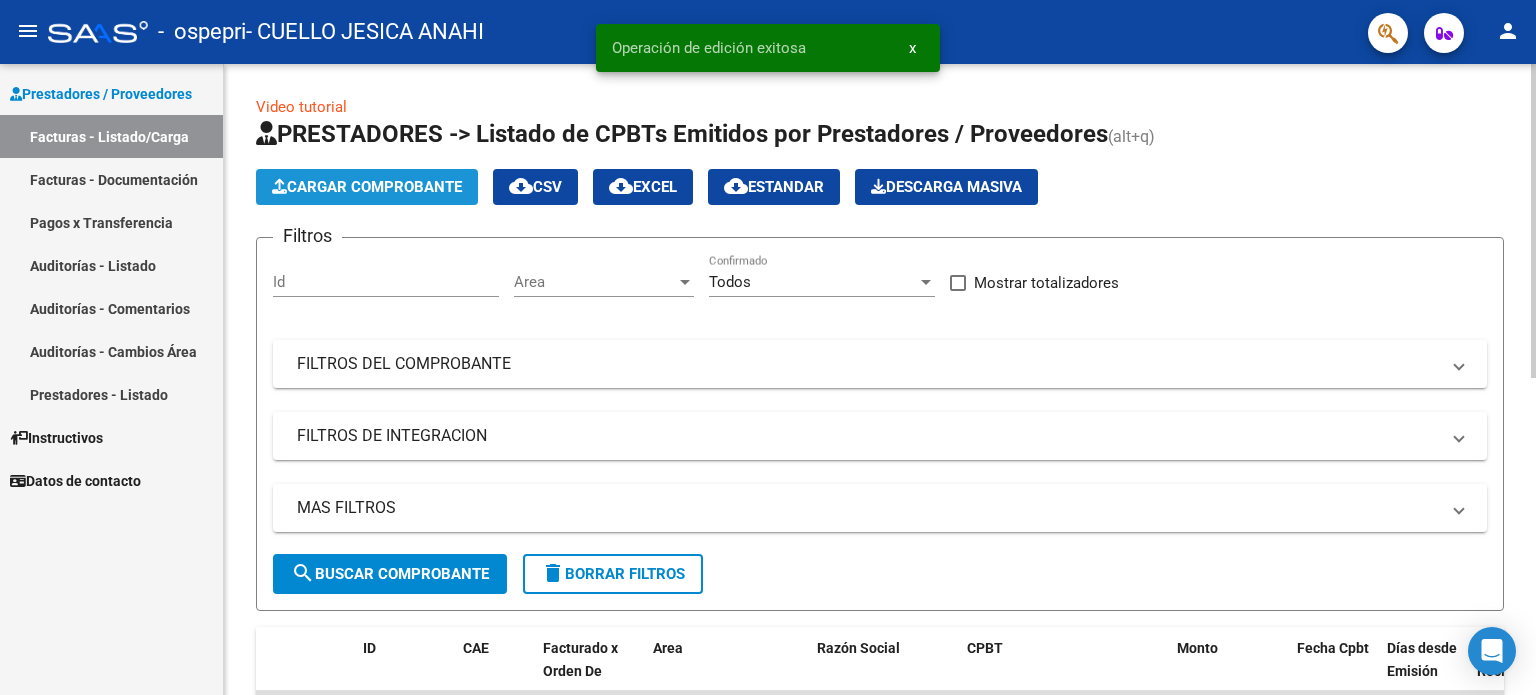 click on "Cargar Comprobante" 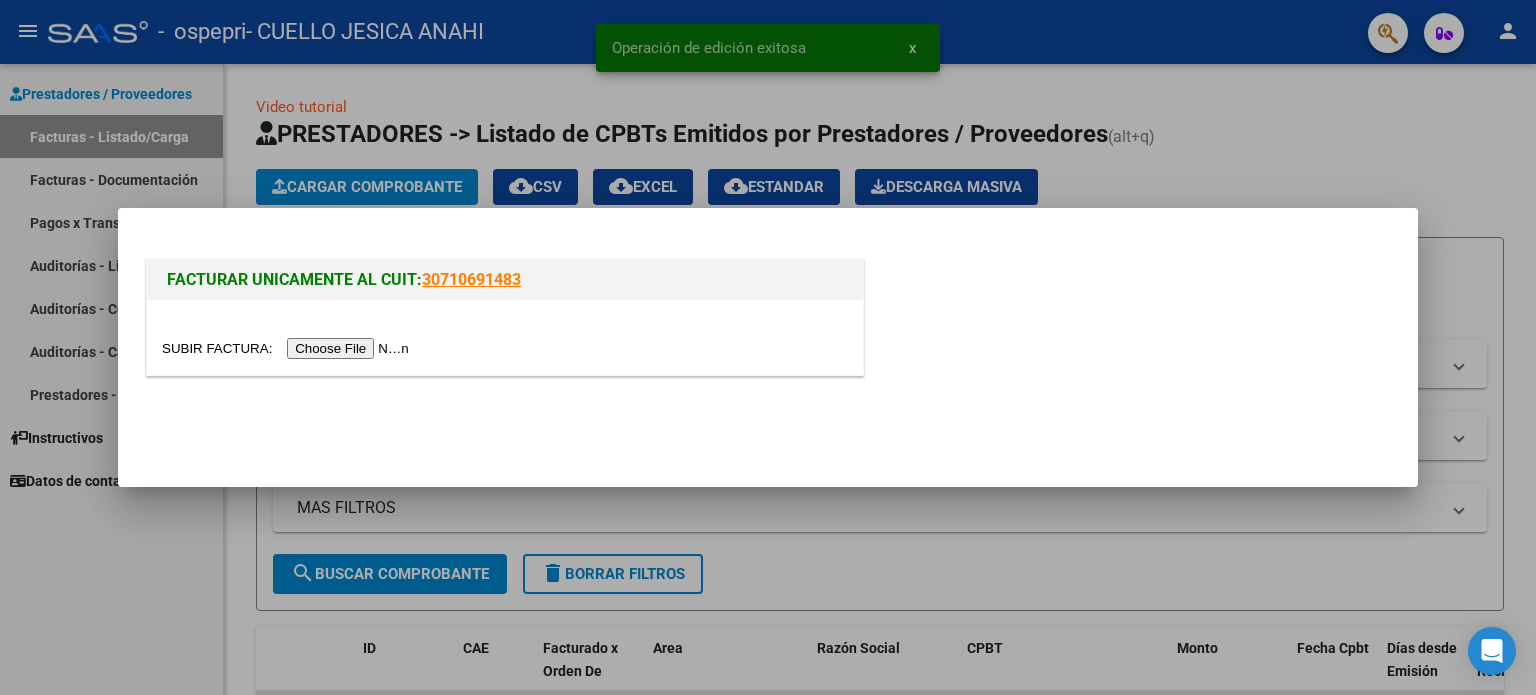 click at bounding box center (288, 348) 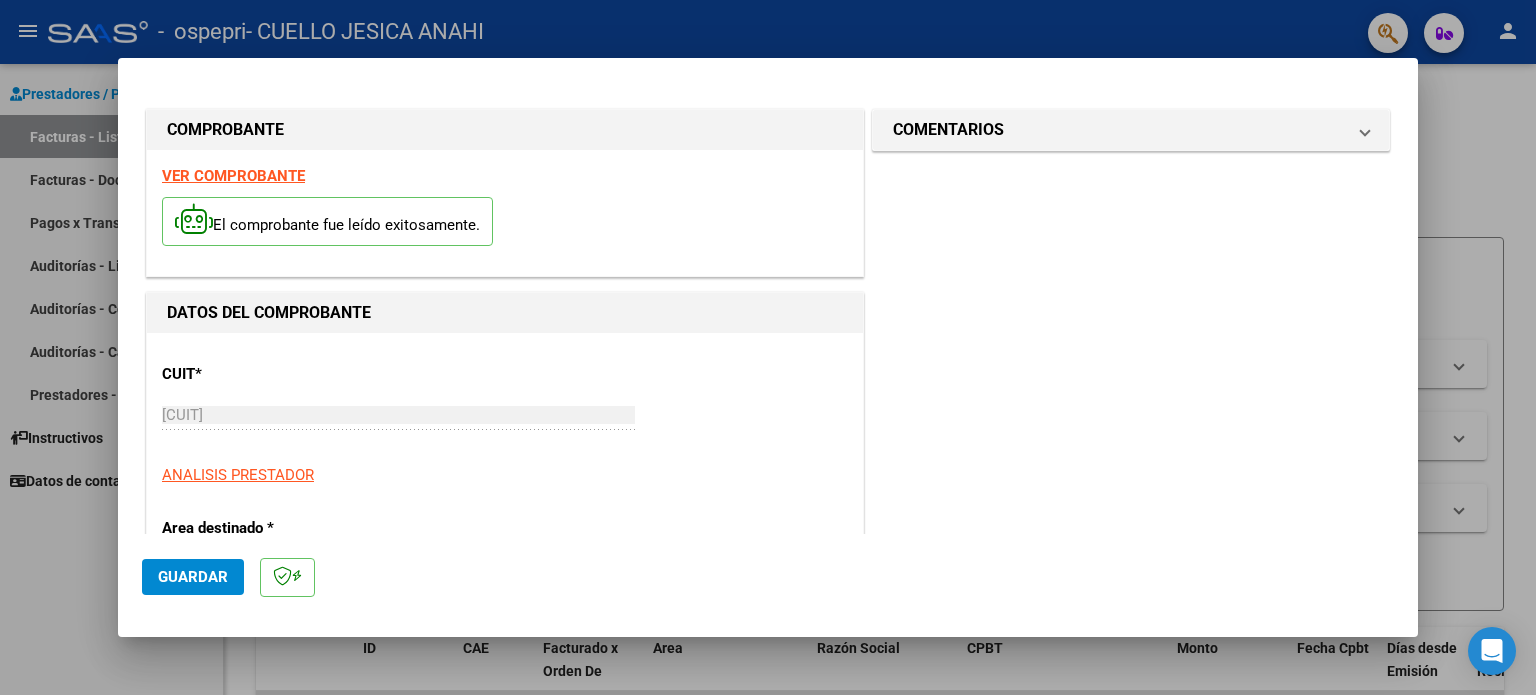 scroll, scrollTop: 300, scrollLeft: 0, axis: vertical 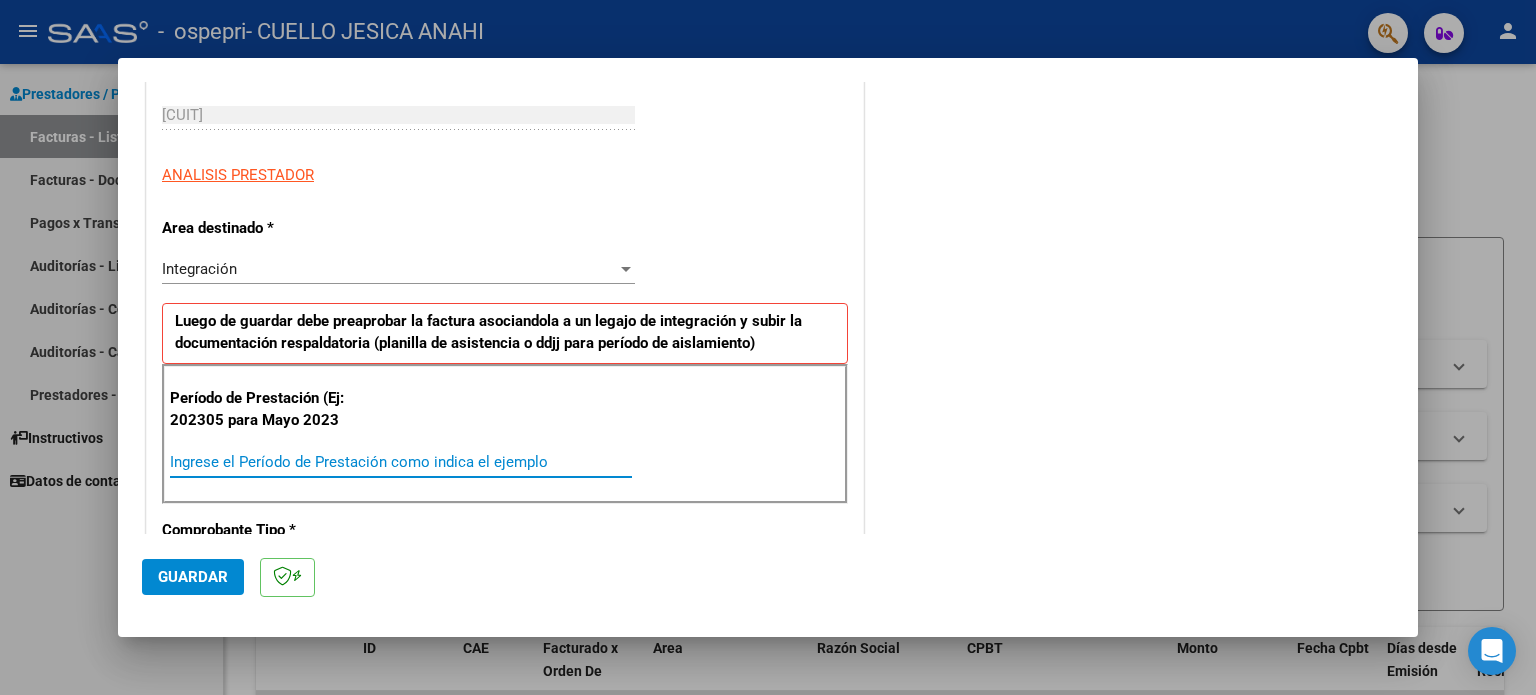click on "Ingrese el Período de Prestación como indica el ejemplo" at bounding box center [401, 462] 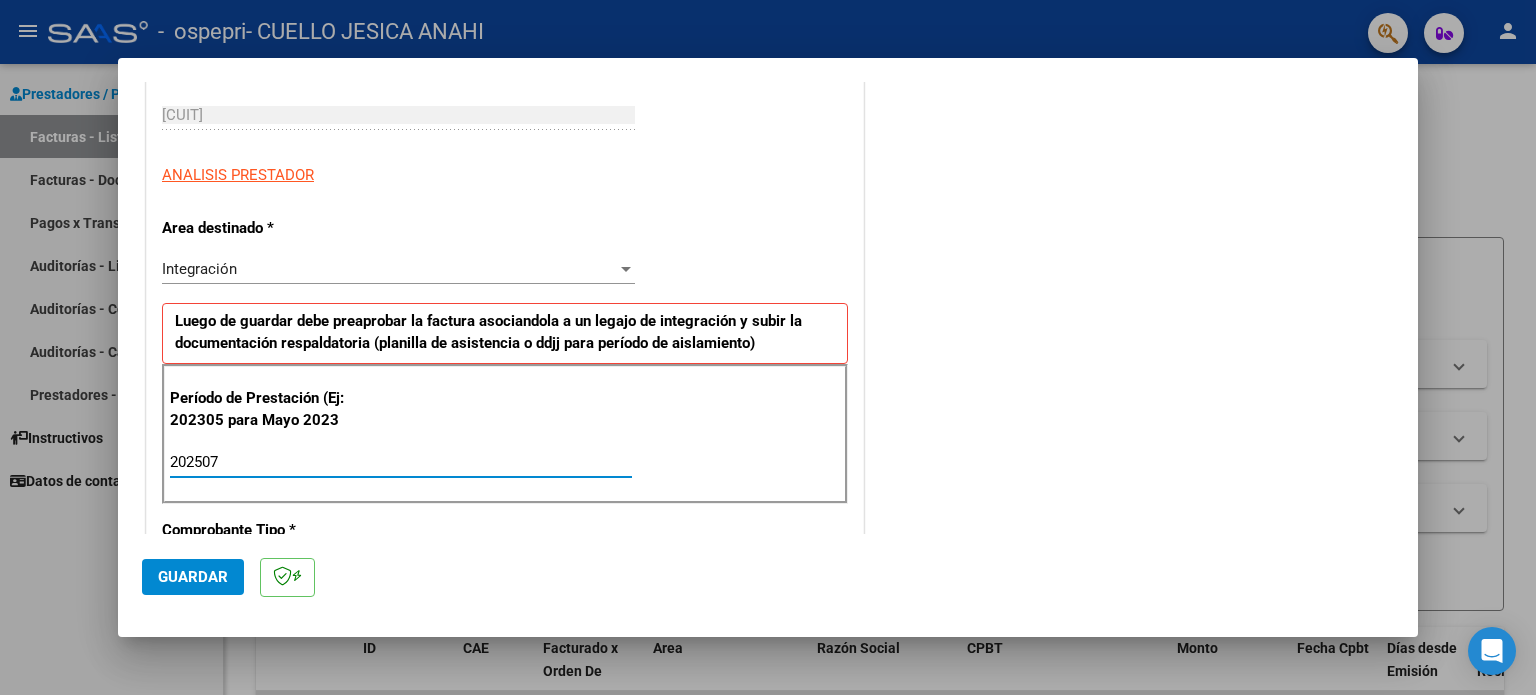 type on "202507" 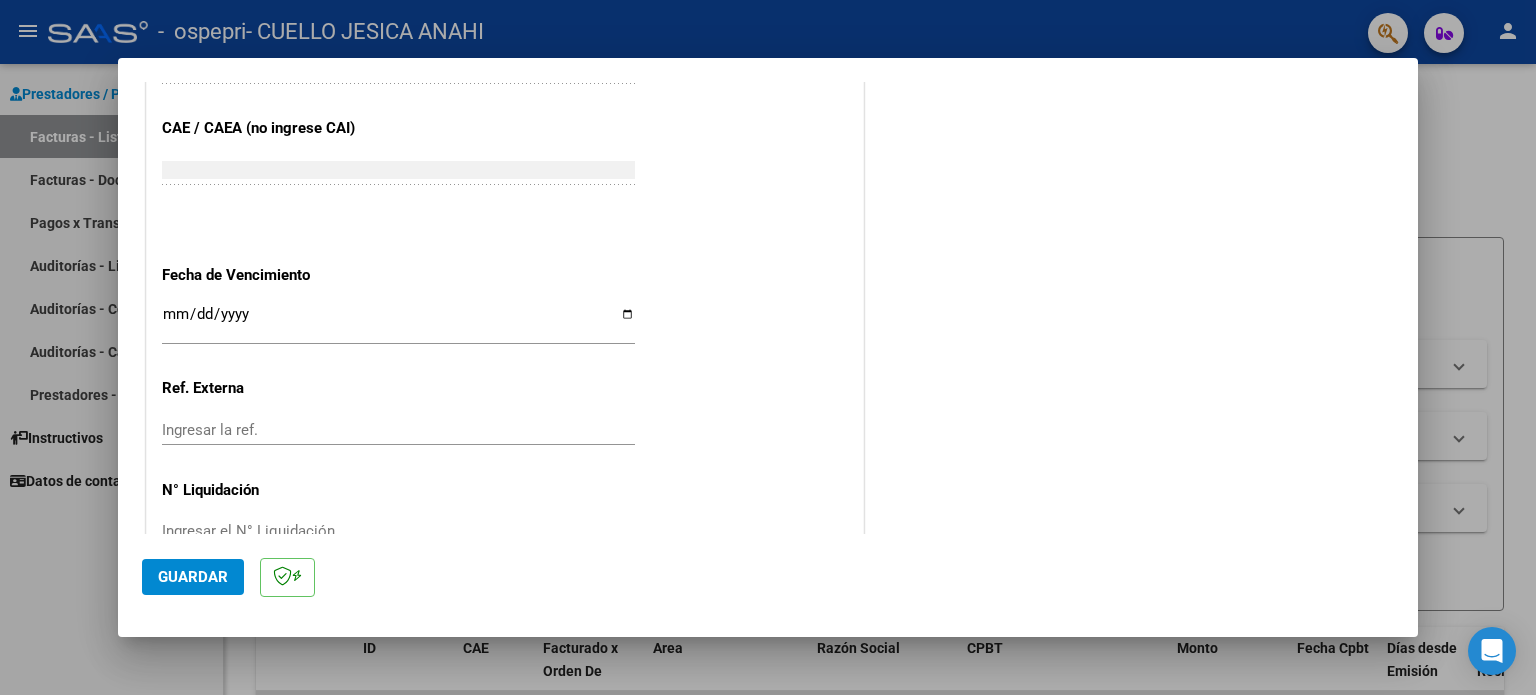 scroll, scrollTop: 1268, scrollLeft: 0, axis: vertical 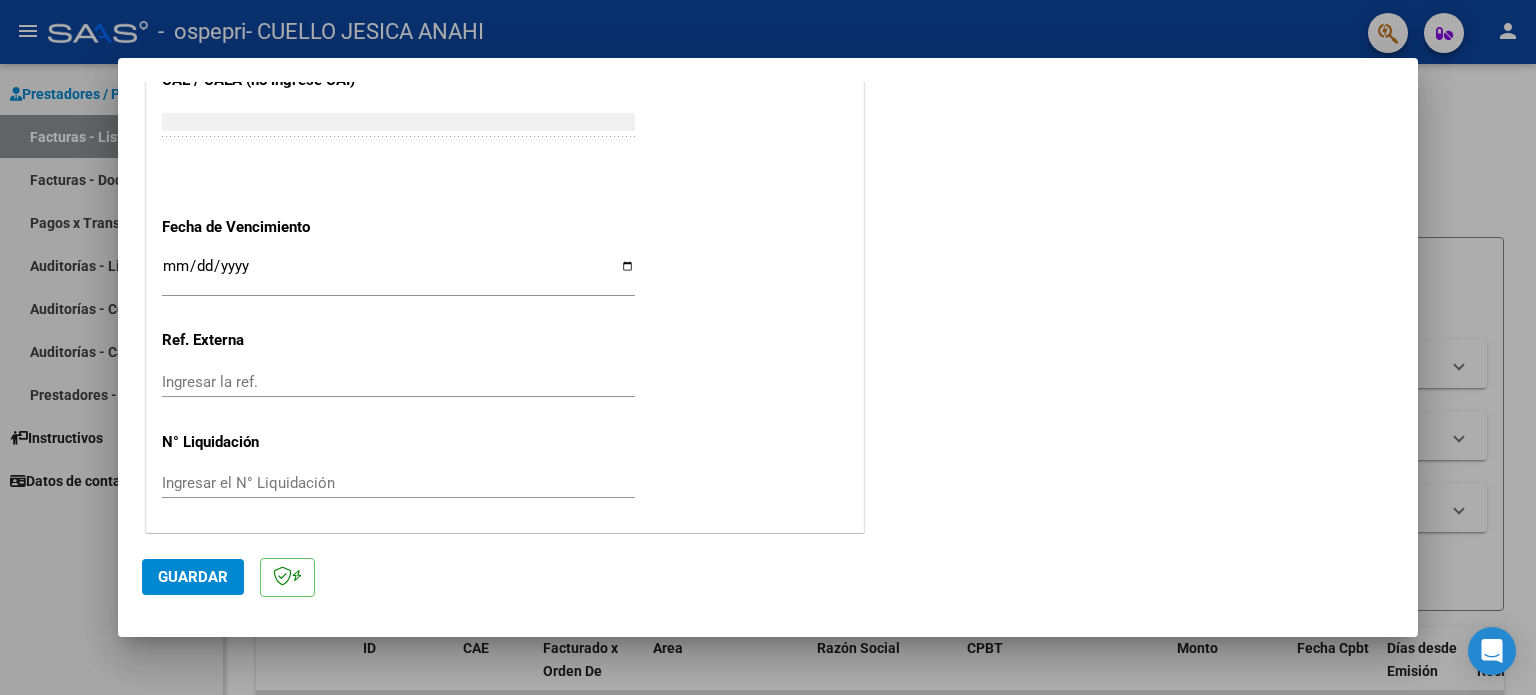 click on "Ingresar la fecha" 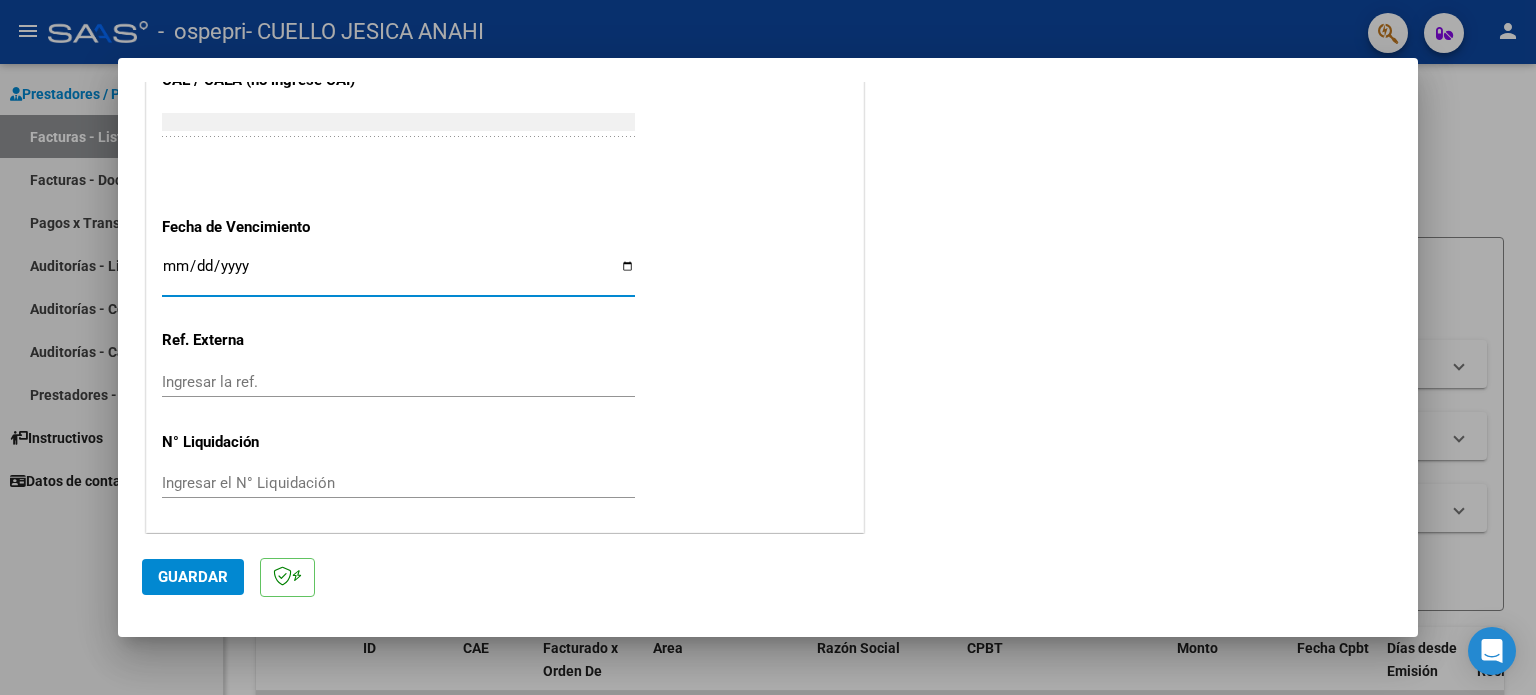 click on "Ingresar la fecha" at bounding box center (398, 274) 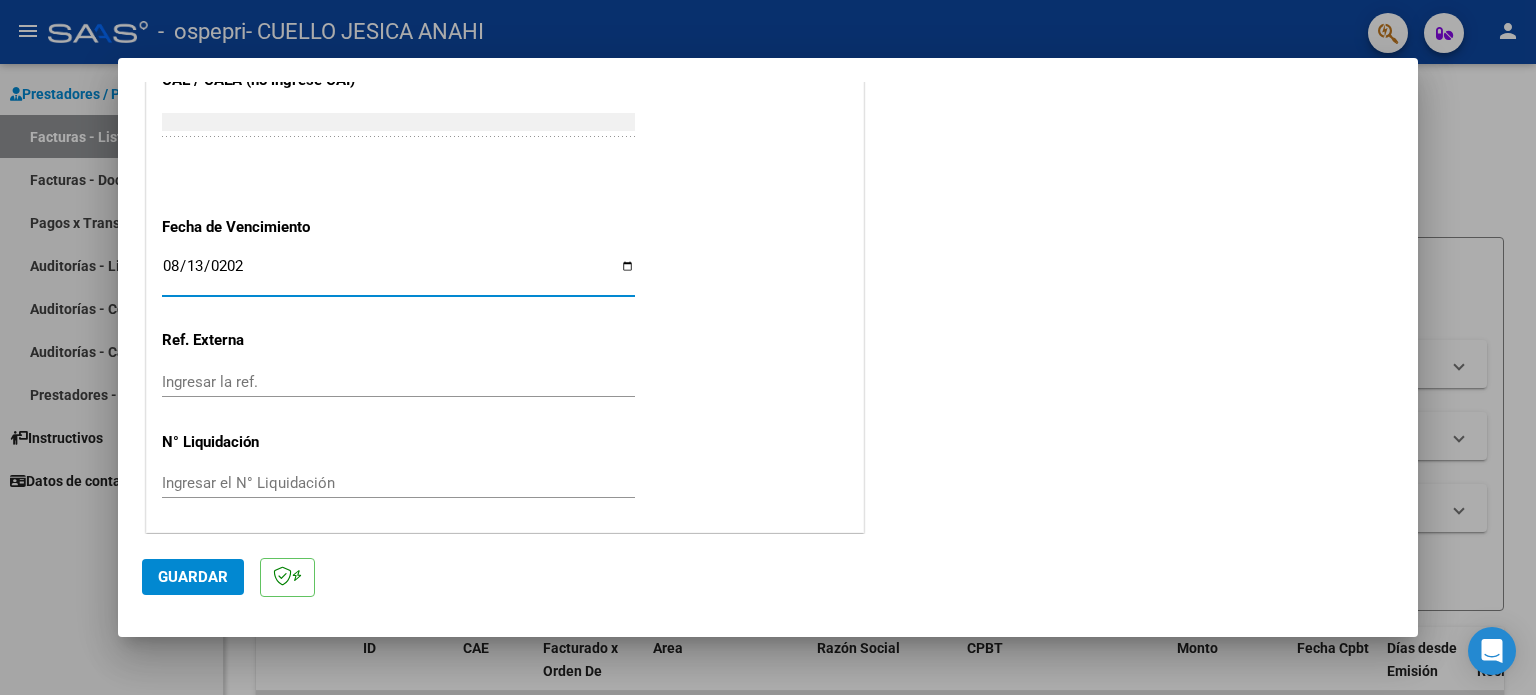 type on "2025-08-13" 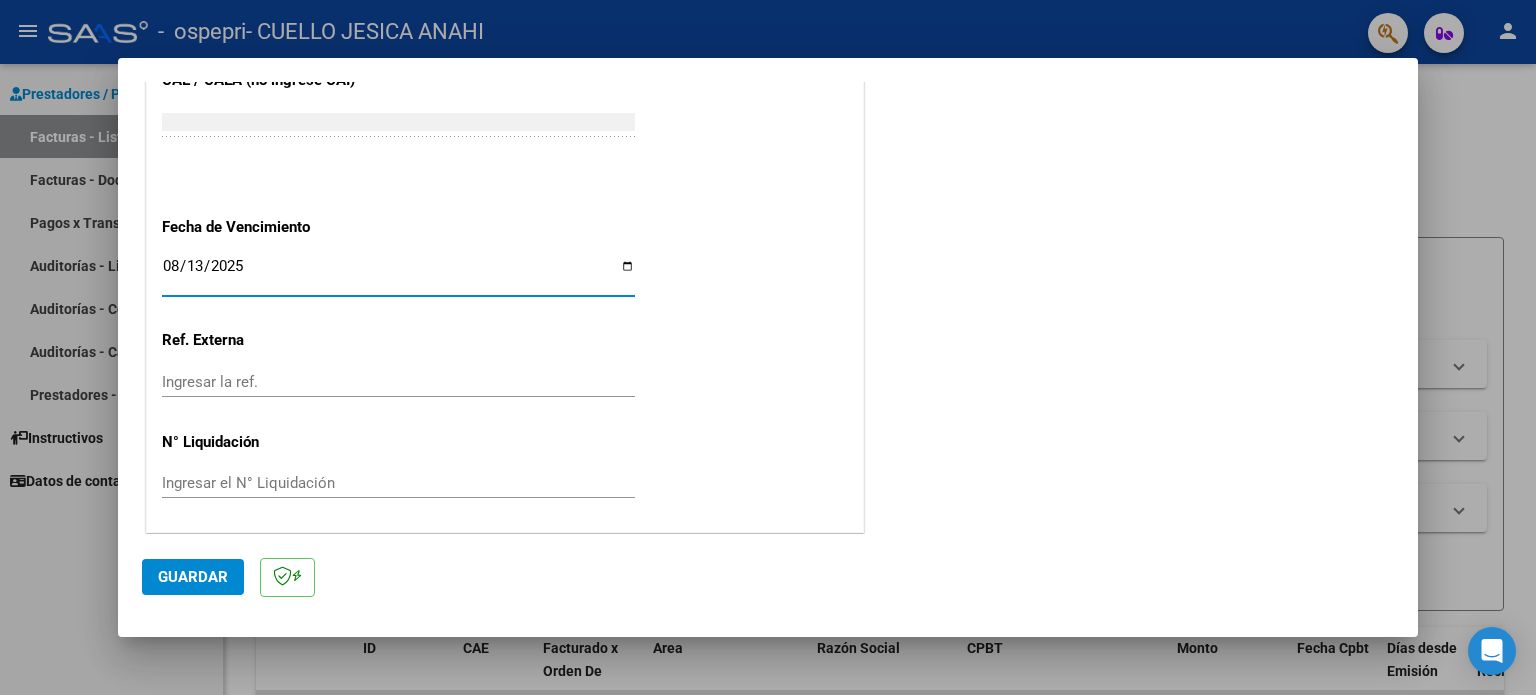 click on "Ingresar el N° Liquidación" at bounding box center [398, 483] 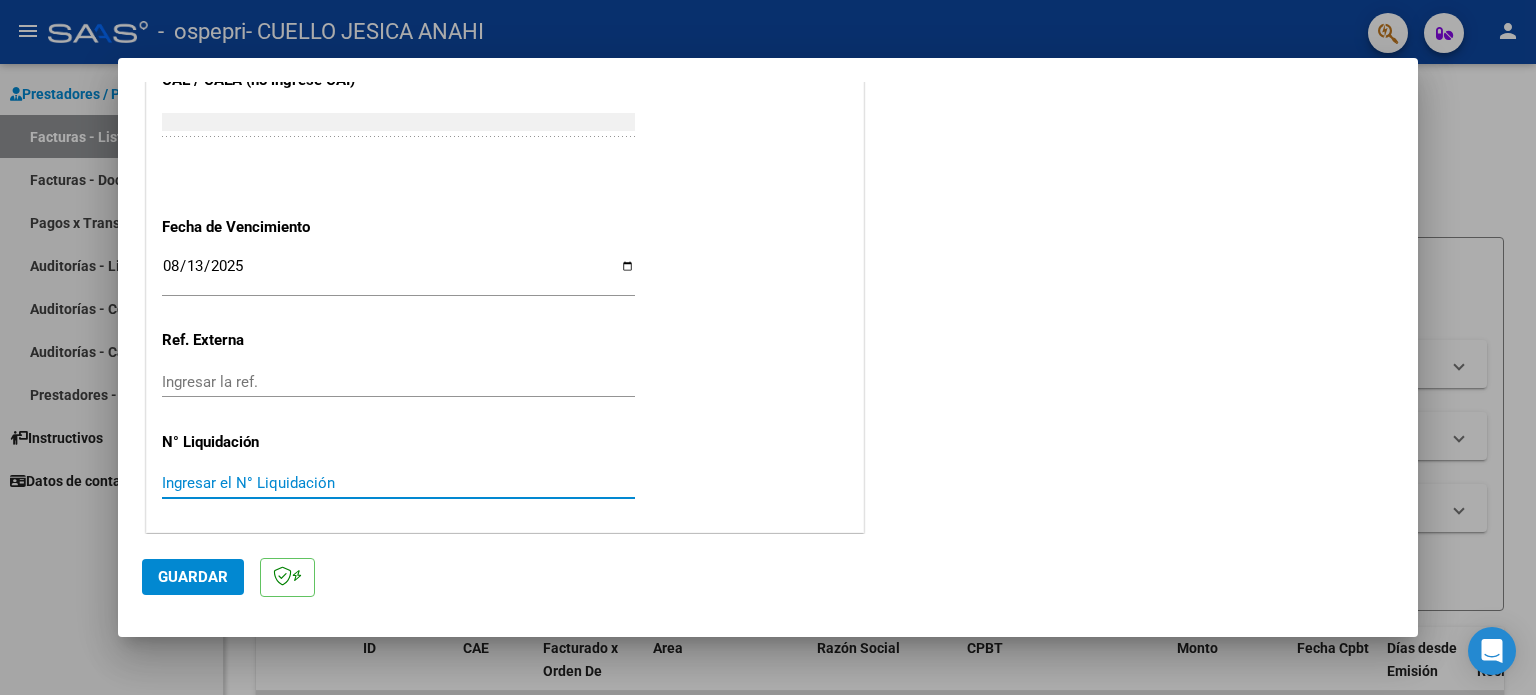 click on "Ingresar el N° Liquidación" at bounding box center (398, 483) 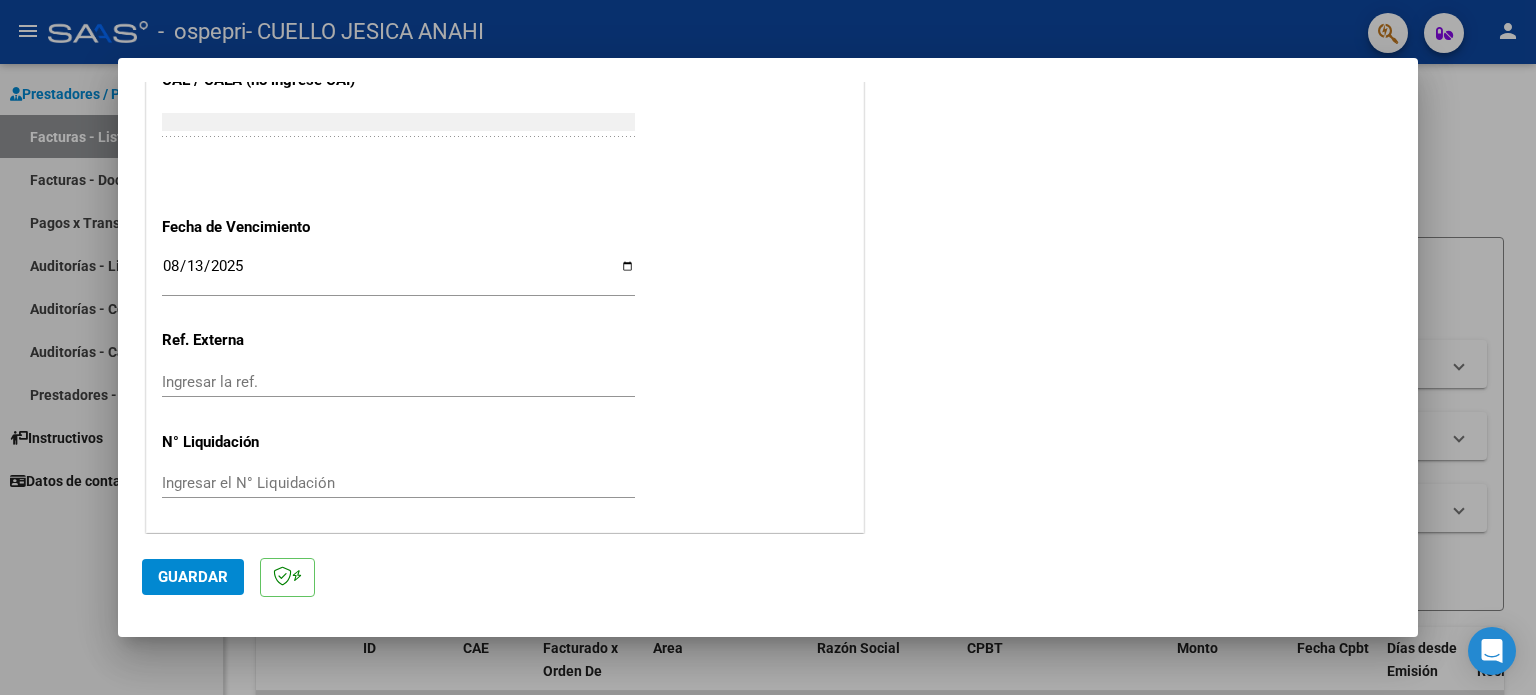 click on "Ingresar el N° Liquidación" 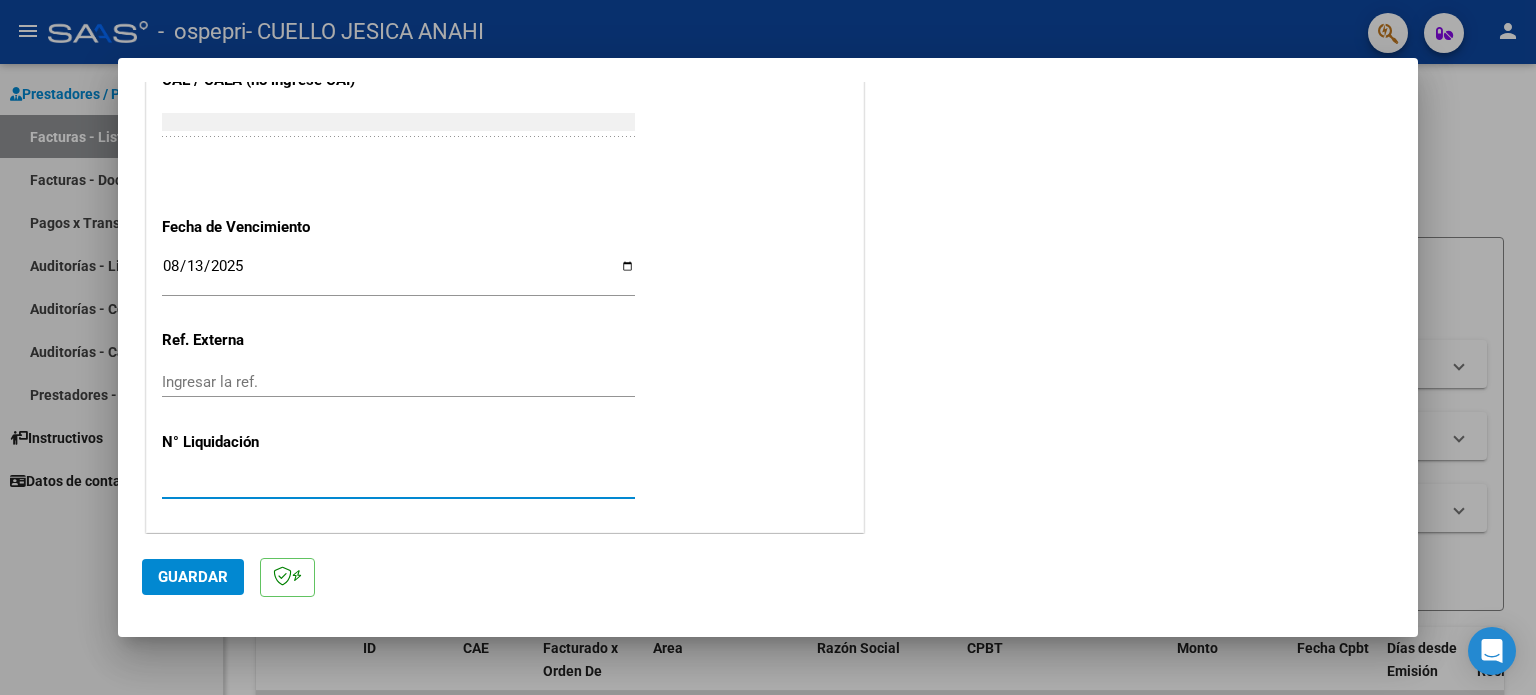 type on "[NUMBER]" 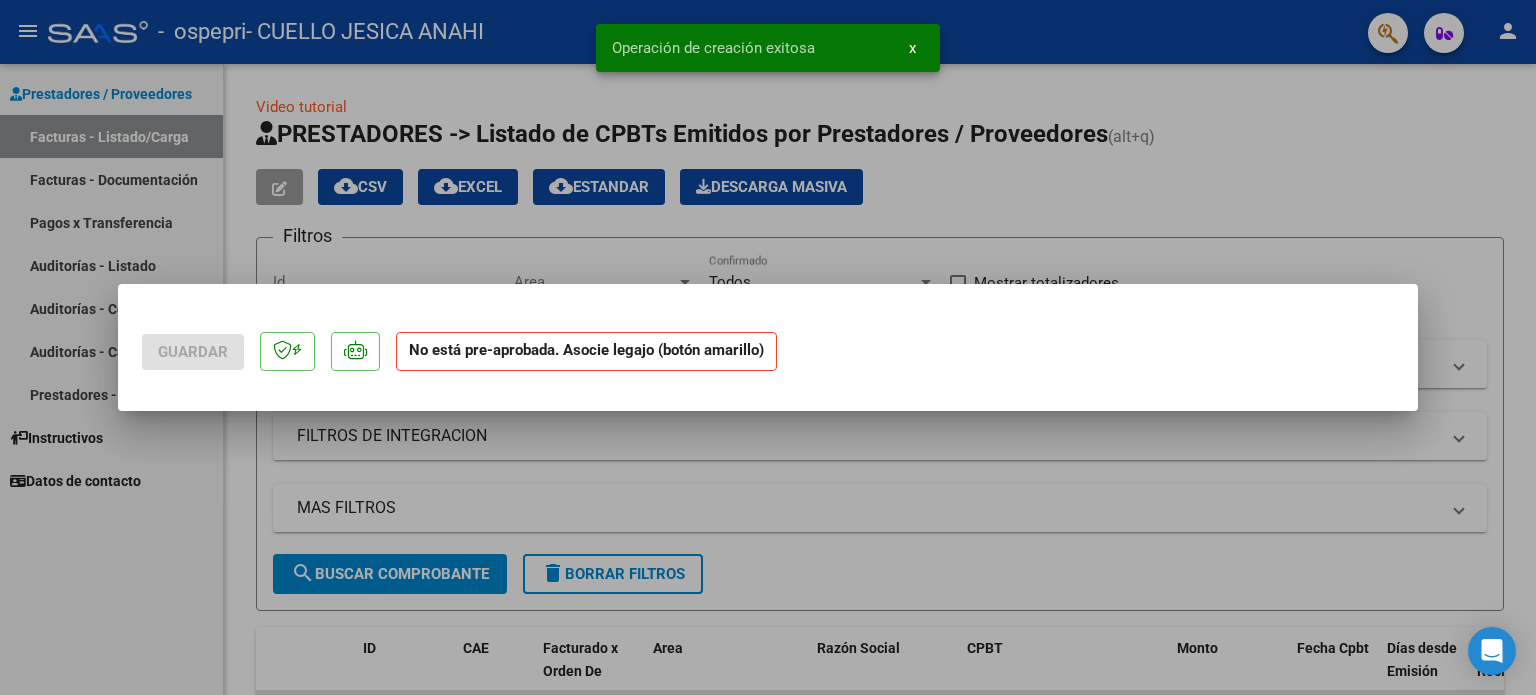 scroll, scrollTop: 0, scrollLeft: 0, axis: both 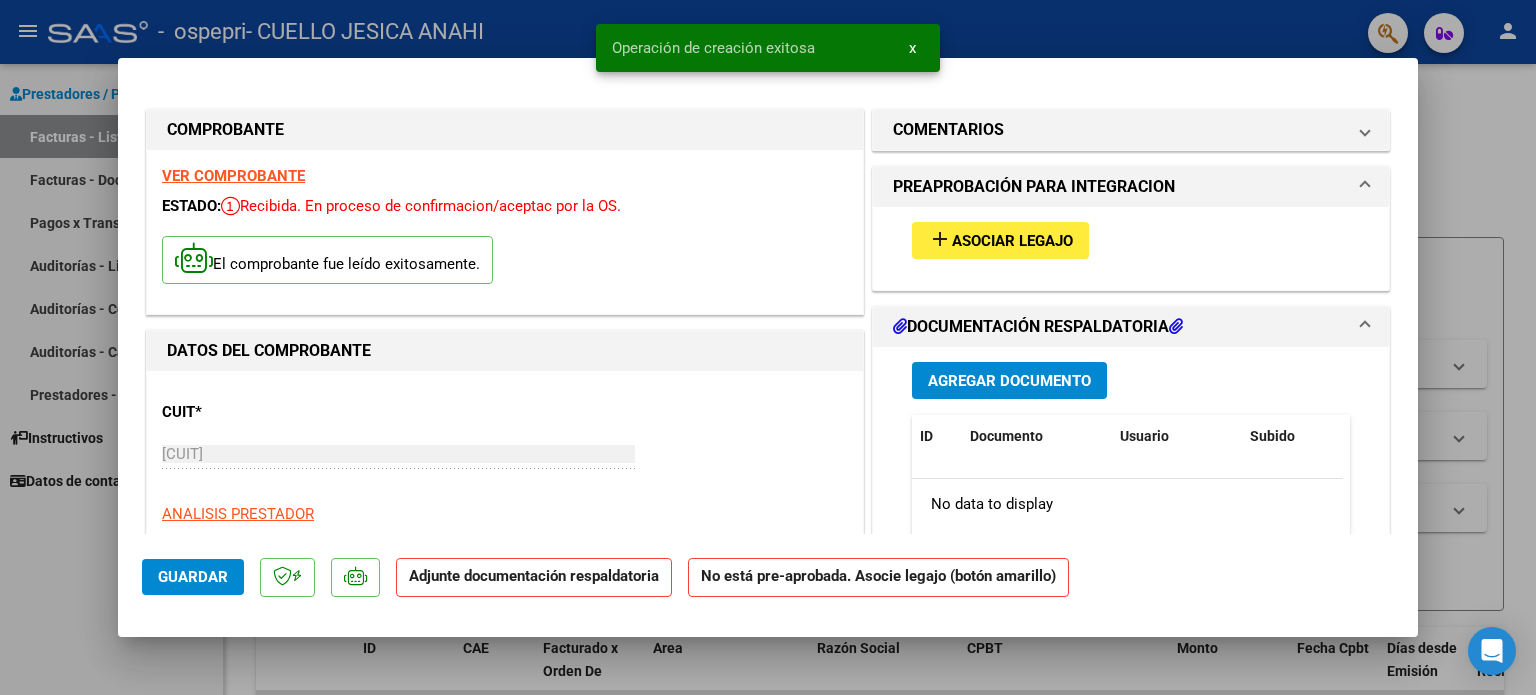 click on "Asociar Legajo" at bounding box center (1012, 241) 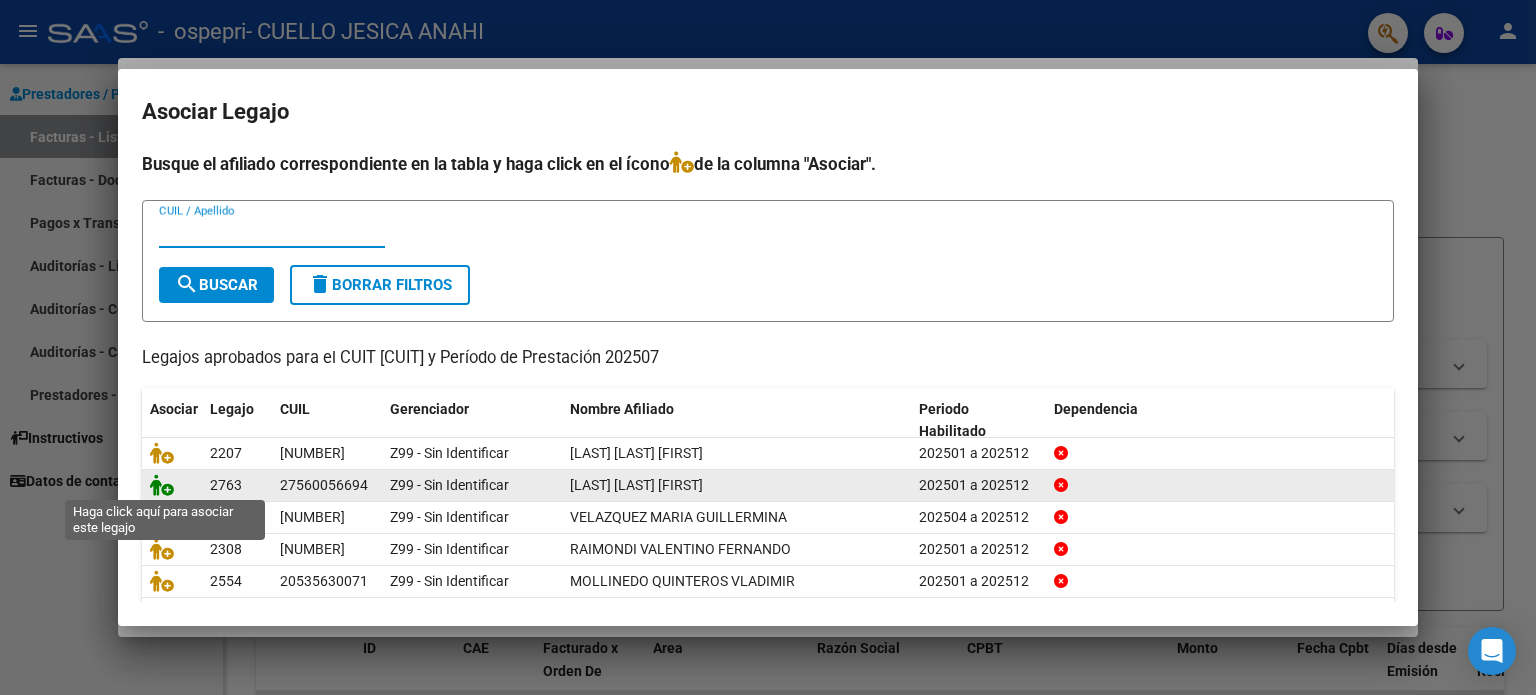 click 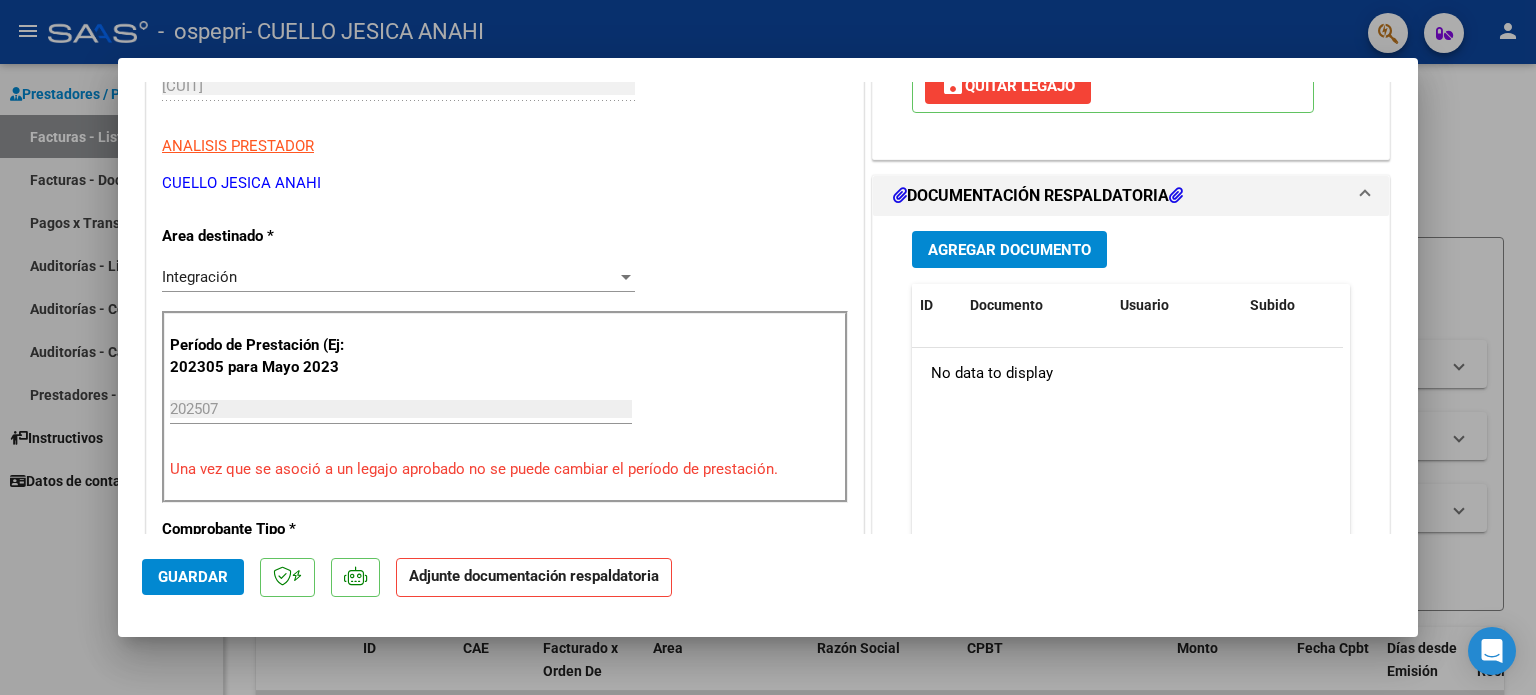 scroll, scrollTop: 400, scrollLeft: 0, axis: vertical 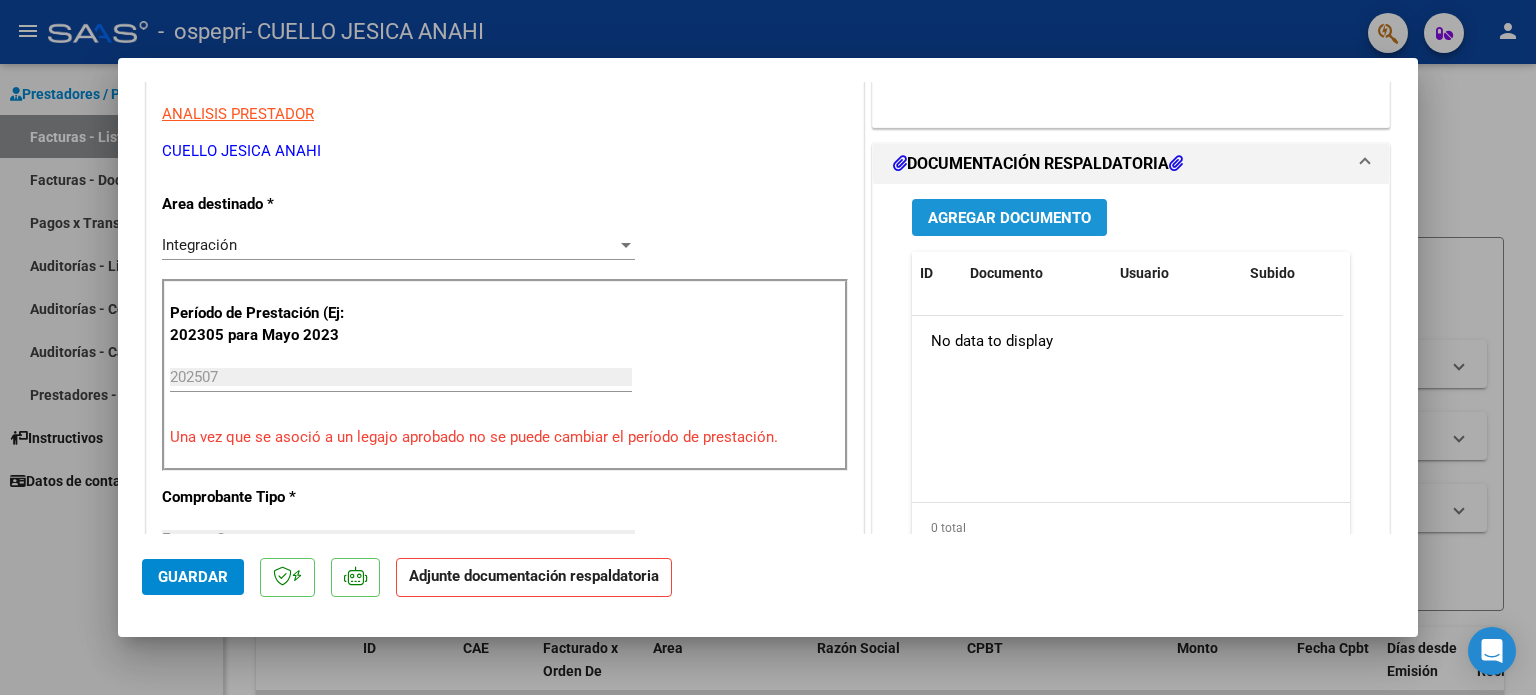 click on "Agregar Documento" at bounding box center (1009, 218) 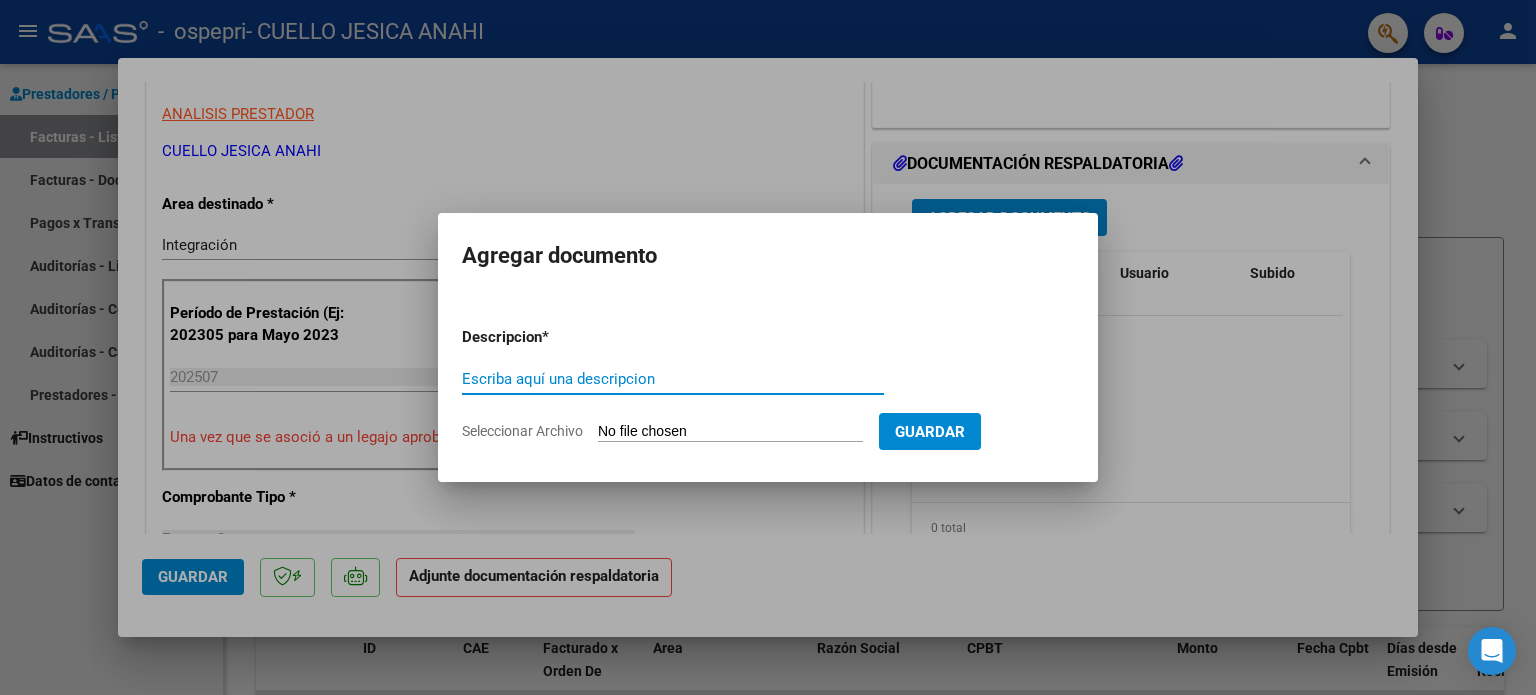 click on "Escriba aquí una descripcion" at bounding box center (673, 379) 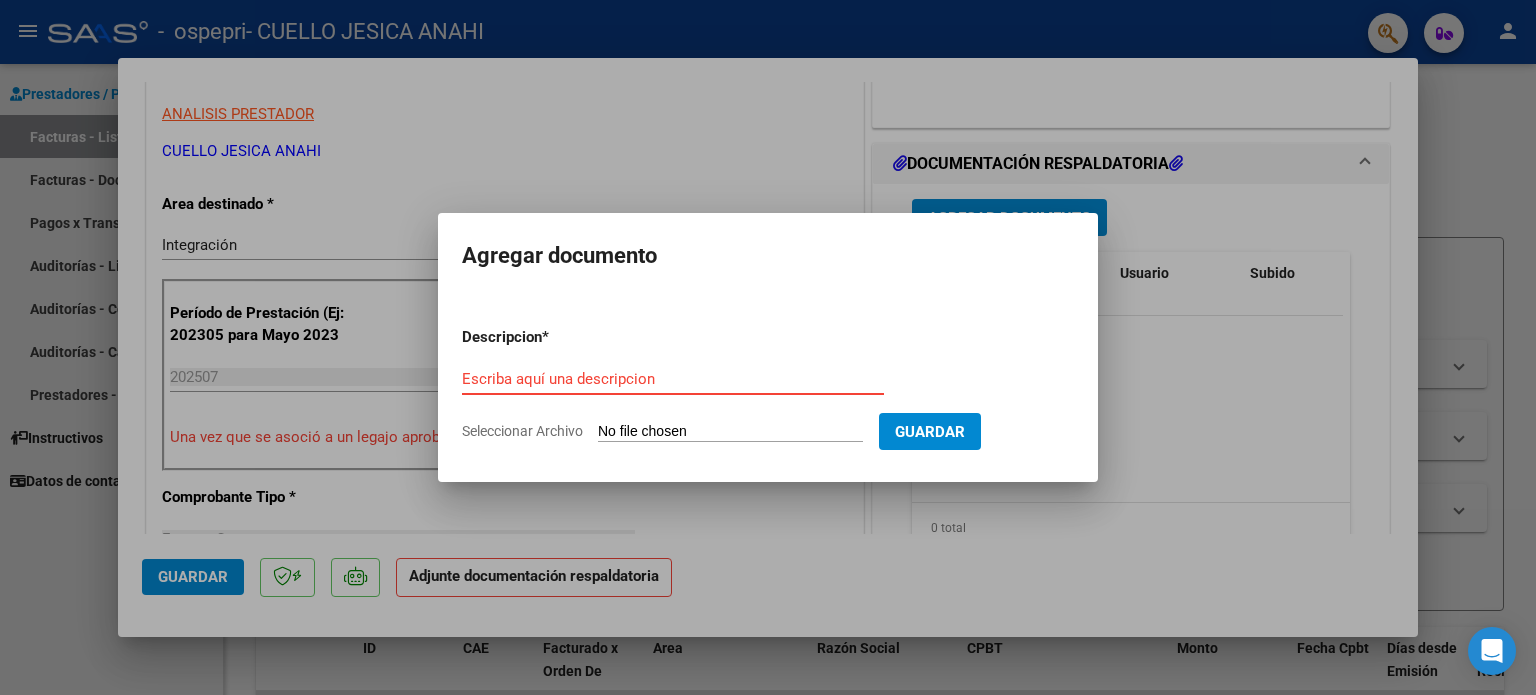 paste on "Planilla asistencia" 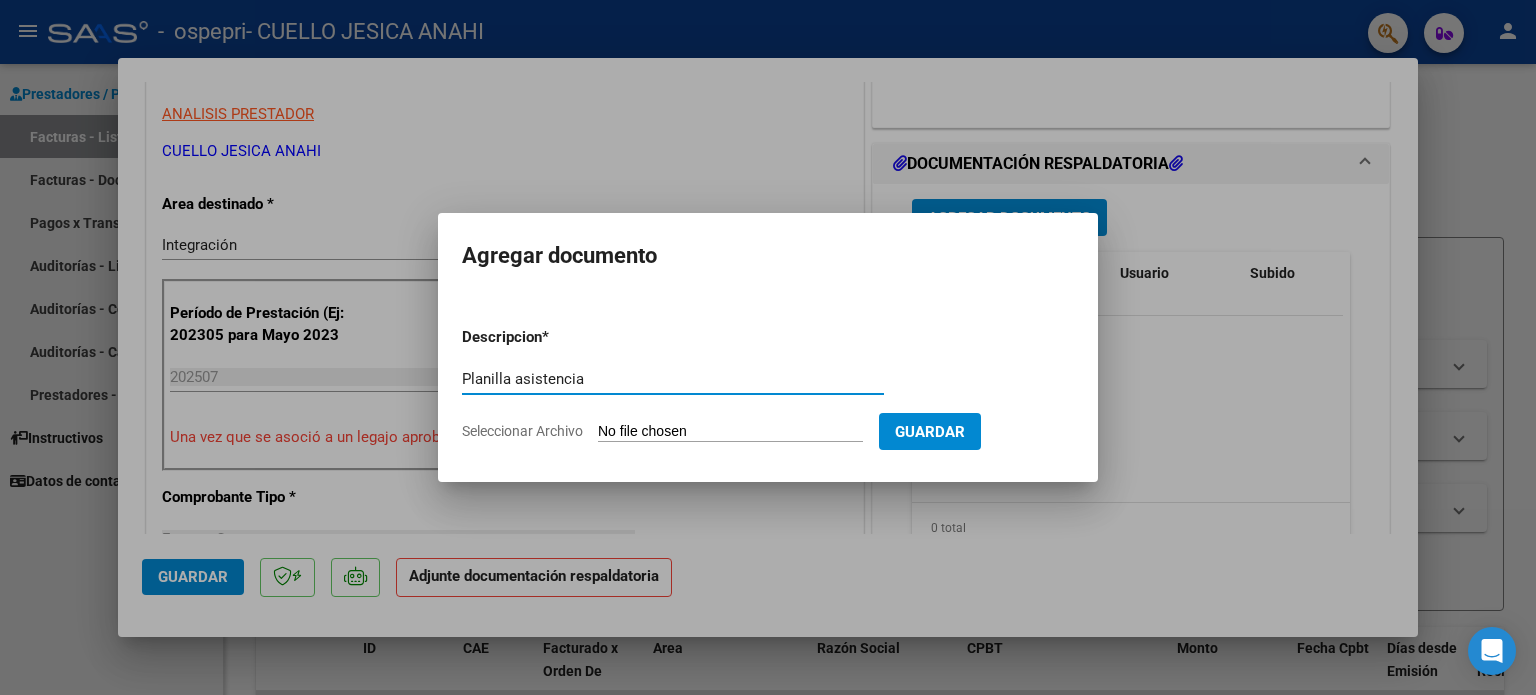 type on "Planilla asistencia" 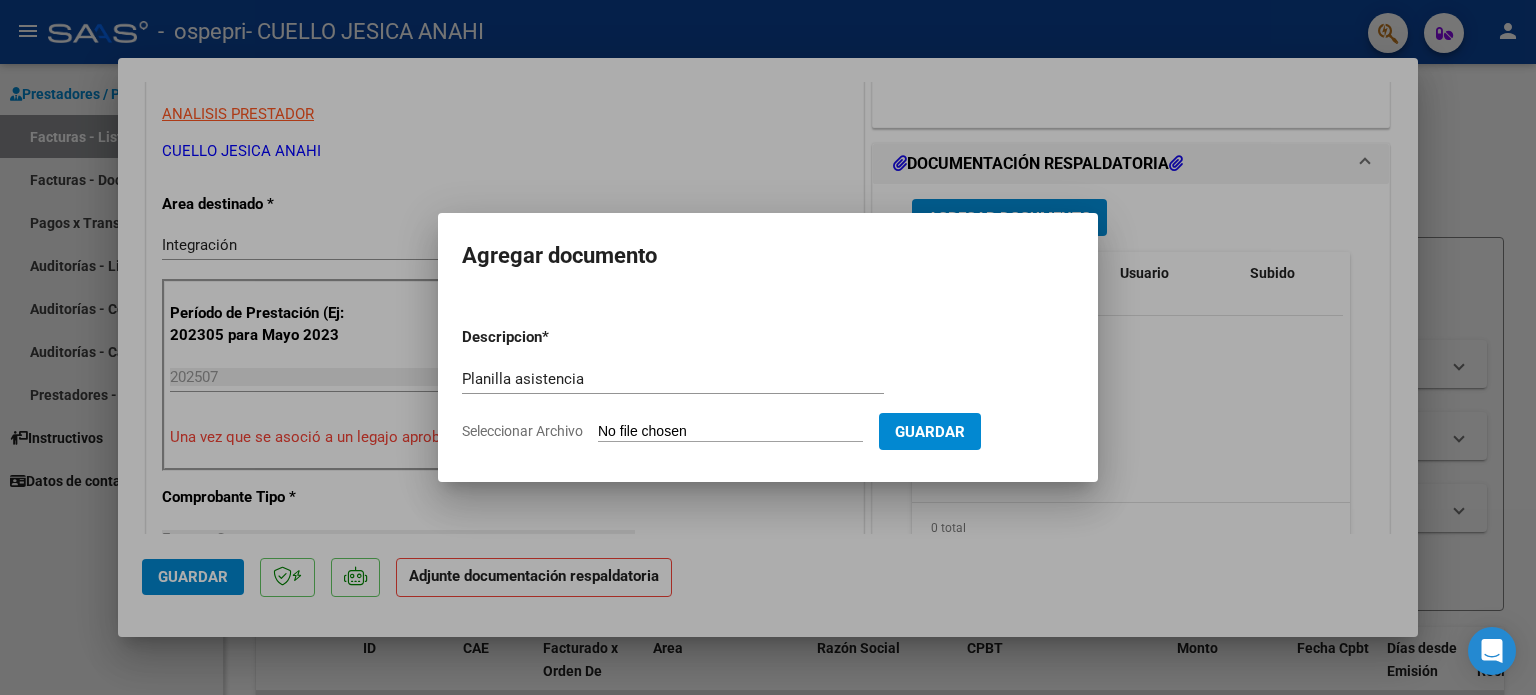 type on "C:\fakepath\[FILENAME].pdf" 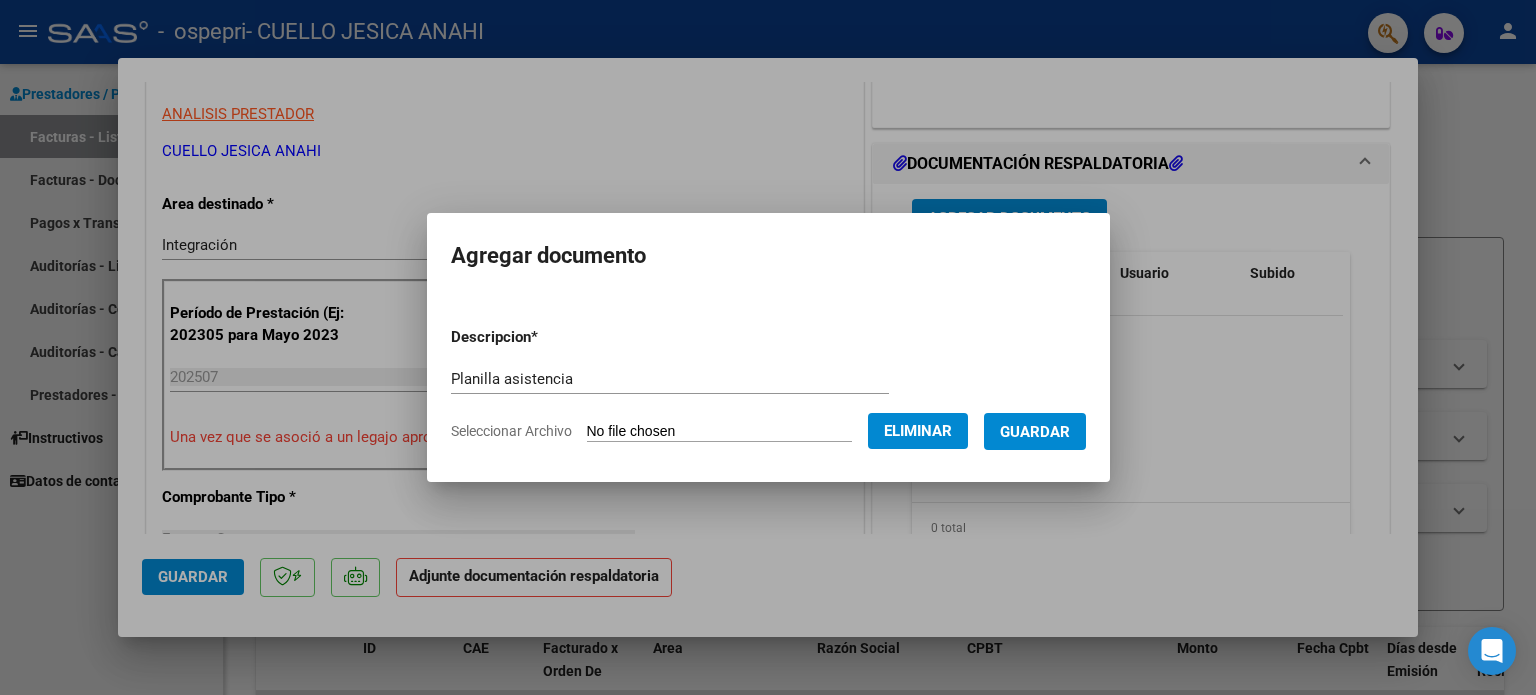 click on "Guardar" at bounding box center (1035, 432) 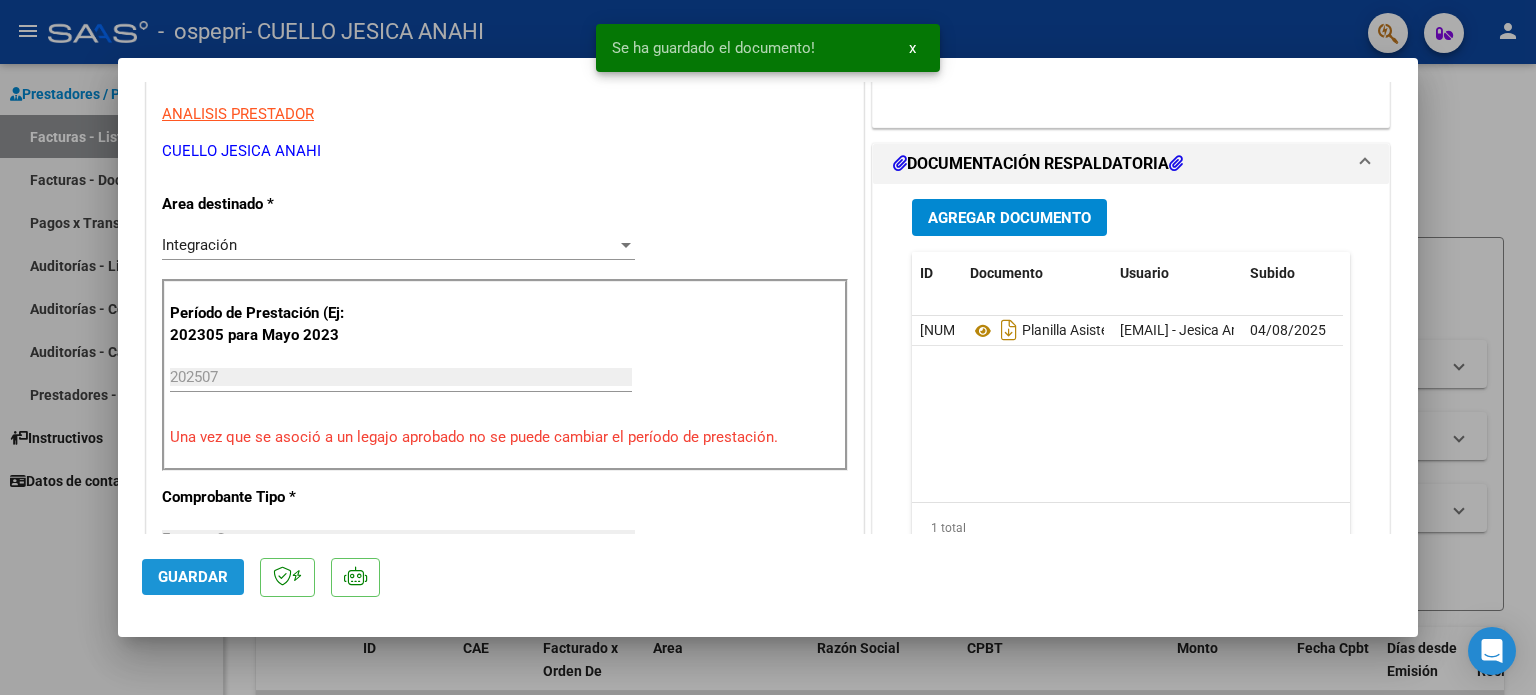 click on "Guardar" 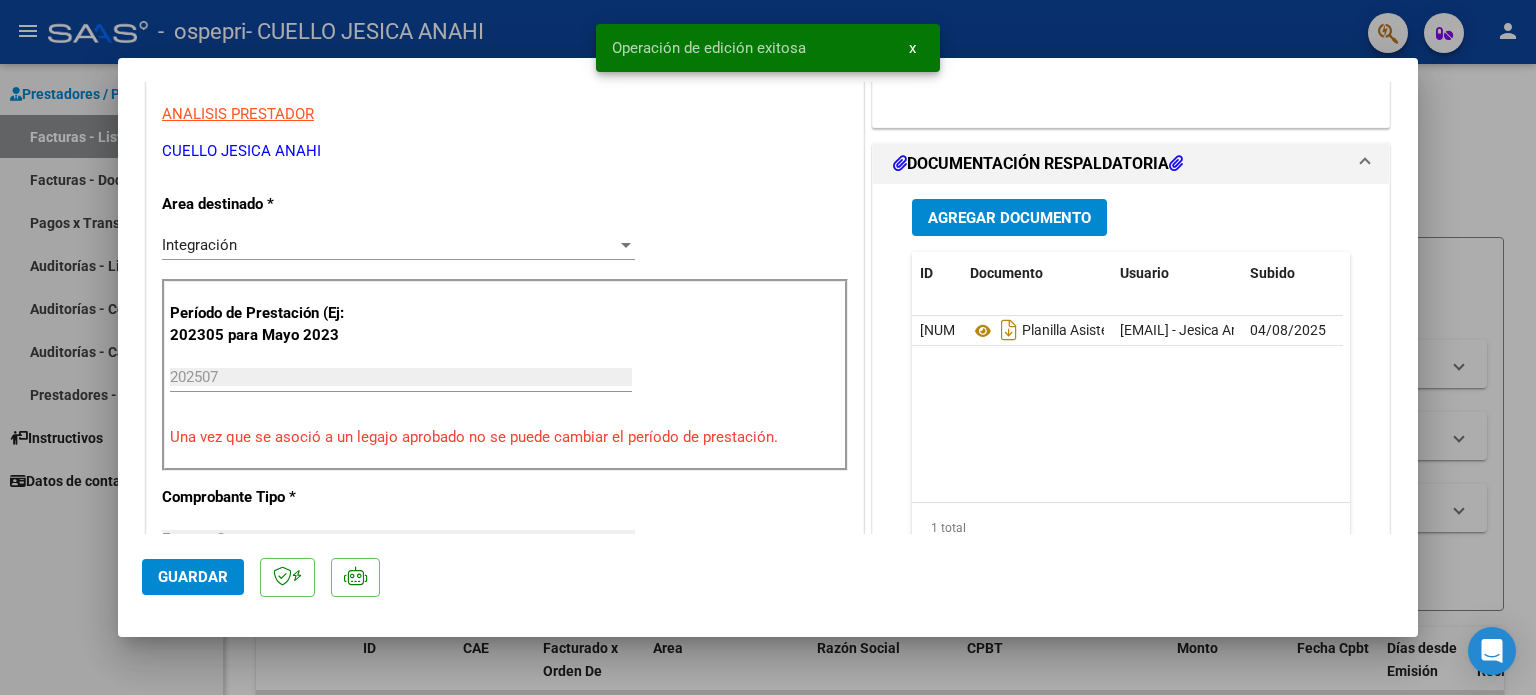 click at bounding box center [768, 347] 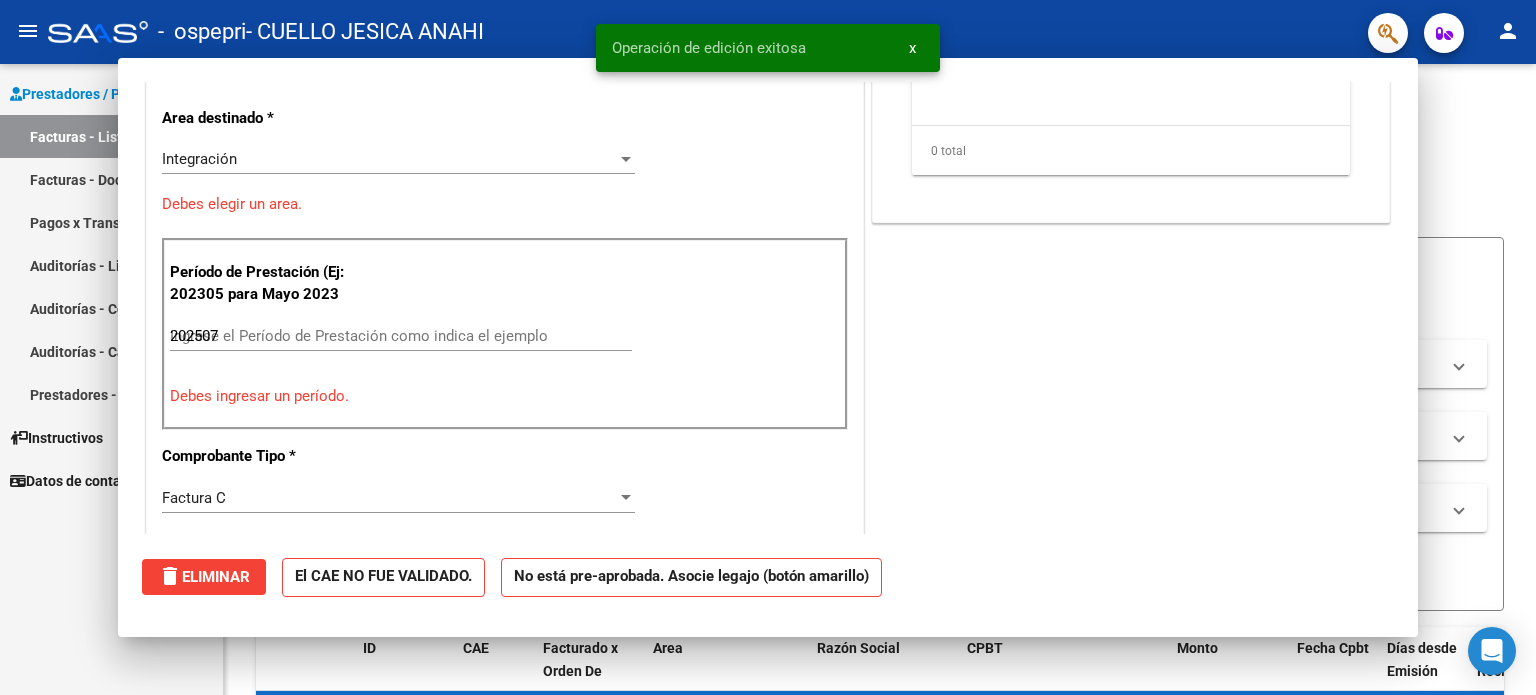 type 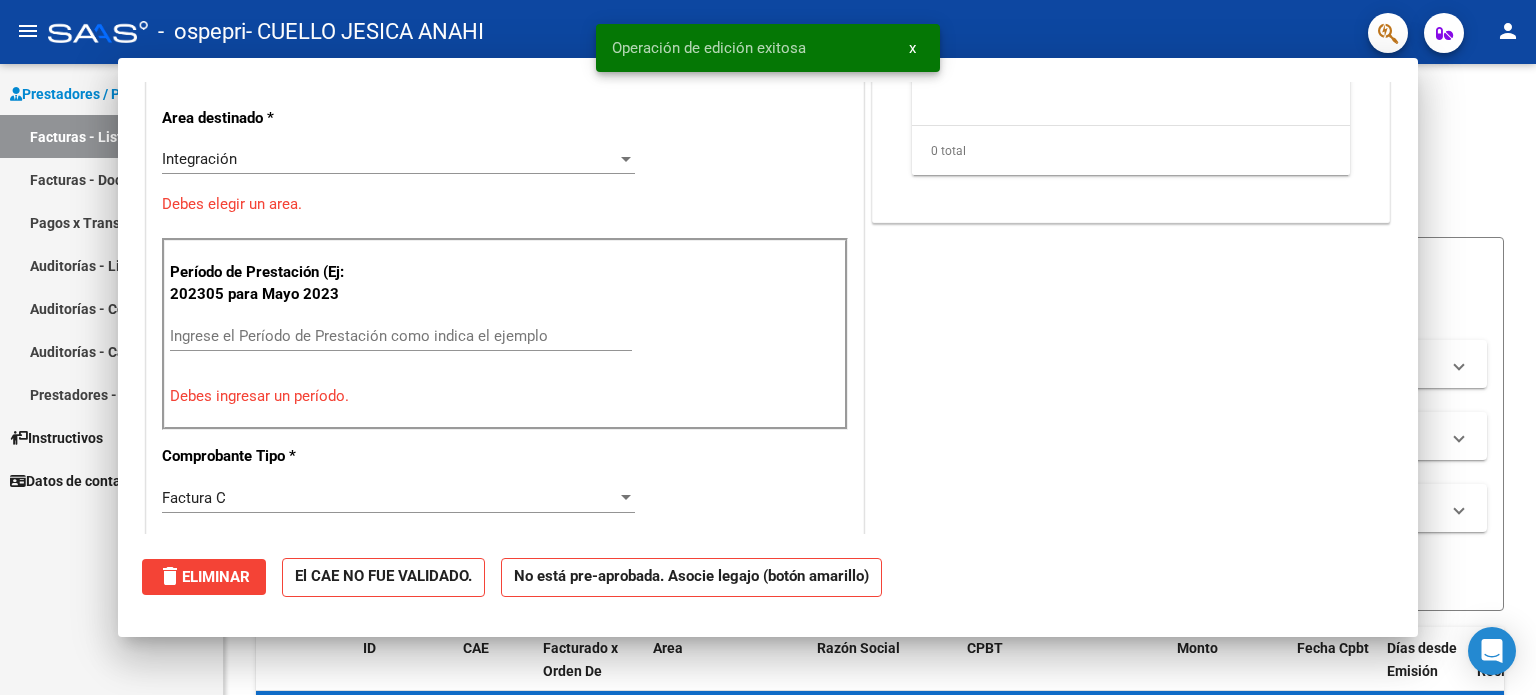 scroll, scrollTop: 339, scrollLeft: 0, axis: vertical 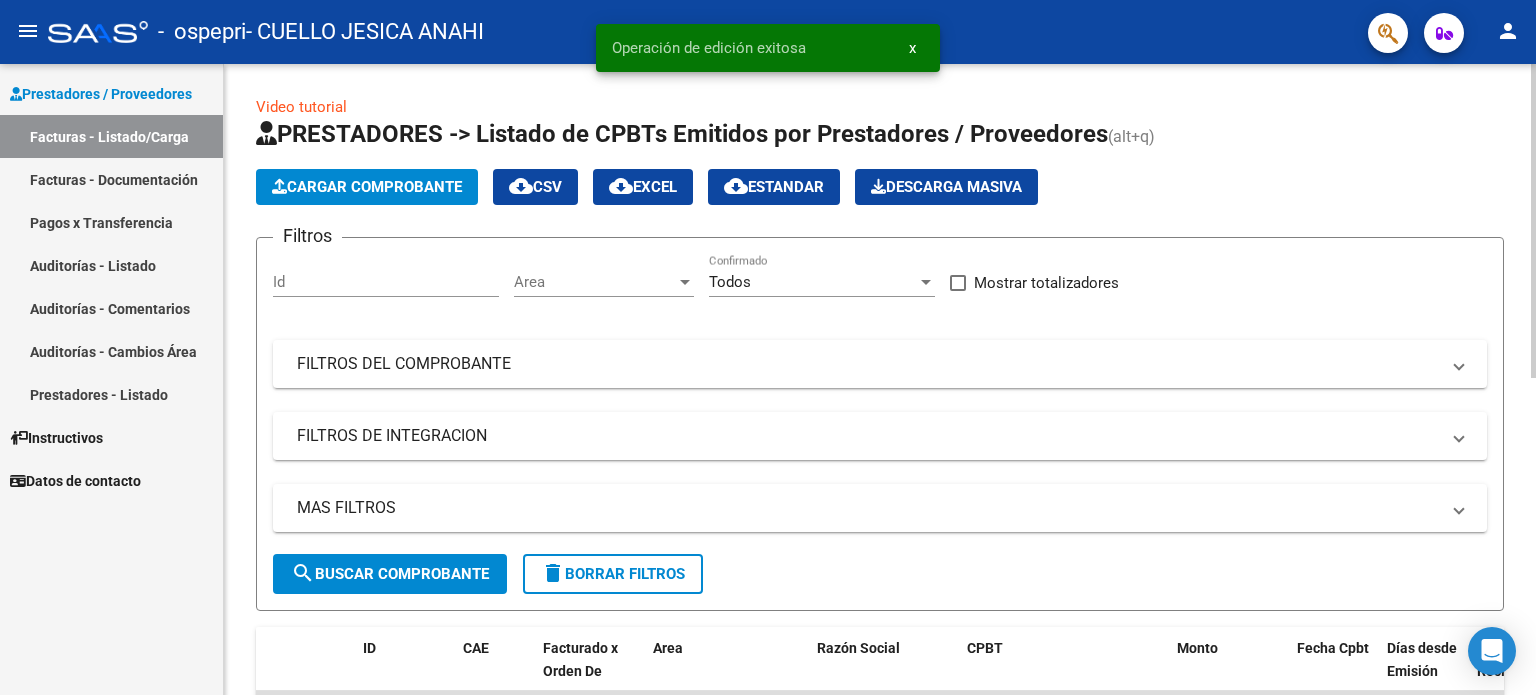click on "Cargar Comprobante" 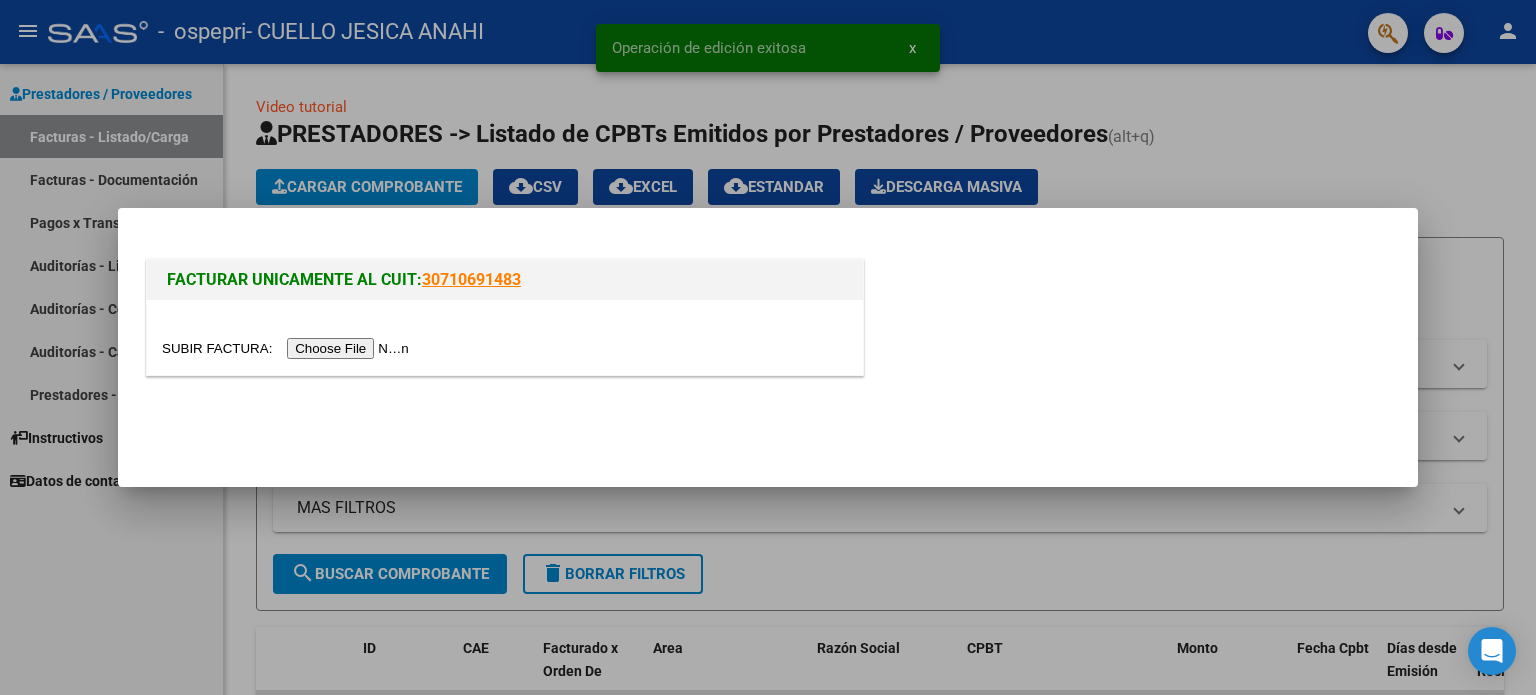 click at bounding box center (288, 348) 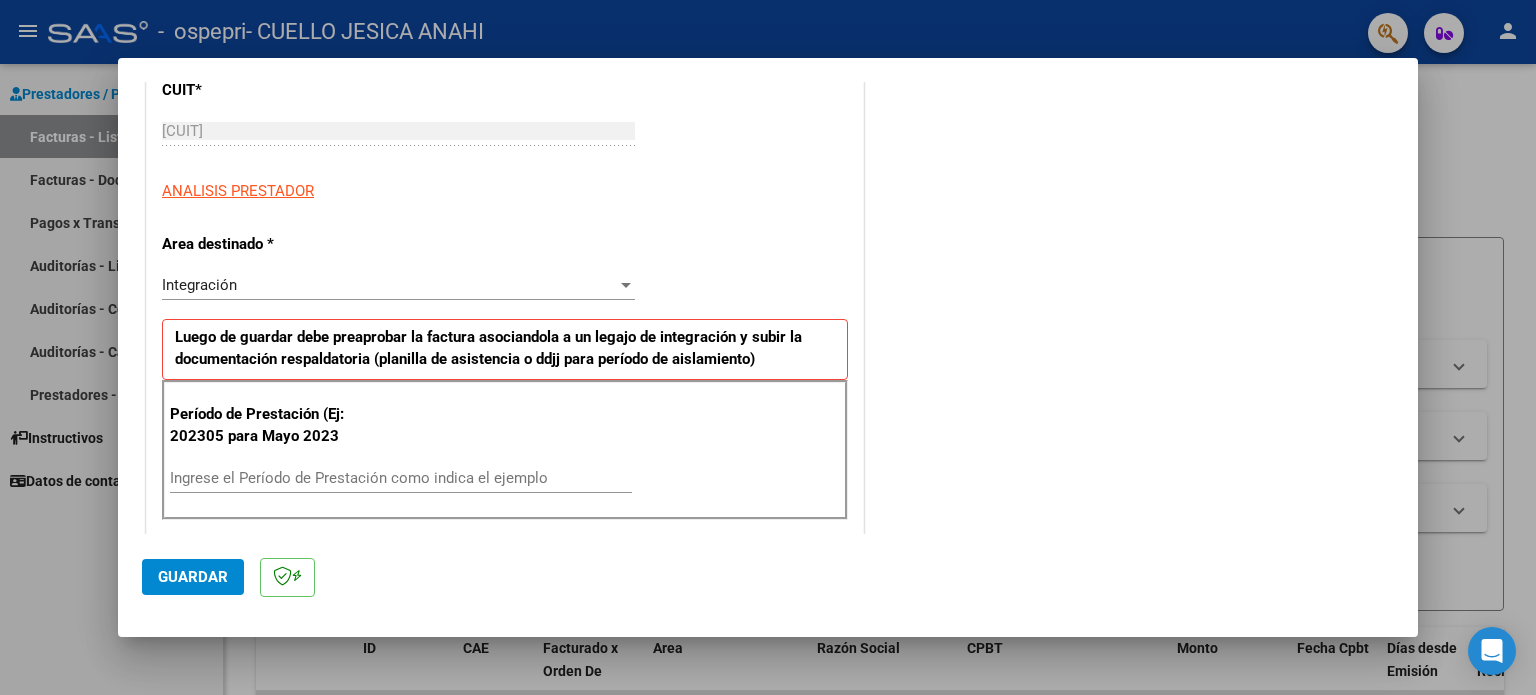 scroll, scrollTop: 400, scrollLeft: 0, axis: vertical 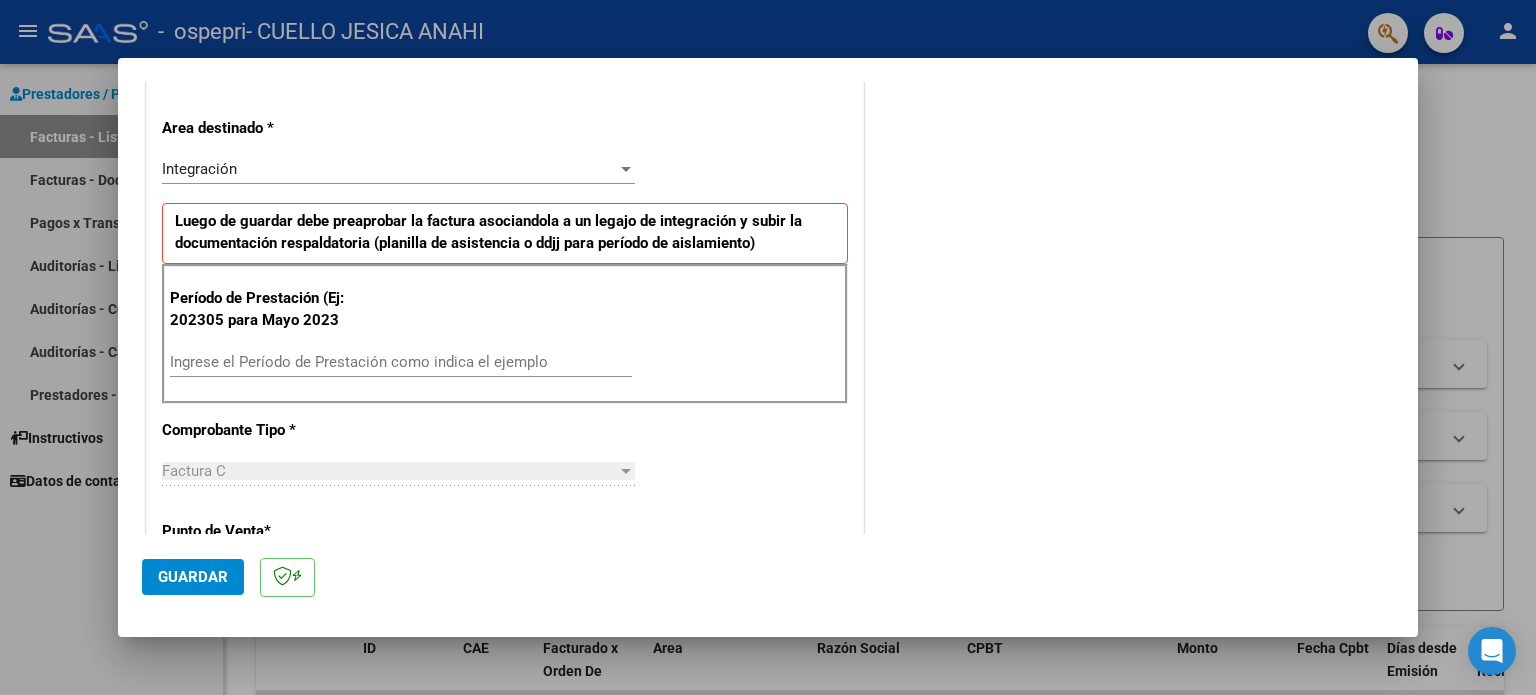click on "Ingrese el Período de Prestación como indica el ejemplo" at bounding box center [401, 362] 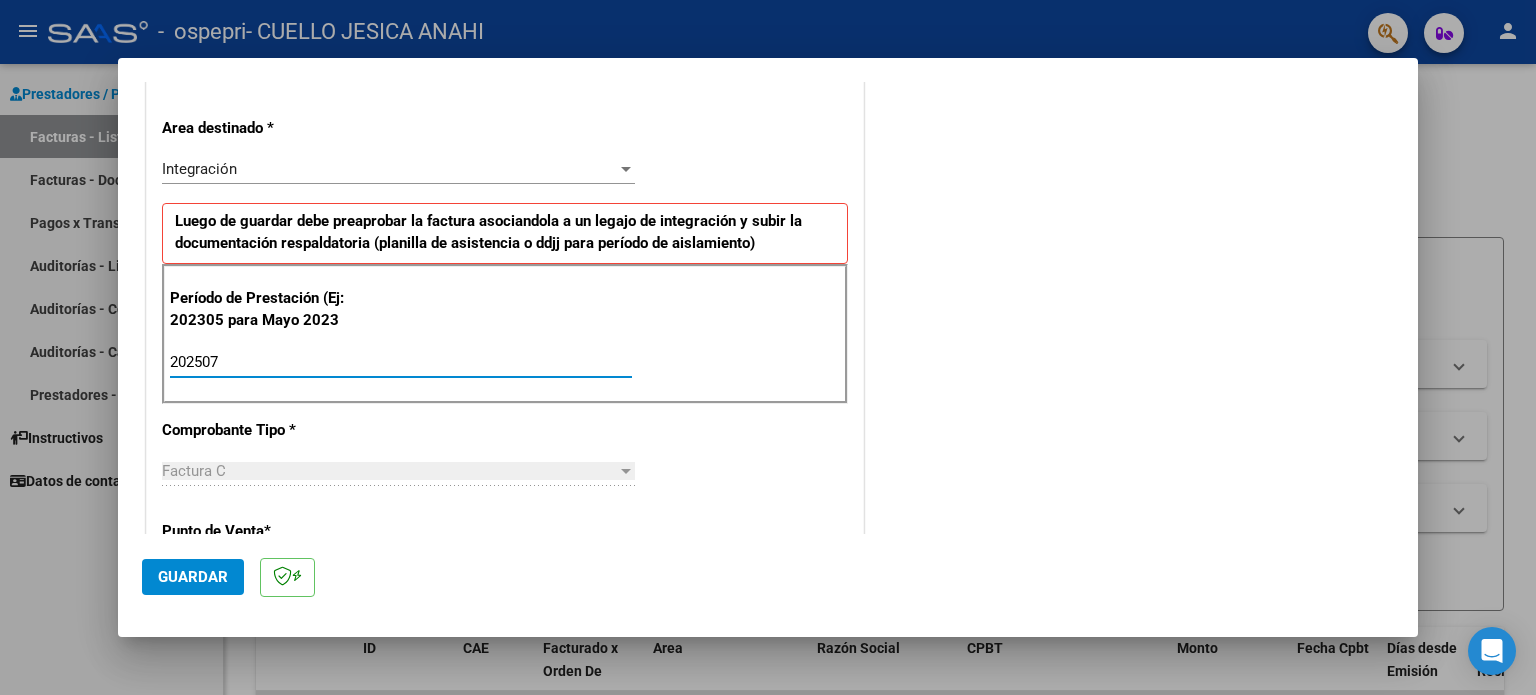 type on "202507" 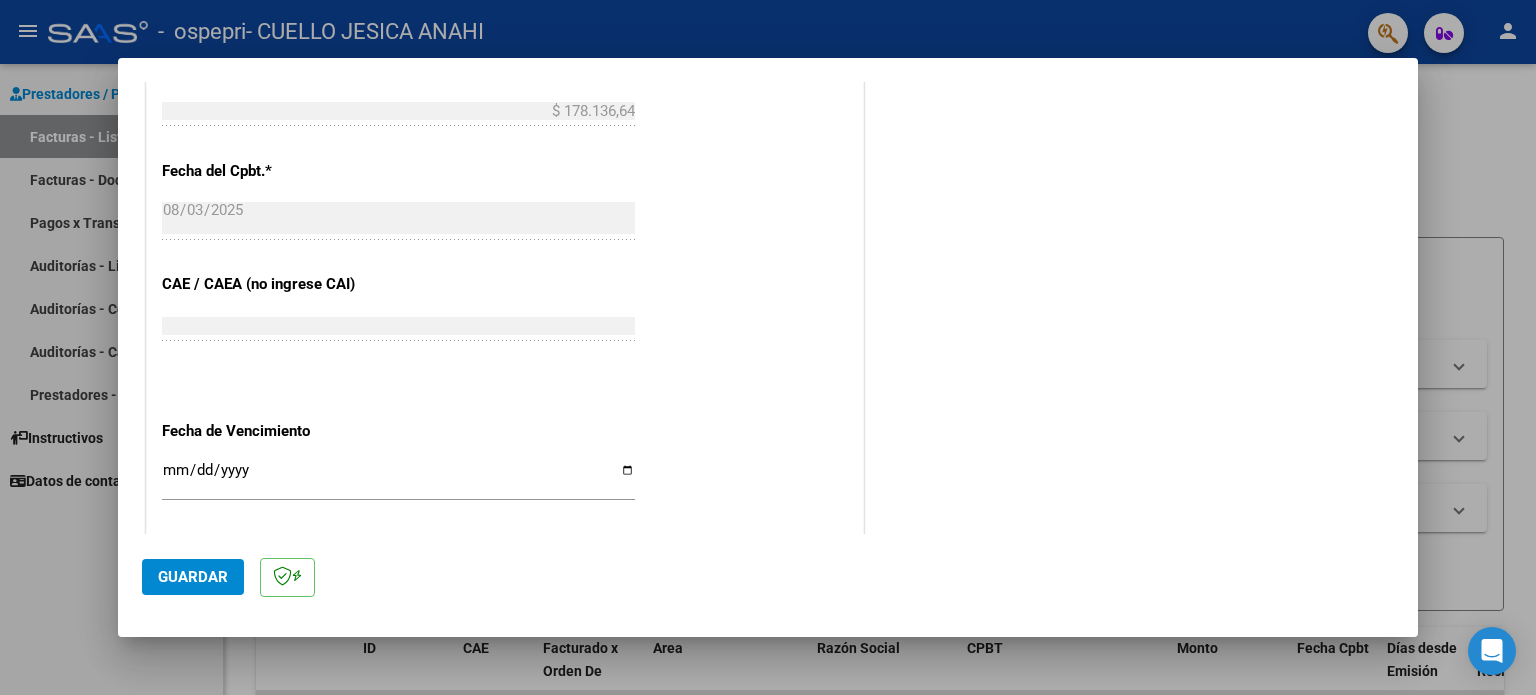 scroll, scrollTop: 1100, scrollLeft: 0, axis: vertical 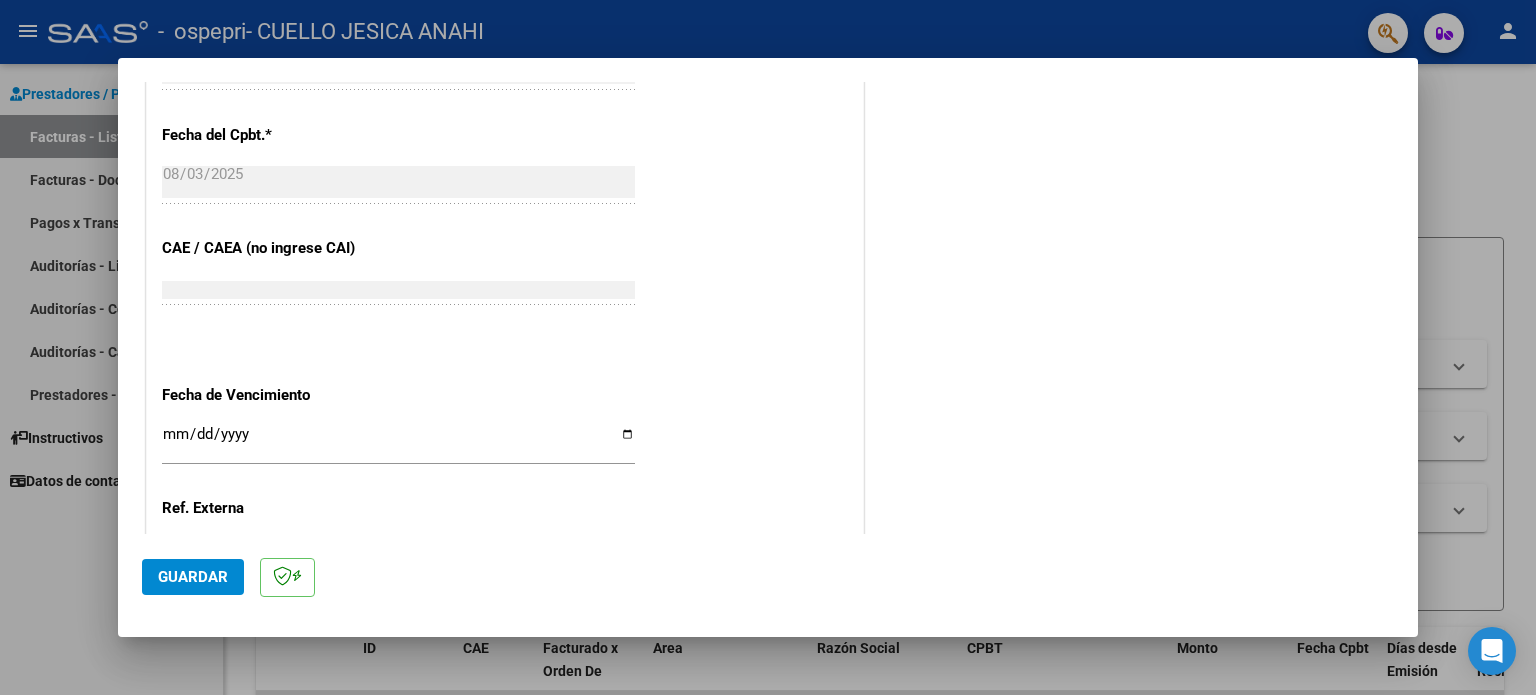 click on "Ingresar la fecha" at bounding box center [398, 442] 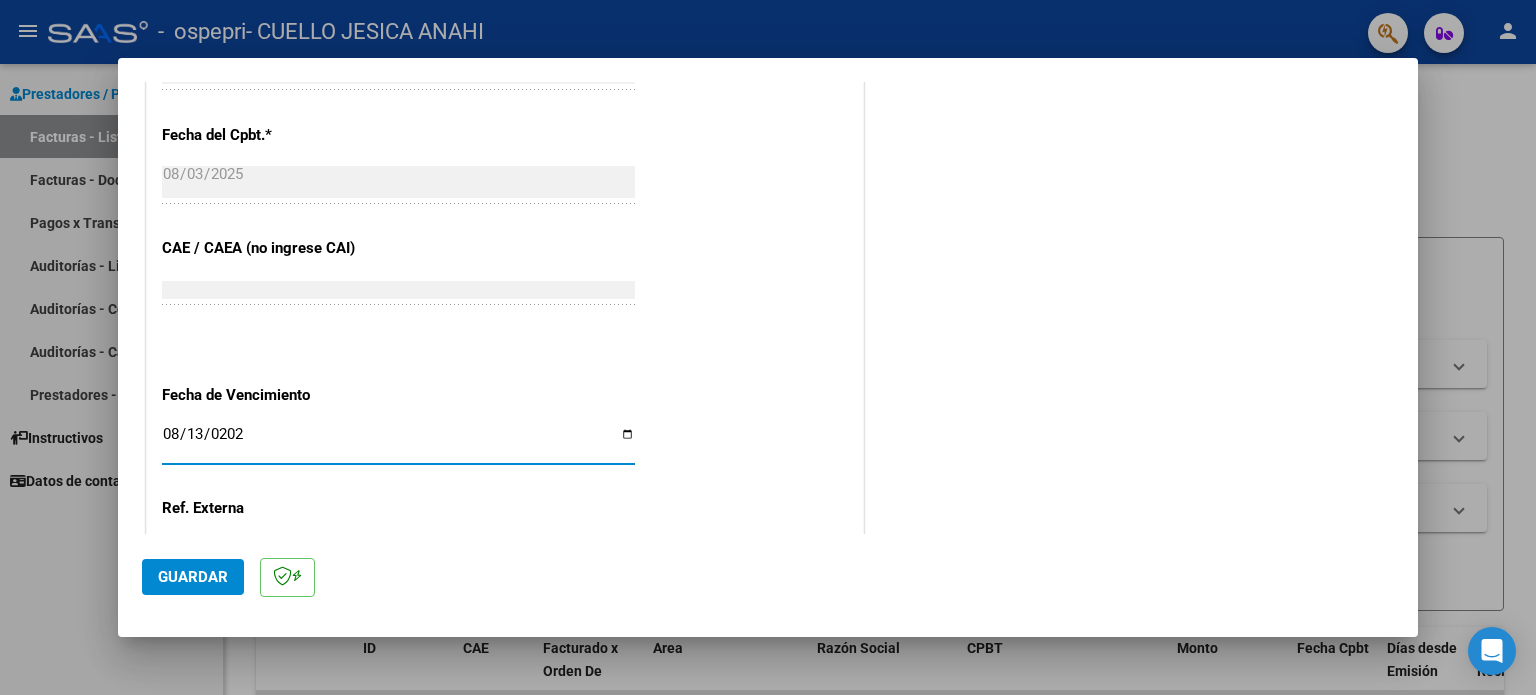 type on "2025-08-13" 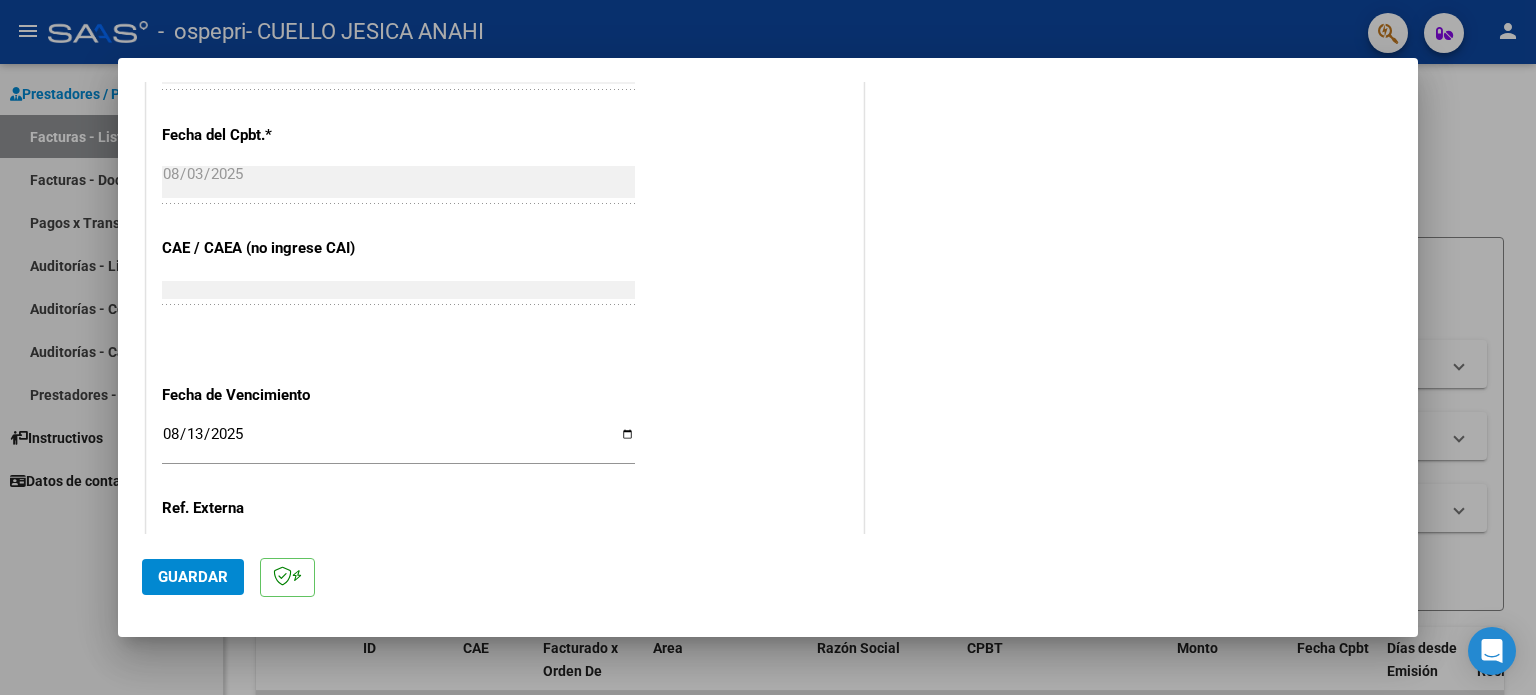 scroll, scrollTop: 1268, scrollLeft: 0, axis: vertical 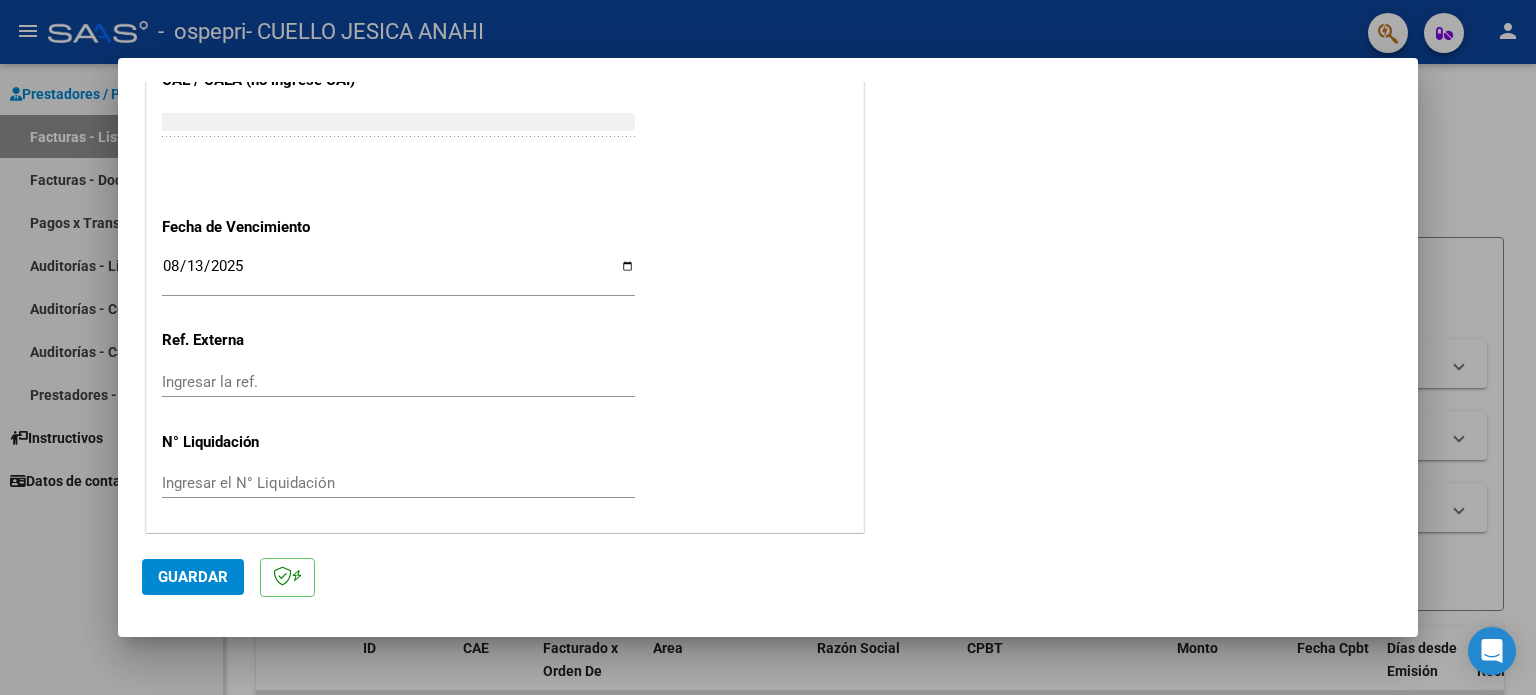 click on "Ingresar el N° Liquidación" at bounding box center (398, 483) 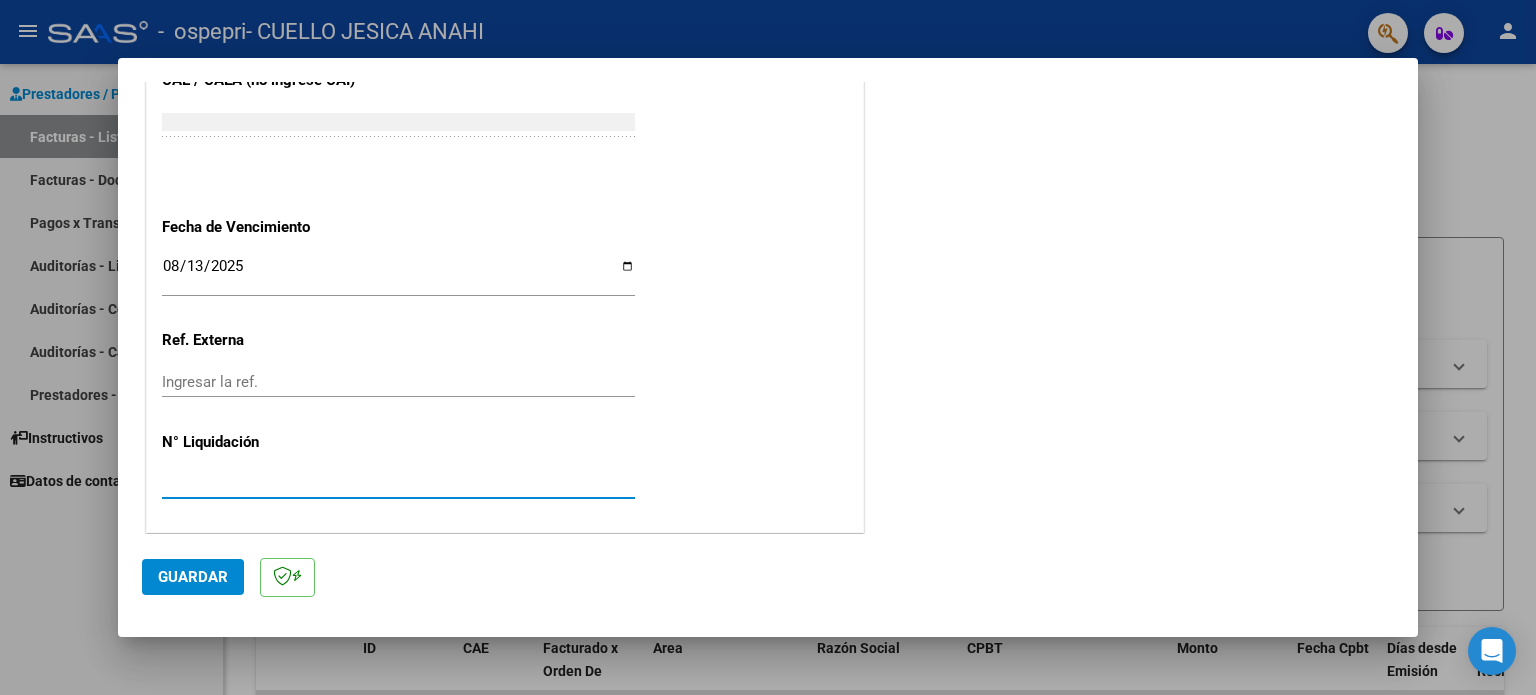 type on "[NUMBER]" 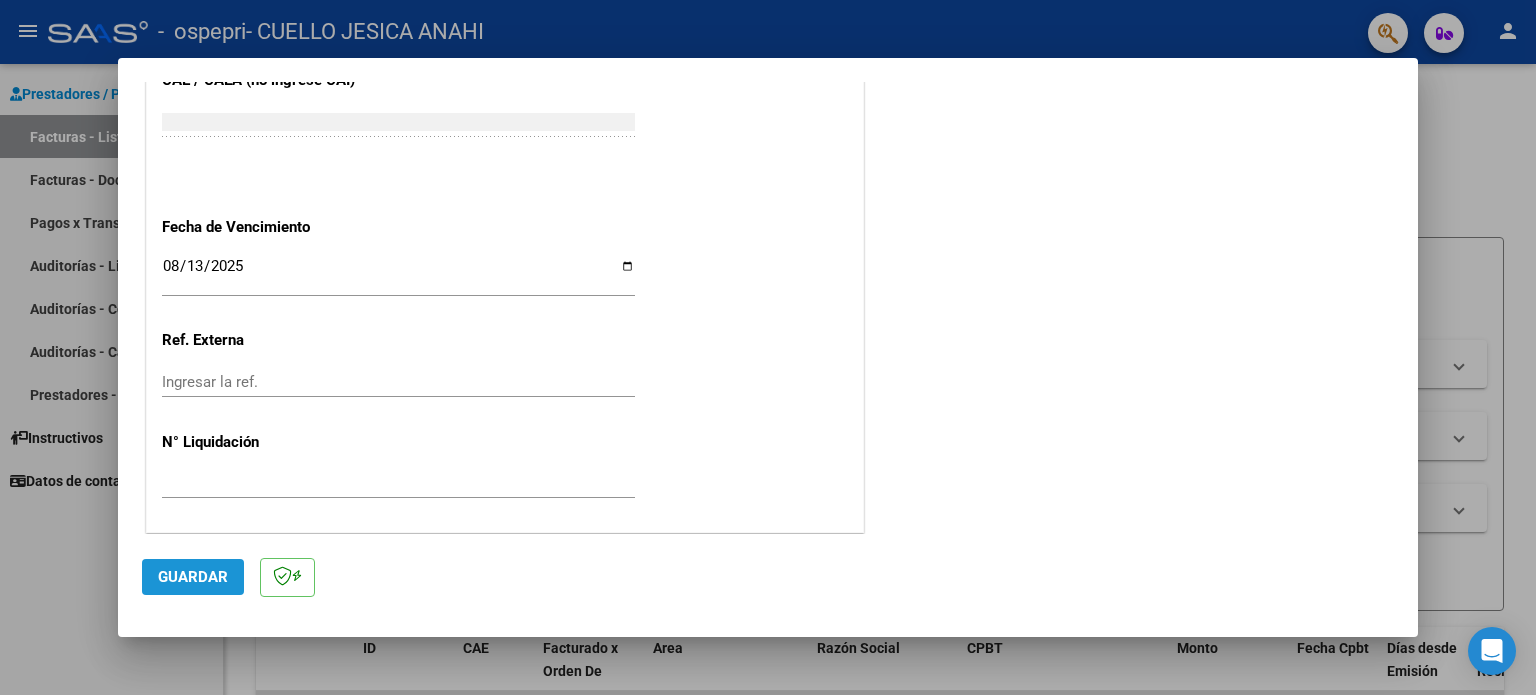click on "Guardar" 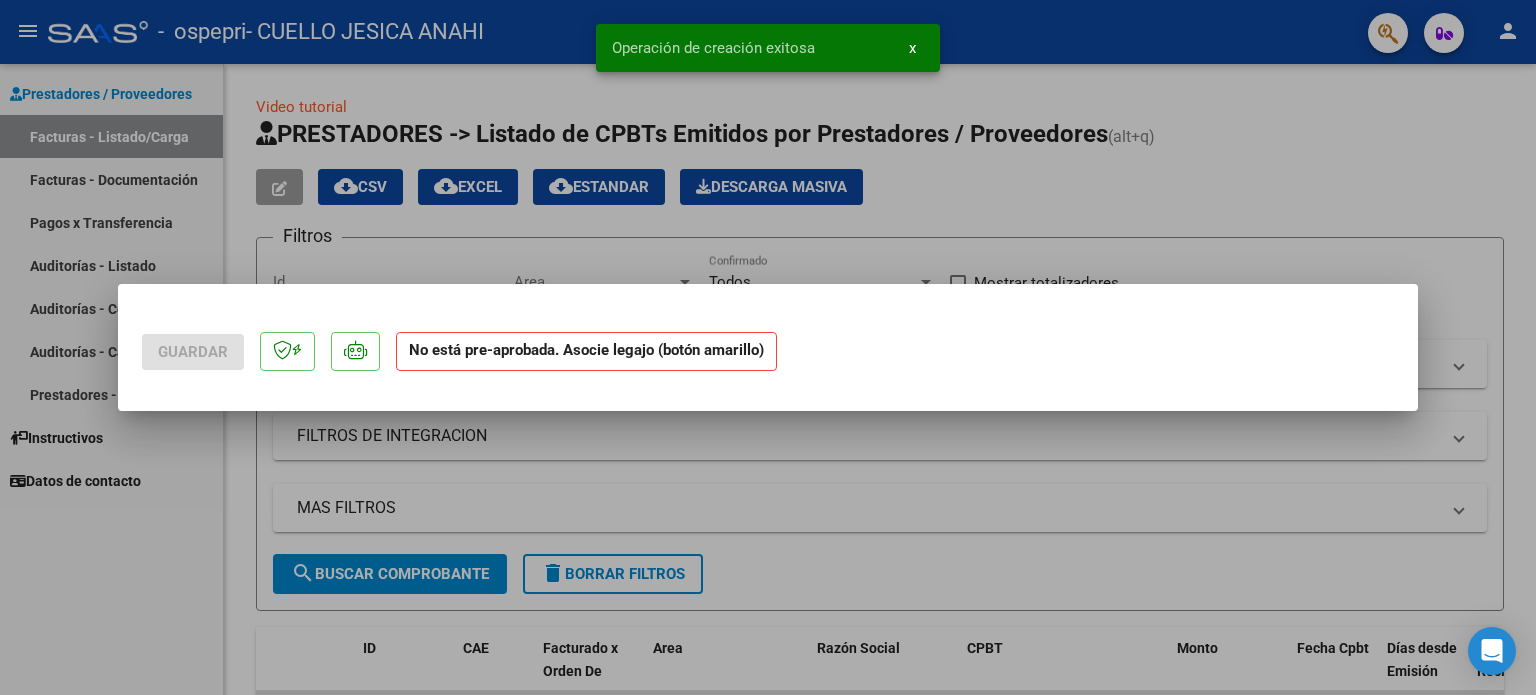 scroll, scrollTop: 0, scrollLeft: 0, axis: both 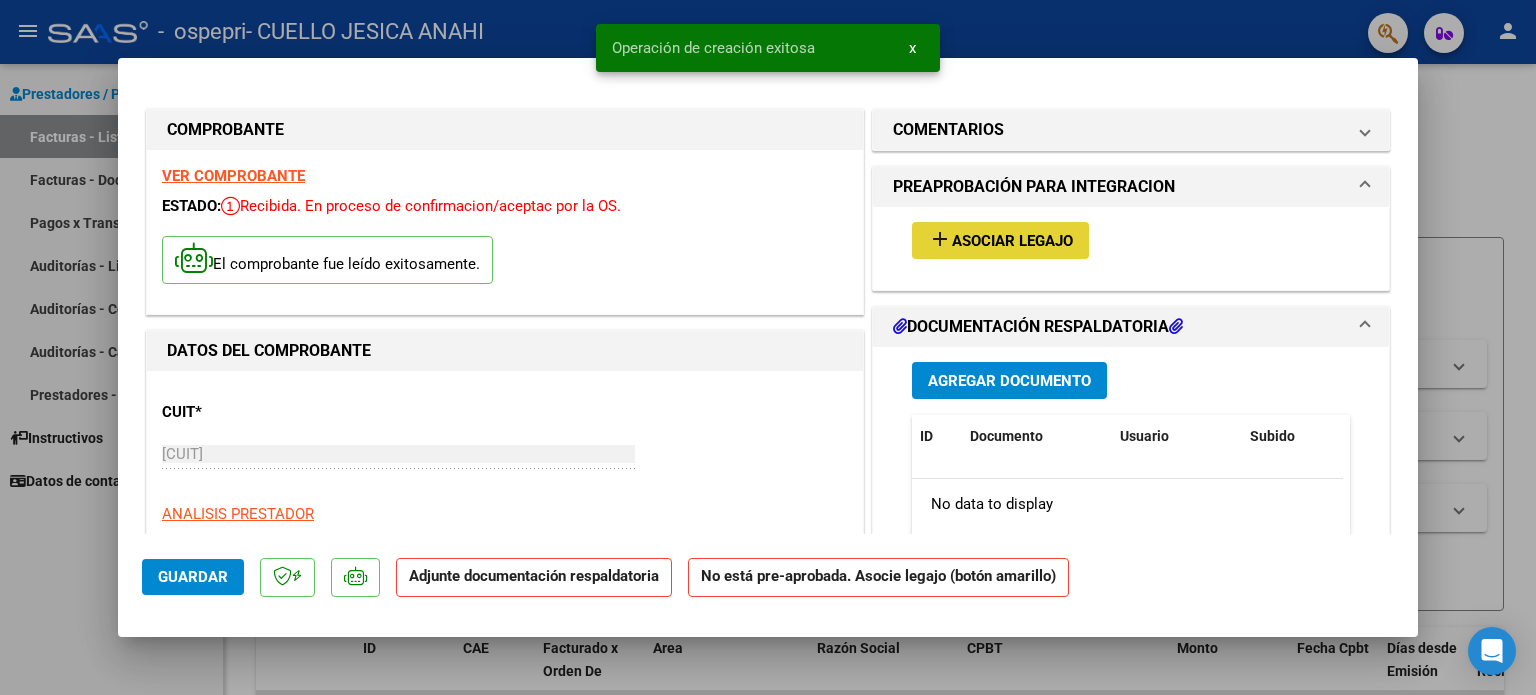 click on "Asociar Legajo" at bounding box center (1012, 241) 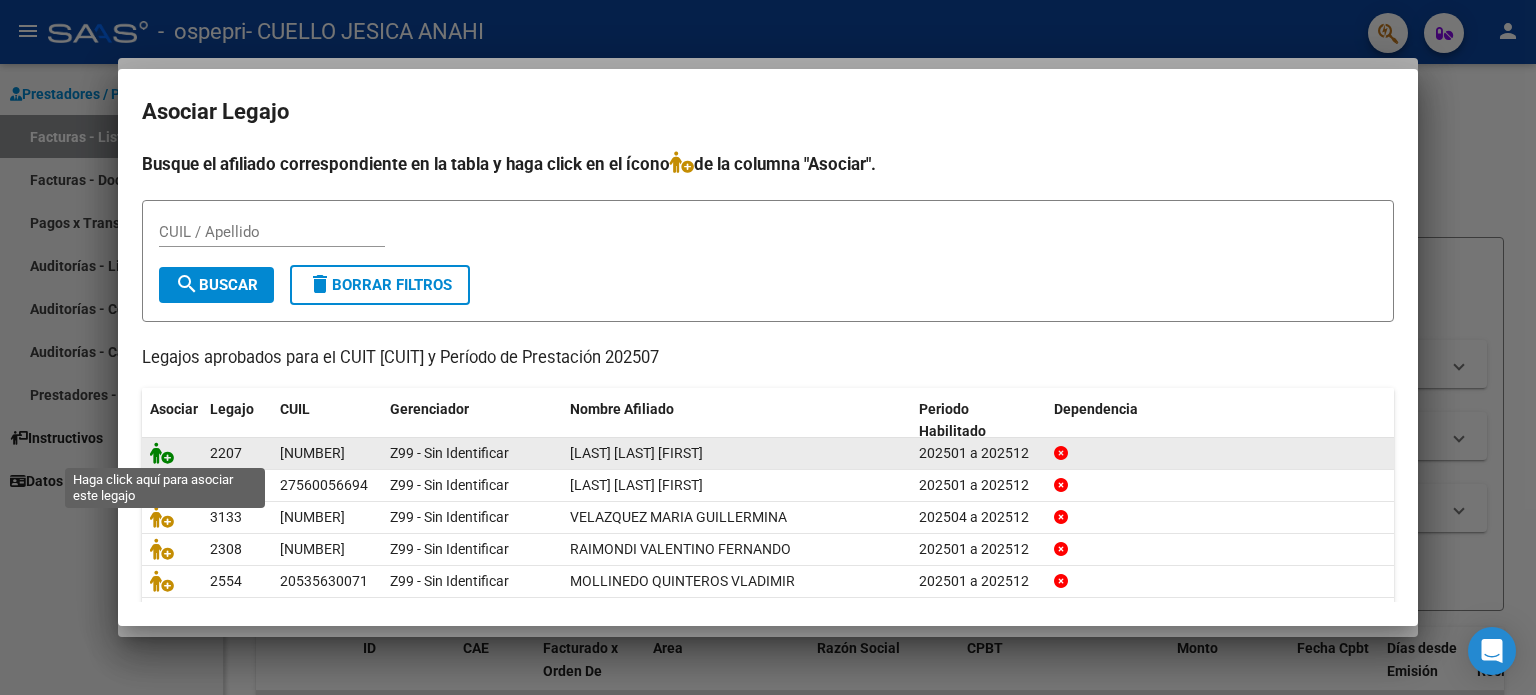 click 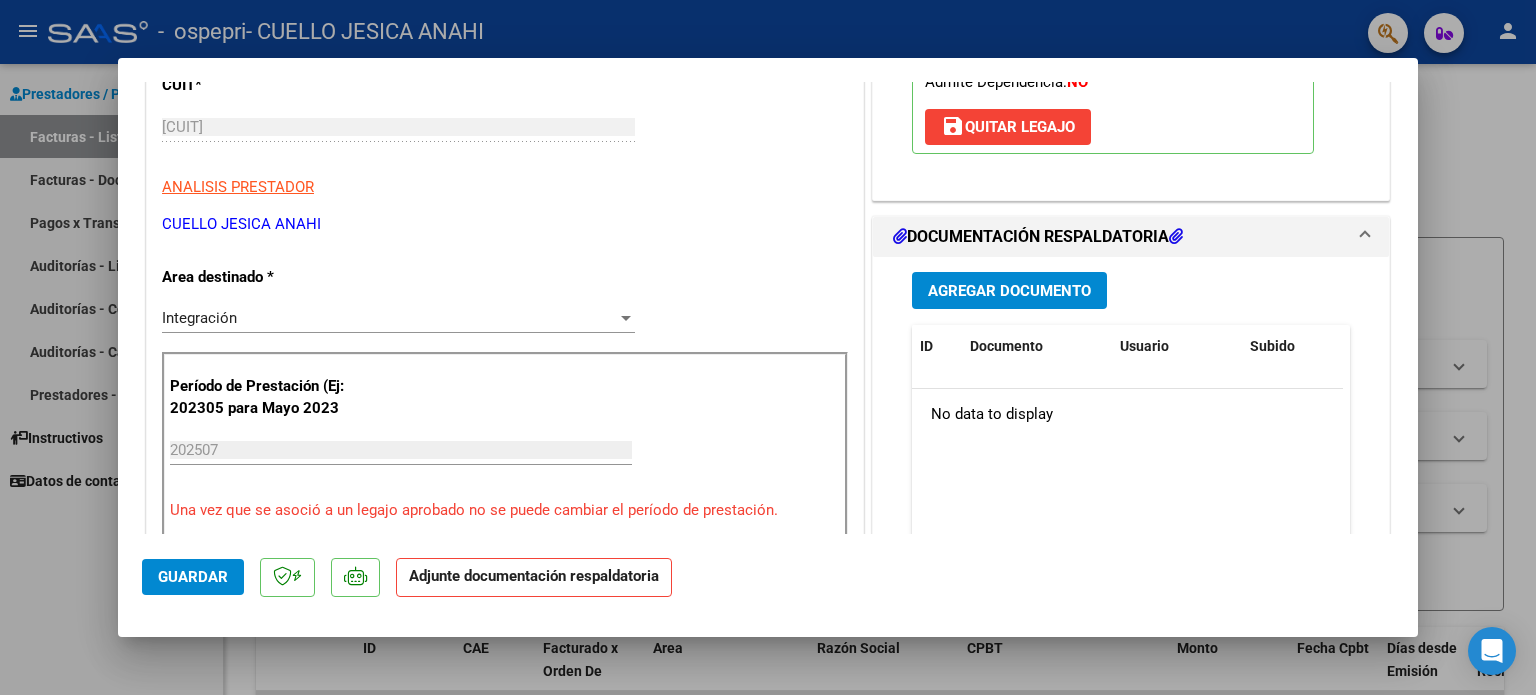 scroll, scrollTop: 400, scrollLeft: 0, axis: vertical 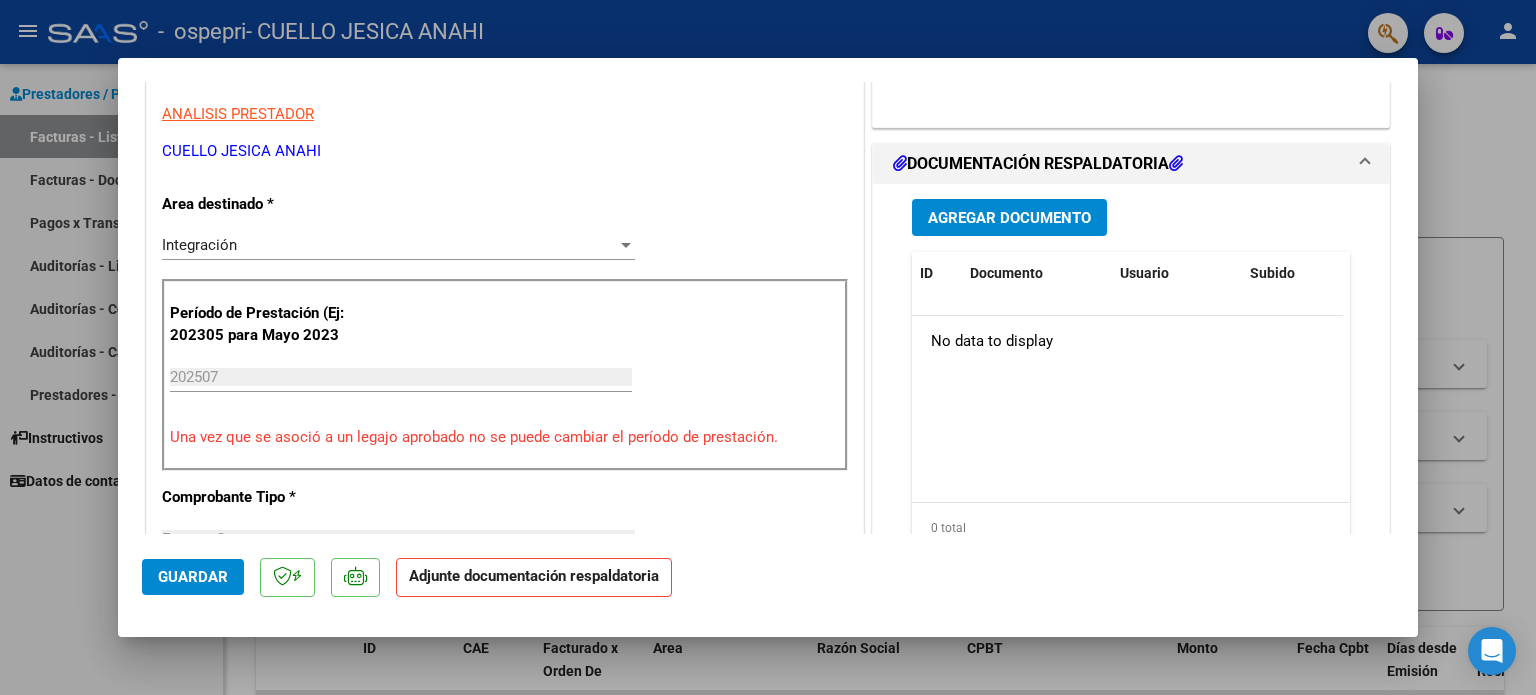 click on "Agregar Documento" at bounding box center [1009, 218] 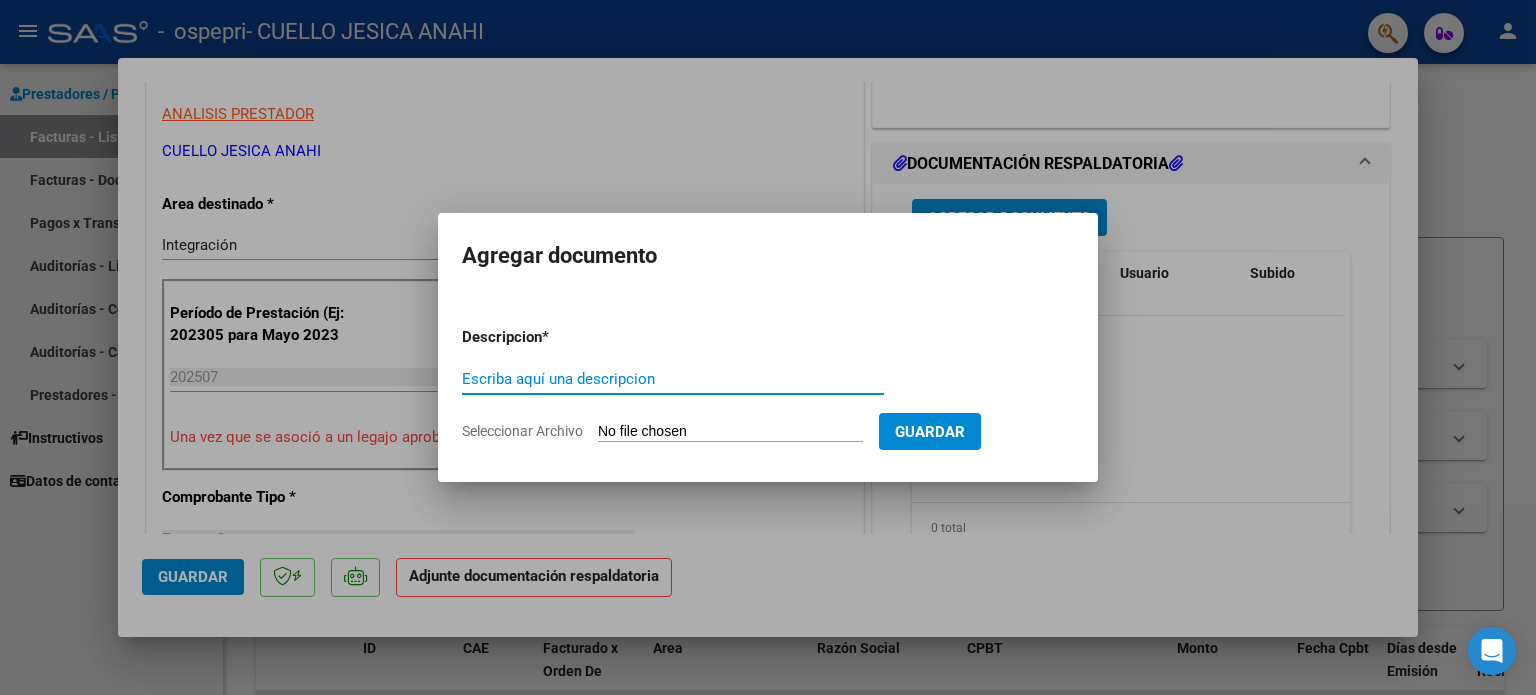 paste on "Planilla asistencia" 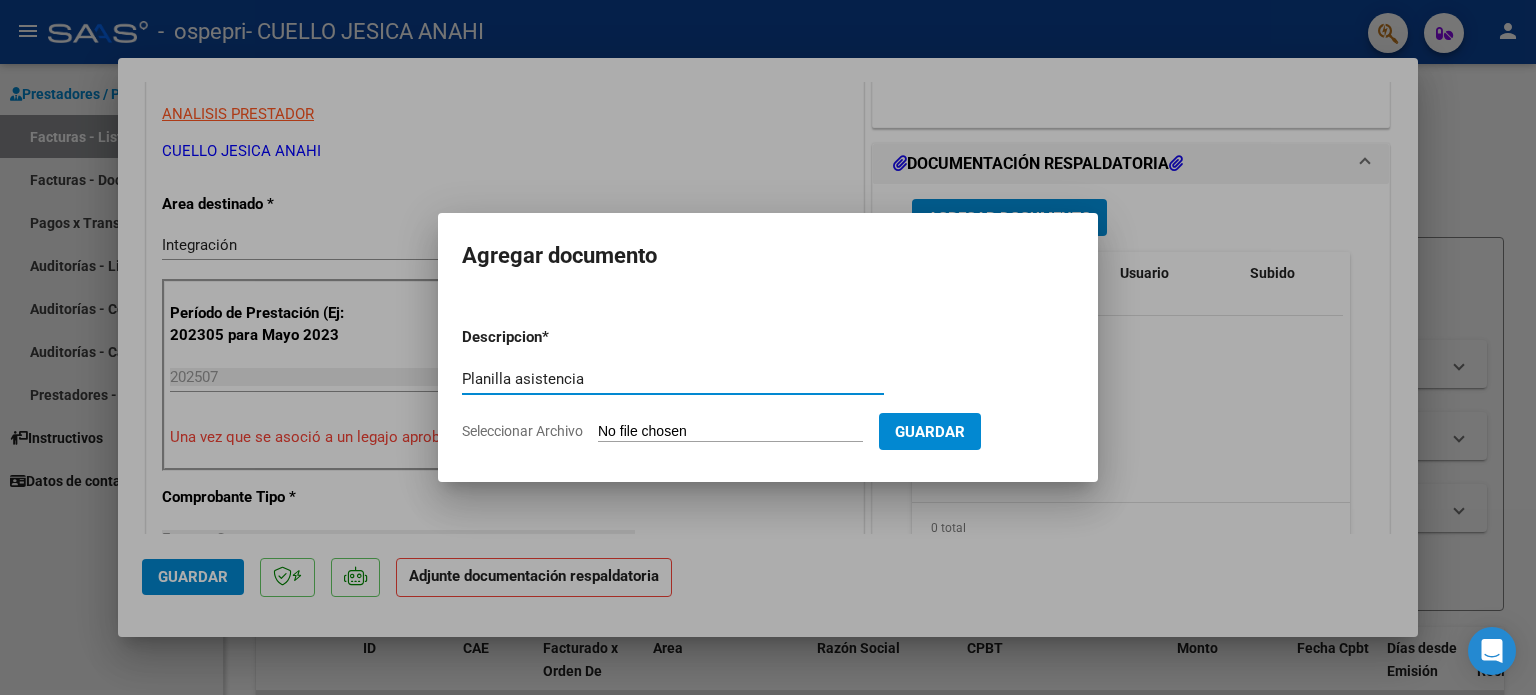 type on "Planilla asistencia" 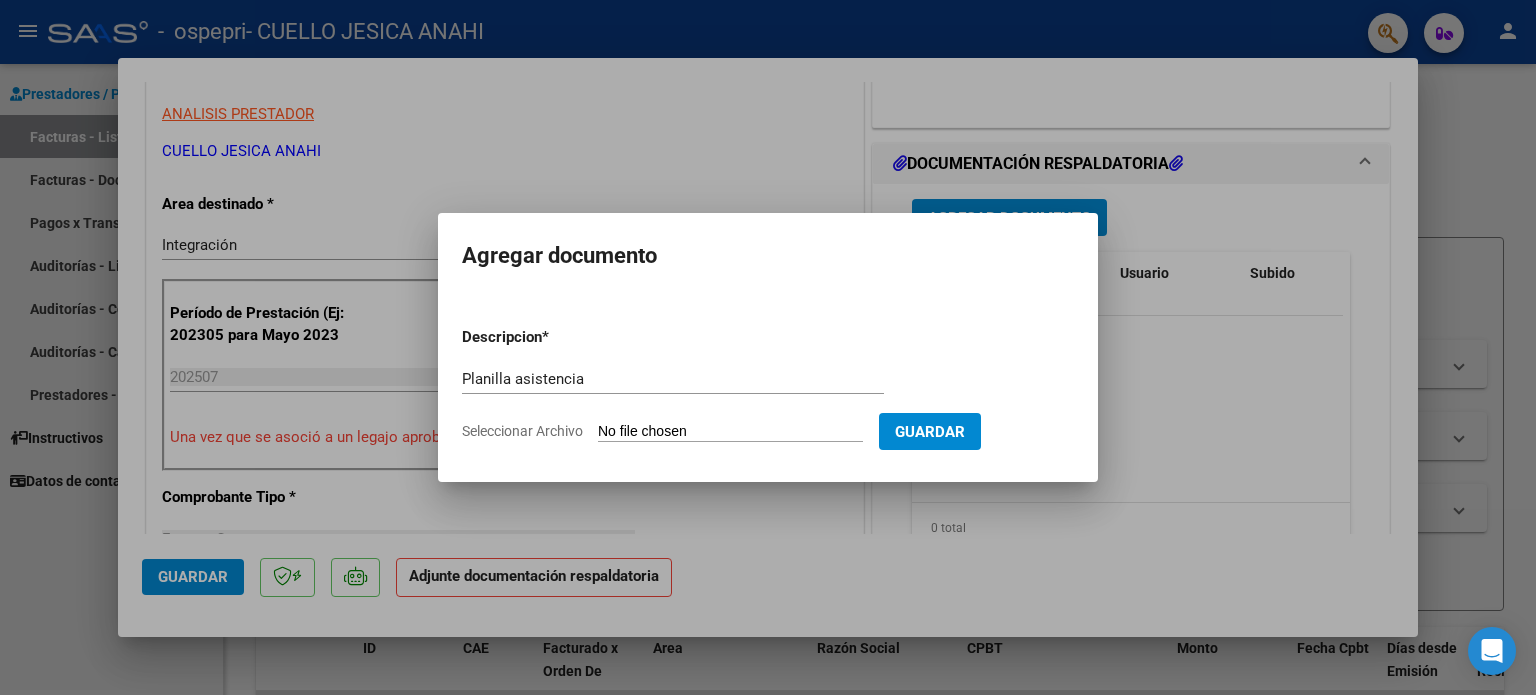click on "Seleccionar Archivo" at bounding box center [730, 432] 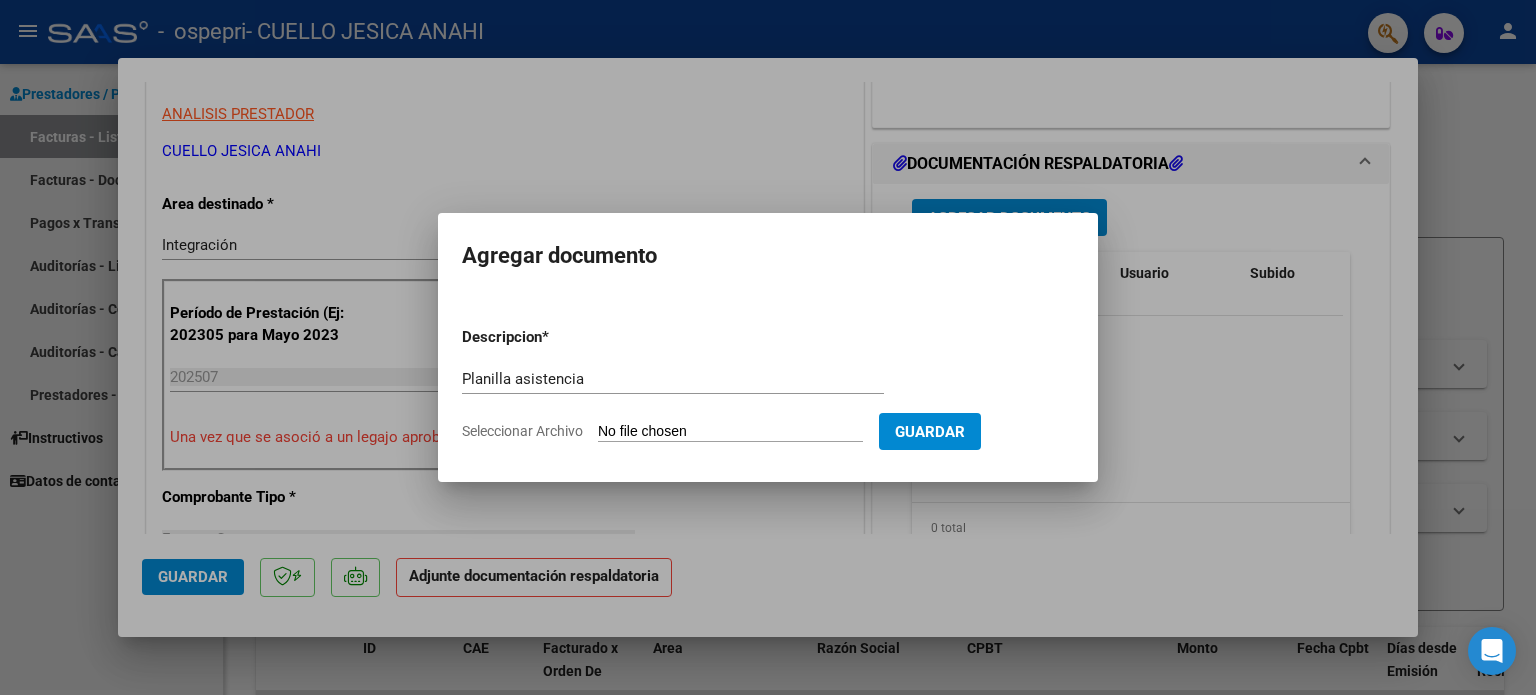 type on "C:\fakepath\[FILENAME].pdf" 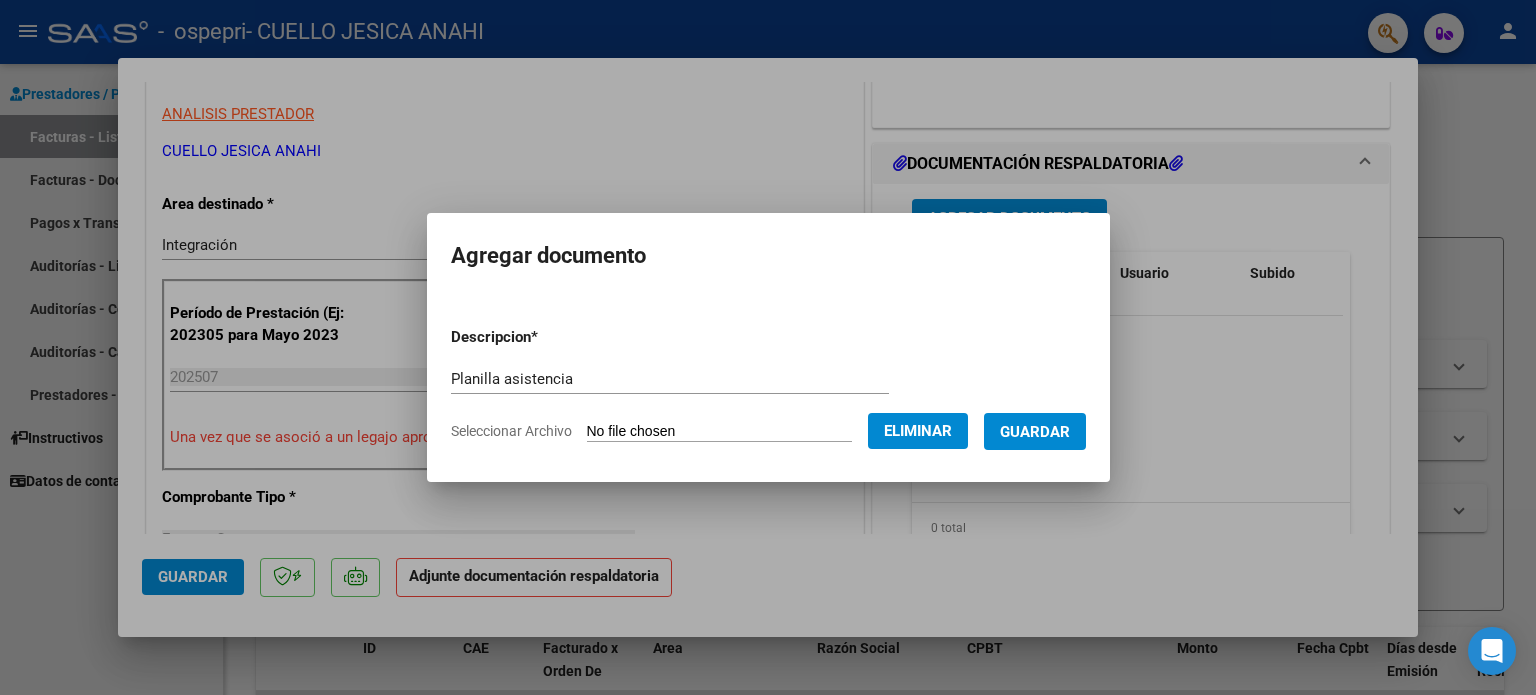 click on "Guardar" at bounding box center [1035, 432] 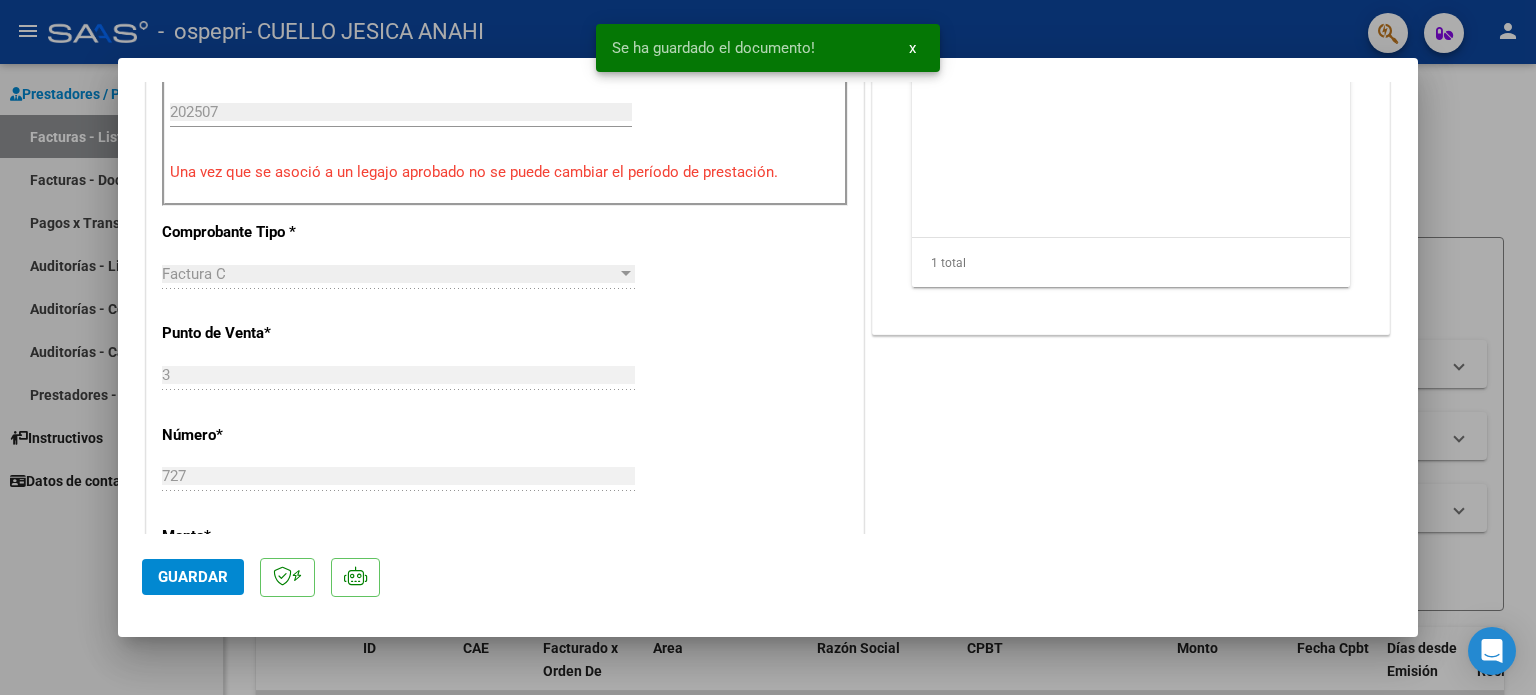 scroll, scrollTop: 900, scrollLeft: 0, axis: vertical 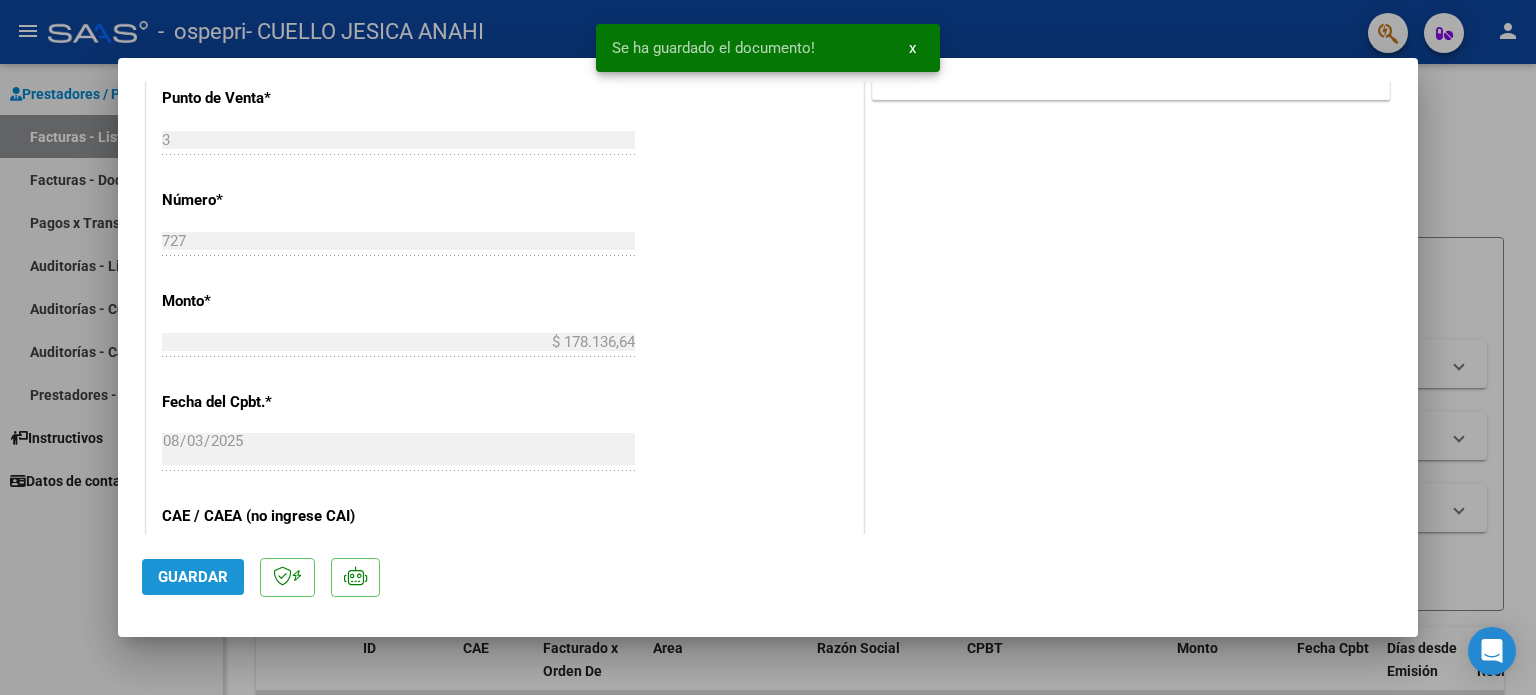 click on "Guardar" 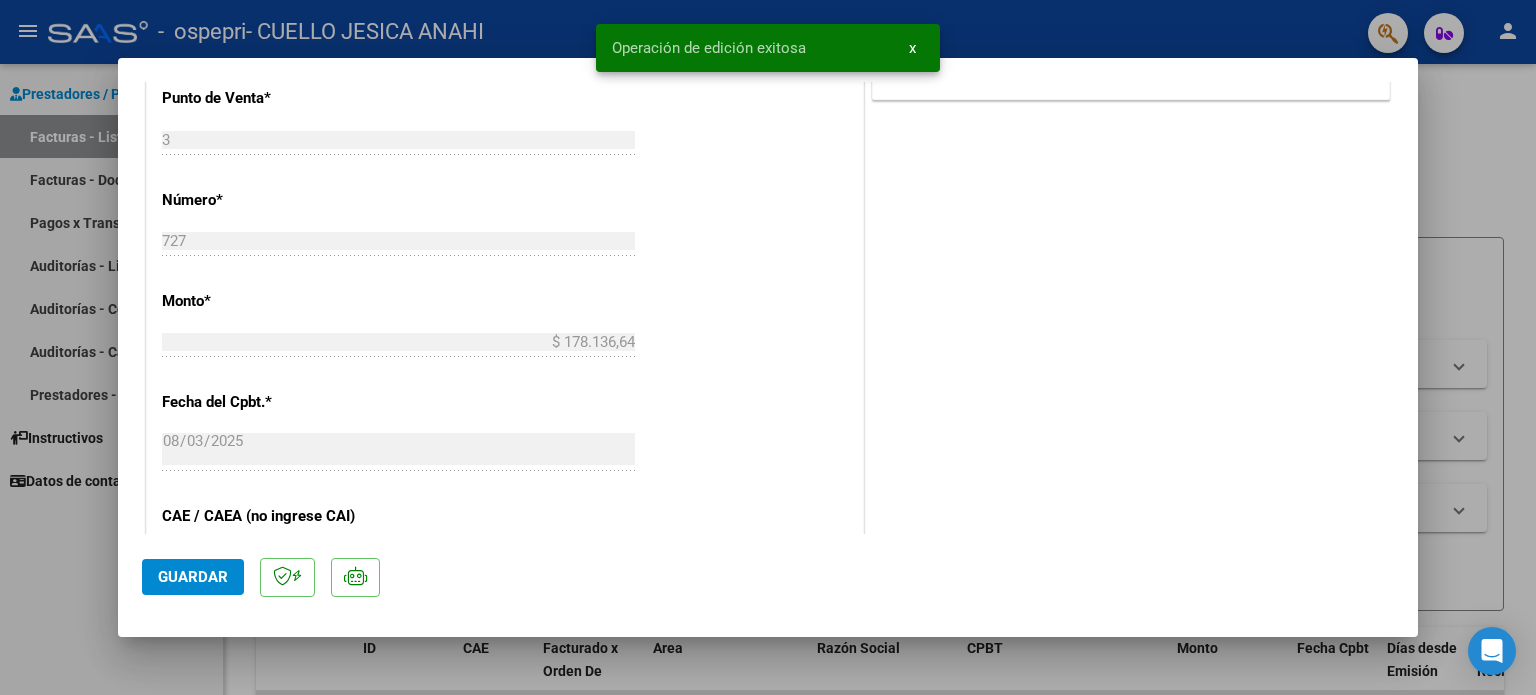 click at bounding box center (768, 347) 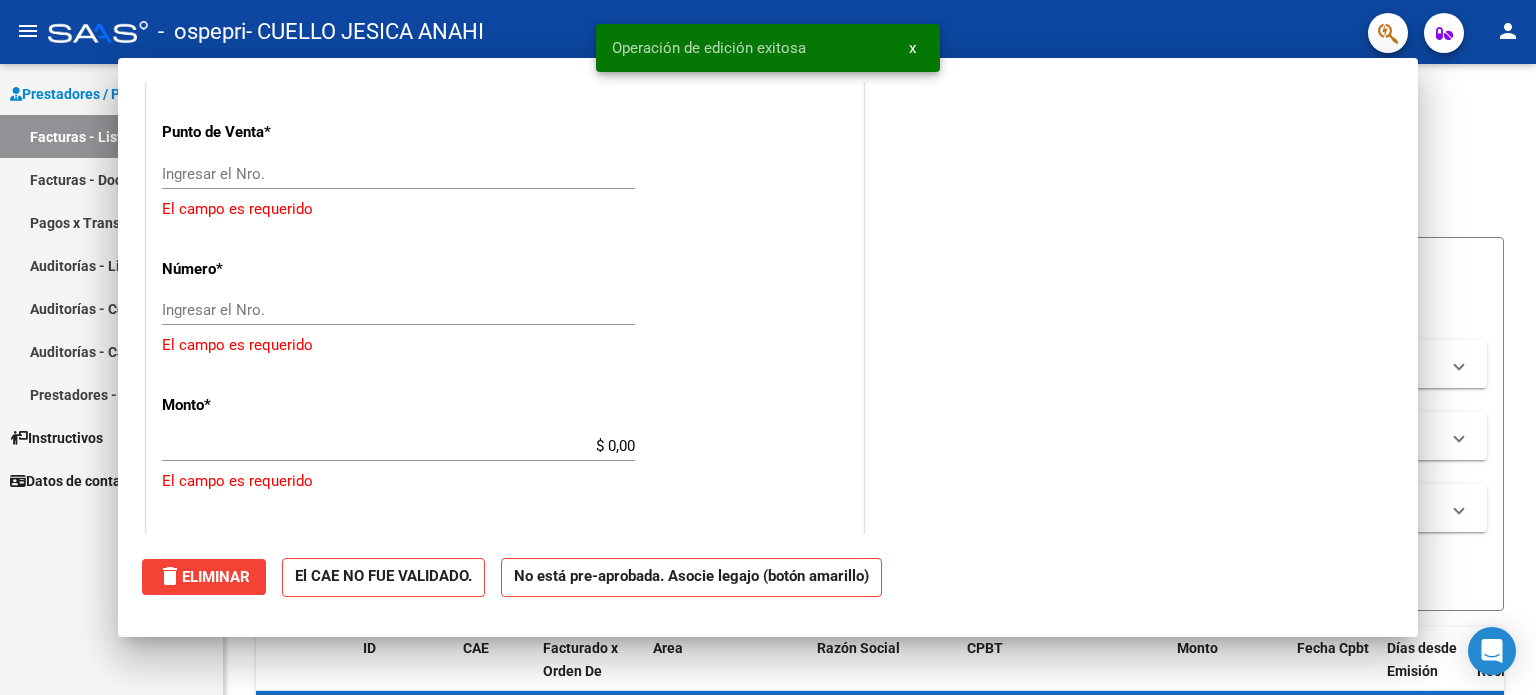 scroll, scrollTop: 0, scrollLeft: 0, axis: both 